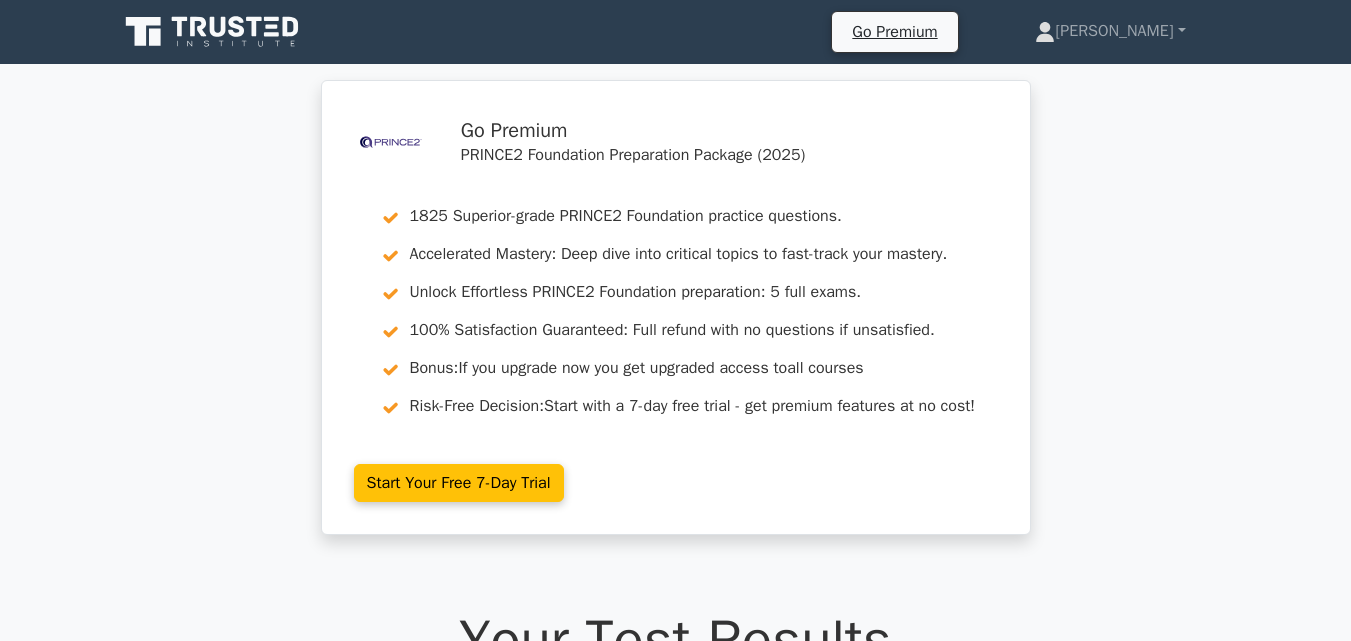 scroll, scrollTop: 0, scrollLeft: 0, axis: both 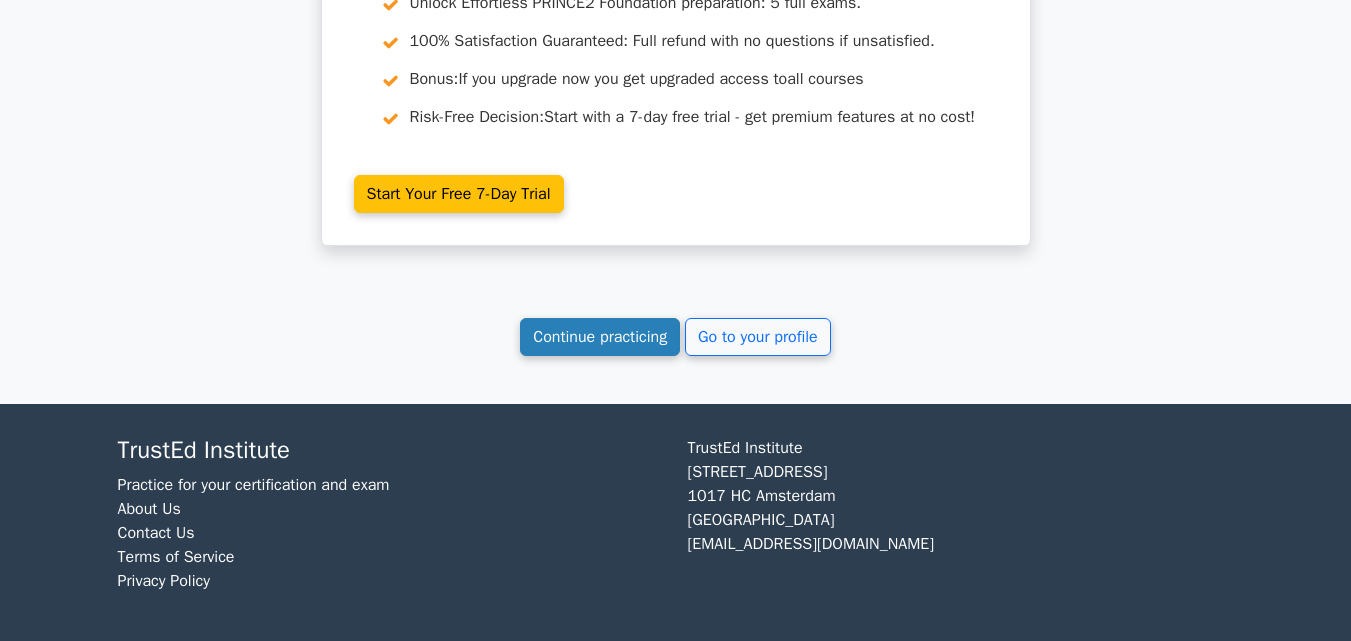 click on "Continue practicing" at bounding box center (600, 337) 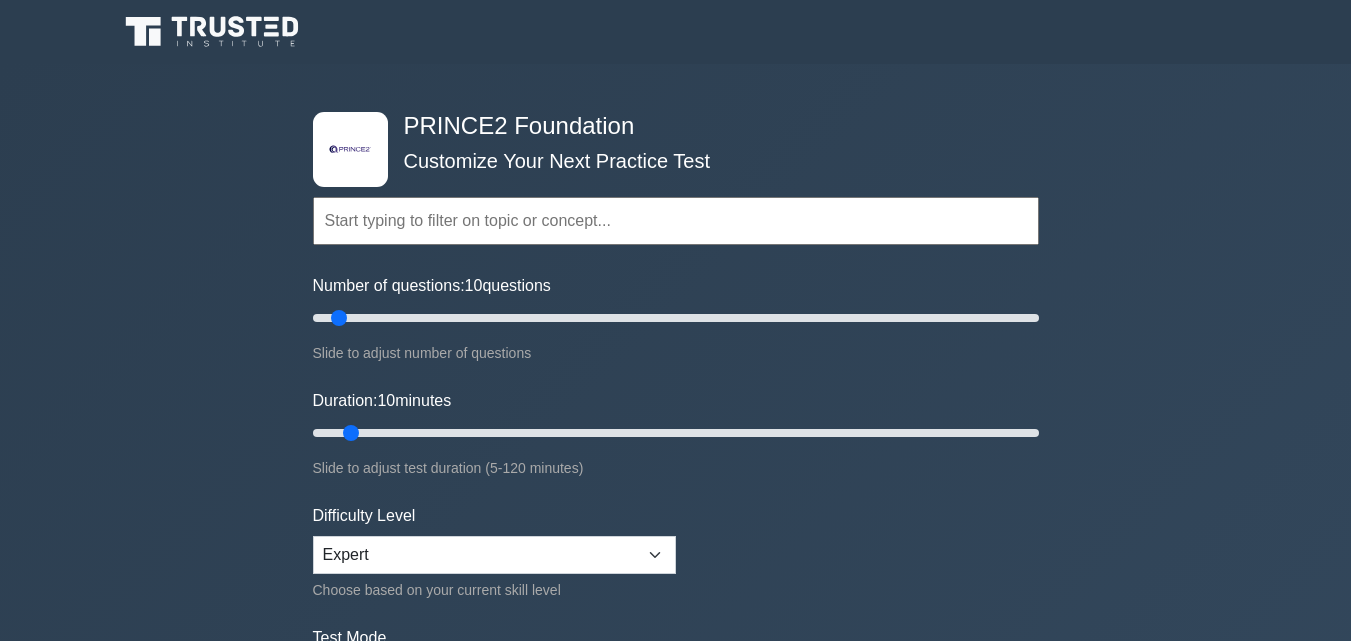 scroll, scrollTop: 0, scrollLeft: 0, axis: both 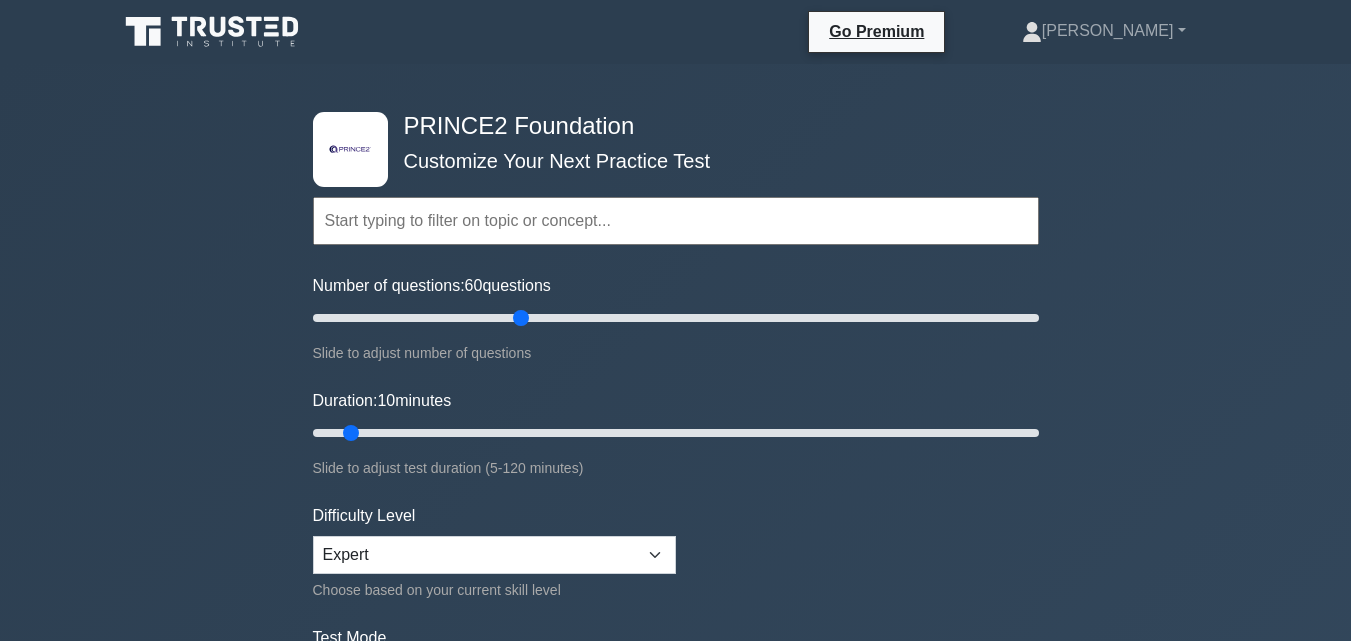 drag, startPoint x: 336, startPoint y: 313, endPoint x: 515, endPoint y: 312, distance: 179.00279 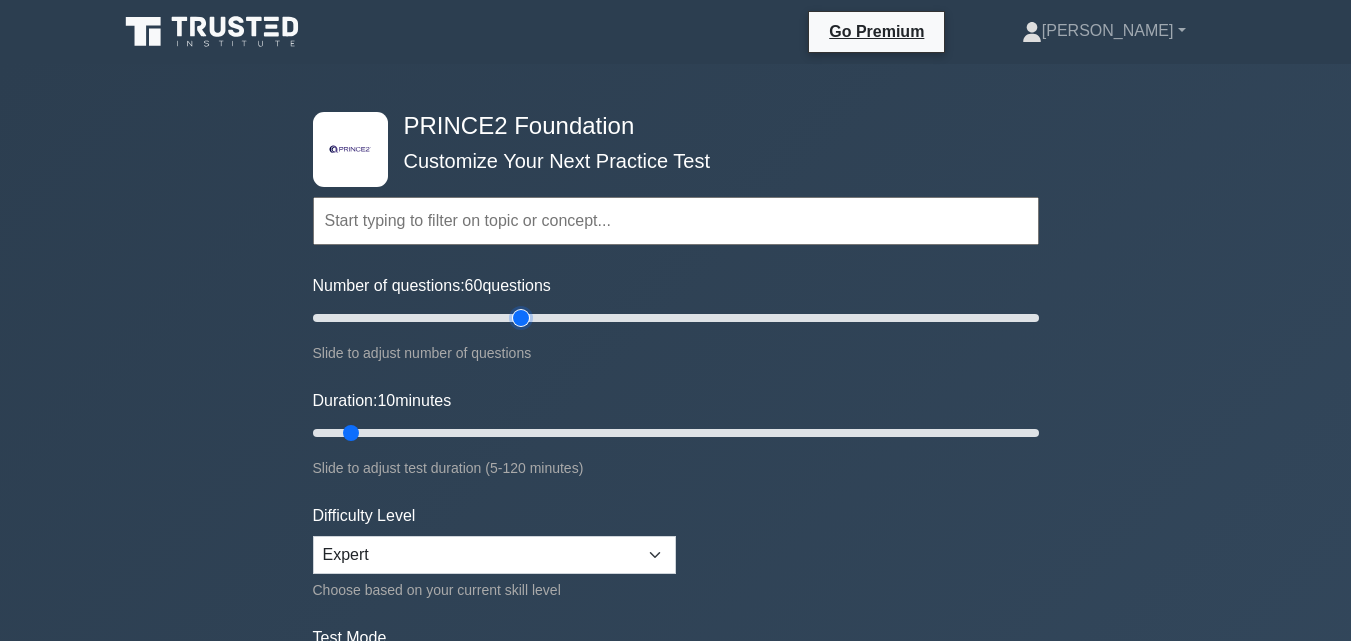 type on "60" 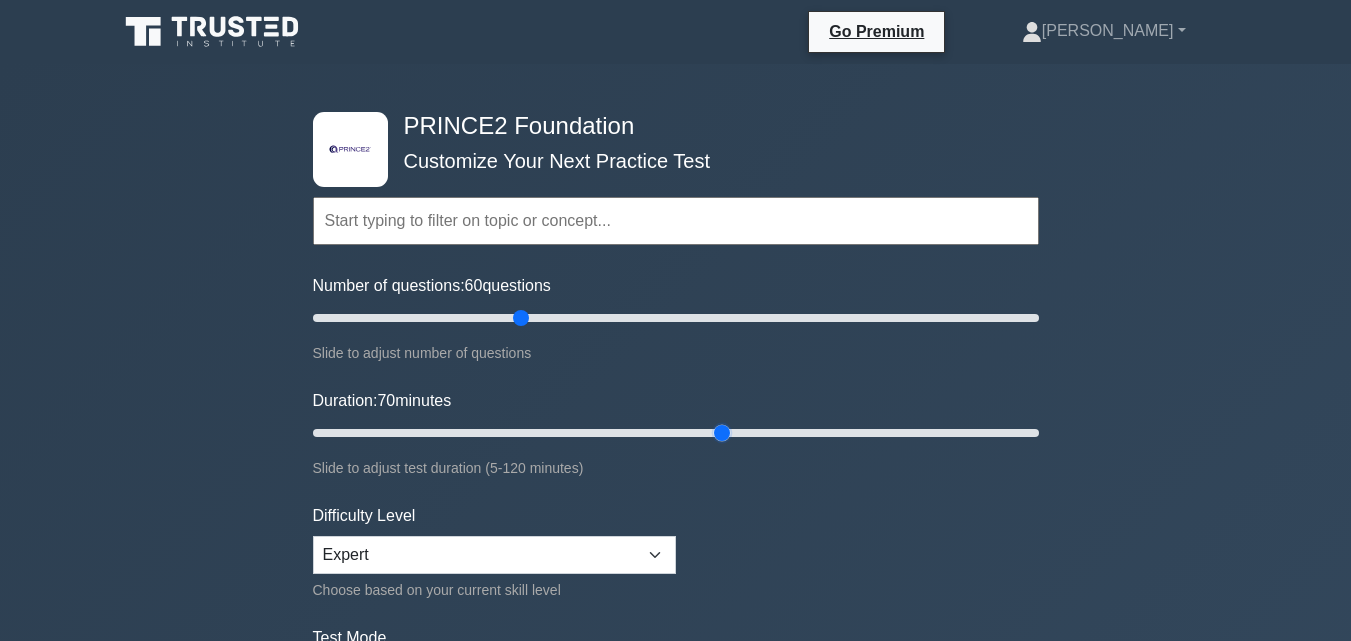 drag, startPoint x: 344, startPoint y: 428, endPoint x: 714, endPoint y: 418, distance: 370.1351 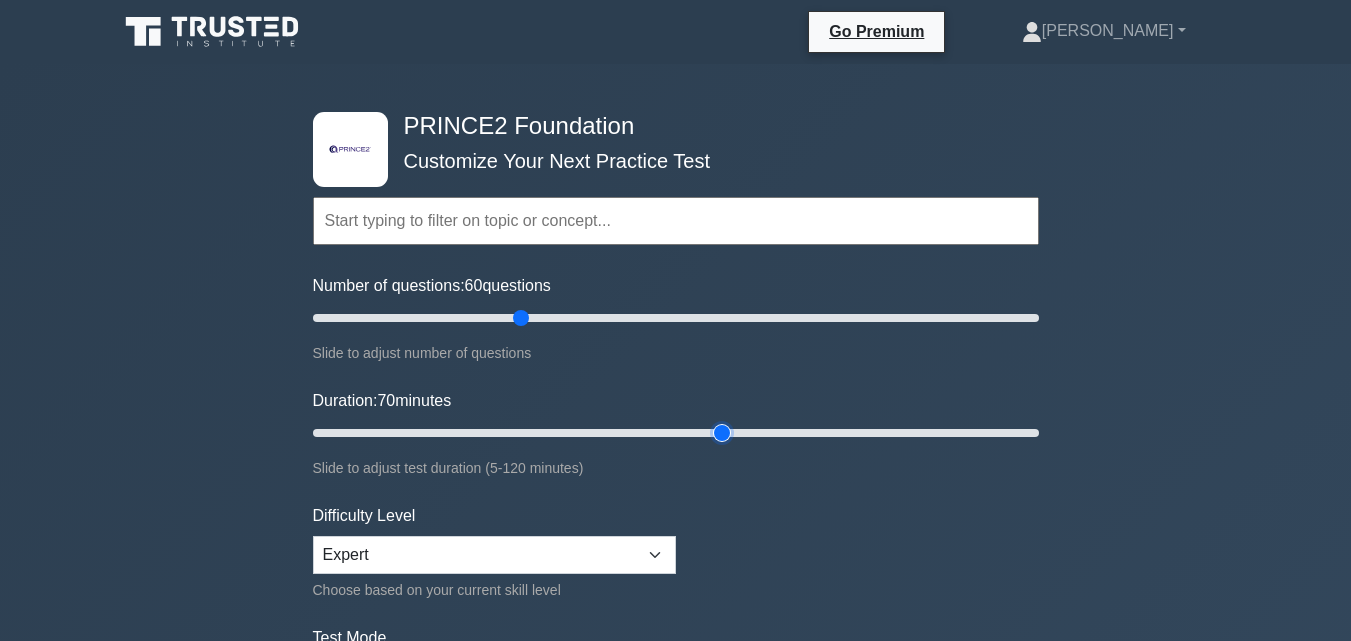 type on "70" 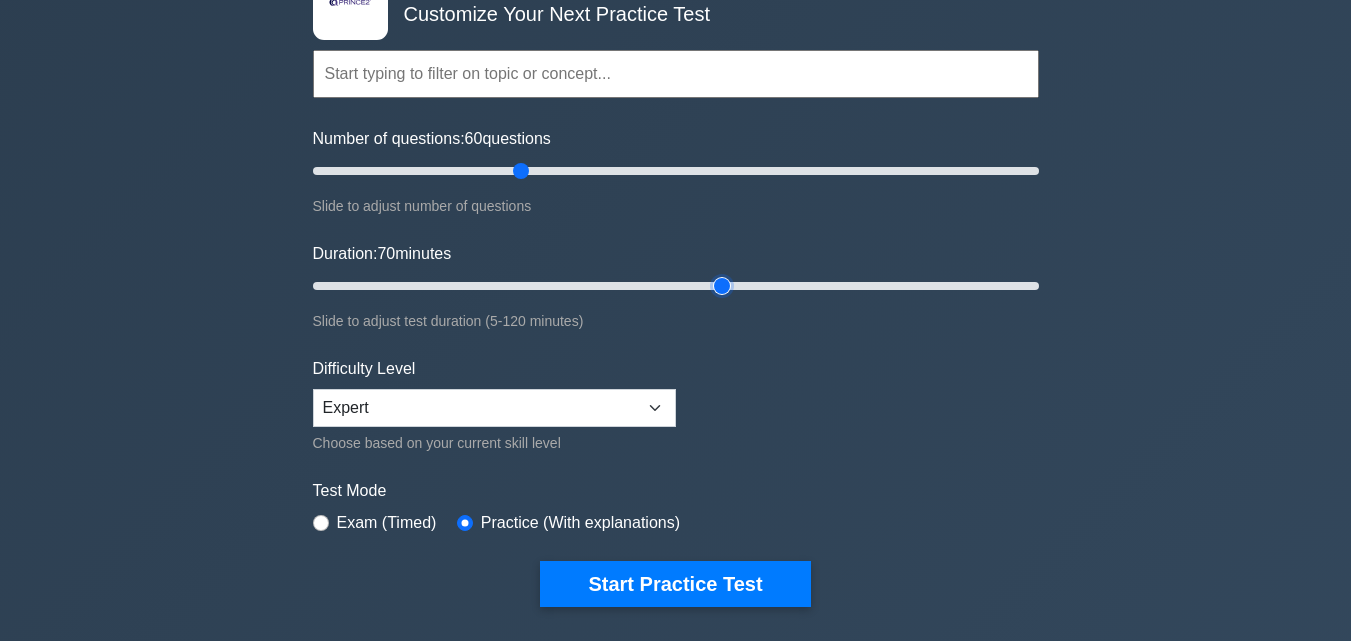 scroll, scrollTop: 200, scrollLeft: 0, axis: vertical 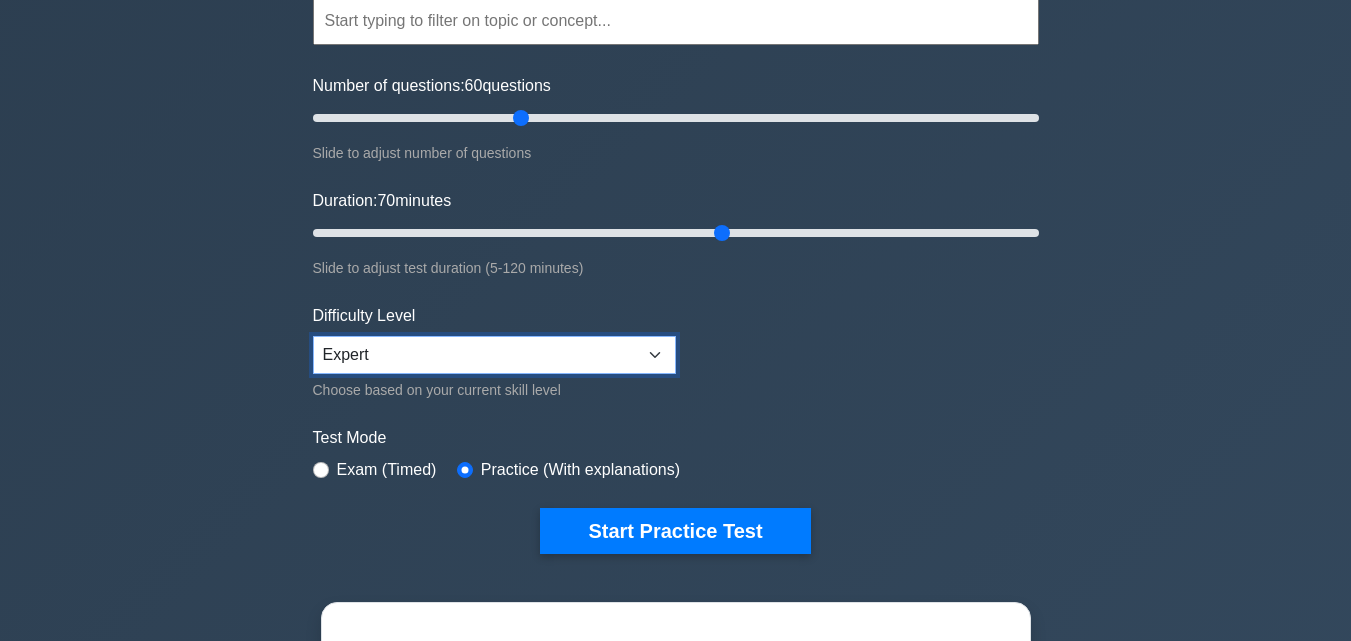 click on "Beginner
Intermediate
Expert" at bounding box center [494, 355] 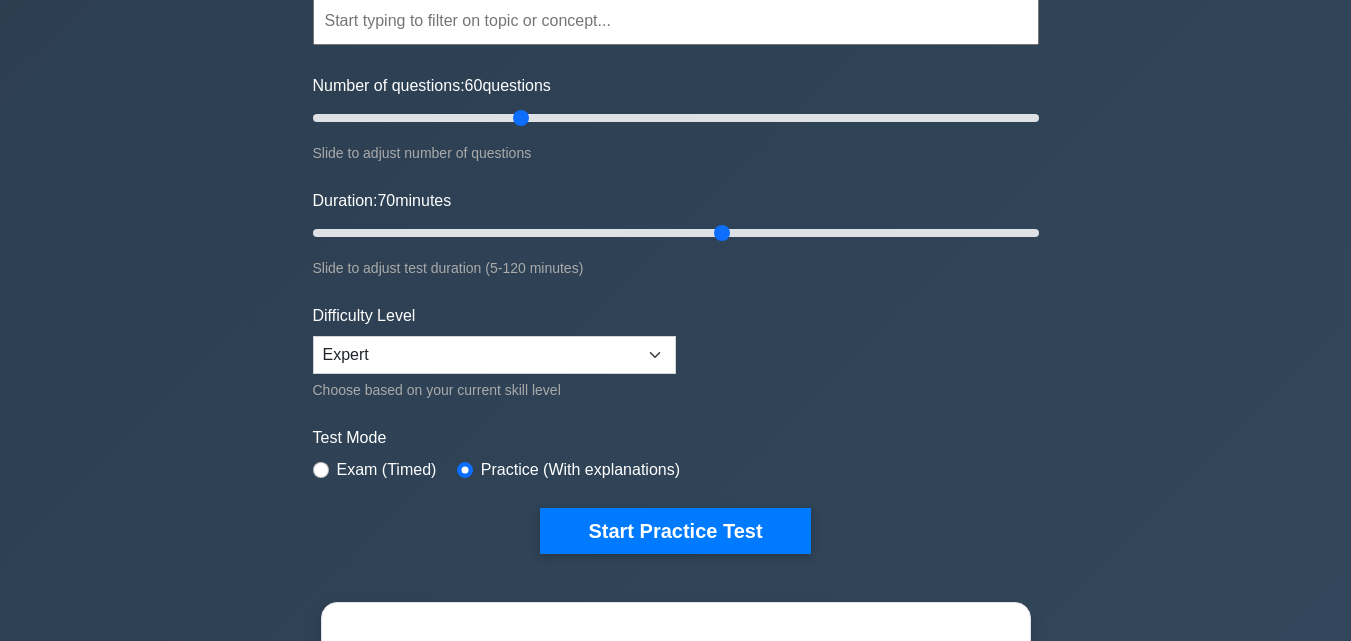 click on "Exam (Timed)" at bounding box center (387, 470) 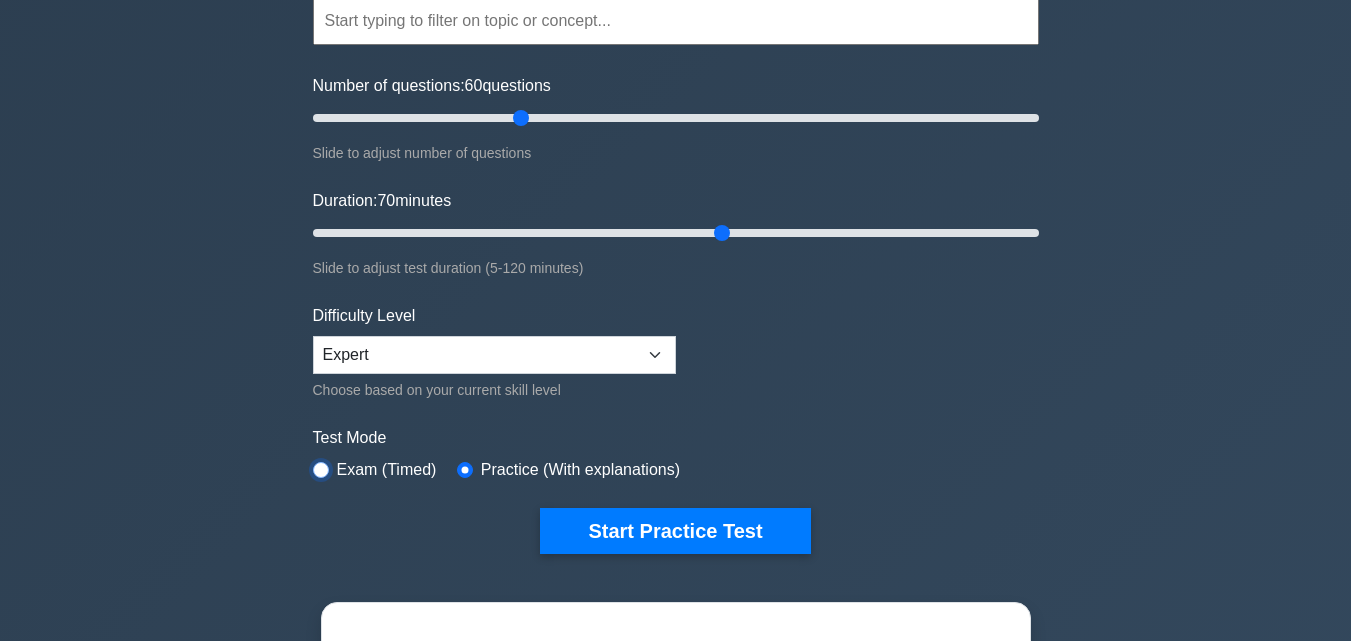 click at bounding box center [321, 470] 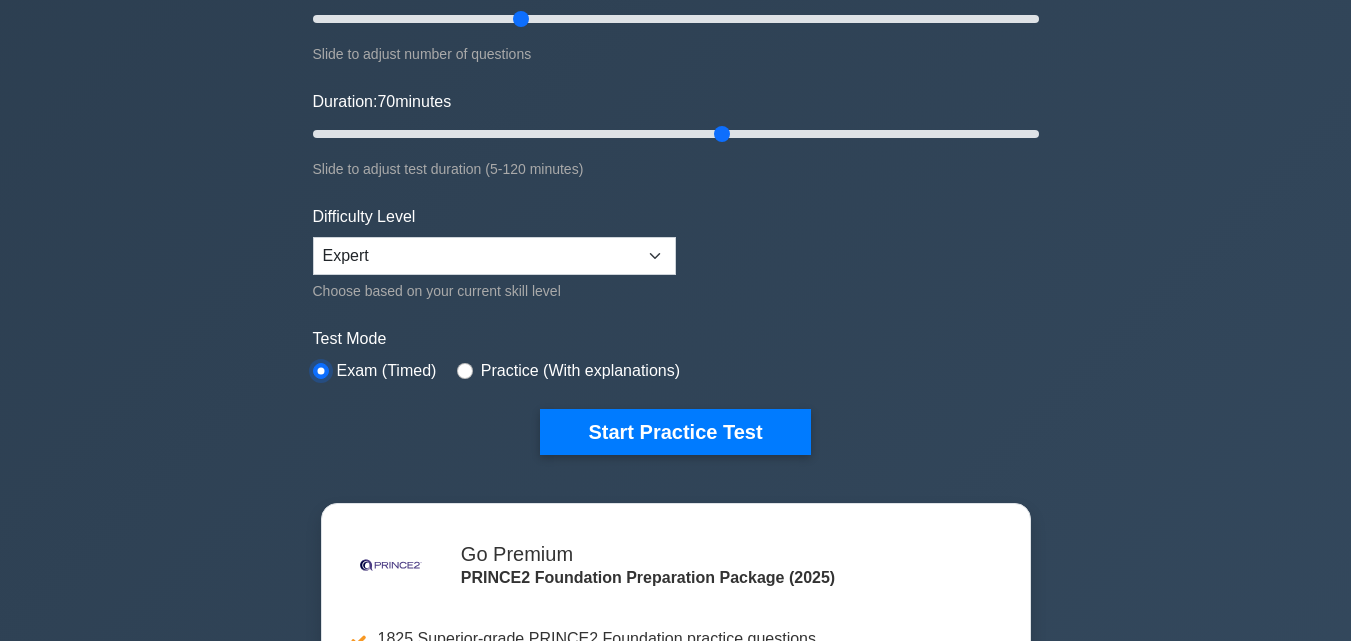 scroll, scrollTop: 400, scrollLeft: 0, axis: vertical 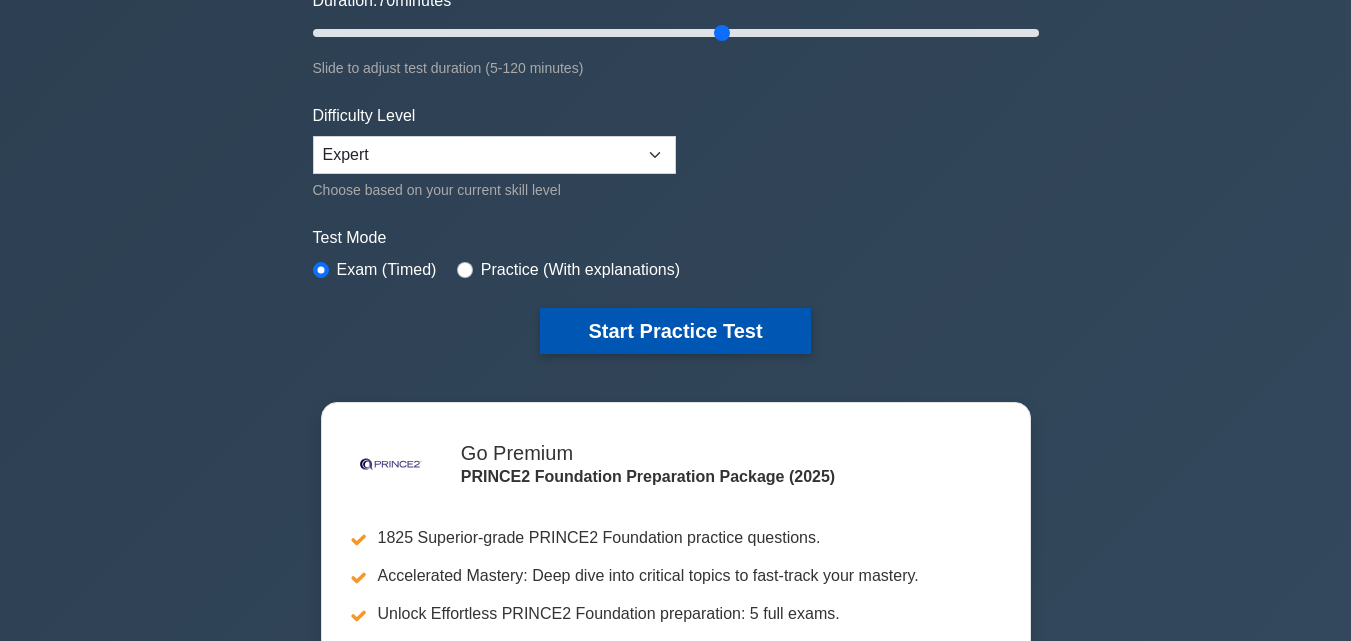 click on "Start Practice Test" at bounding box center (675, 331) 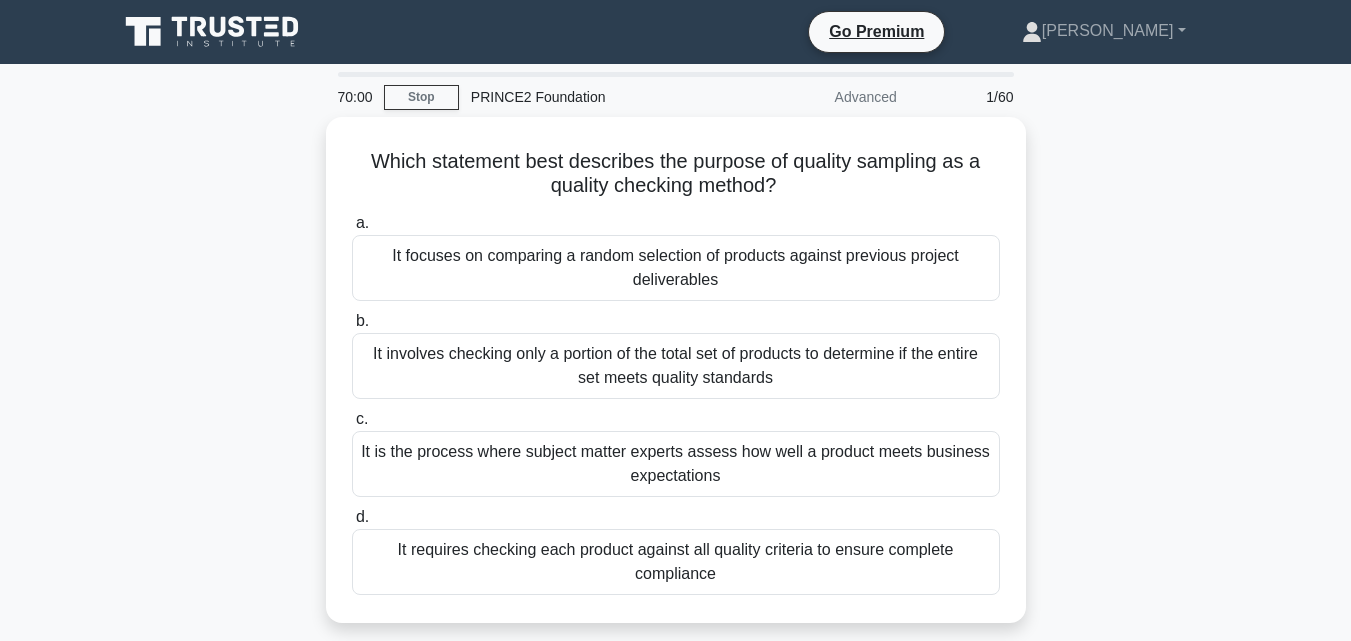 scroll, scrollTop: 0, scrollLeft: 0, axis: both 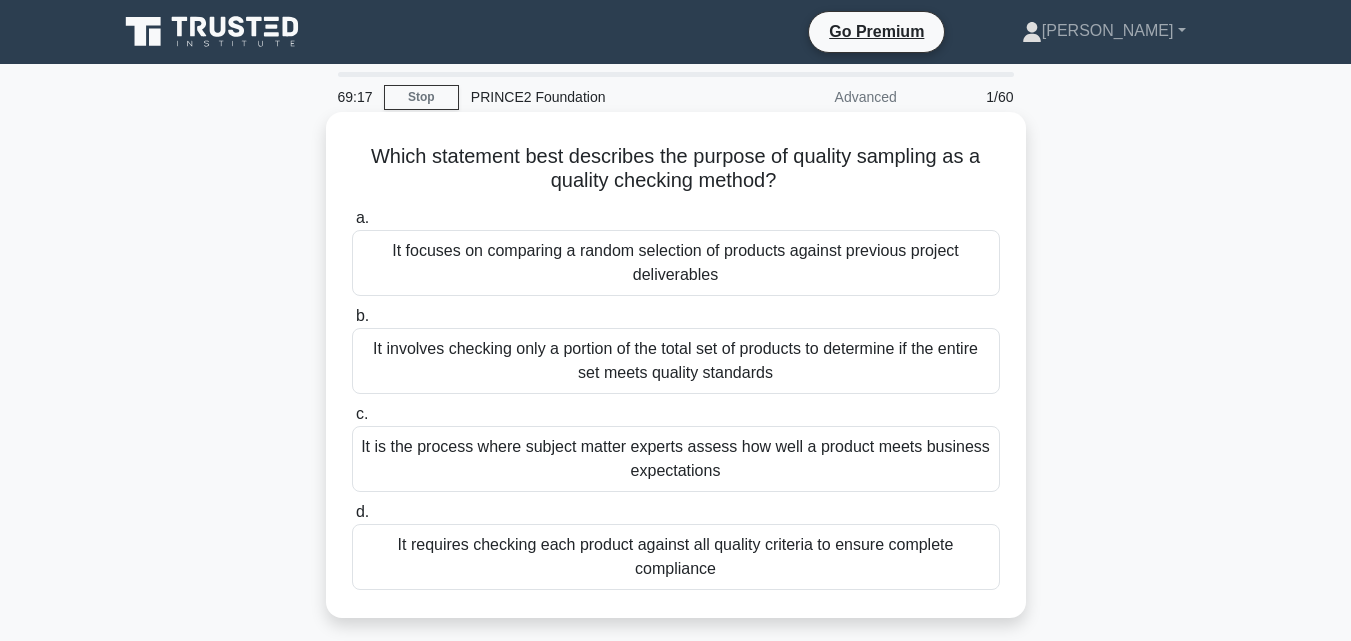 click on "It involves checking only a portion of the total set of products to determine if the entire set meets quality standards" at bounding box center [676, 361] 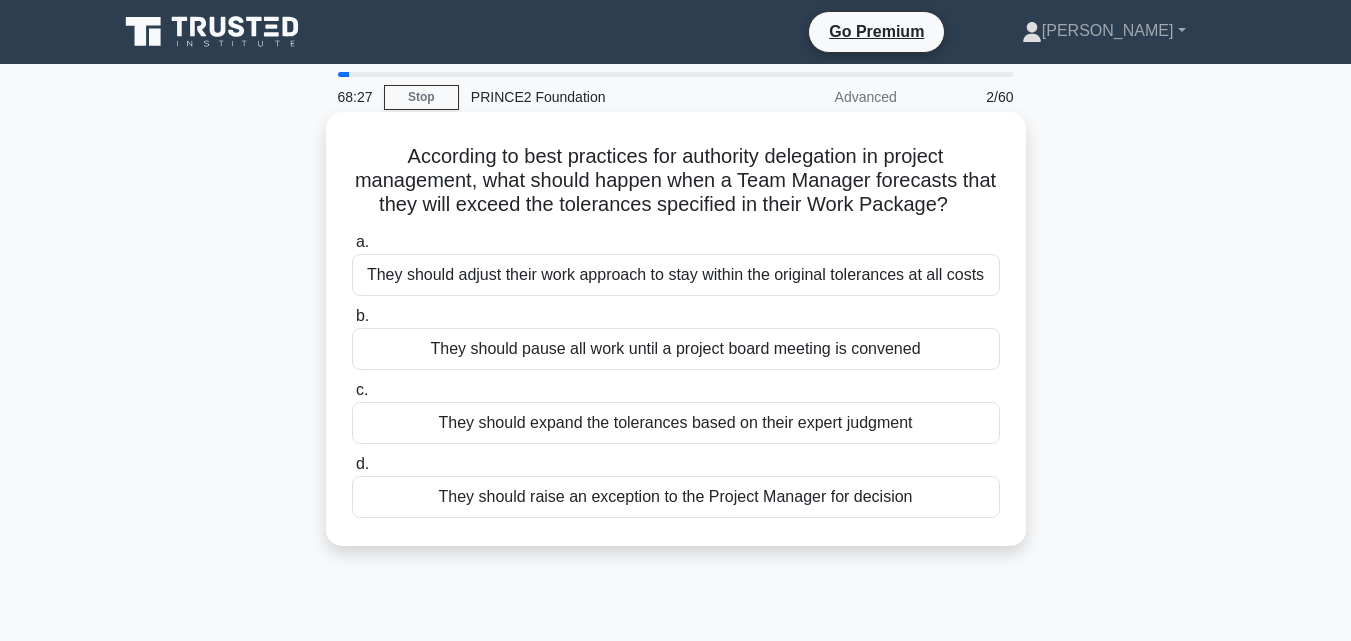 click on "They should pause all work until a project board meeting is convened" at bounding box center [676, 349] 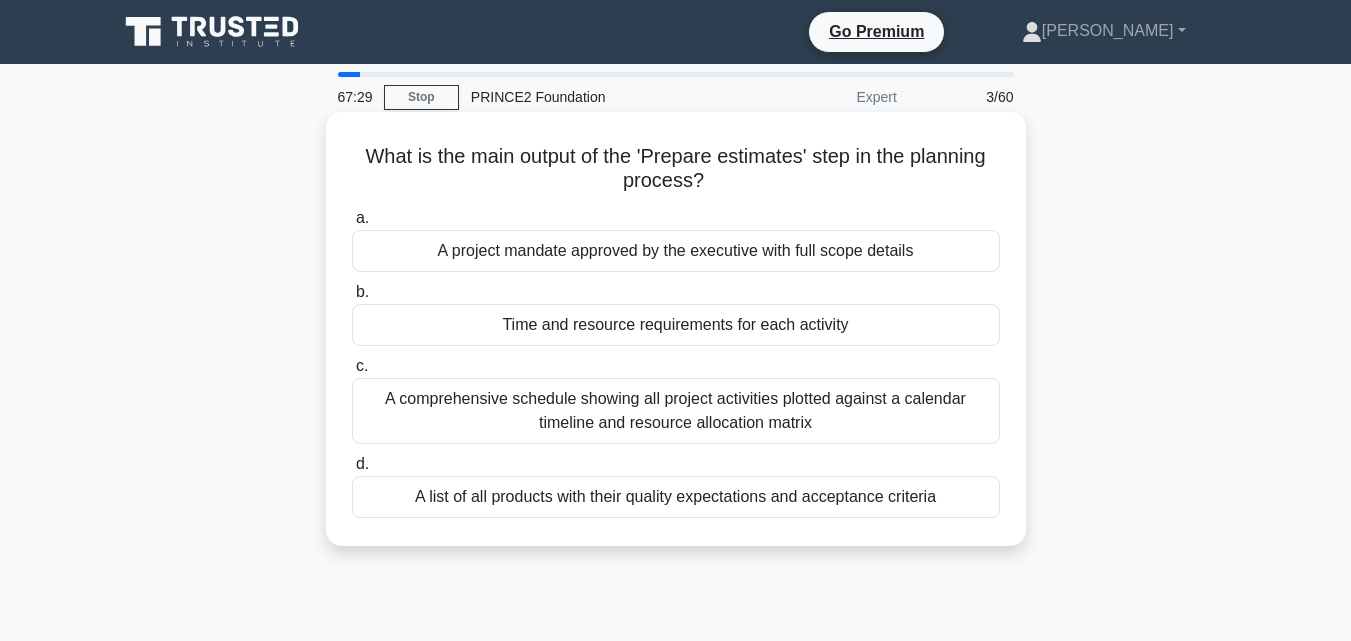 click on "Time and resource requirements for each activity" at bounding box center (676, 325) 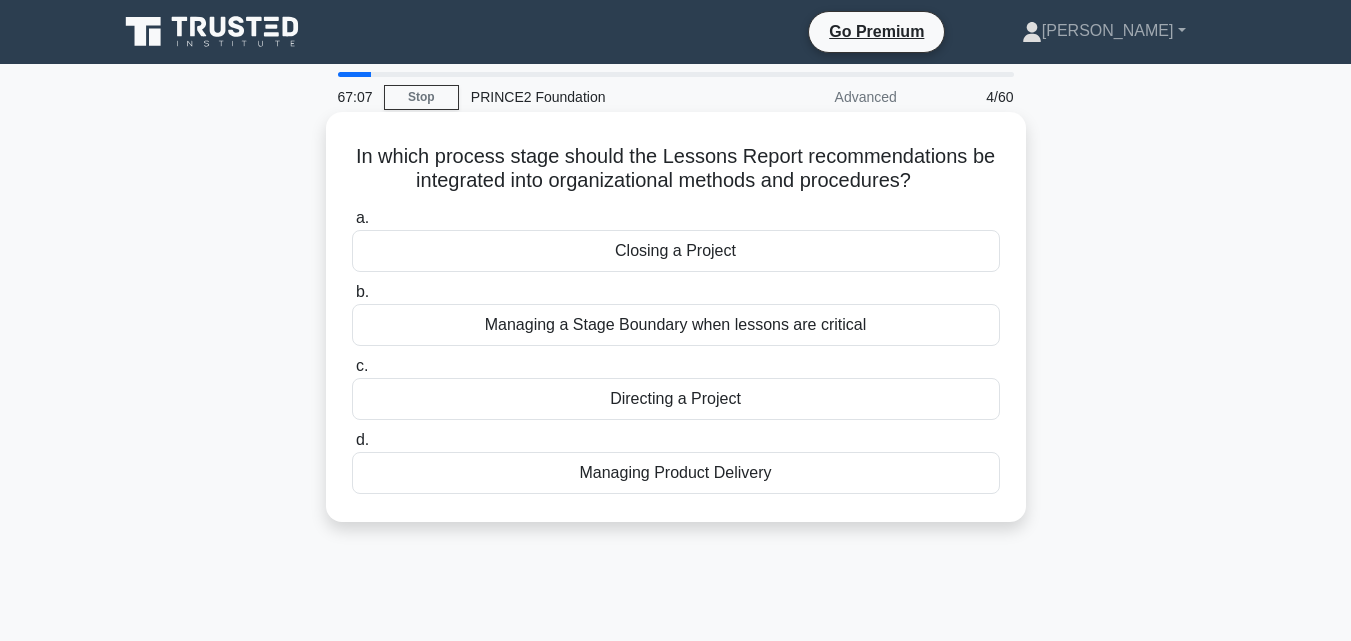 click on "Closing a Project" at bounding box center (676, 251) 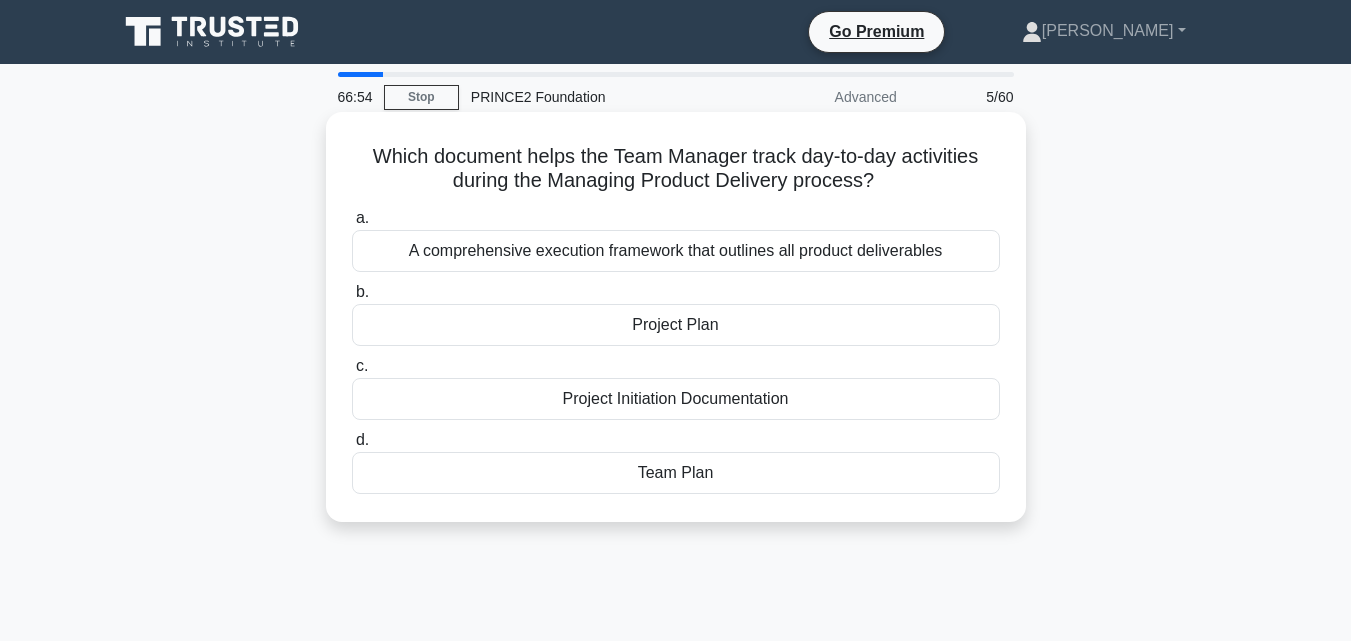 click on "Team Plan" at bounding box center (676, 473) 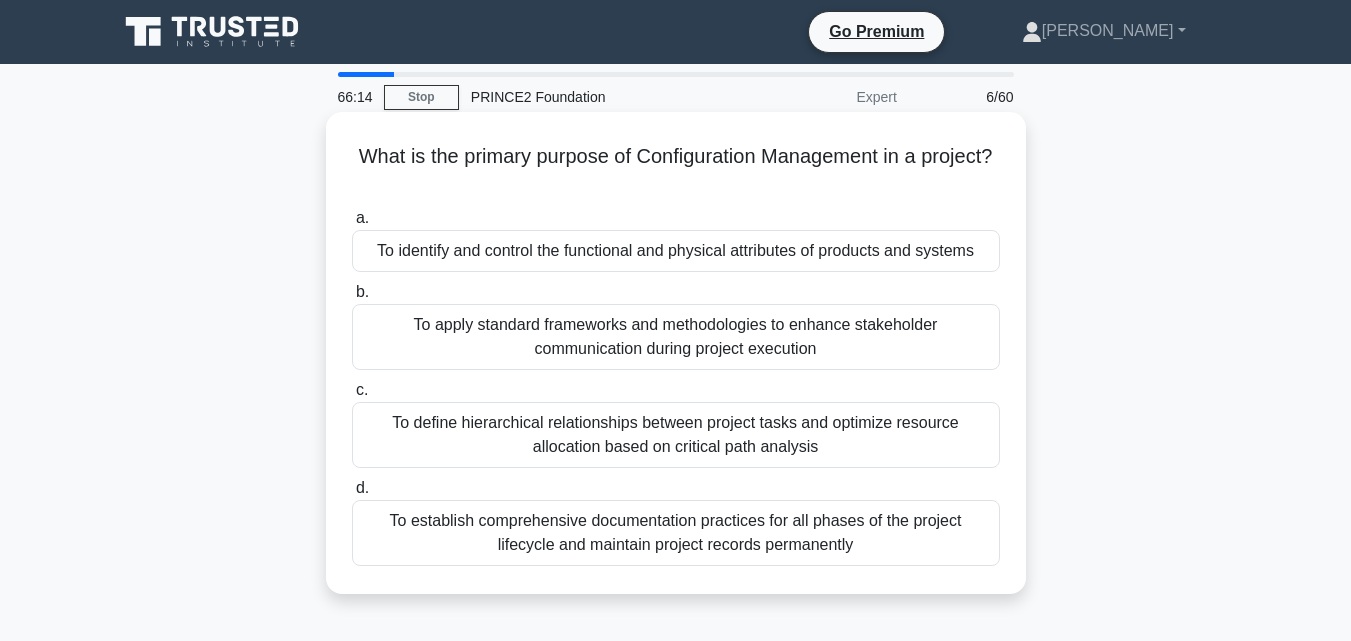 click on "To apply standard frameworks and methodologies to enhance stakeholder communication during project execution" at bounding box center (676, 337) 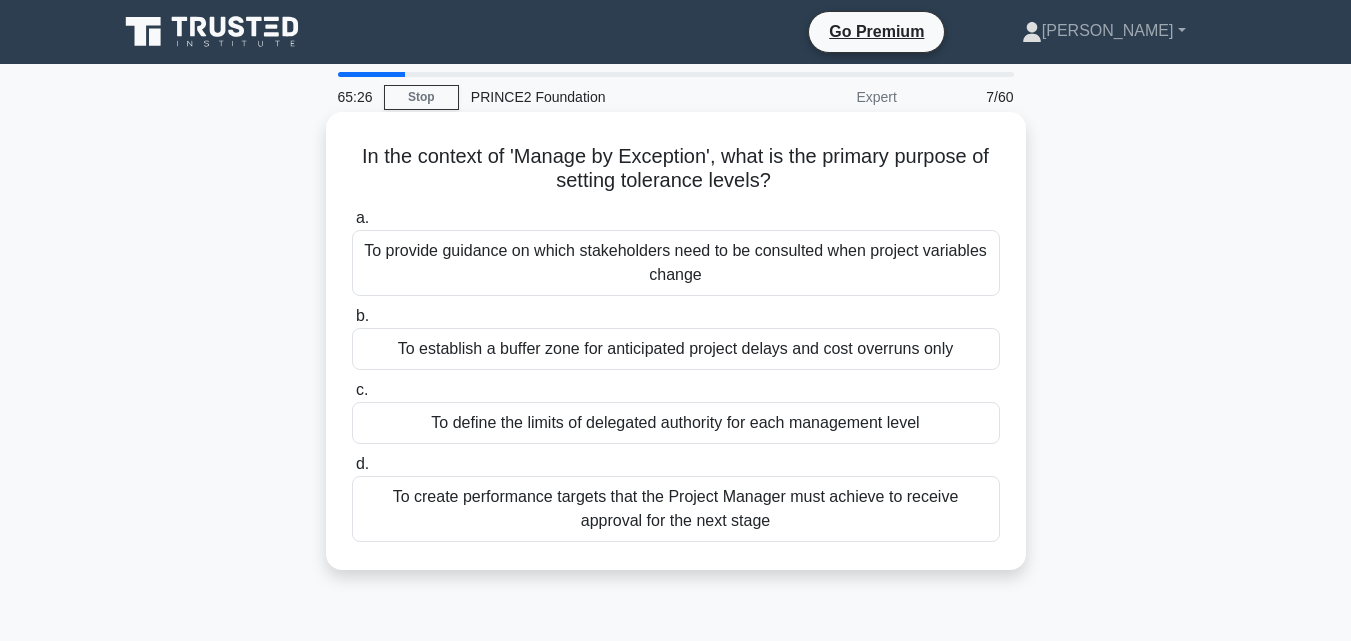 click on "To create performance targets that the Project Manager must achieve to receive approval for the next stage" at bounding box center [676, 509] 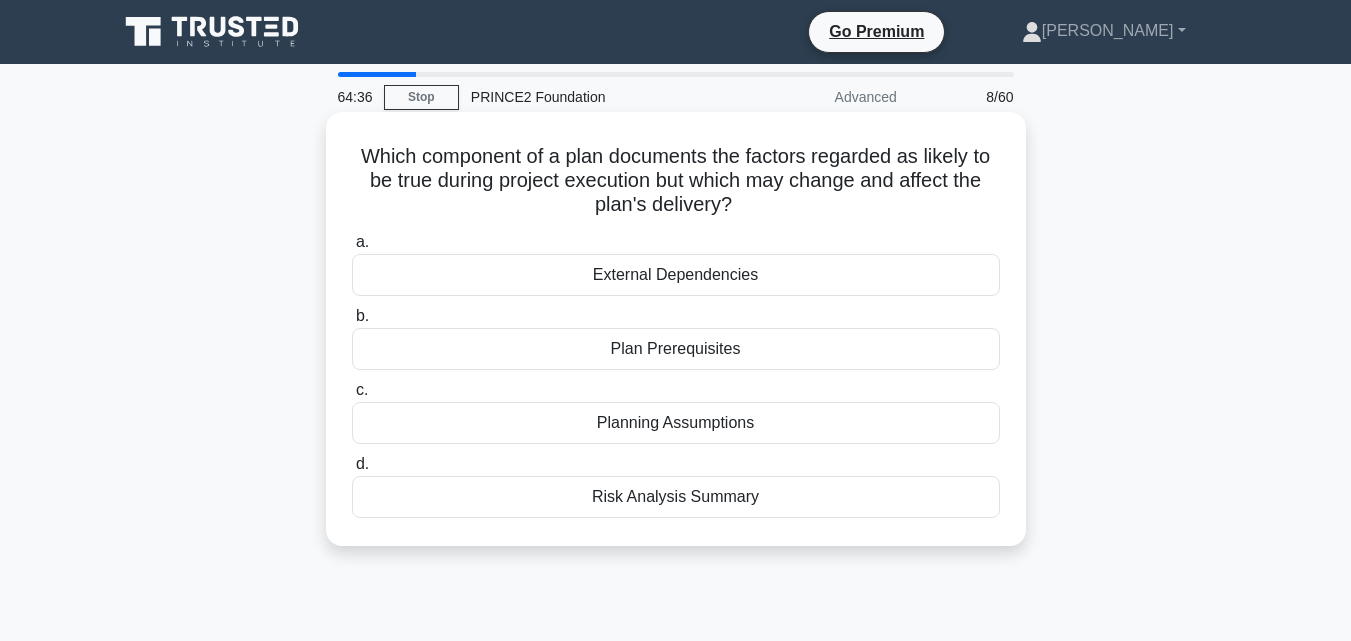 click on "Plan Prerequisites" at bounding box center [676, 349] 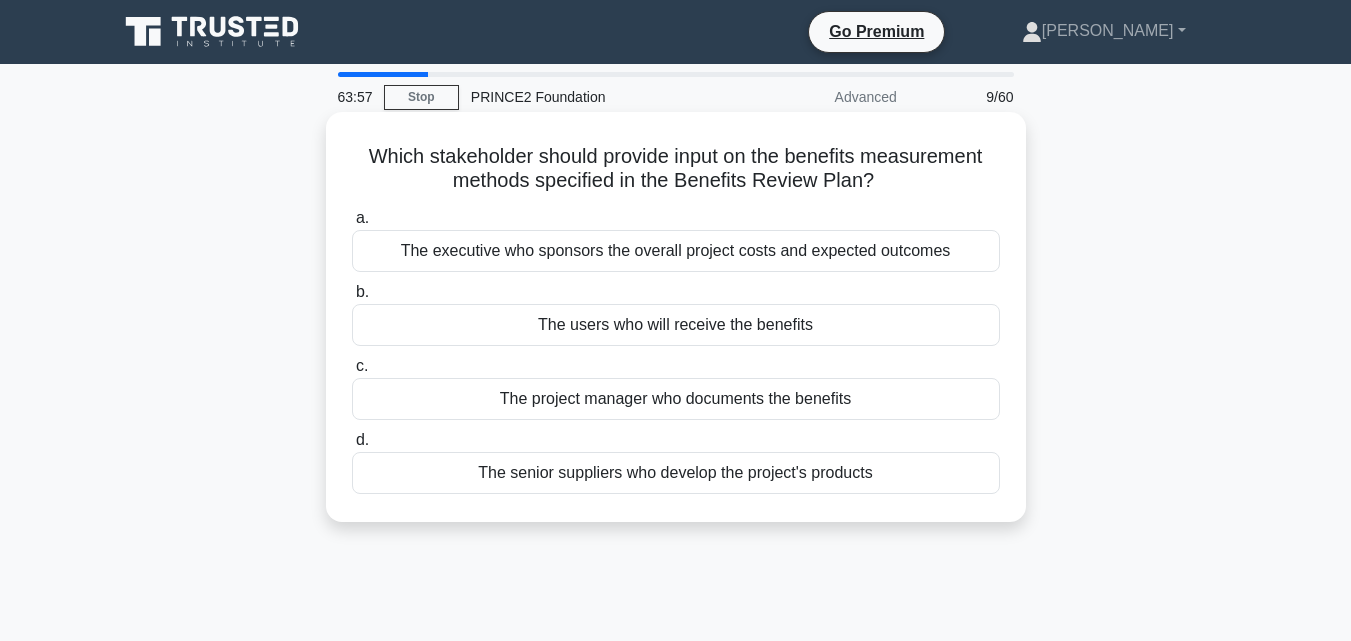 click on "The project manager who documents the benefits" at bounding box center [676, 399] 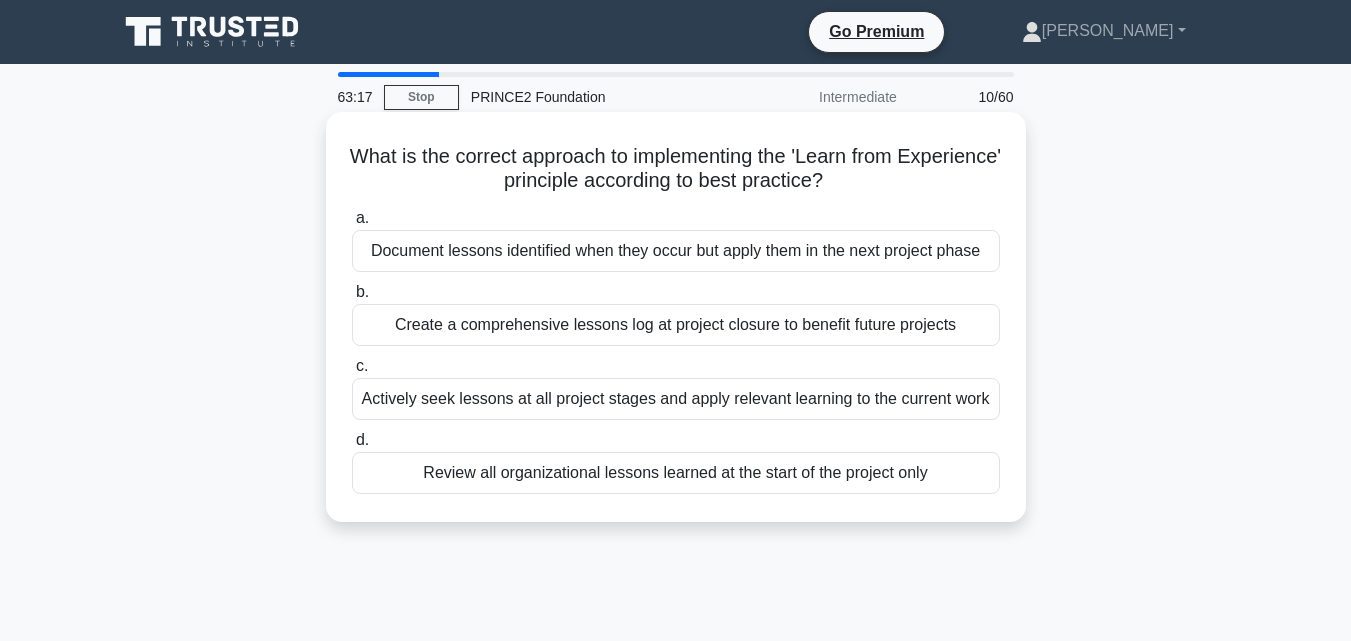 click on "Actively seek lessons at all project stages and apply relevant learning to the current work" at bounding box center (676, 399) 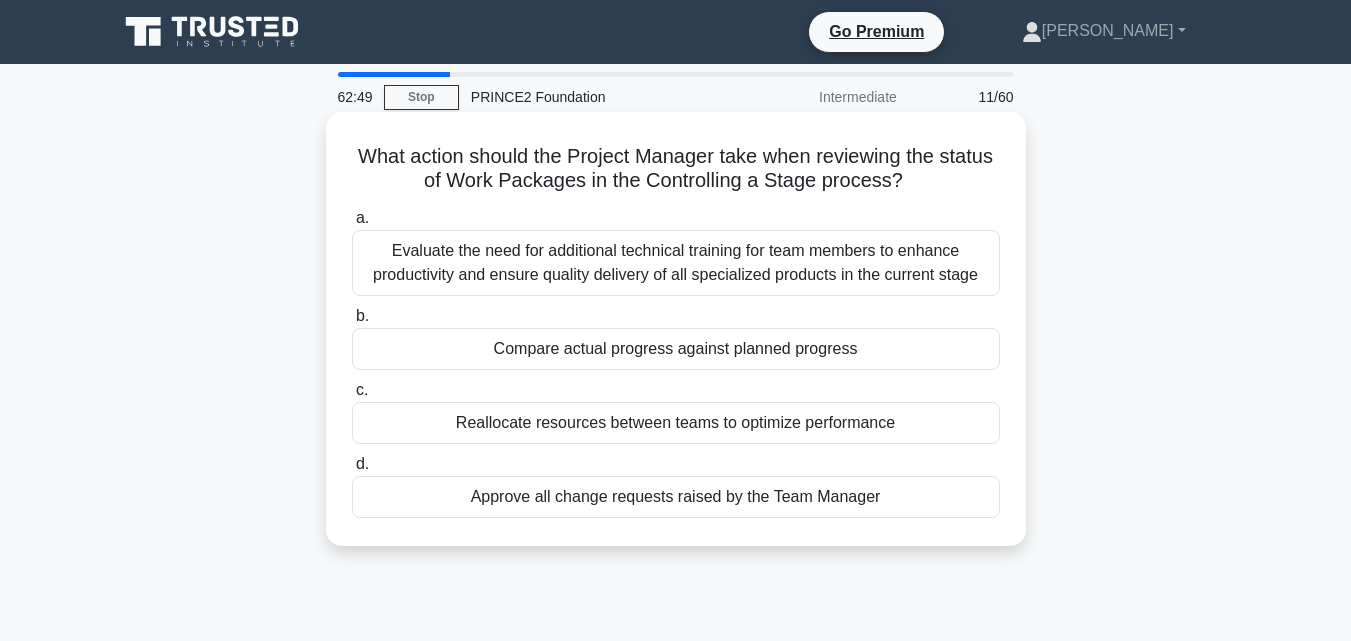 click on "Compare actual progress against planned progress" at bounding box center [676, 349] 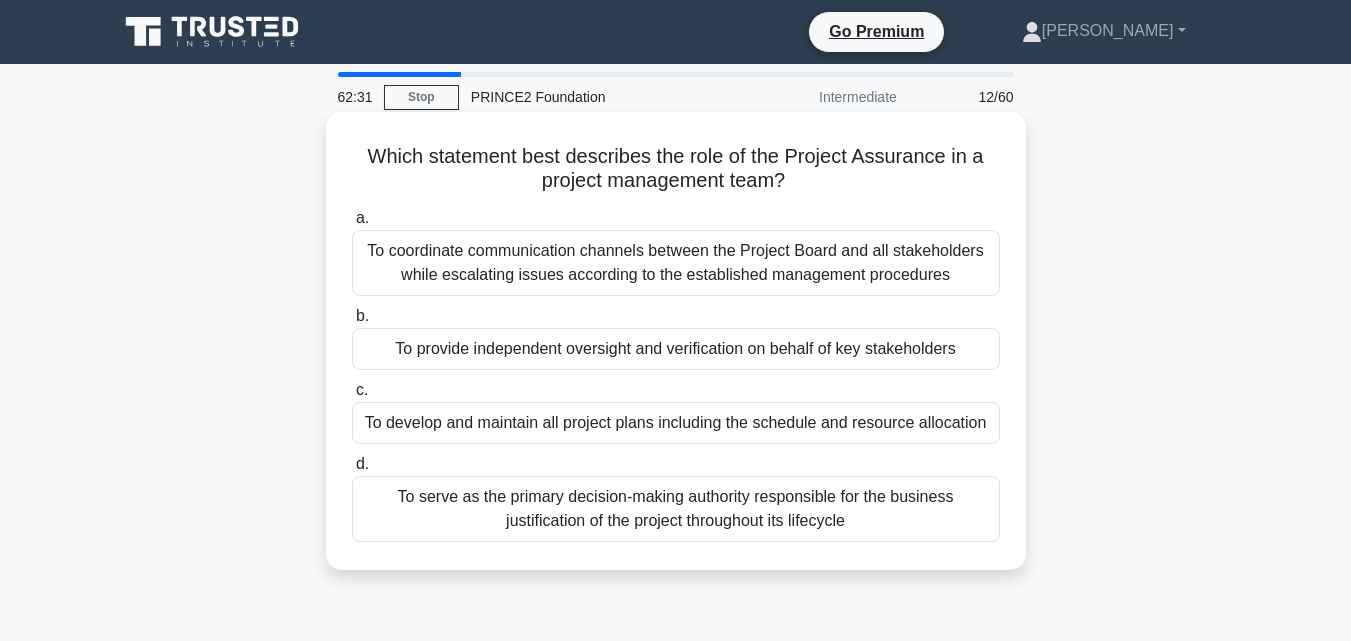 click on "To provide independent oversight and verification on behalf of key stakeholders" at bounding box center [676, 349] 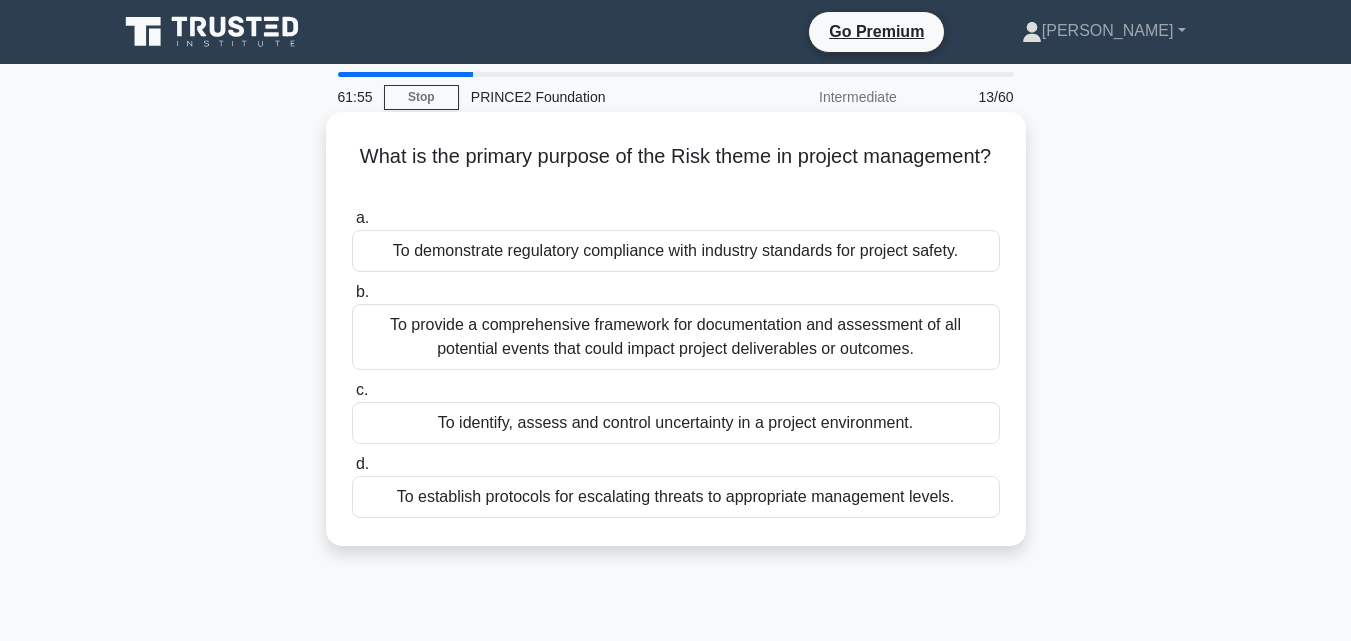click on "To provide a comprehensive framework for documentation and assessment of all potential events that could impact project deliverables or outcomes." at bounding box center [676, 337] 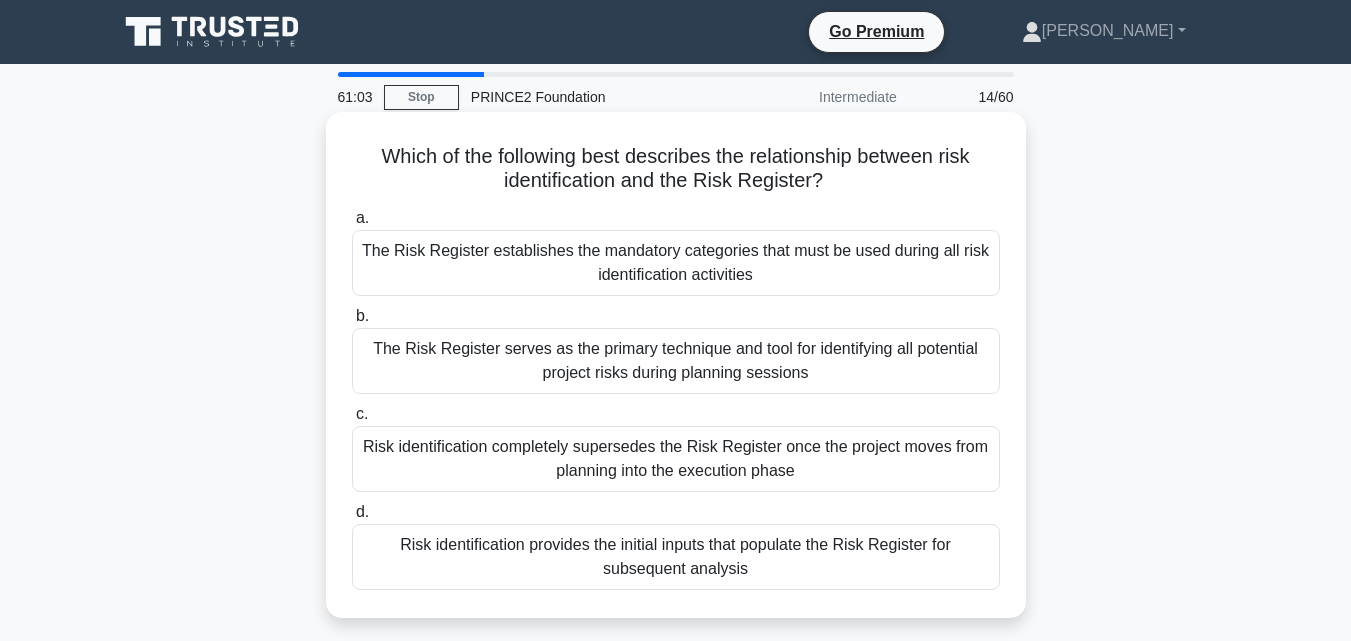 click on "The Risk Register establishes the mandatory categories that must be used during all risk identification activities" at bounding box center (676, 263) 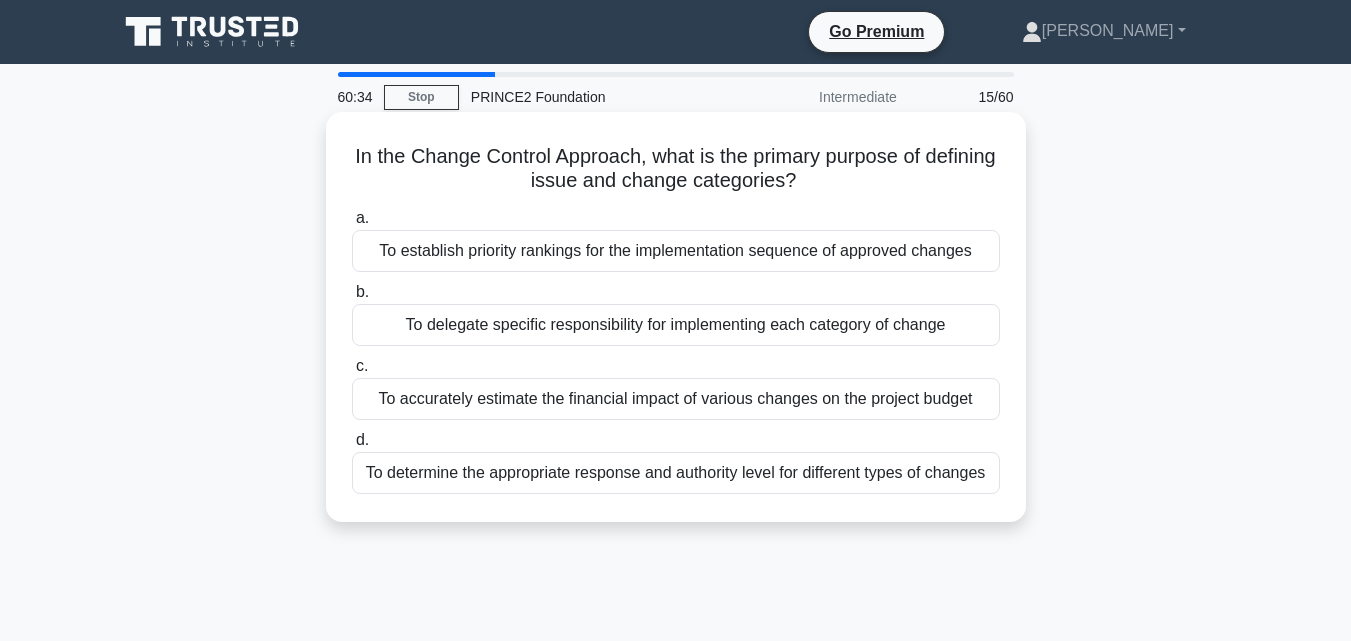 click on "To determine the appropriate response and authority level for different types of changes" at bounding box center [676, 473] 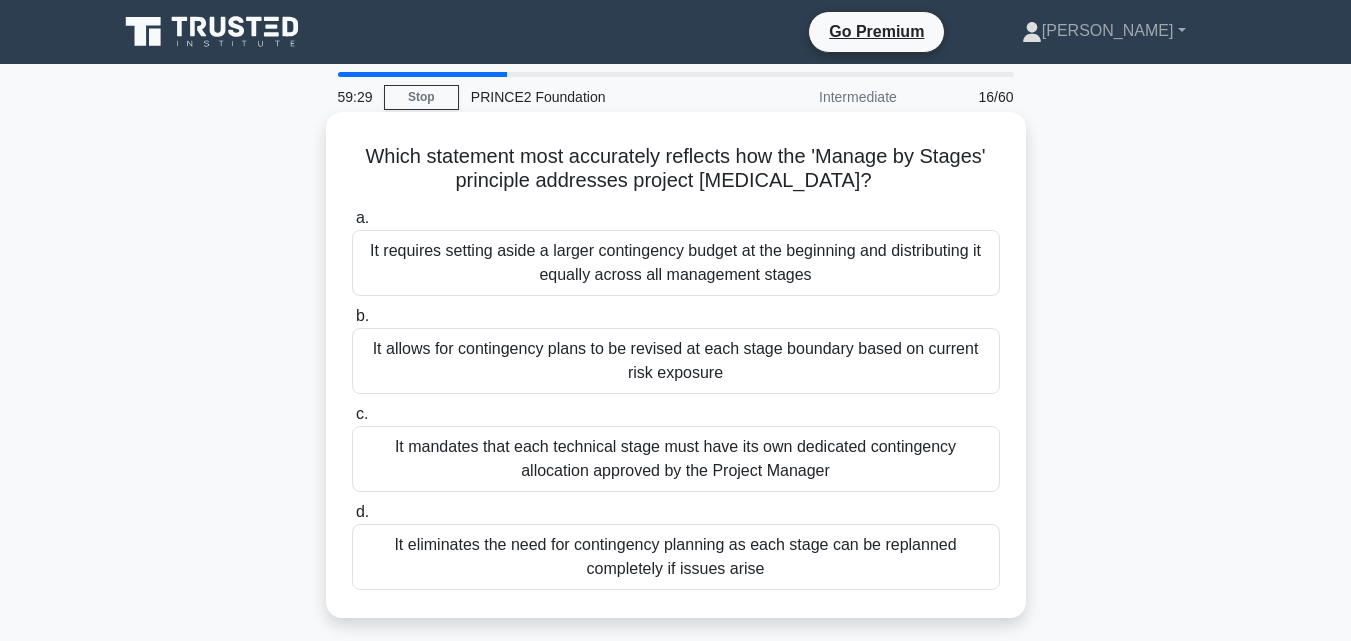 drag, startPoint x: 516, startPoint y: 373, endPoint x: 535, endPoint y: 576, distance: 203.88722 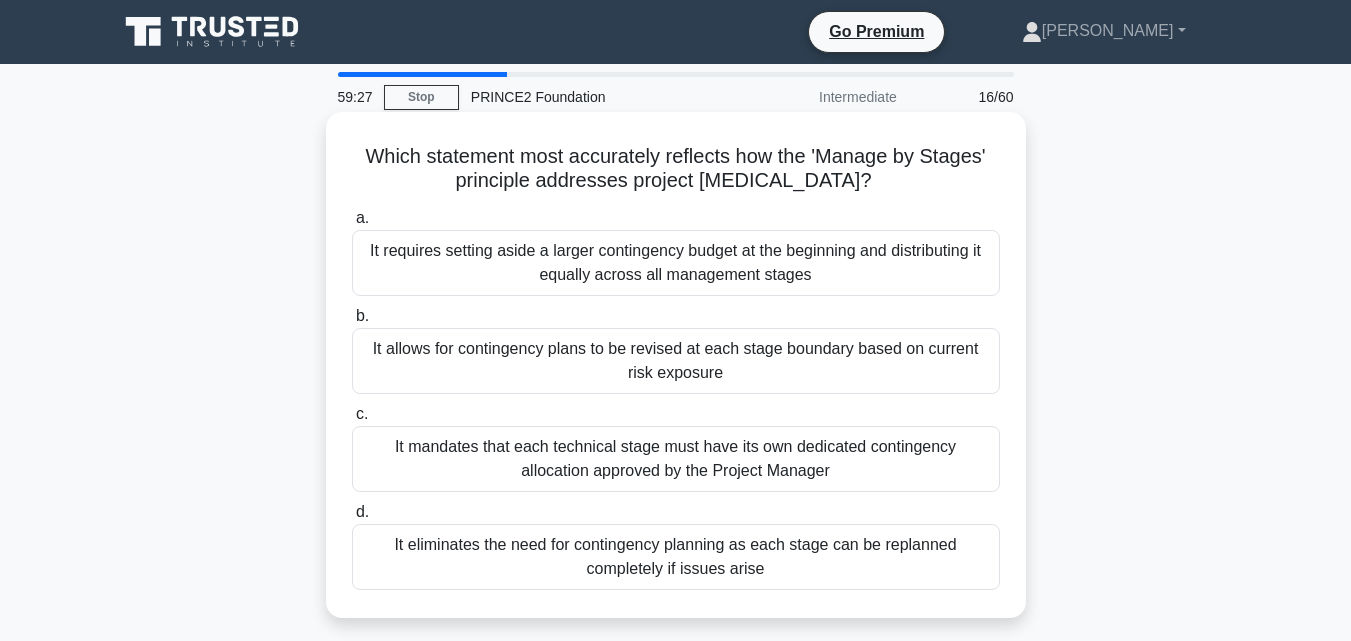 click on "It allows for contingency plans to be revised at each stage boundary based on current risk exposure" at bounding box center (676, 361) 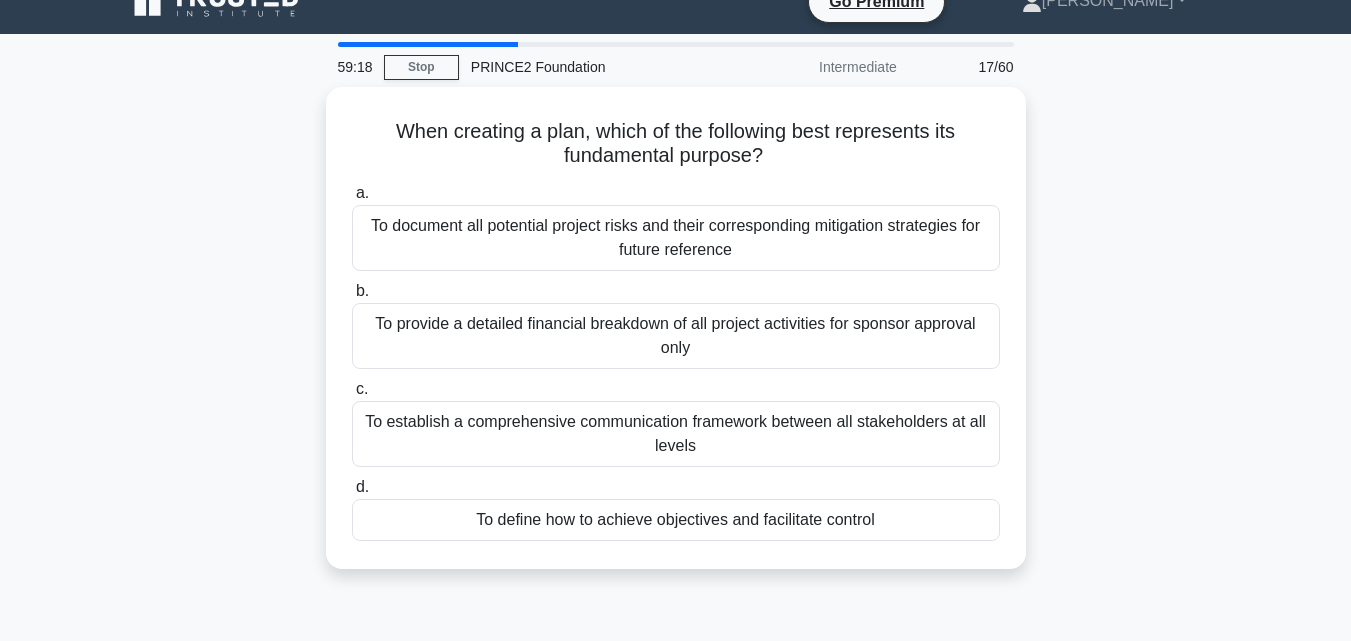 scroll, scrollTop: 0, scrollLeft: 0, axis: both 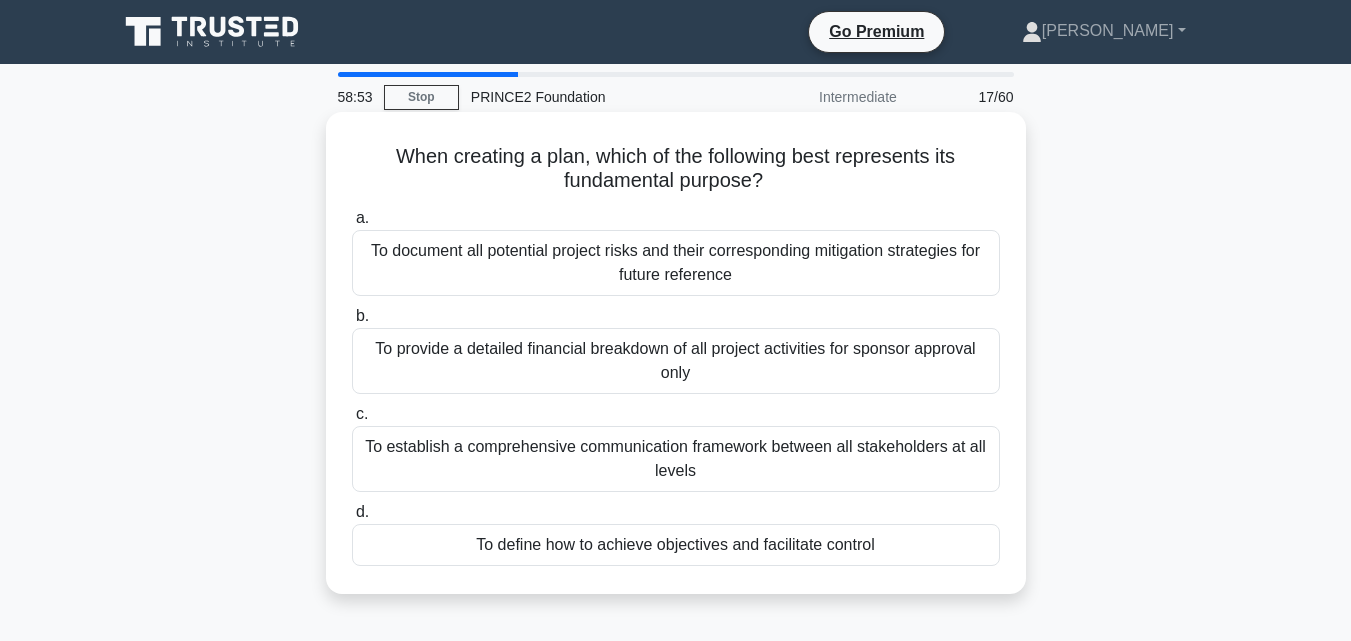 click on "To define how to achieve objectives and facilitate control" at bounding box center (676, 545) 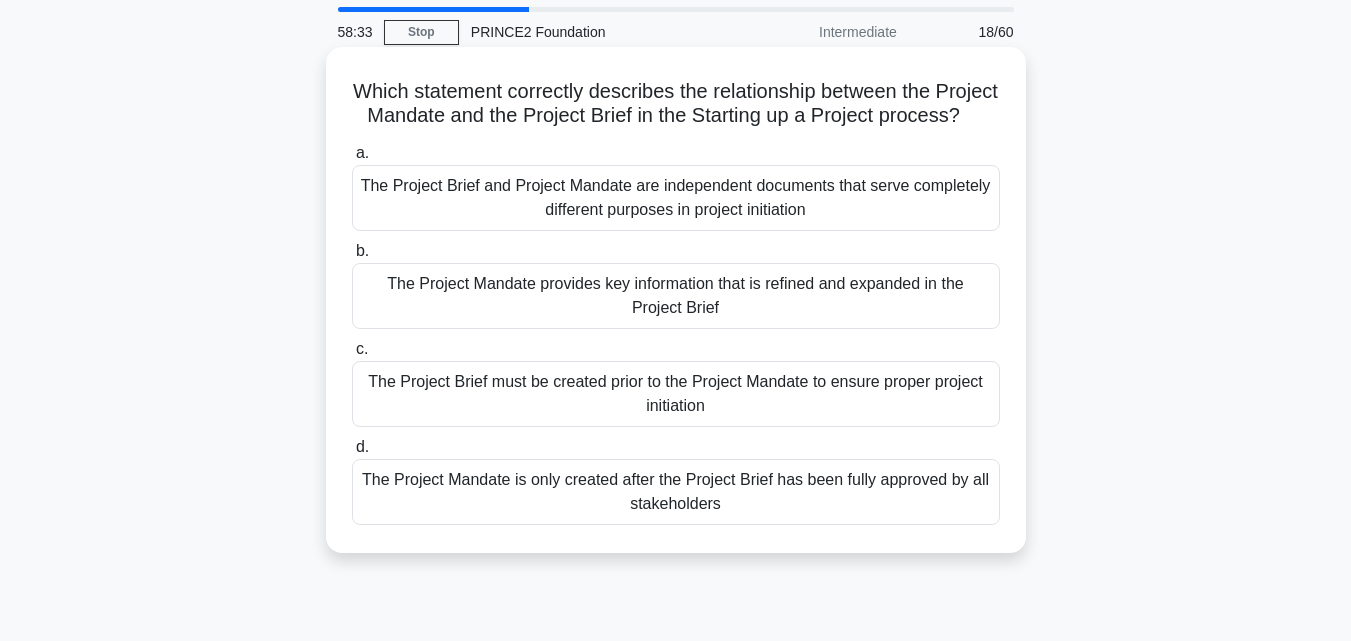 scroll, scrollTop: 100, scrollLeft: 0, axis: vertical 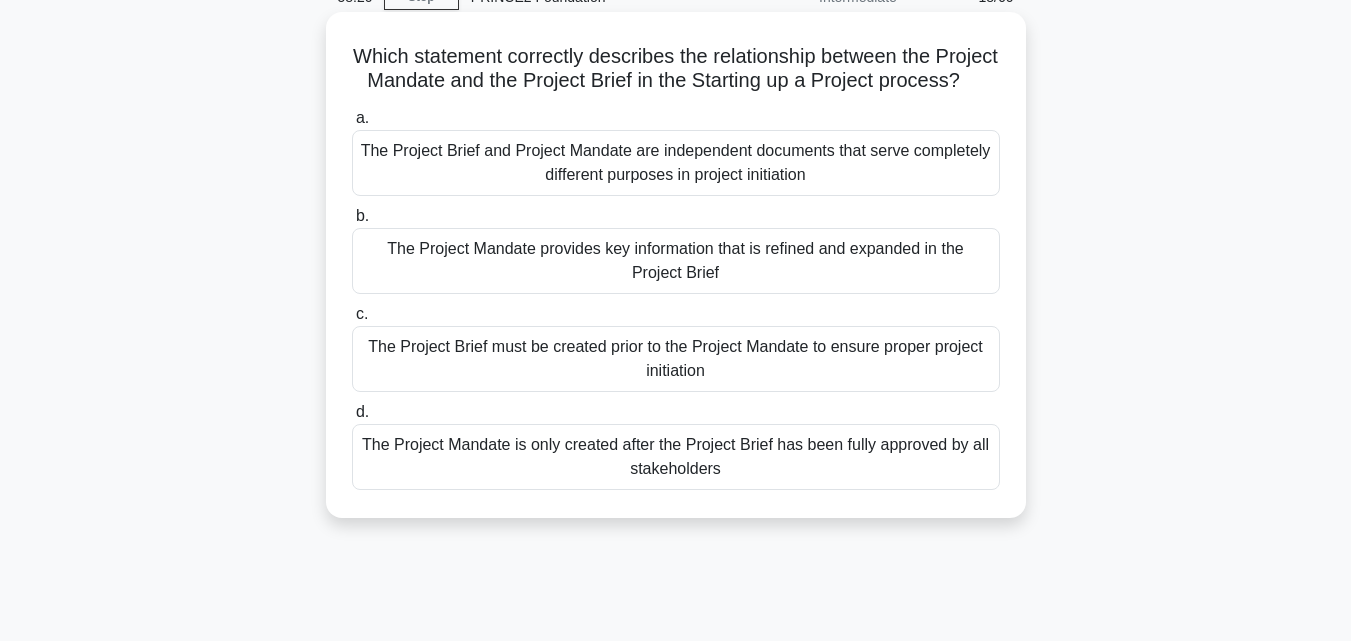 click on "The Project Mandate provides key information that is refined and expanded in the Project Brief" at bounding box center (676, 261) 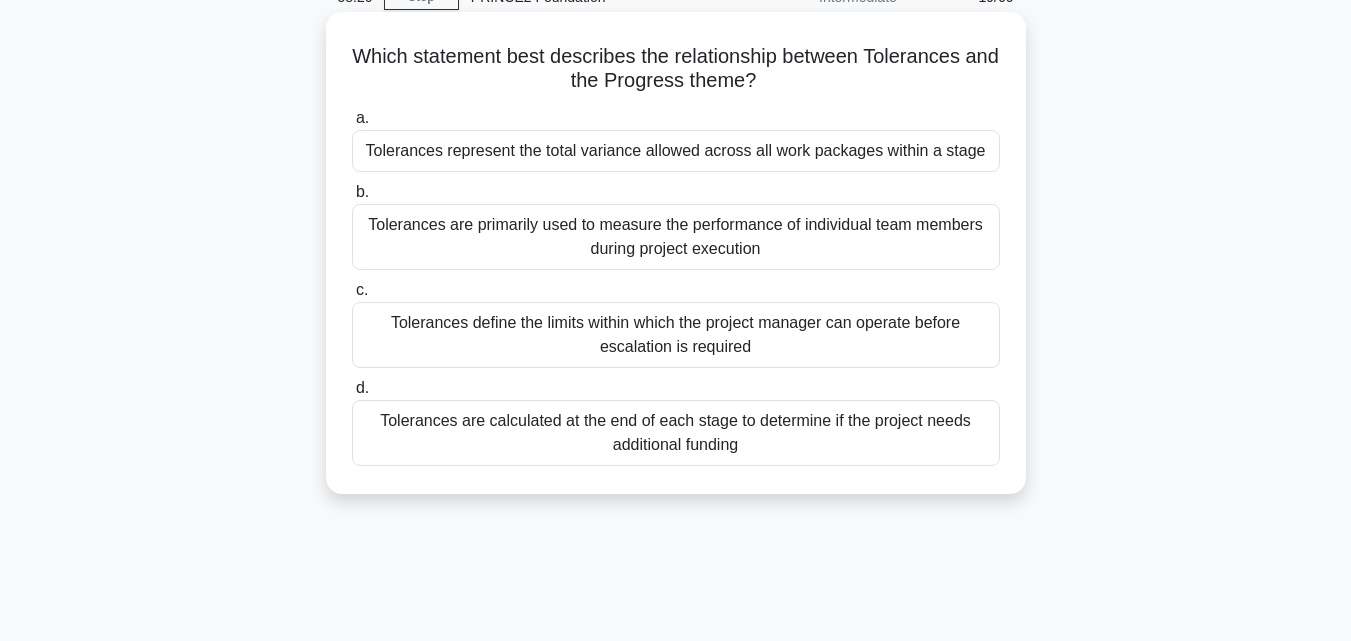 scroll, scrollTop: 0, scrollLeft: 0, axis: both 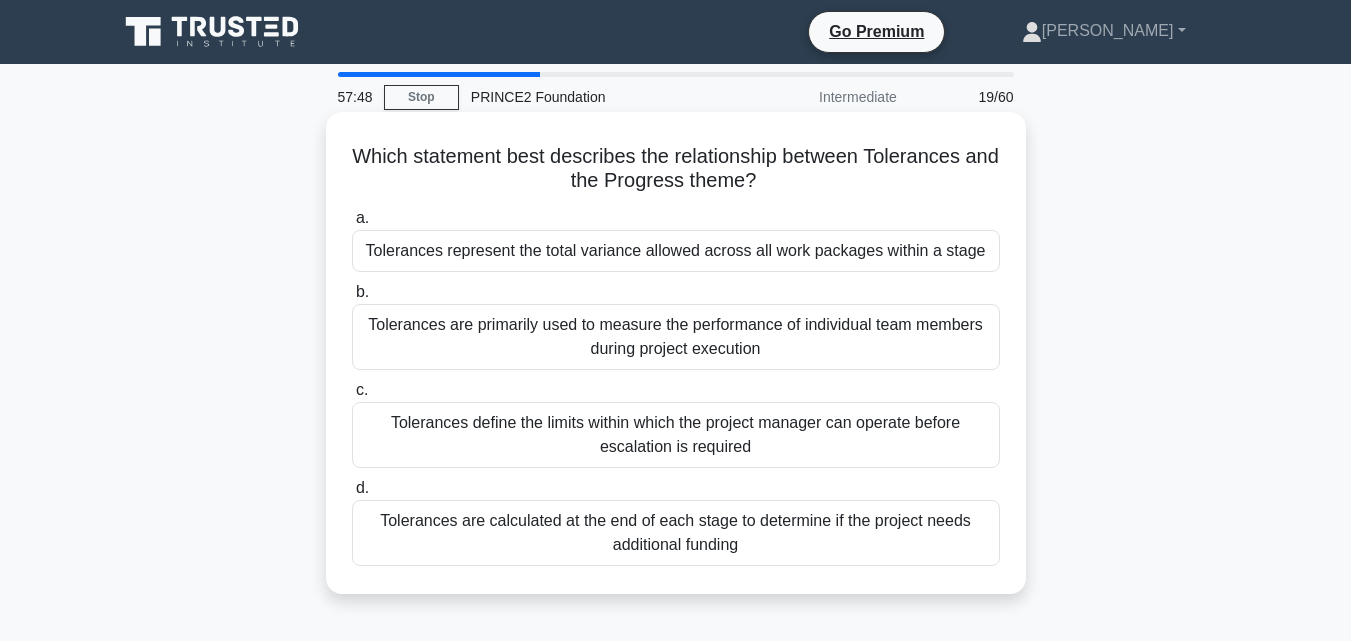 click on "Tolerances define the limits within which the project manager can operate before escalation is required" at bounding box center [676, 435] 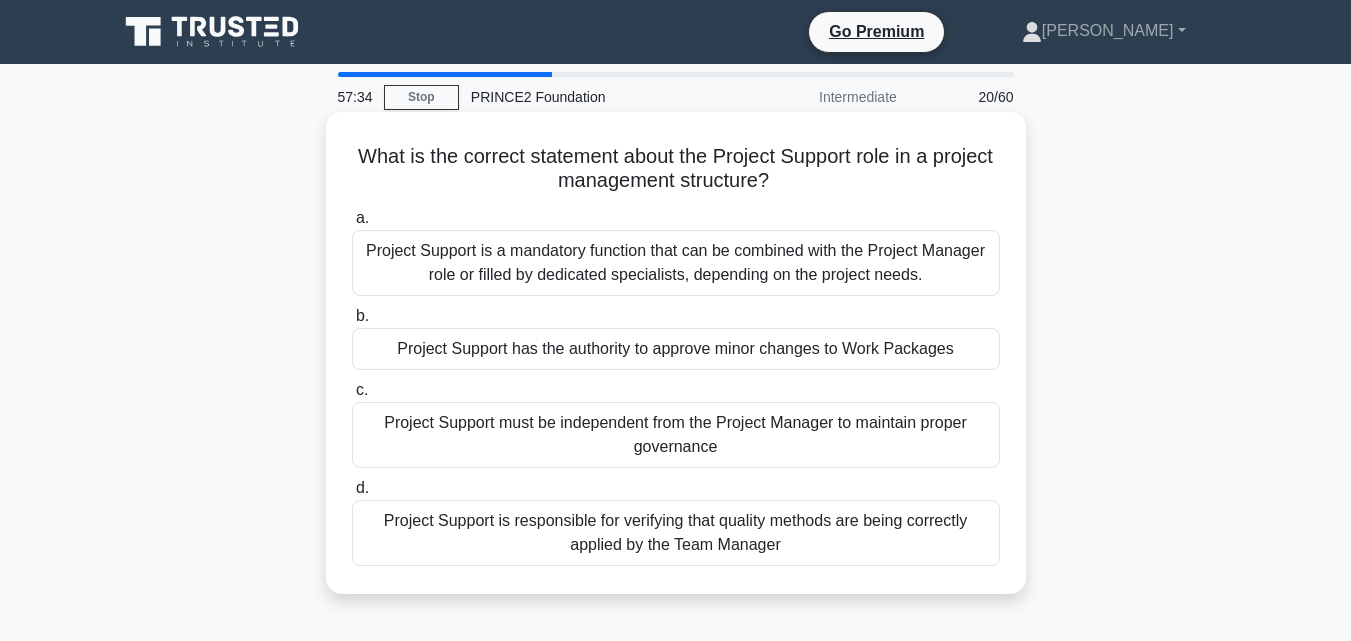 click on "Project Support is a mandatory function that can be combined with the Project Manager role or filled by dedicated specialists, depending on the project needs." at bounding box center (676, 263) 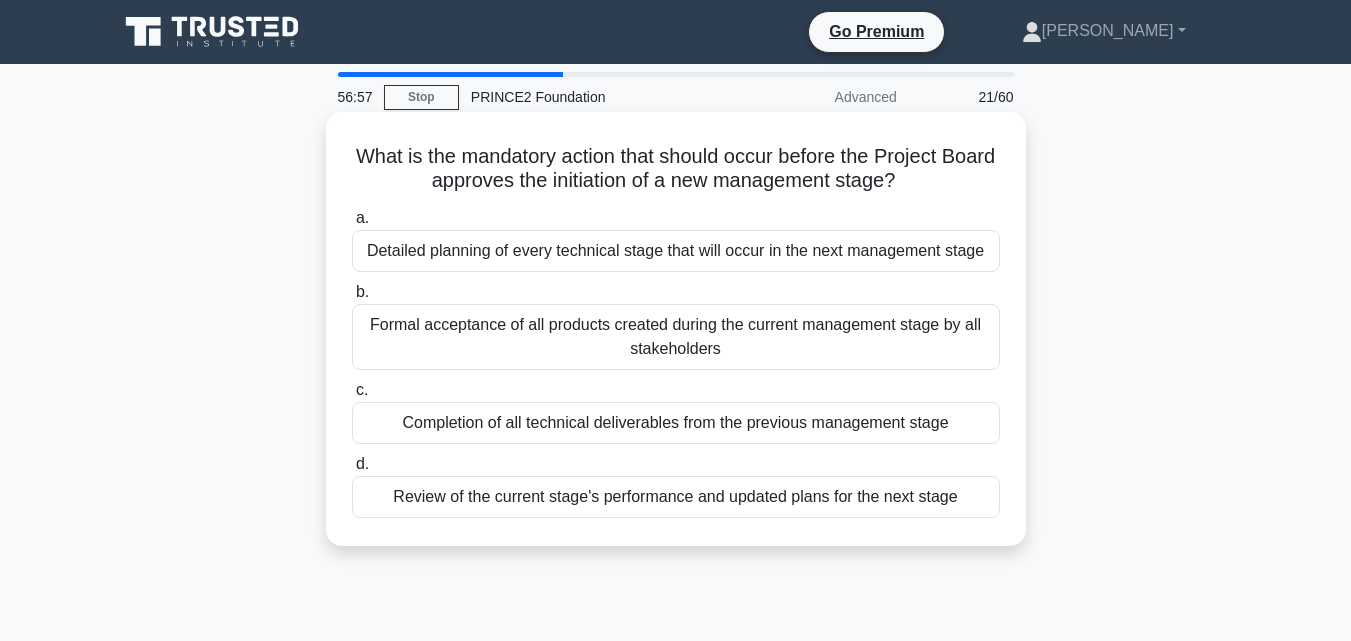 click on "Review of the current stage's performance and updated plans for the next stage" at bounding box center [676, 497] 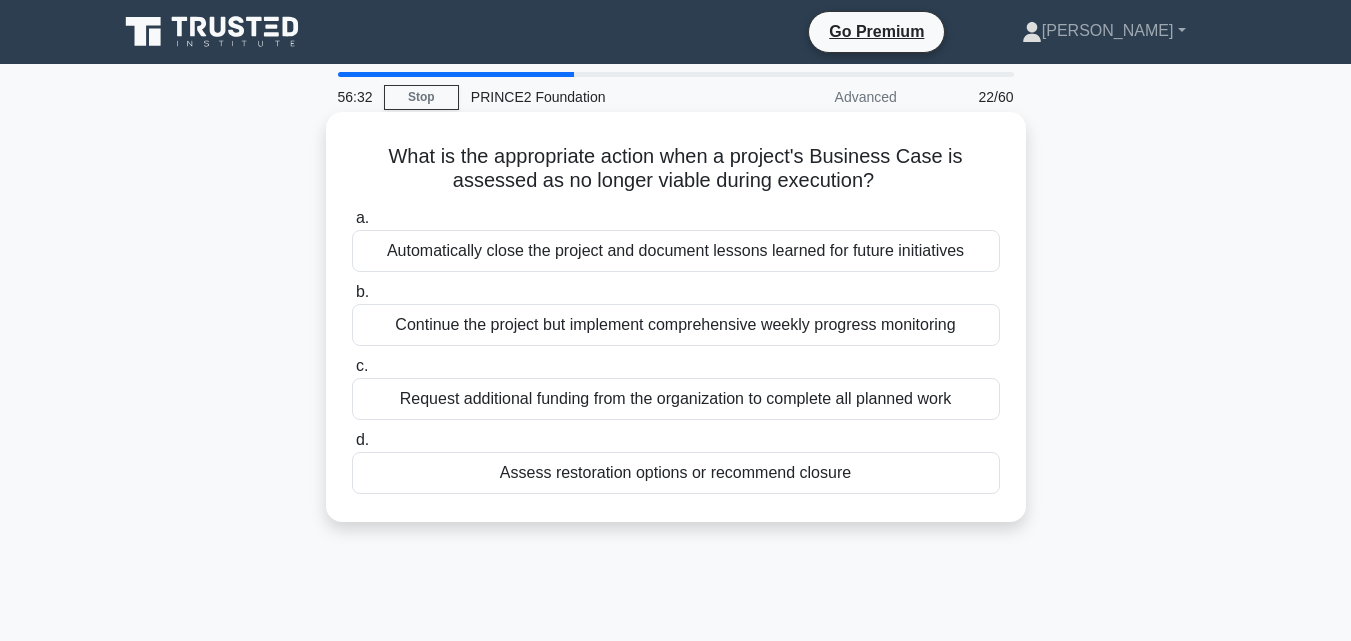 click on "Assess restoration options or recommend closure" at bounding box center (676, 473) 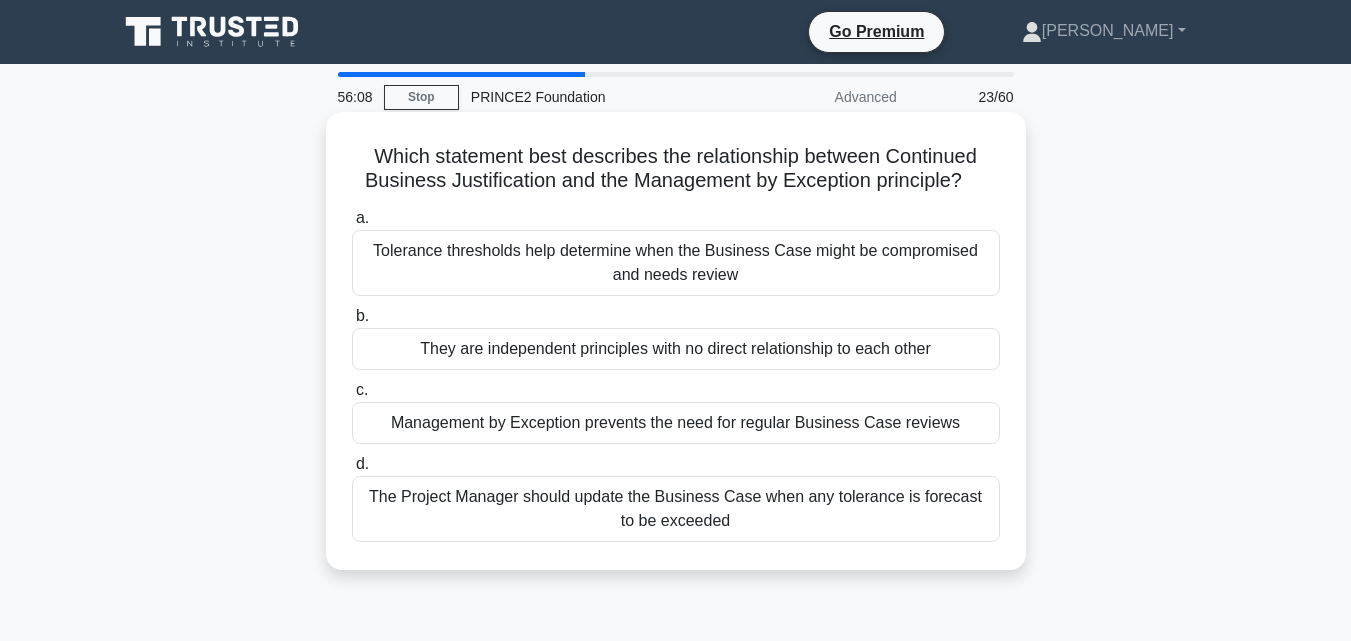click on "Tolerance thresholds help determine when the Business Case might be compromised and needs review" at bounding box center (676, 263) 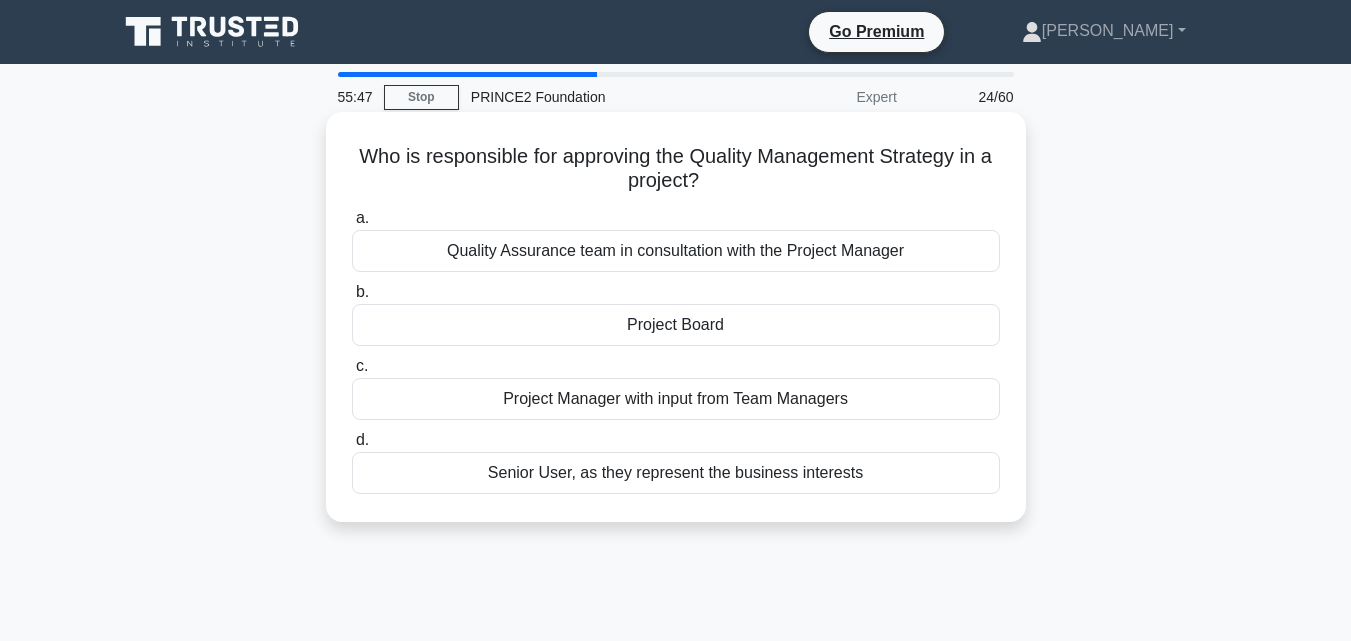click on "Project Board" at bounding box center [676, 325] 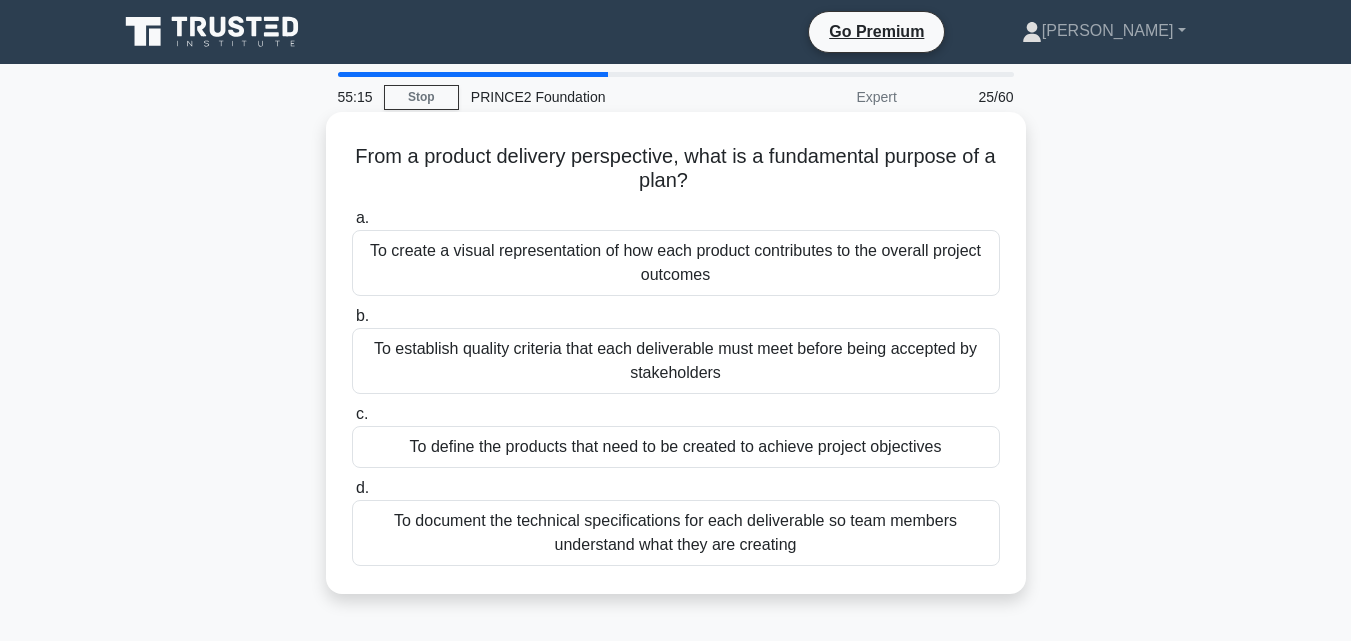 click on "To document the technical specifications for each deliverable so team members understand what they are creating" at bounding box center [676, 533] 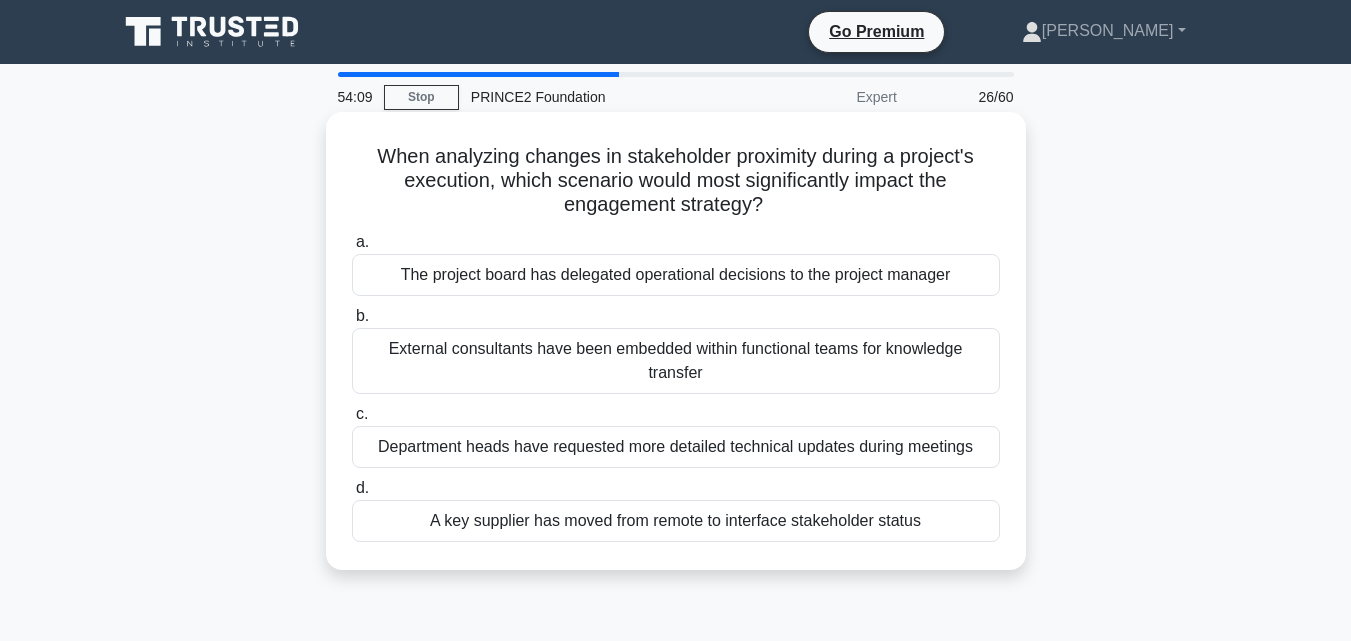 click on "A key supplier has moved from remote to interface stakeholder status" at bounding box center [676, 521] 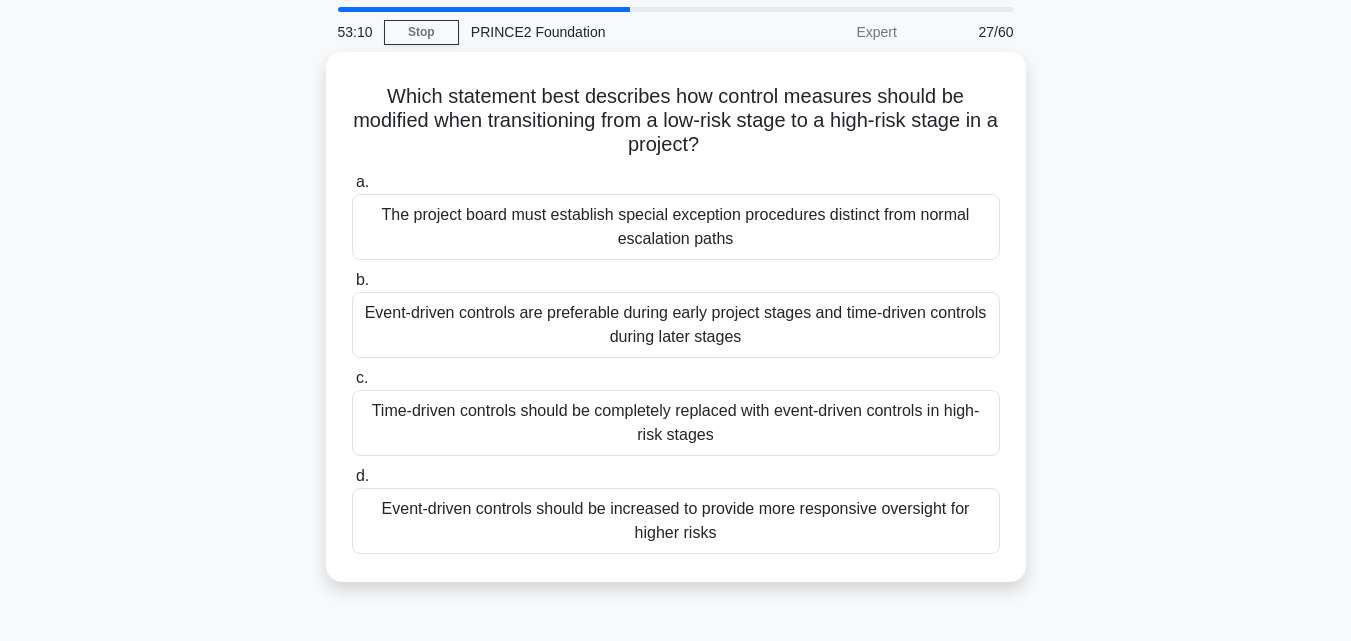 scroll, scrollTop: 100, scrollLeft: 0, axis: vertical 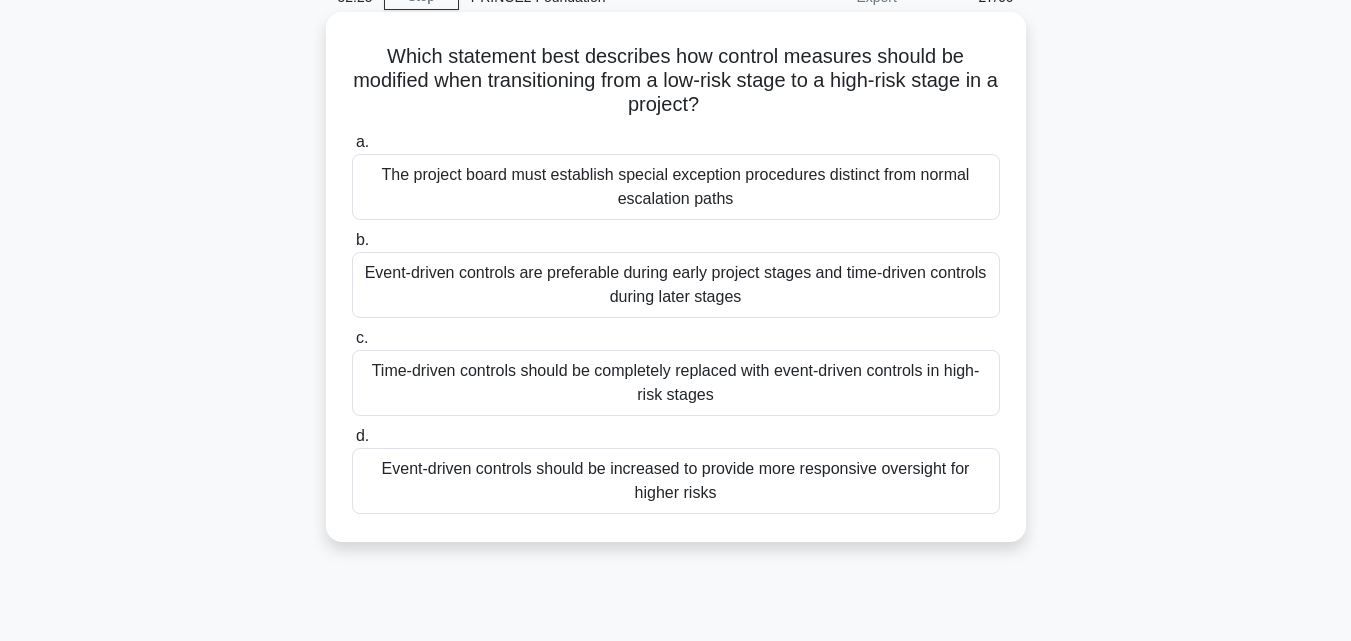 click on "Event-driven controls should be increased to provide more responsive oversight for higher risks" at bounding box center [676, 481] 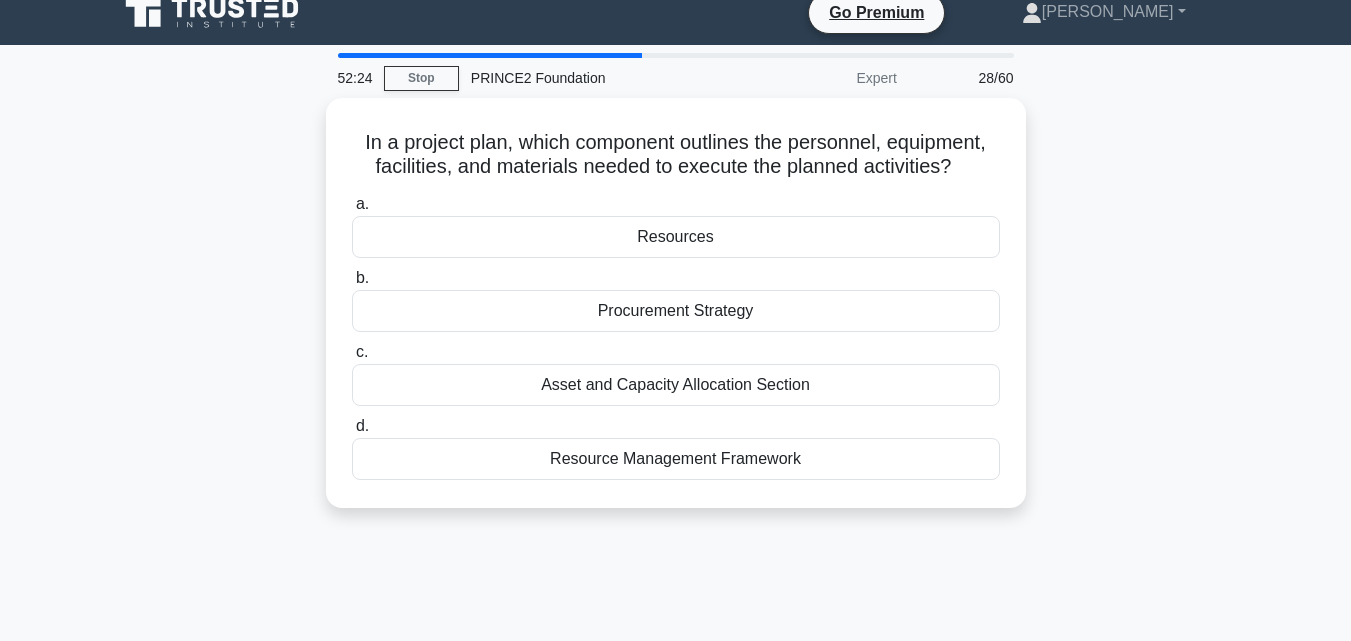 scroll, scrollTop: 0, scrollLeft: 0, axis: both 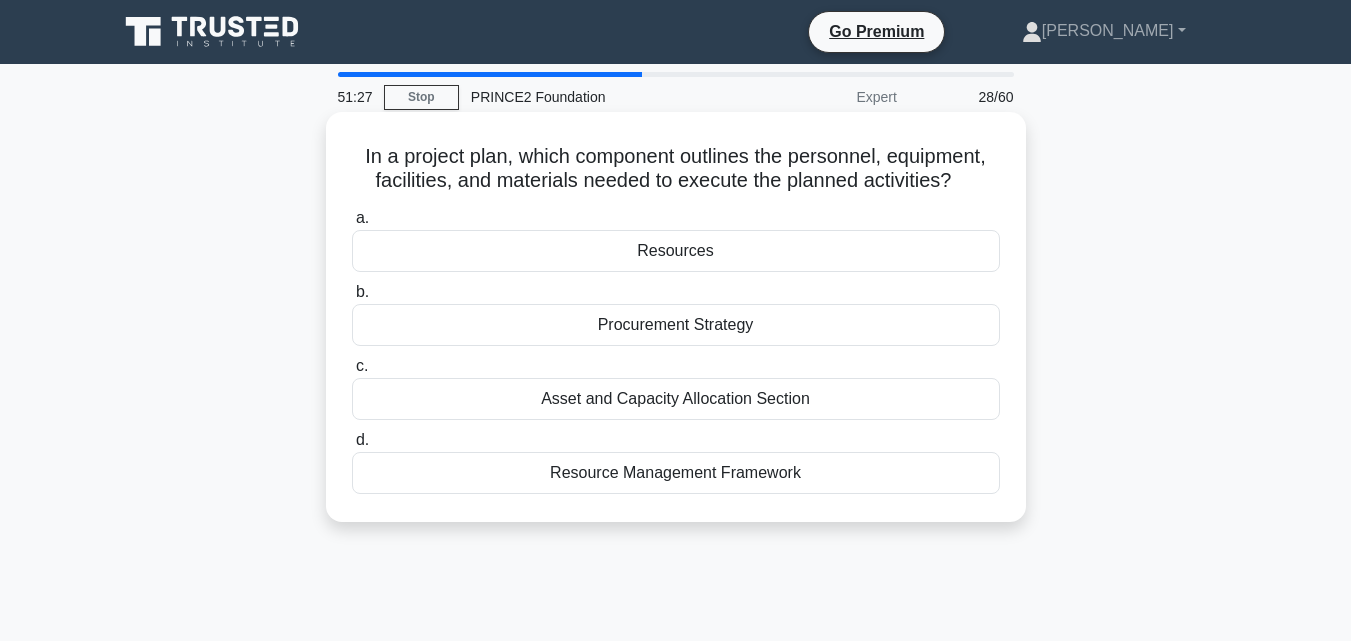 click on "Asset and Capacity Allocation Section" at bounding box center (676, 399) 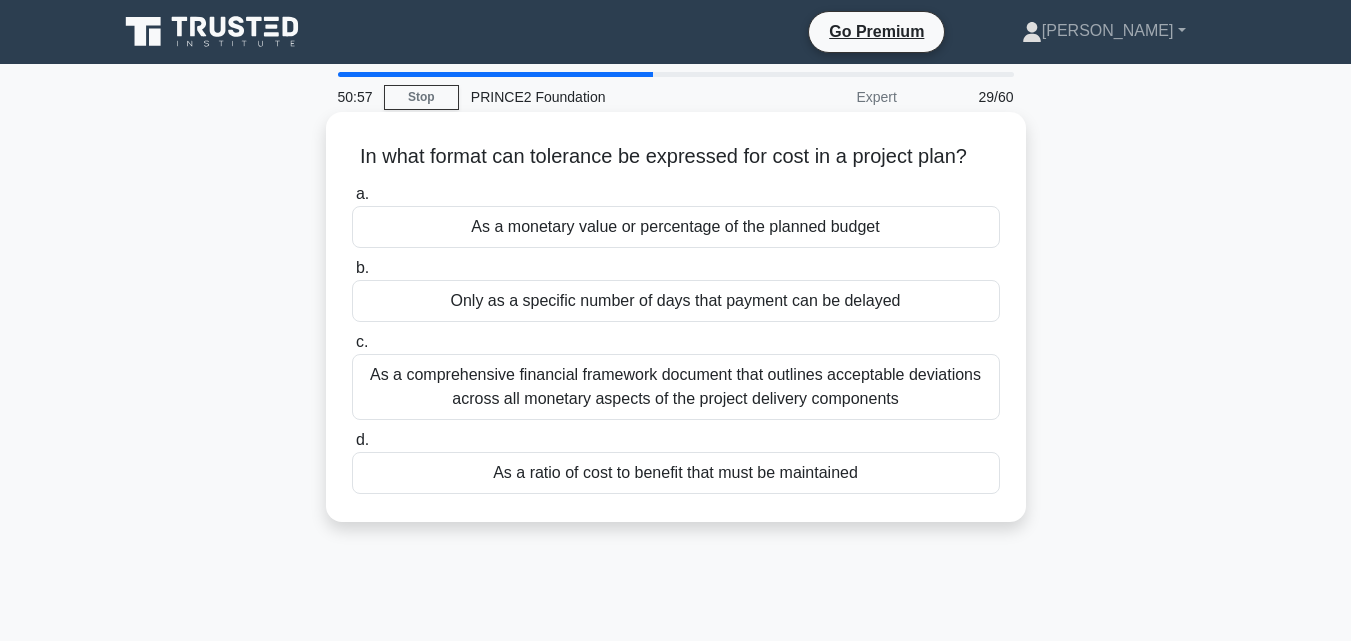 click on "As a comprehensive financial framework document that outlines acceptable deviations across all monetary aspects of the project delivery components" at bounding box center (676, 387) 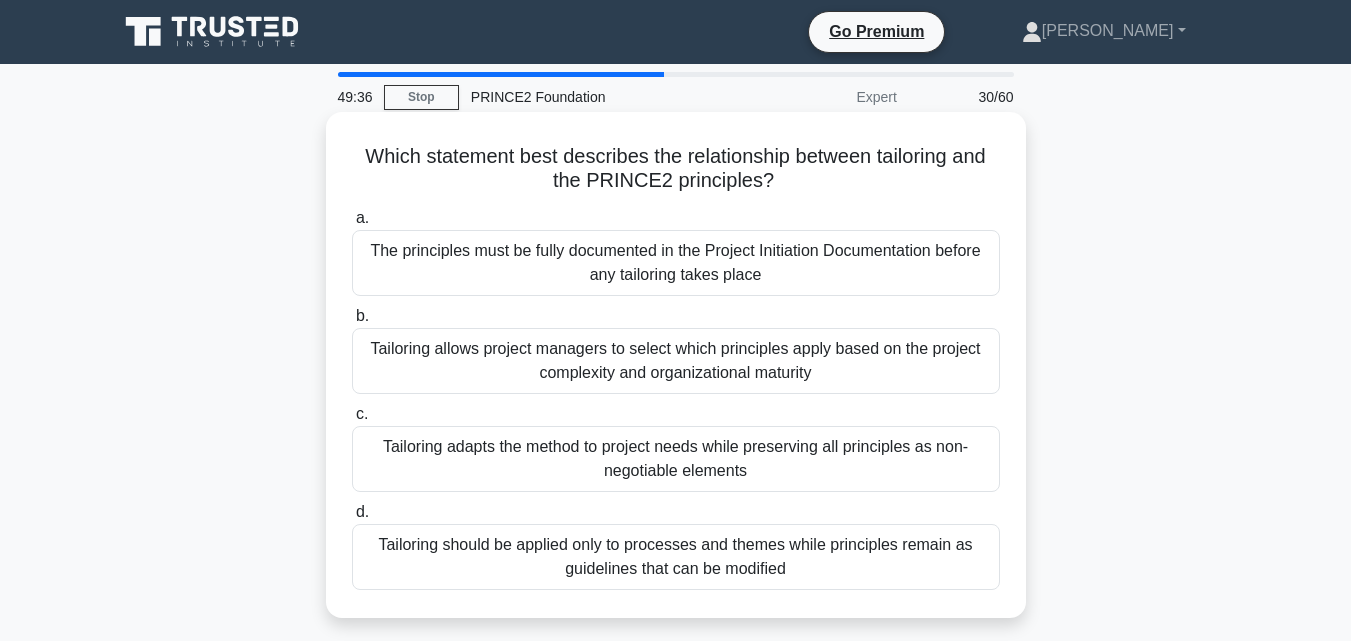 click on "The principles must be fully documented in the Project Initiation Documentation before any tailoring takes place" at bounding box center (676, 263) 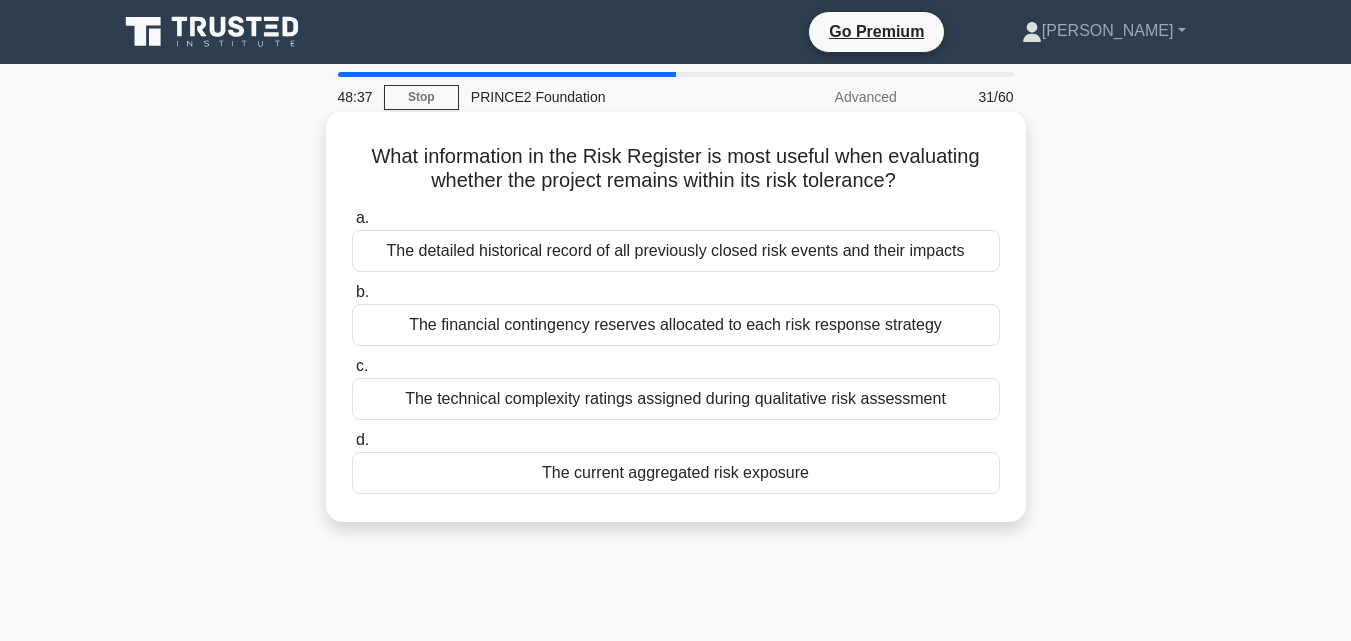 click on "The current aggregated risk exposure" at bounding box center (676, 473) 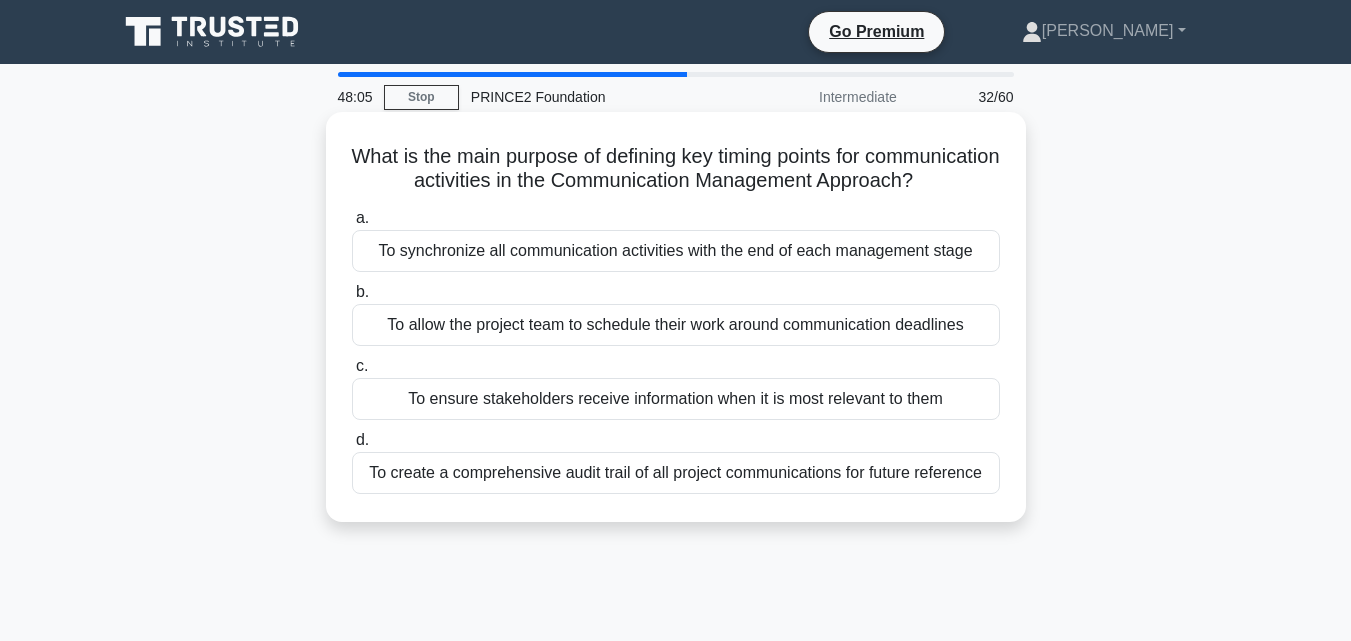 click on "To allow the project team to schedule their work around communication deadlines" at bounding box center (676, 325) 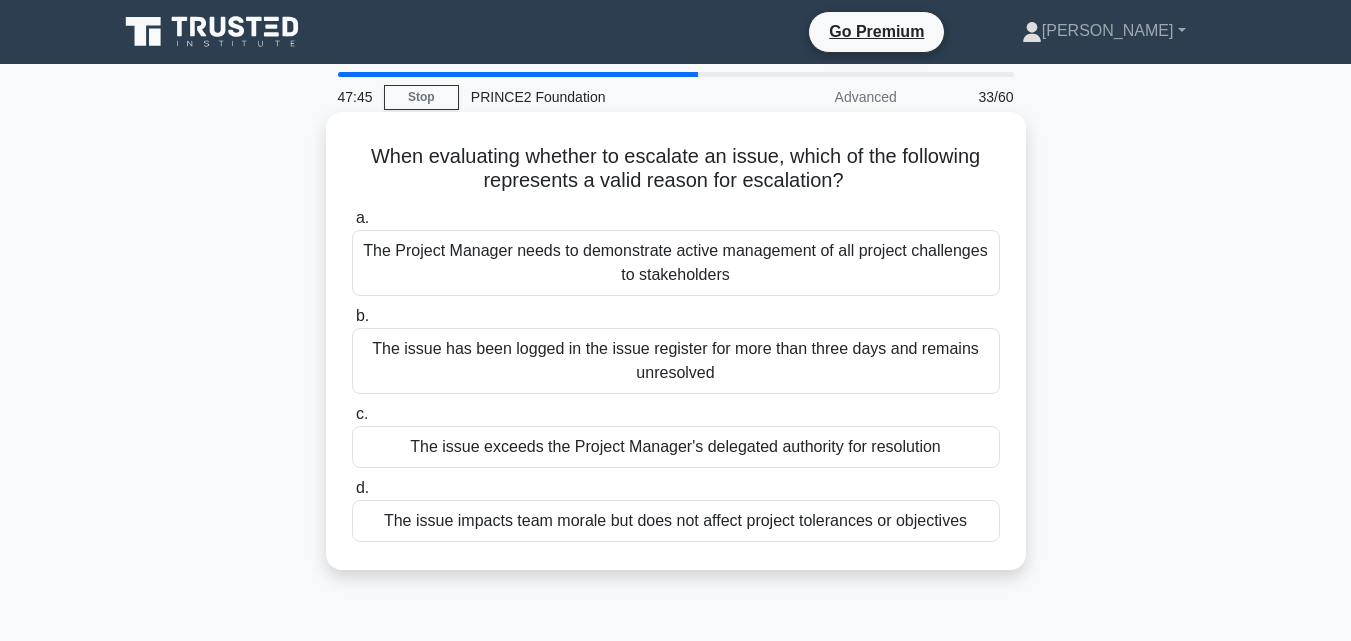 click on "The issue exceeds the Project Manager's delegated authority for resolution" at bounding box center [676, 447] 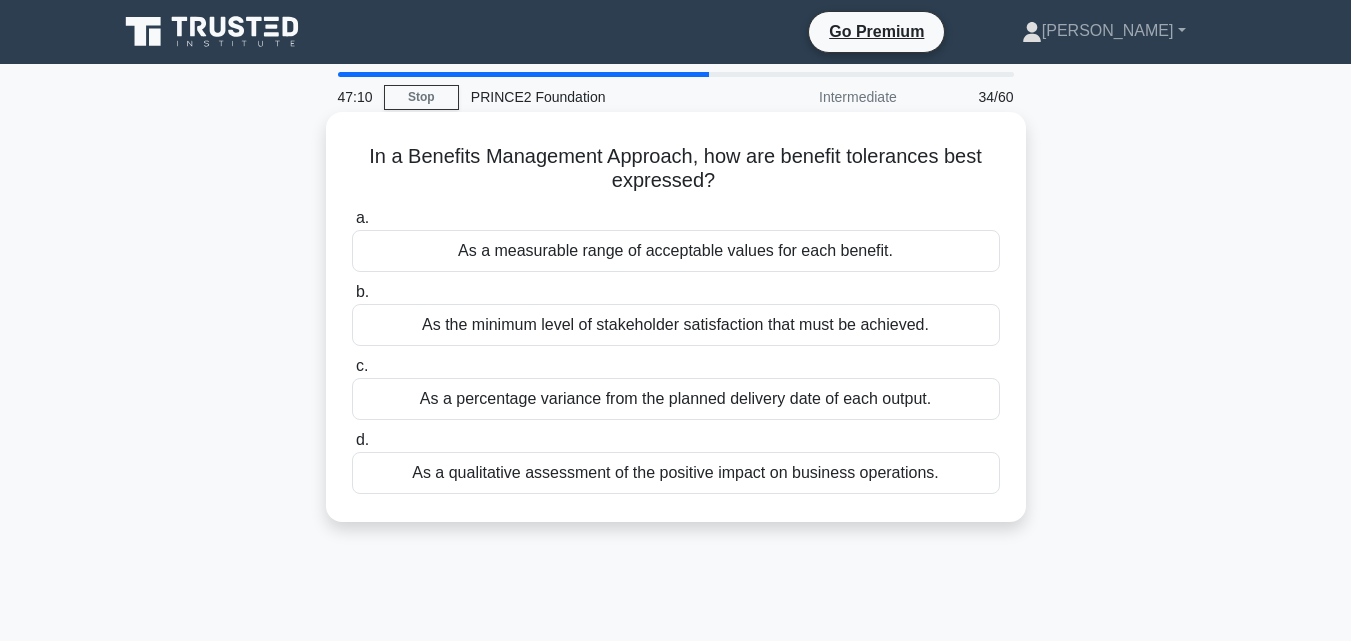 click on "As a qualitative assessment of the positive impact on business operations." at bounding box center [676, 473] 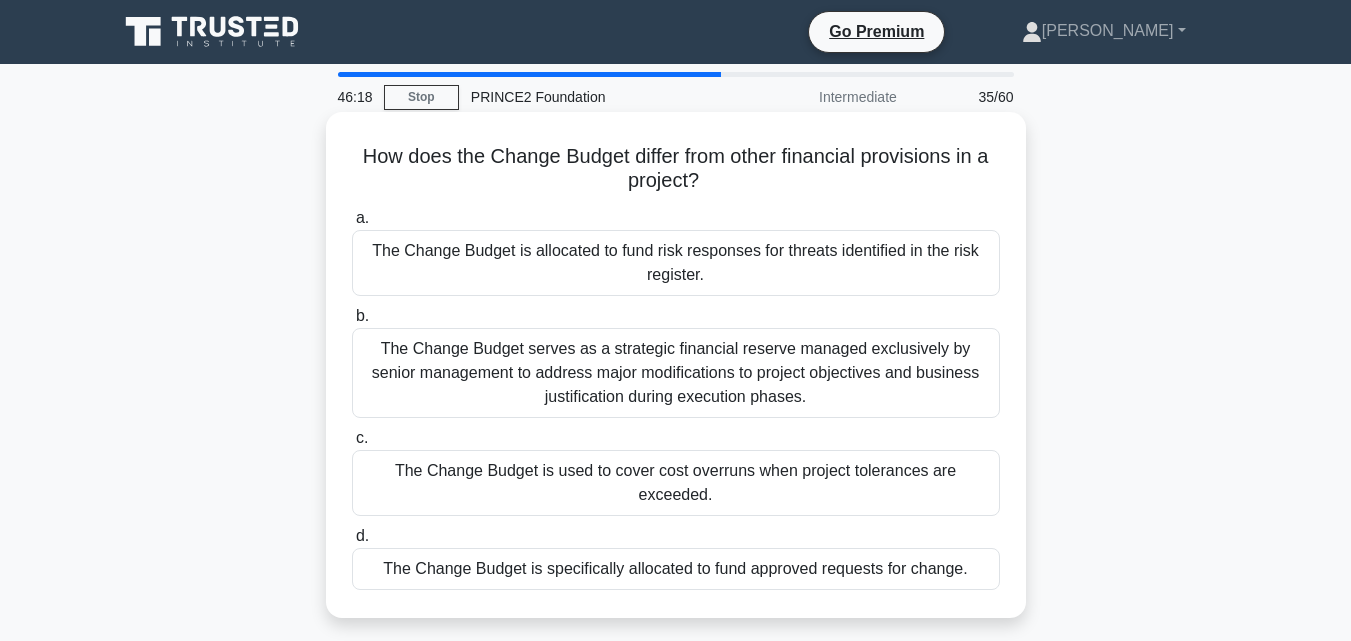click on "The Change Budget is specifically allocated to fund approved requests for change." at bounding box center (676, 569) 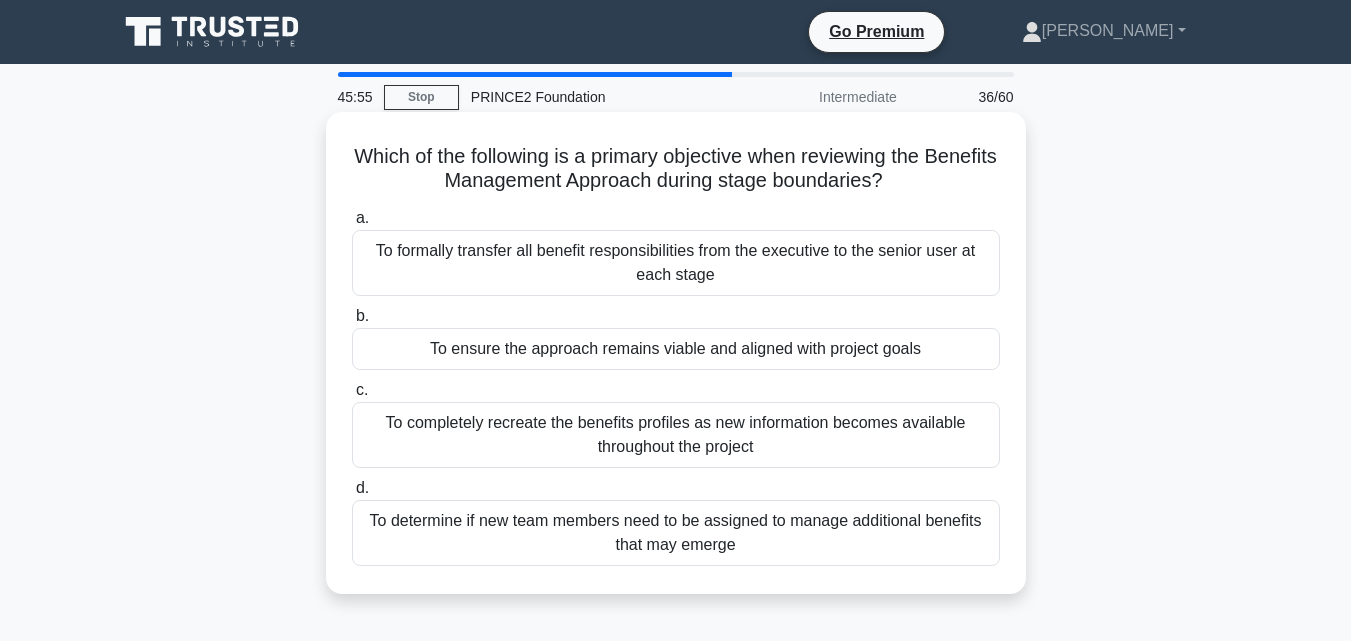 click on "To ensure the approach remains viable and aligned with project goals" at bounding box center [676, 349] 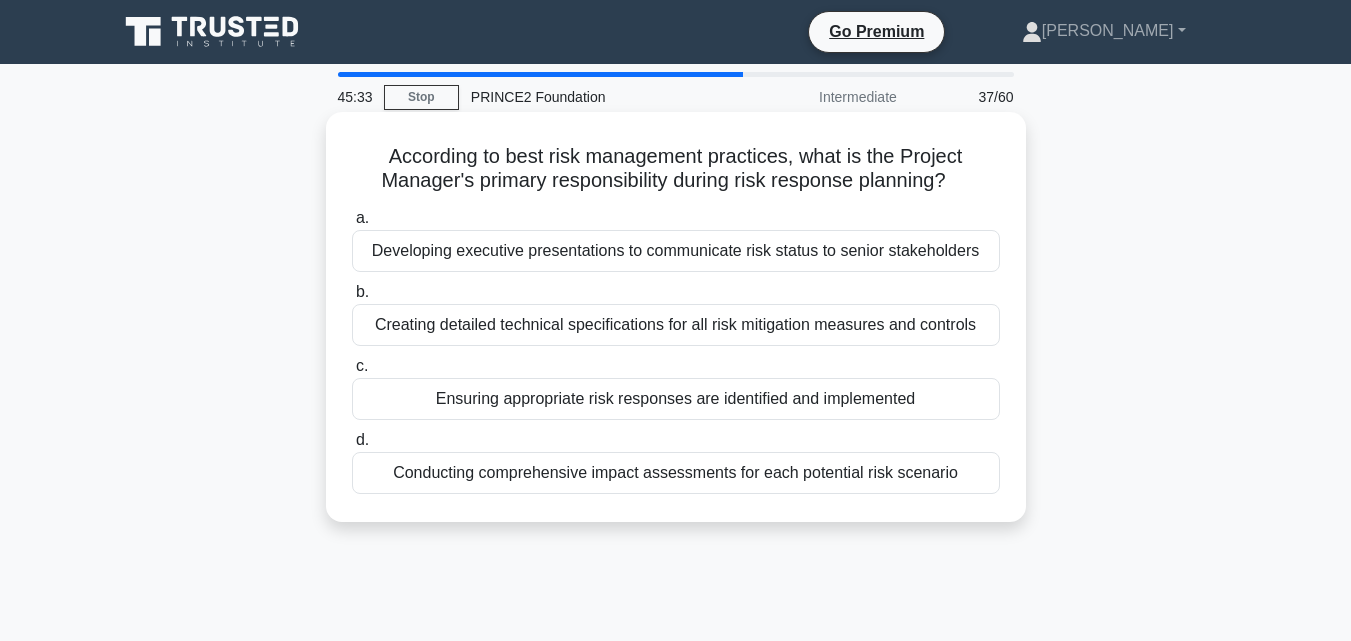 click on "Conducting comprehensive impact assessments for each potential risk scenario" at bounding box center [676, 473] 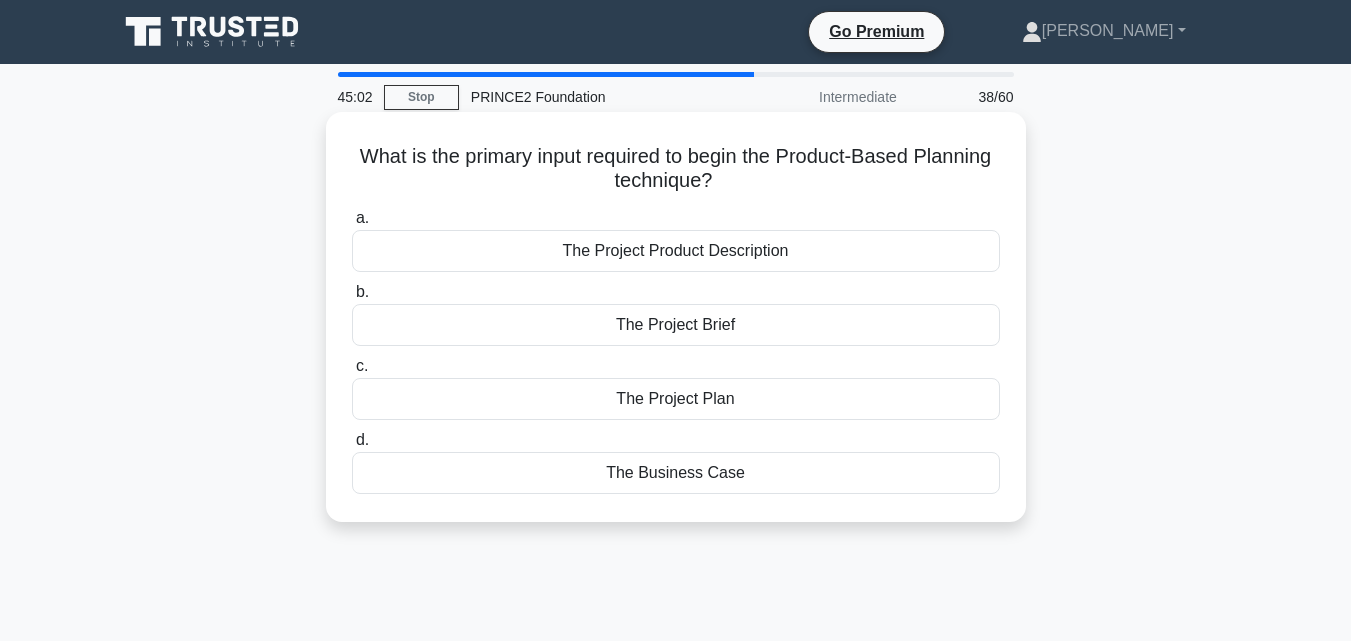click on "The Project Product Description" at bounding box center (676, 251) 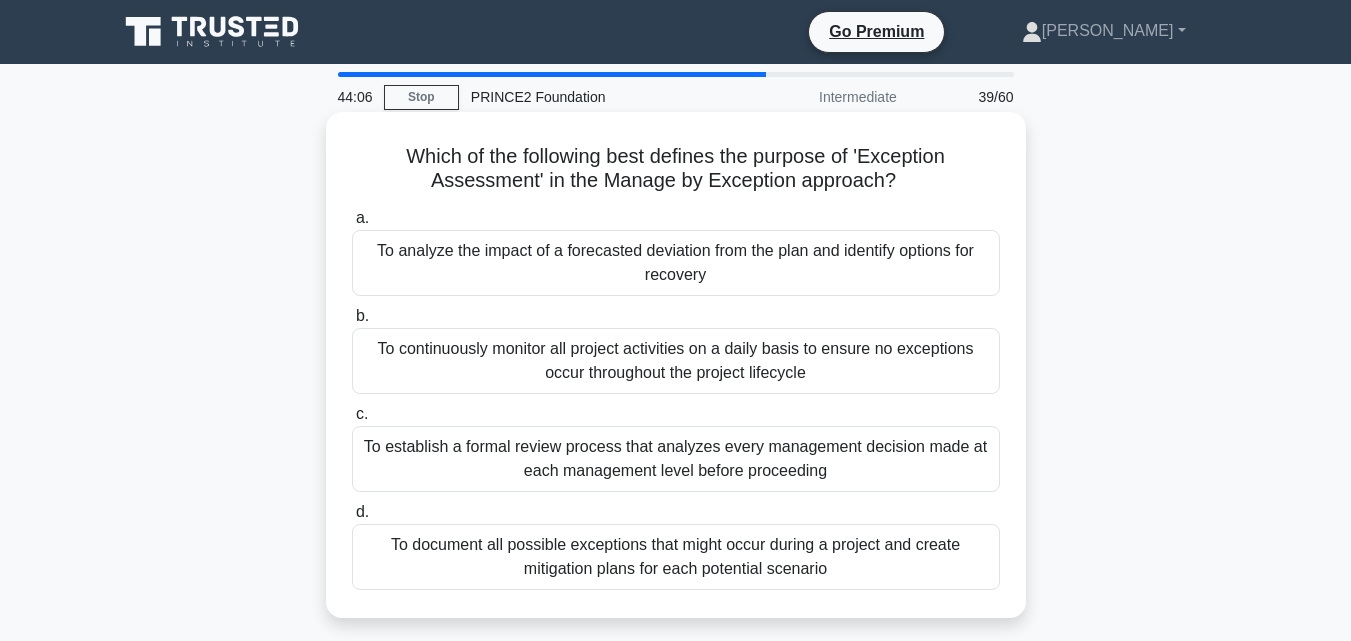 click on "To analyze the impact of a forecasted deviation from the plan and identify options for recovery" at bounding box center [676, 263] 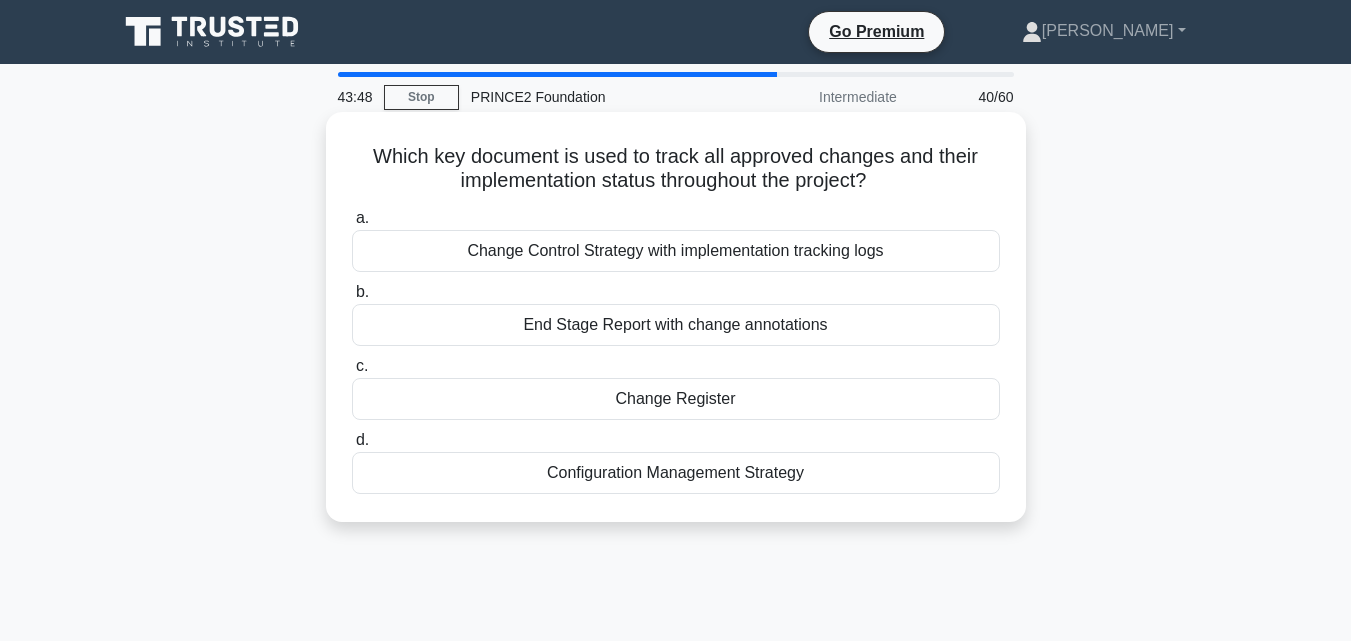 click on "Change Register" at bounding box center (676, 399) 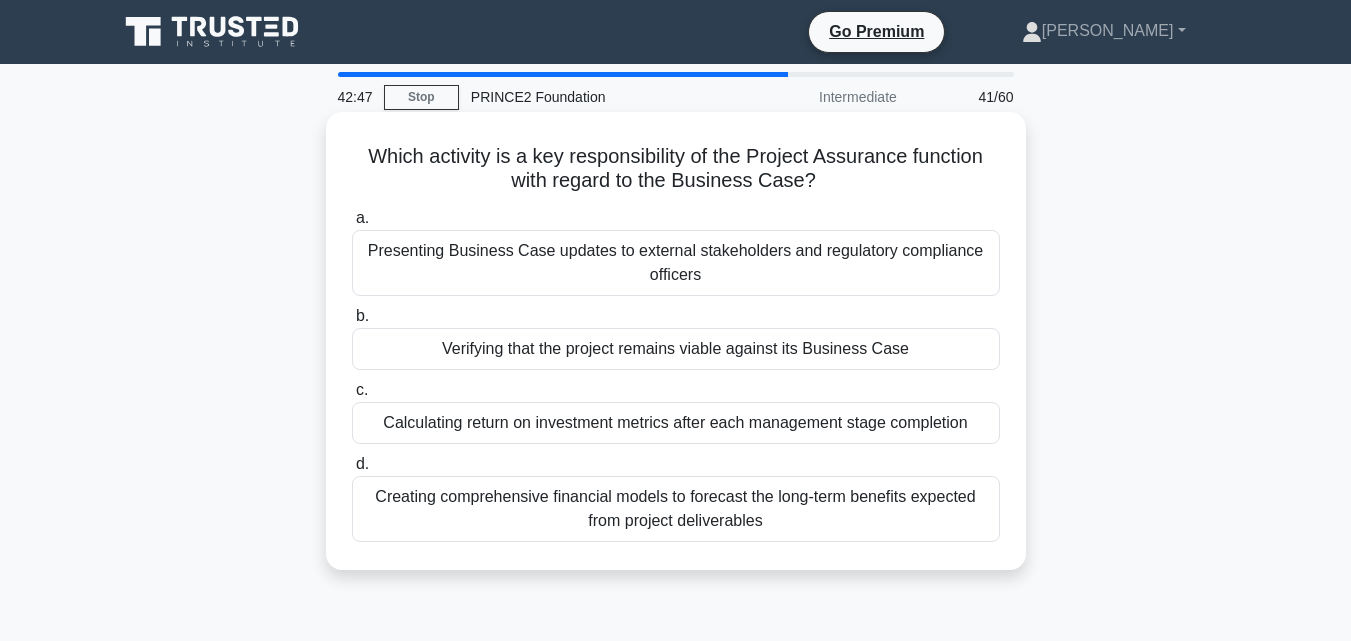 click on "Presenting Business Case updates to external stakeholders and regulatory compliance officers" at bounding box center [676, 263] 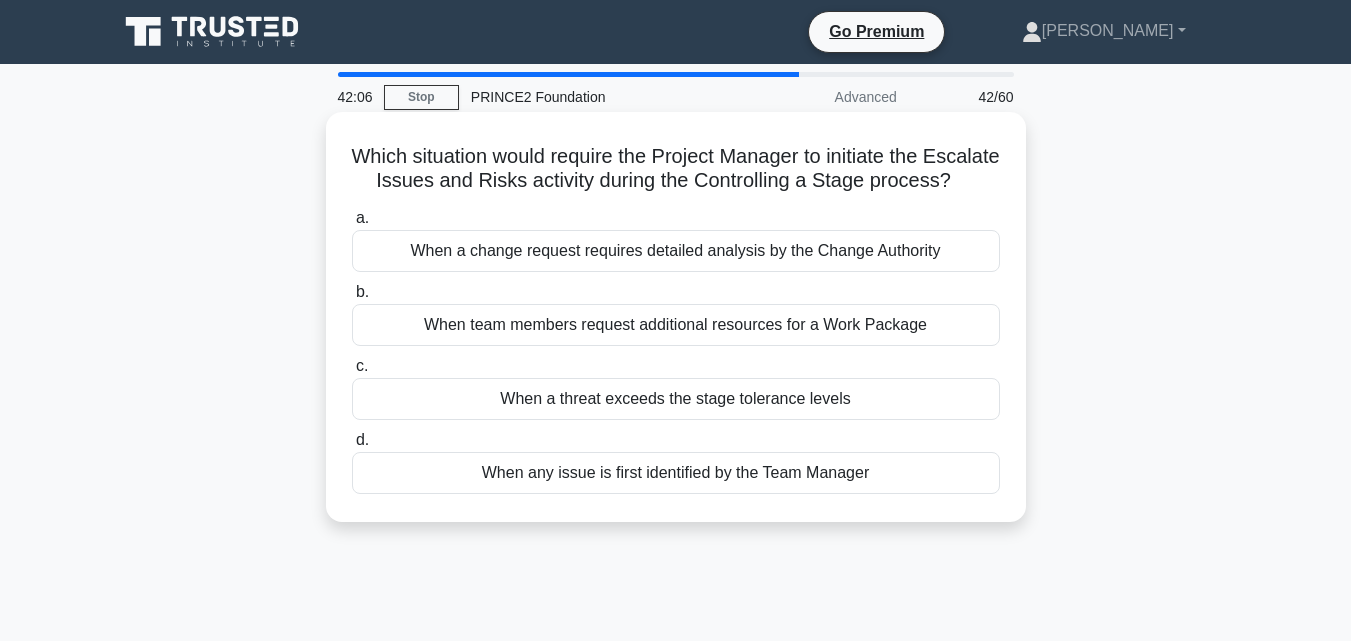 click on "When a threat exceeds the stage tolerance levels" at bounding box center [676, 399] 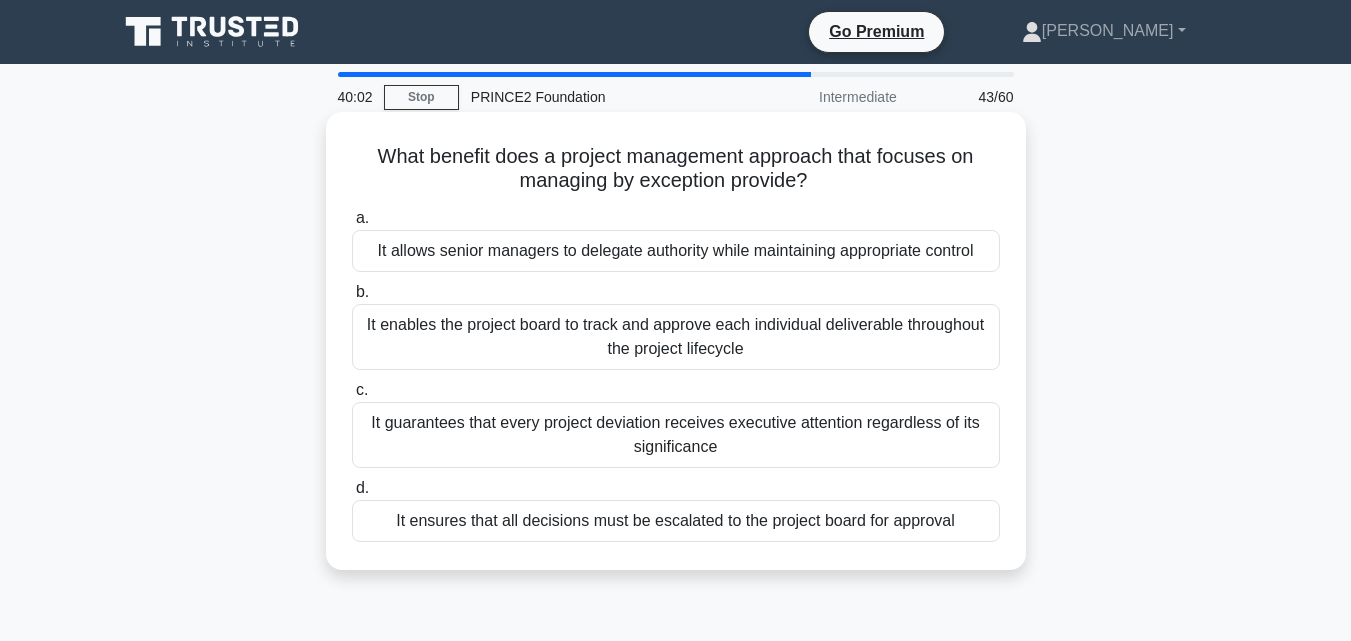 click on "It guarantees that every project deviation receives executive attention regardless of its significance" at bounding box center (676, 435) 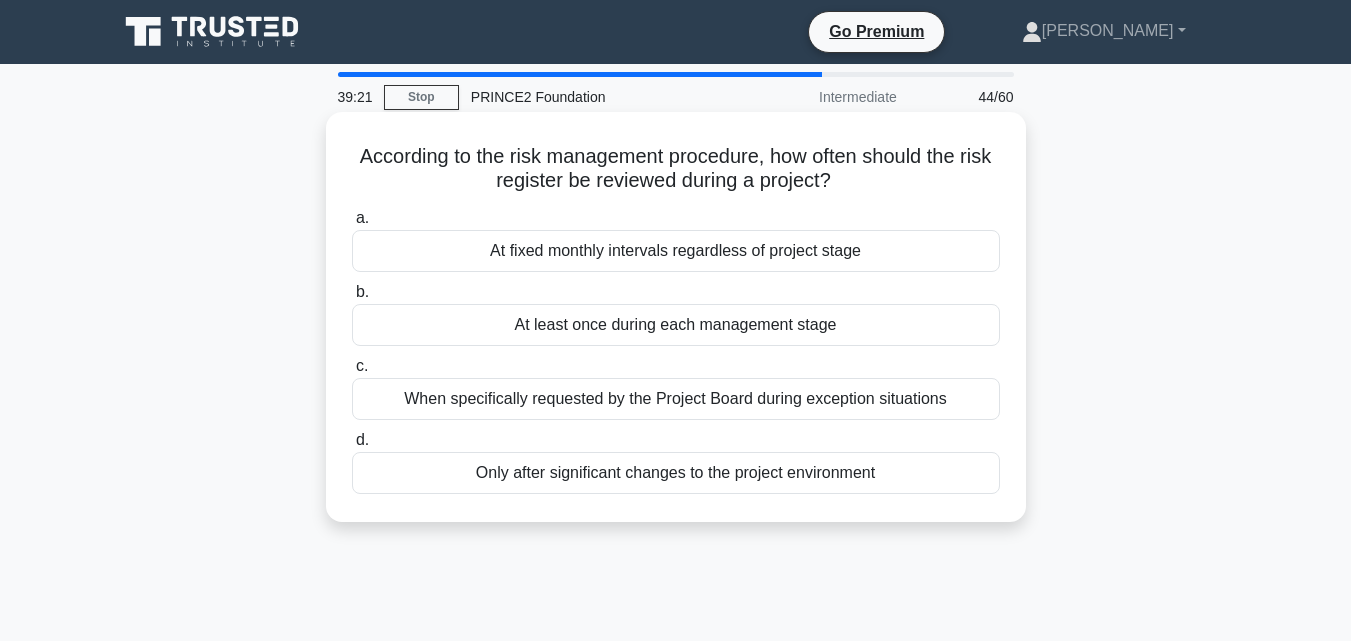 click on "At least once during each management stage" at bounding box center (676, 325) 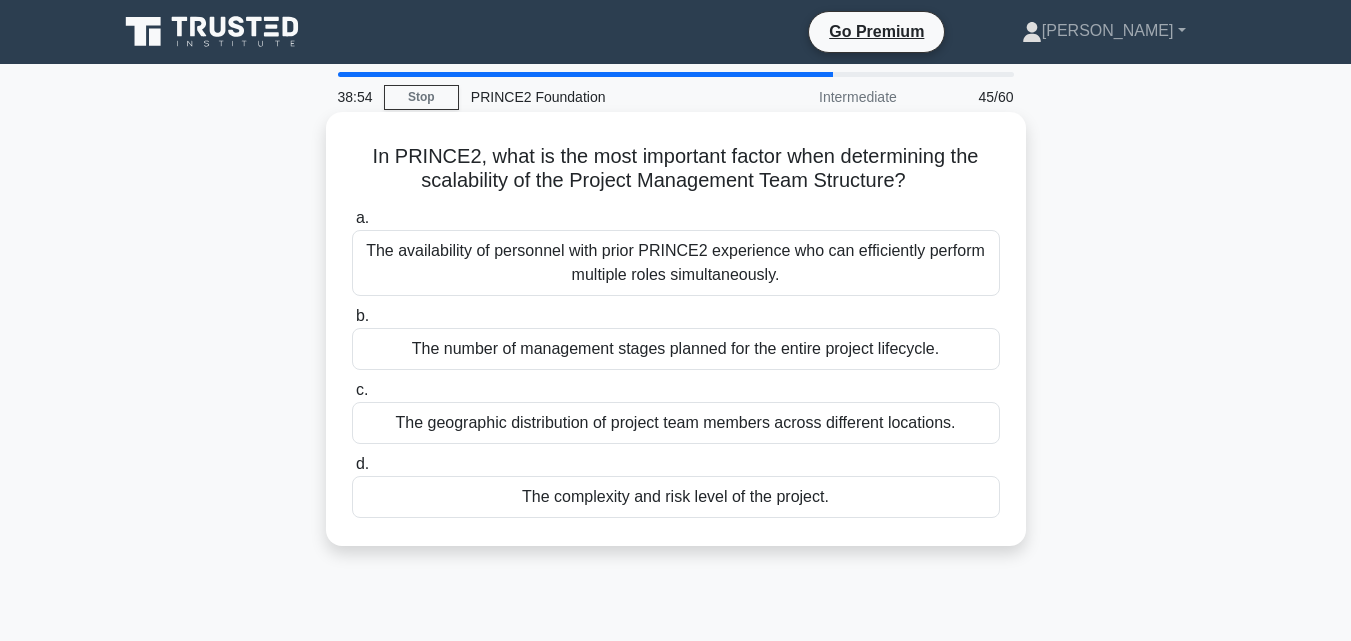 click on "The complexity and risk level of the project." at bounding box center (676, 497) 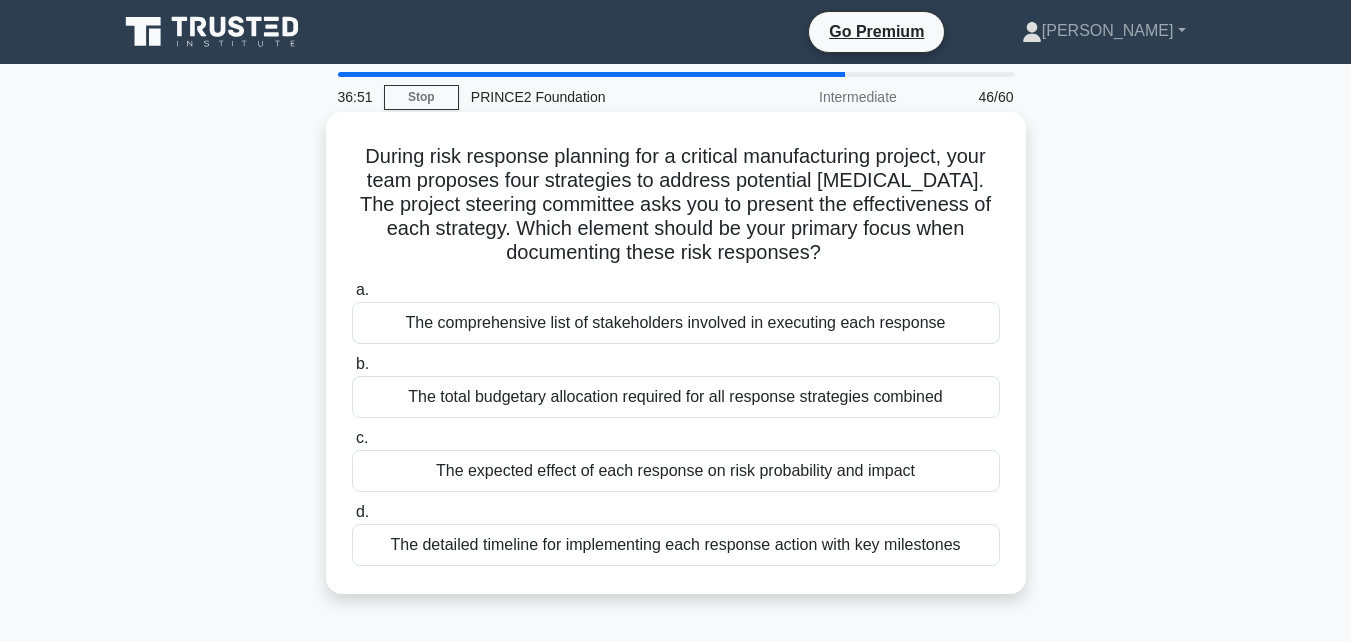 click on "The expected effect of each response on risk probability and impact" at bounding box center (676, 471) 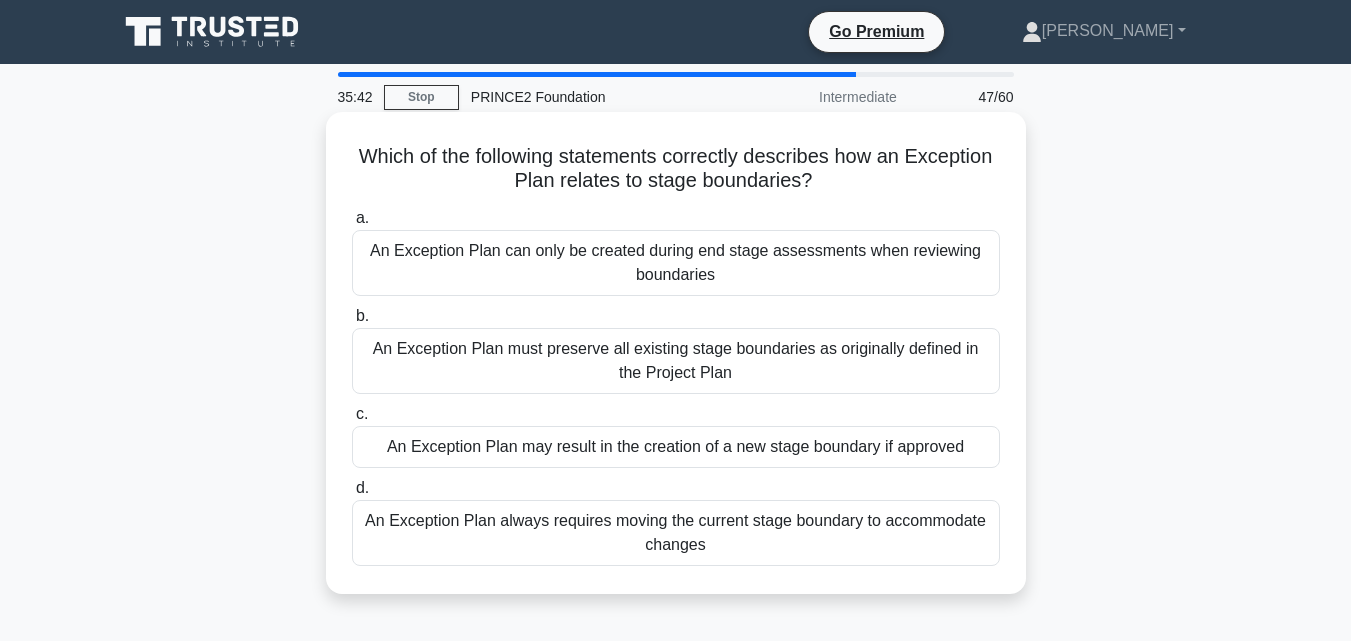 click on "An Exception Plan always requires moving the current stage boundary to accommodate changes" at bounding box center (676, 533) 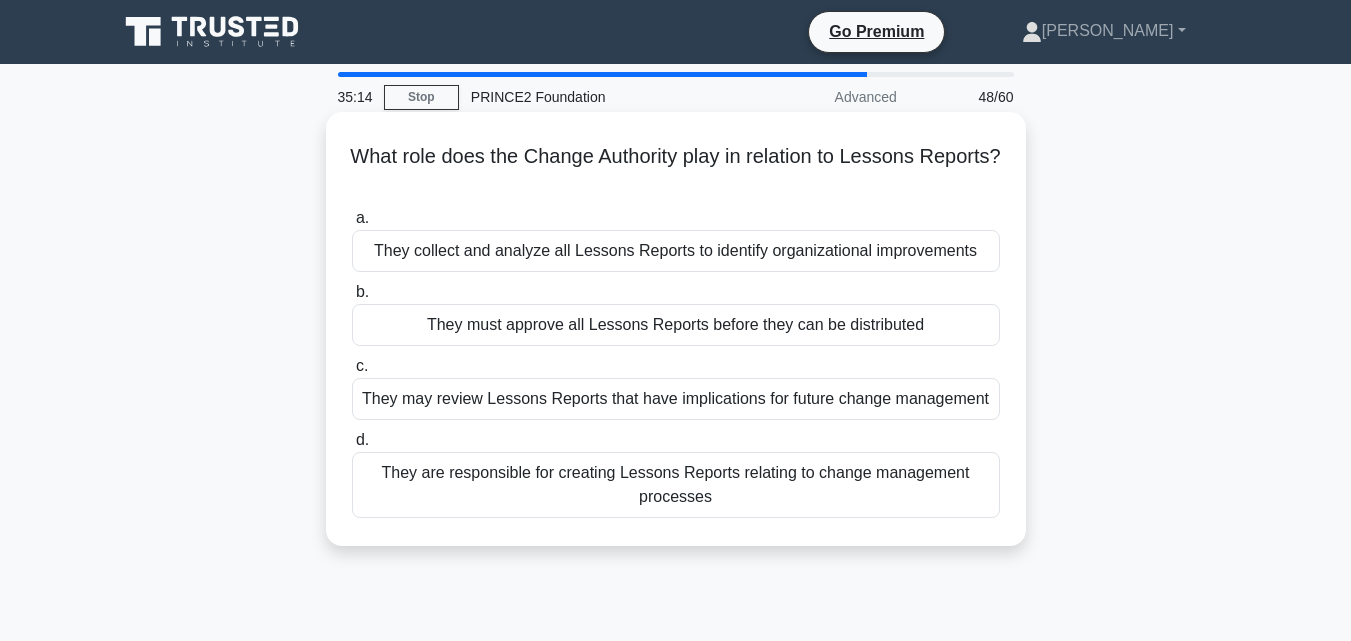 click on "They may review Lessons Reports that have implications for future change management" at bounding box center (676, 399) 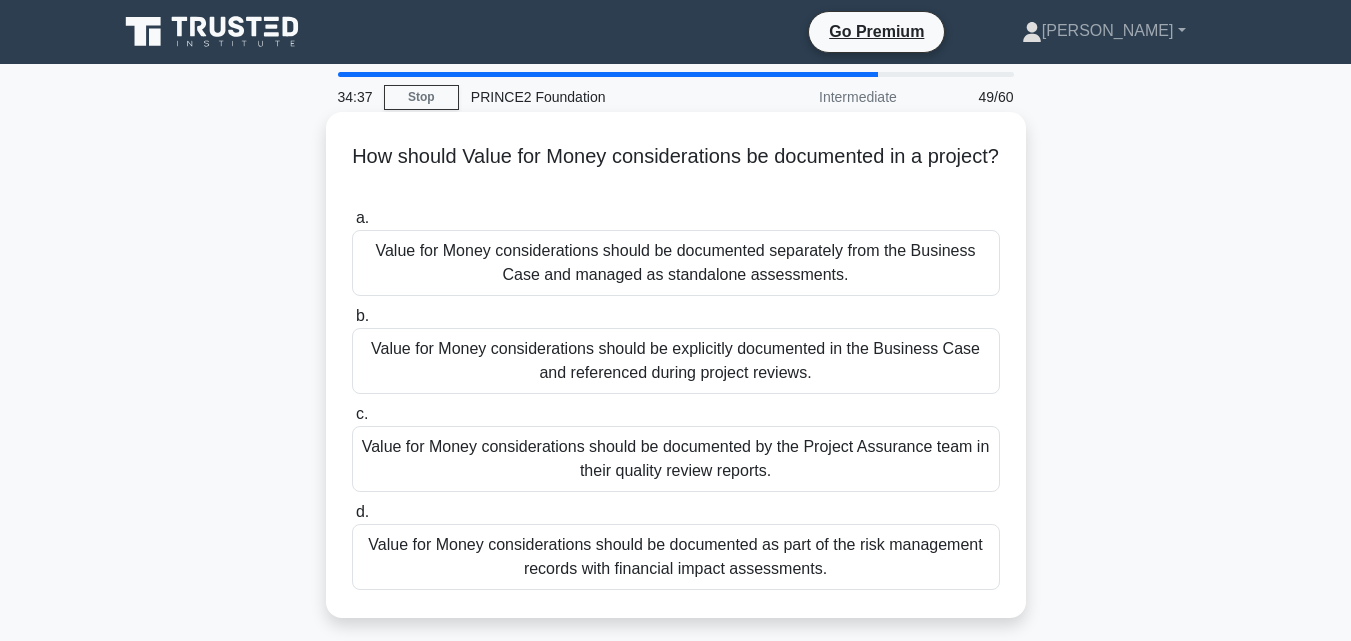 click on "Value for Money considerations should be explicitly documented in the Business Case and referenced during project reviews." at bounding box center [676, 361] 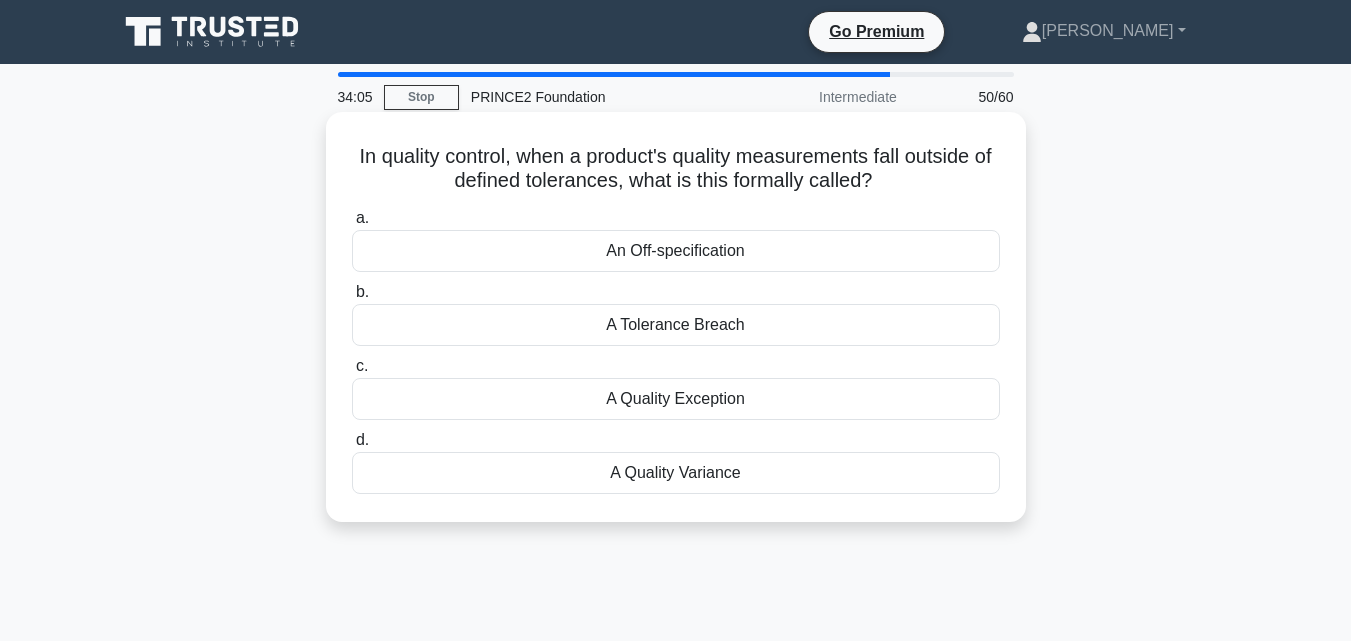 click on "A Tolerance Breach" at bounding box center (676, 325) 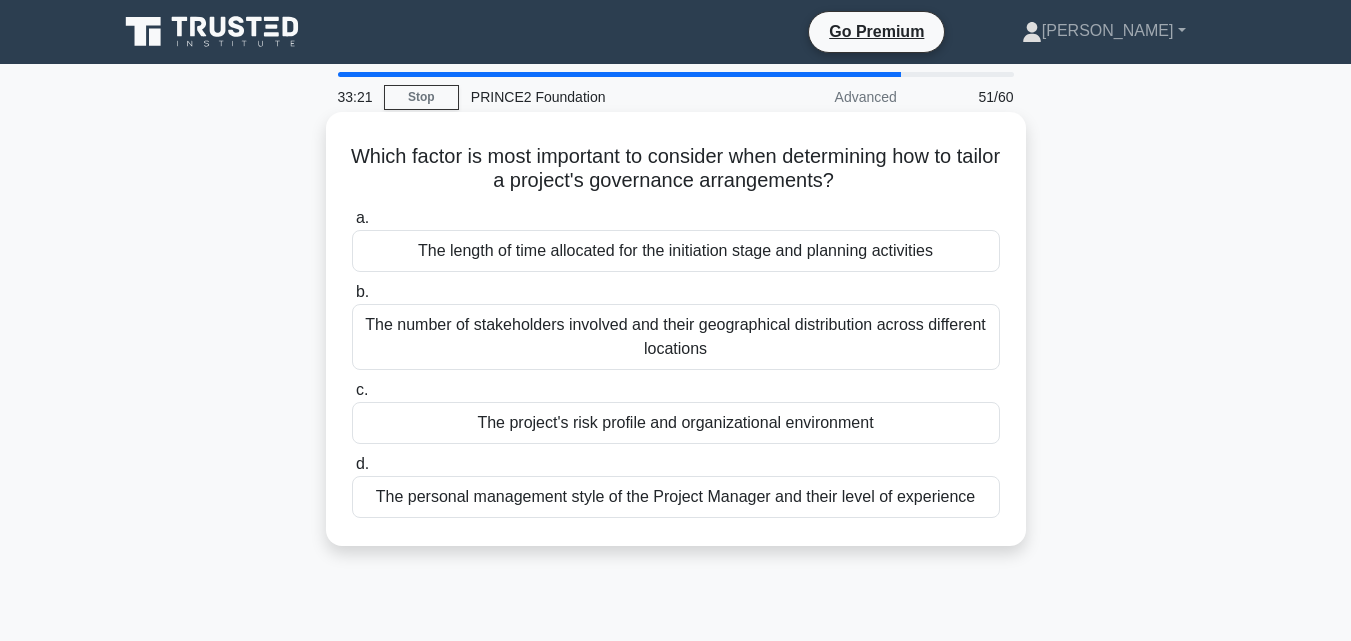 click on "The project's risk profile and organizational environment" at bounding box center [676, 423] 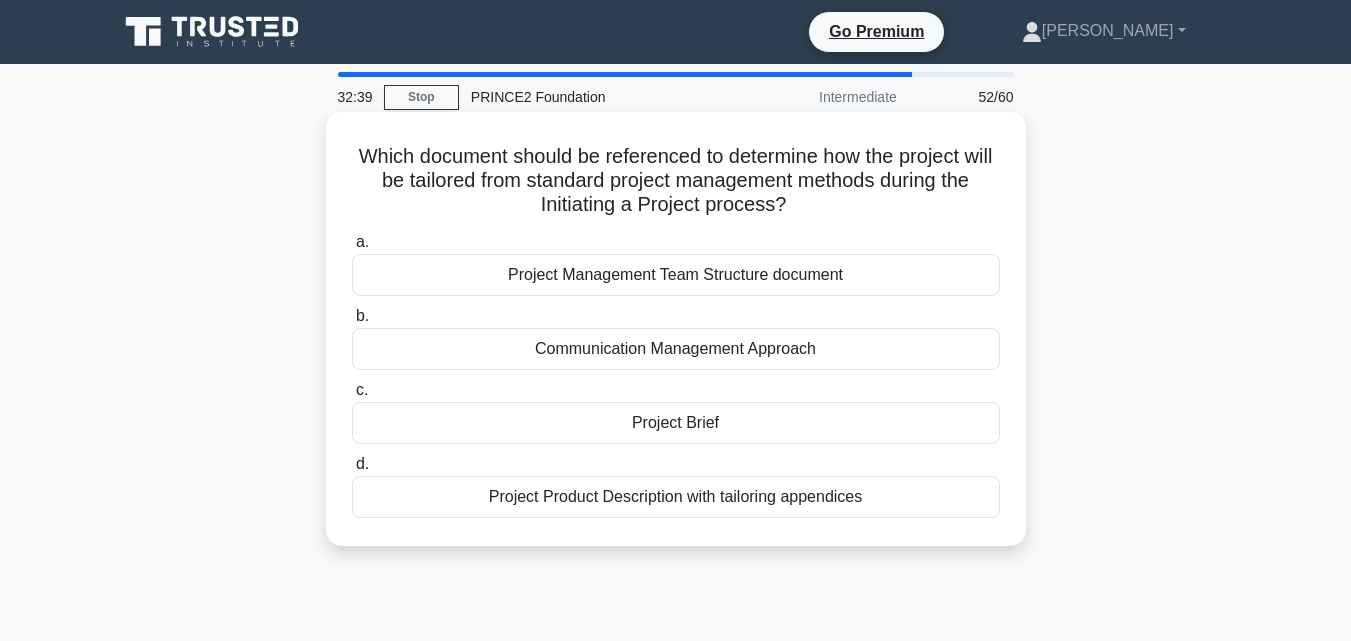 click on "Project Management Team Structure document" at bounding box center [676, 275] 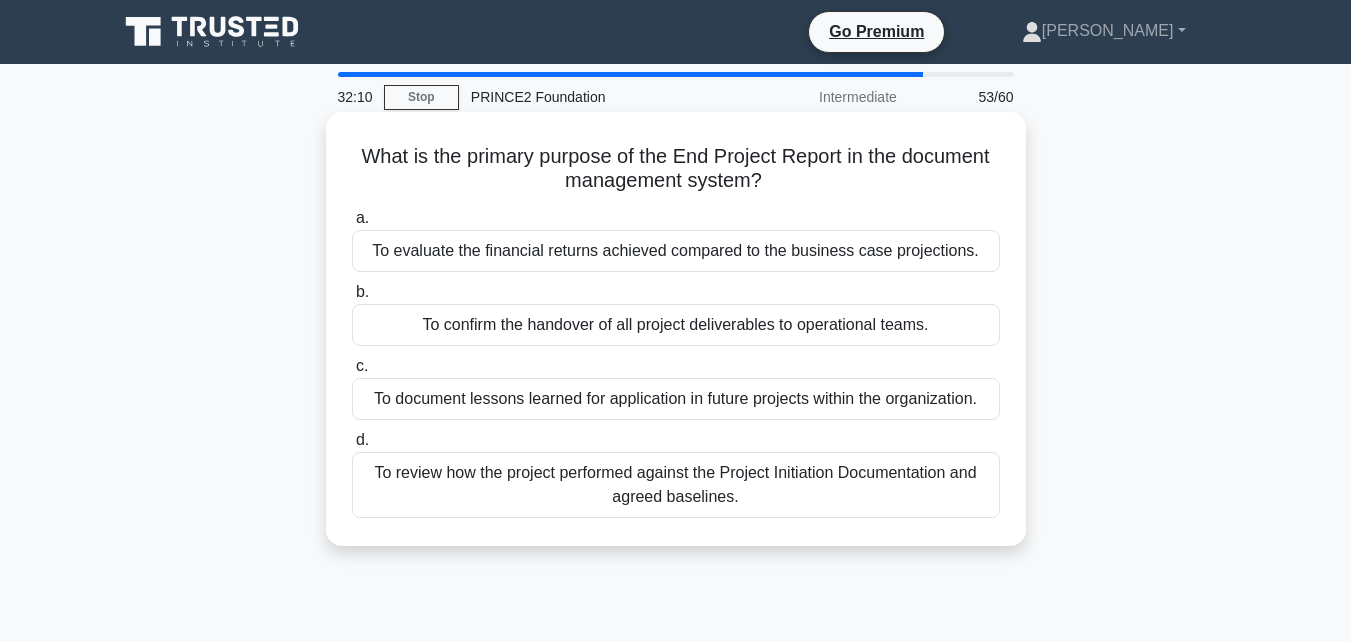 click on "To confirm the handover of all project deliverables to operational teams." at bounding box center (676, 325) 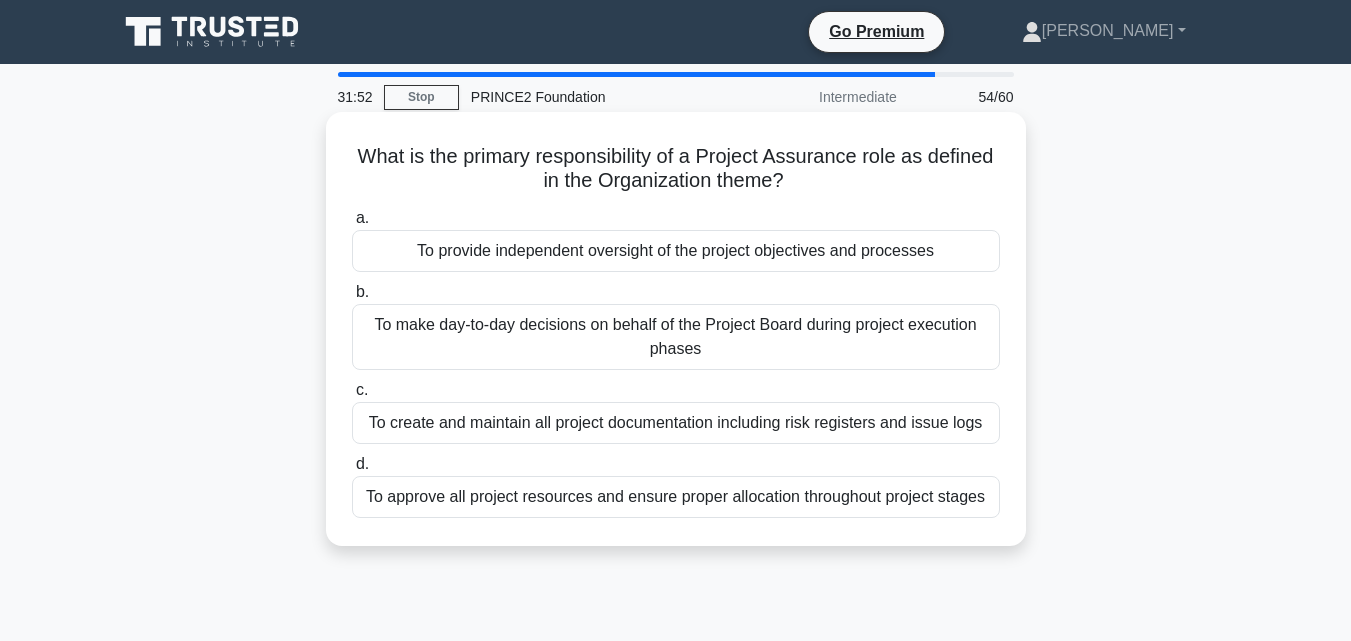 click on "To provide independent oversight of the project objectives and processes" at bounding box center [676, 251] 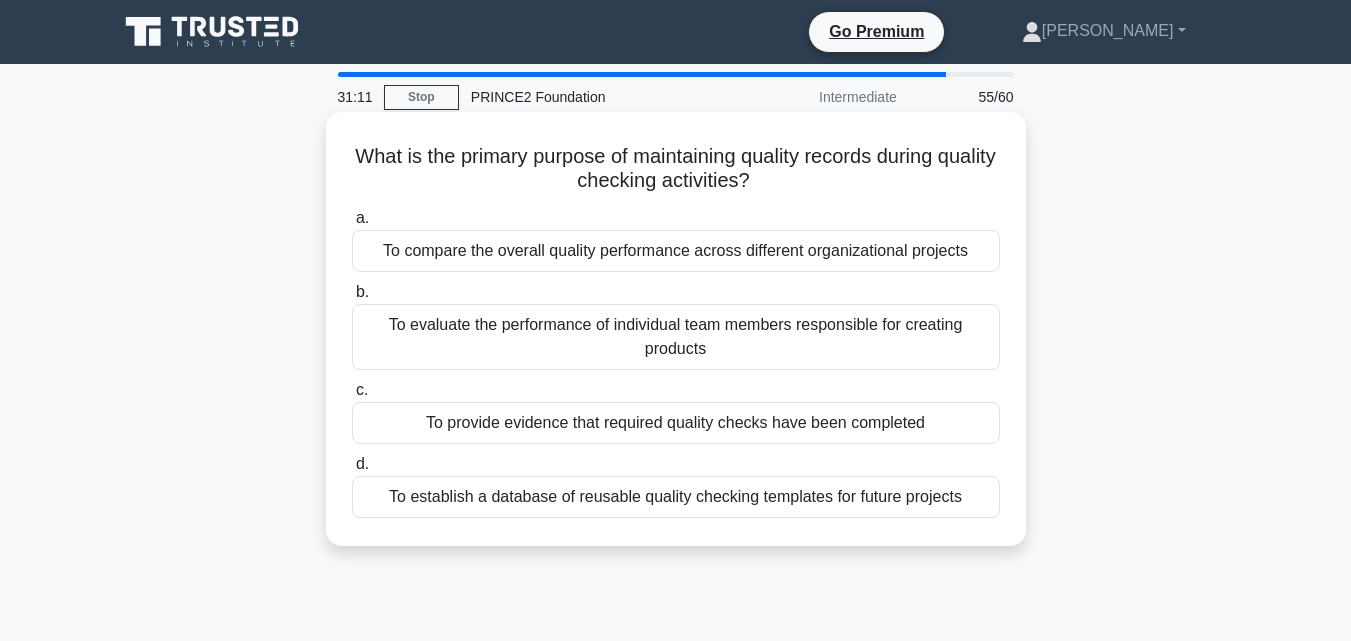 click on "To provide evidence that required quality checks have been completed" at bounding box center [676, 423] 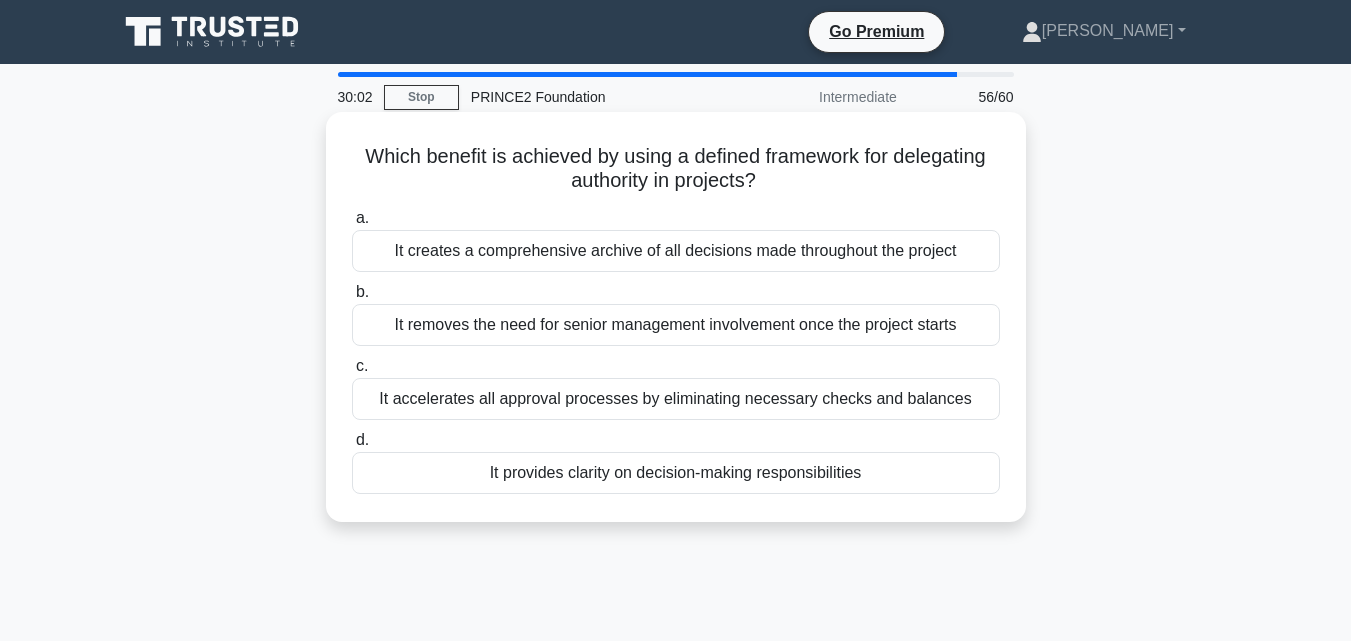 click on "It provides clarity on decision-making responsibilities" at bounding box center [676, 473] 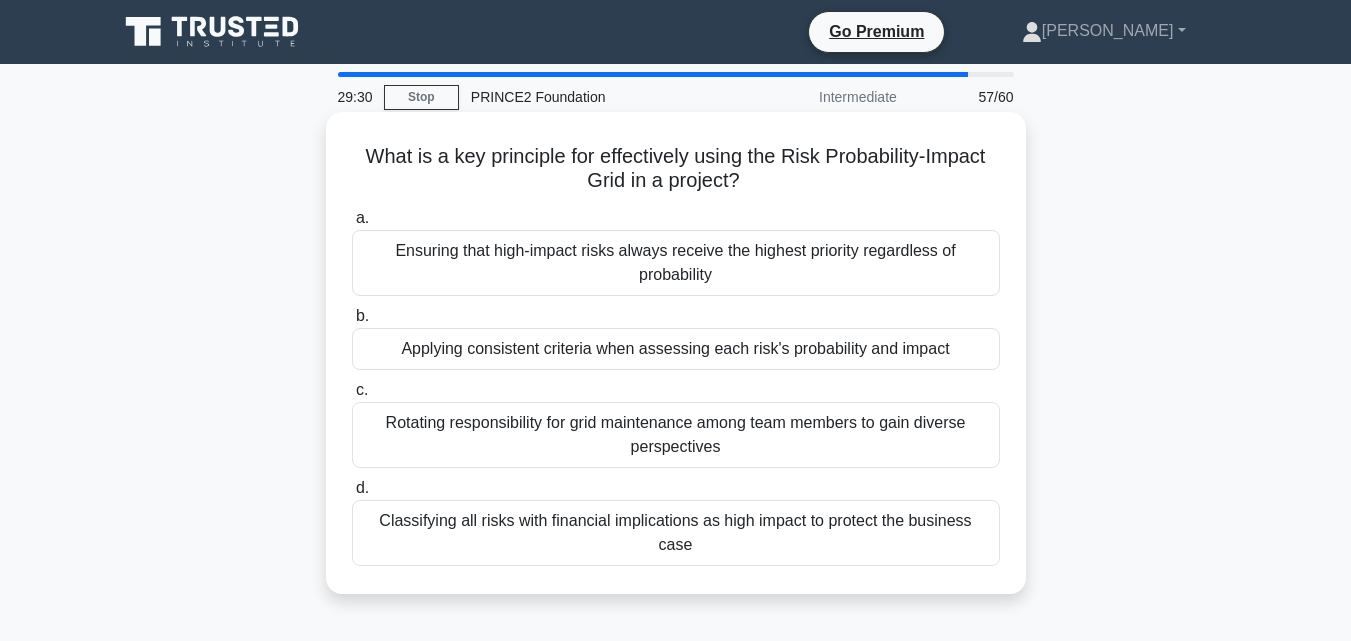 click on "Classifying all risks with financial implications as high impact to protect the business case" at bounding box center (676, 533) 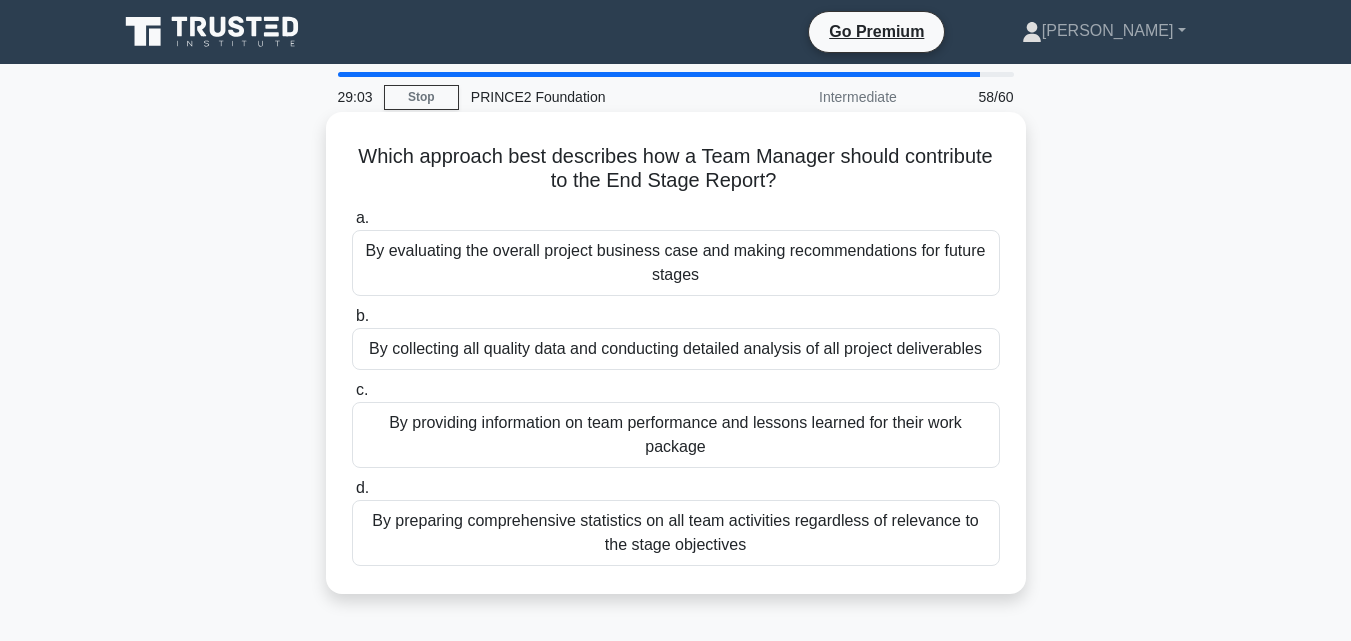 click on "By providing information on team performance and lessons learned for their work package" at bounding box center [676, 435] 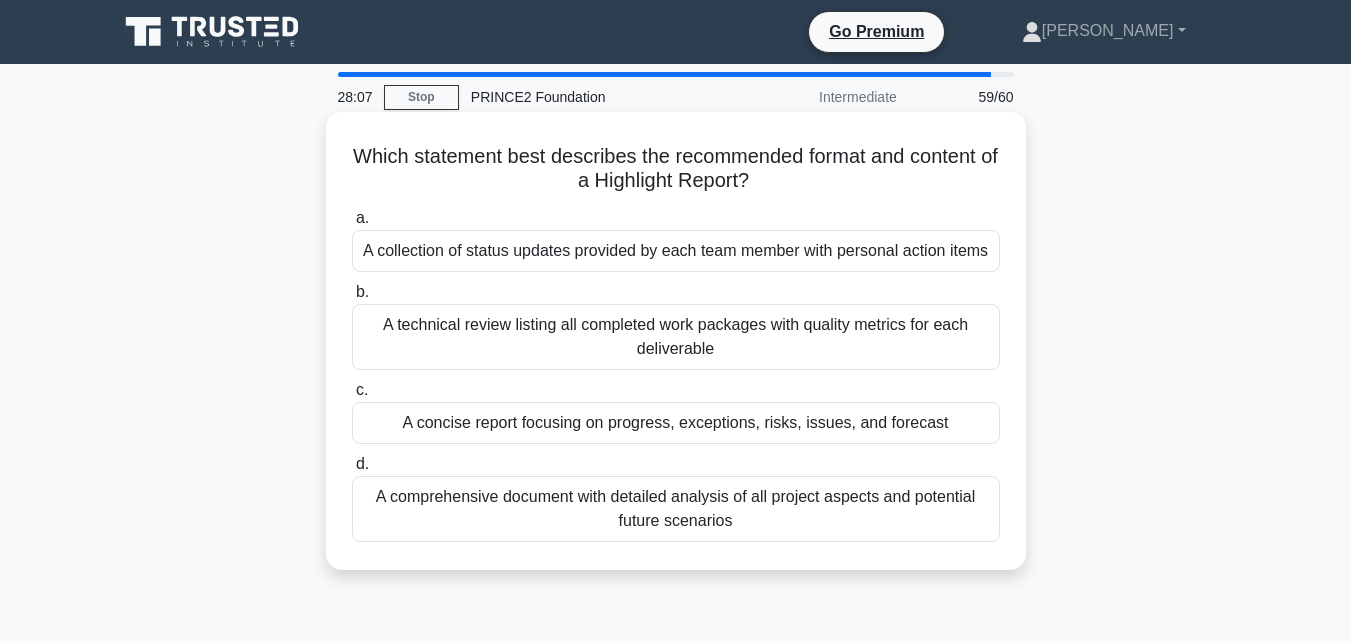 click on "A concise report focusing on progress, exceptions, risks, issues, and forecast" at bounding box center (676, 423) 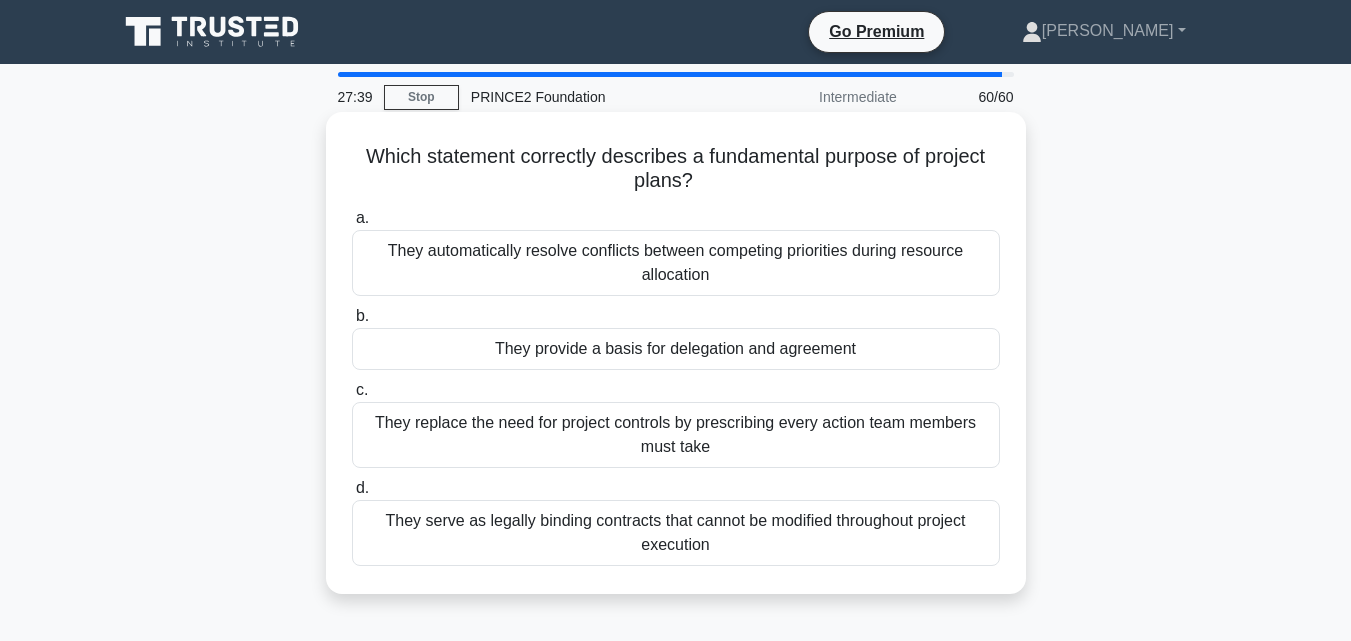 click on "They provide a basis for delegation and agreement" at bounding box center [676, 349] 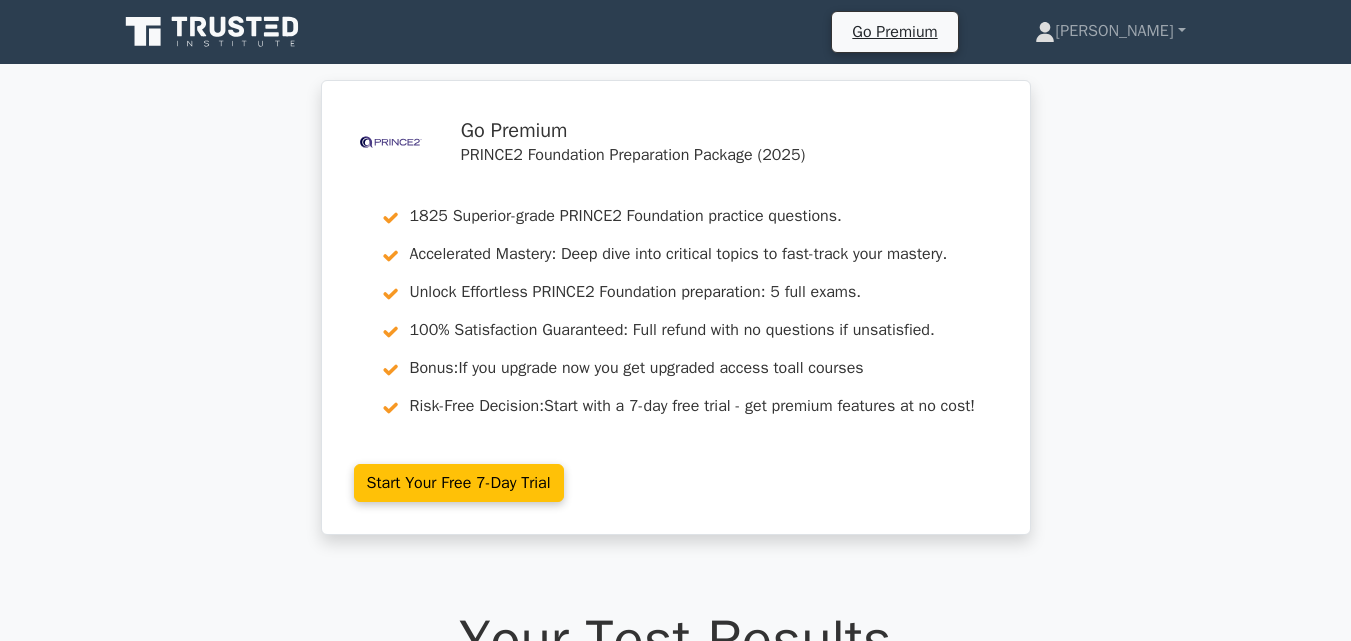 scroll, scrollTop: 500, scrollLeft: 0, axis: vertical 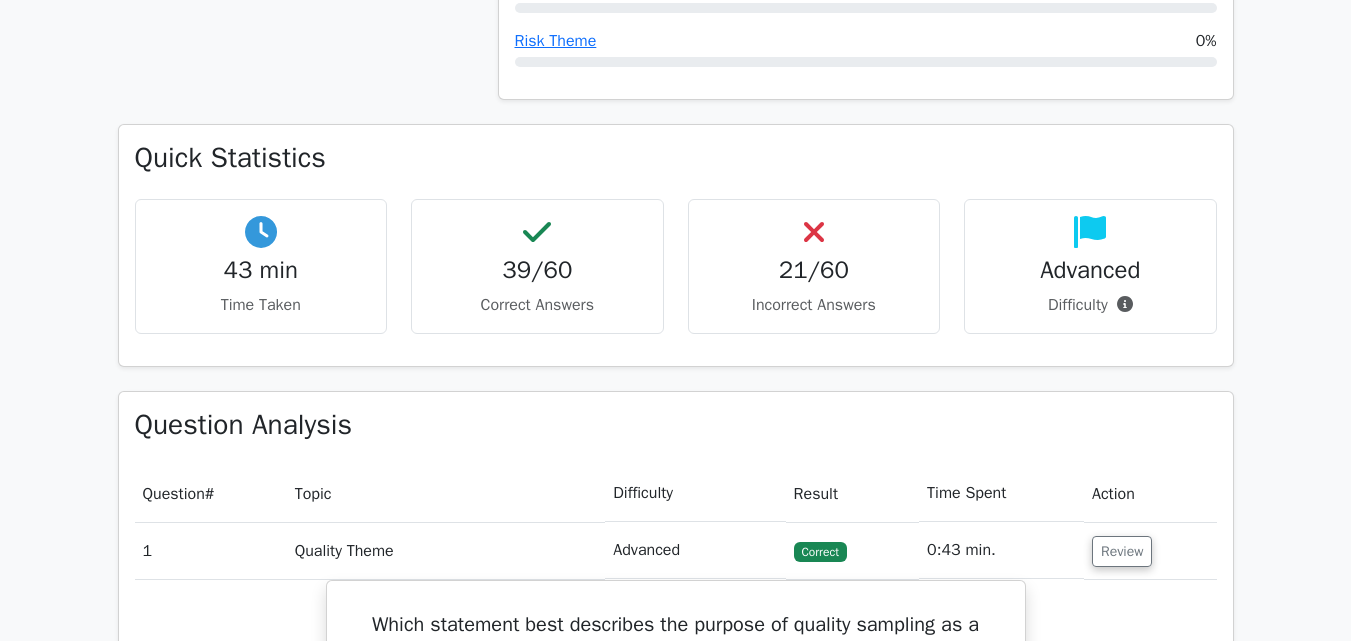 click on ".st0{fill-rule:evenodd;clip-rule:evenodd;fill:#000041;} .st1{fill-rule:evenodd;clip-rule:evenodd;fill:#4A3B83;} .st2{fill-rule:evenodd;clip-rule:evenodd;fill:#A89DC3;} .st3{fill:#4A3B83;}
Go Premium
PRINCE2 Foundation Preparation Package (2025)
1825 Superior-grade  PRINCE2 Foundation practice questions.
Accelerated Mastery: Deep dive into critical topics to fast-track your mastery.
Unlock Effortless PRINCE2 Foundation preparation: 5 full exams.
#" at bounding box center (675, 2248) 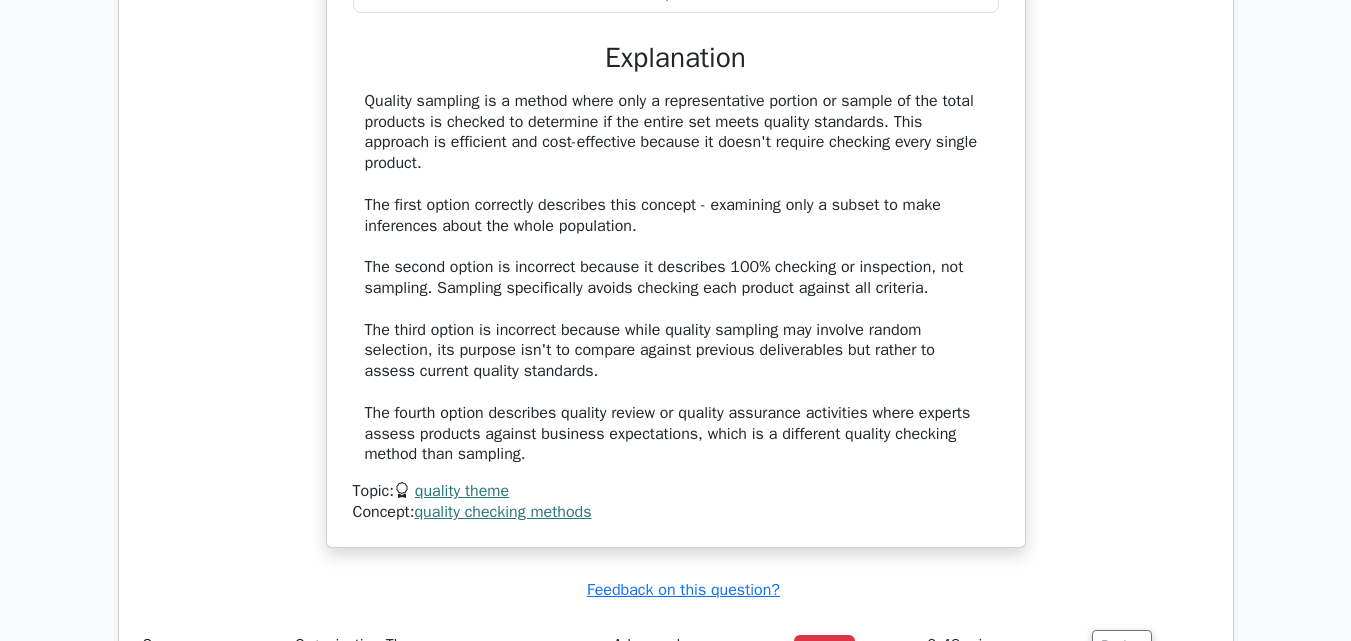 scroll, scrollTop: 2800, scrollLeft: 0, axis: vertical 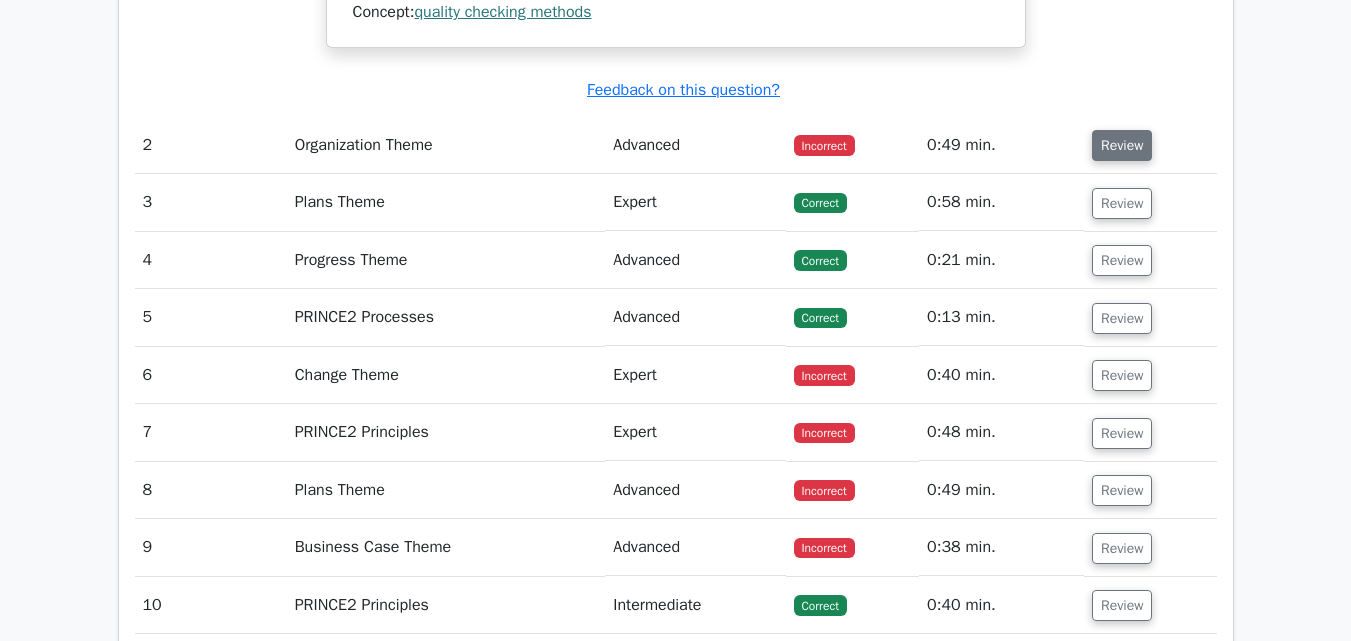 click on "Review" at bounding box center [1122, 145] 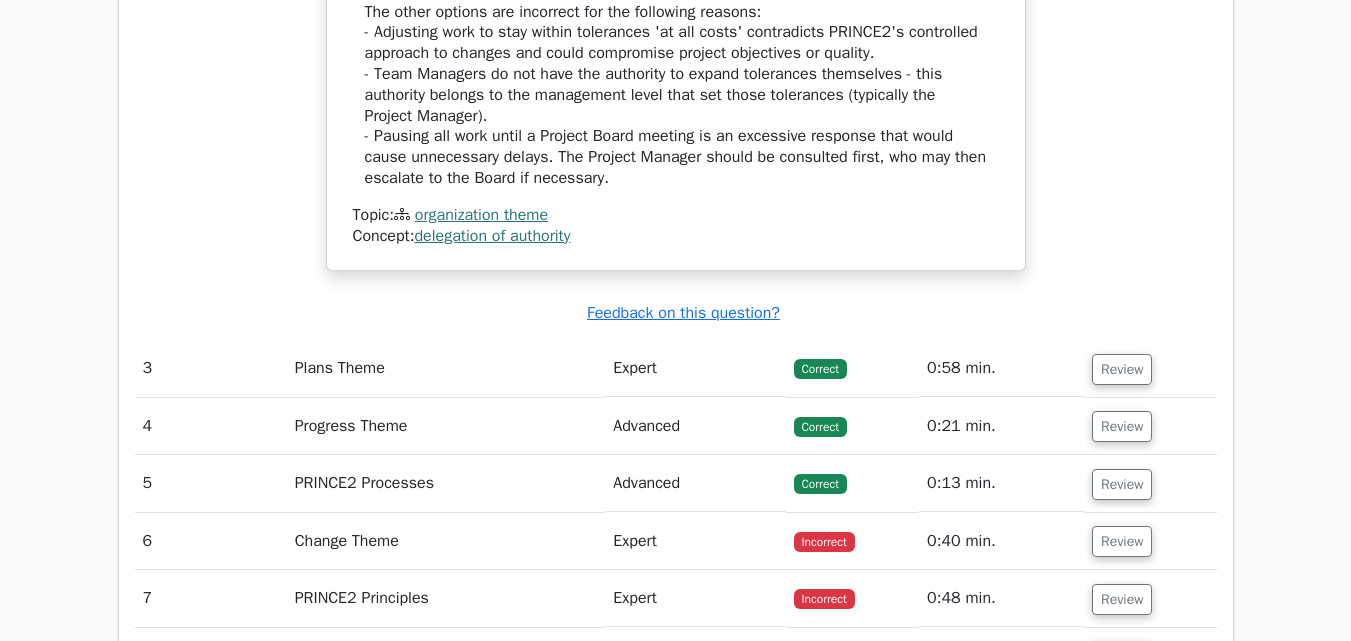 scroll, scrollTop: 3600, scrollLeft: 0, axis: vertical 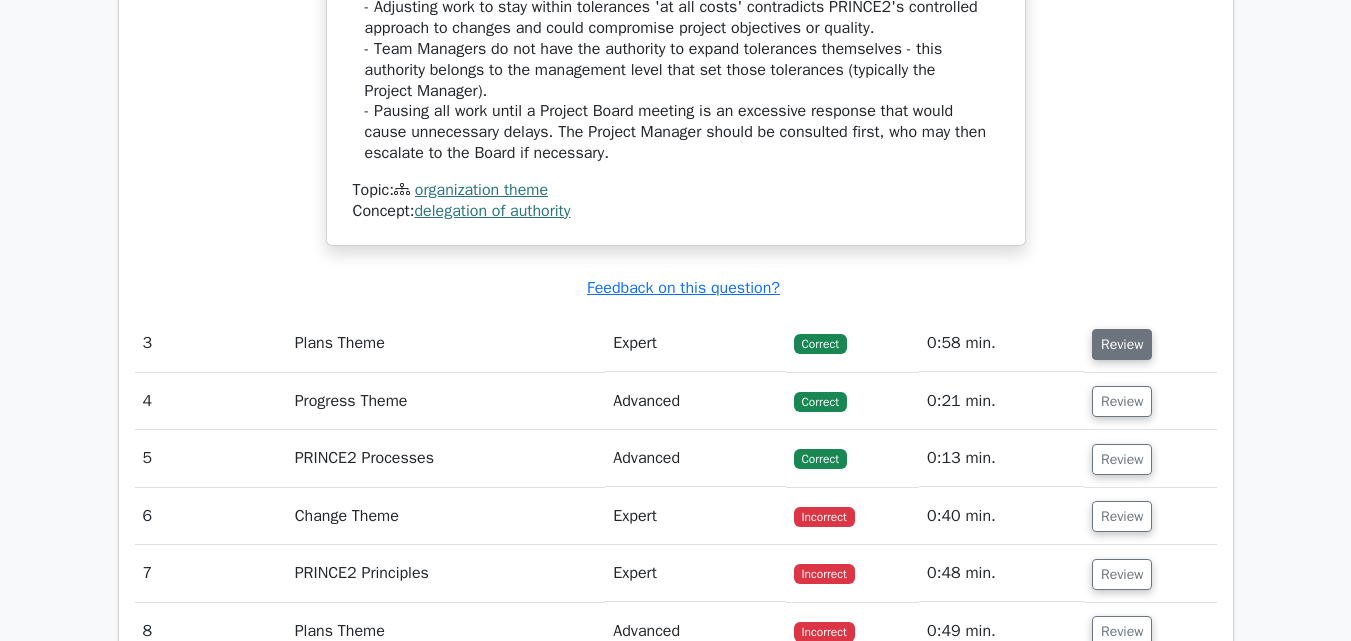 click on "Review" at bounding box center (1122, 344) 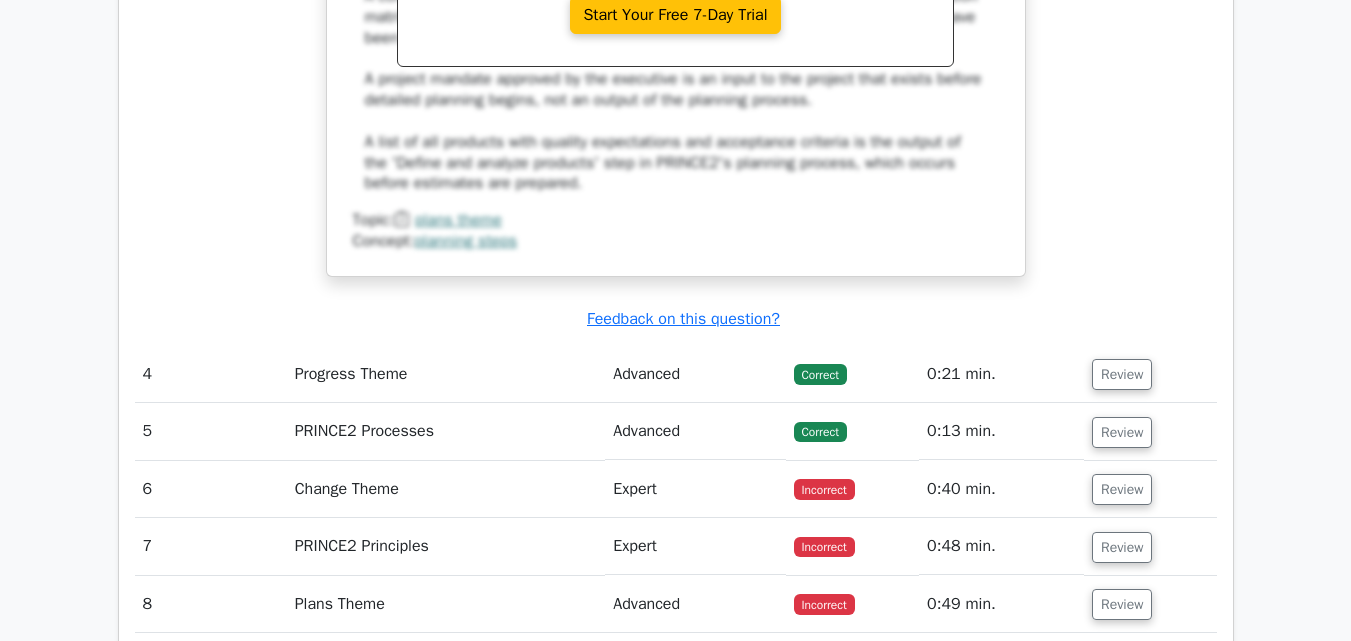 scroll, scrollTop: 4600, scrollLeft: 0, axis: vertical 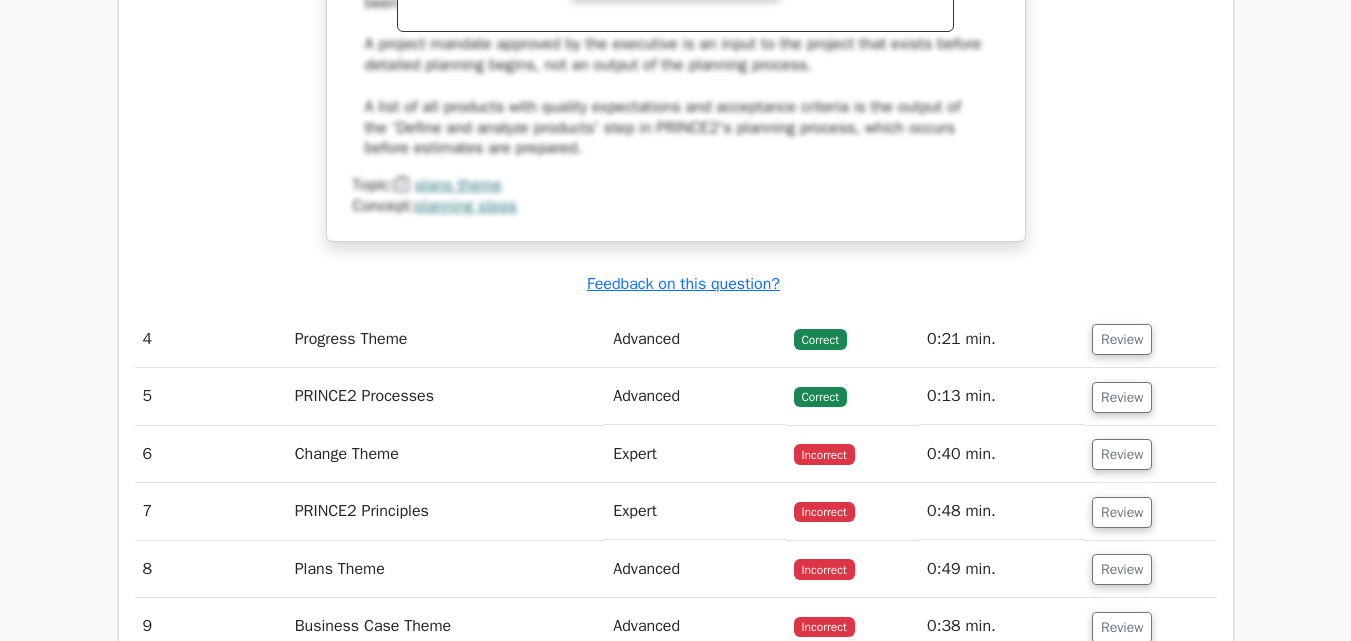 click on "Review" at bounding box center [1122, 339] 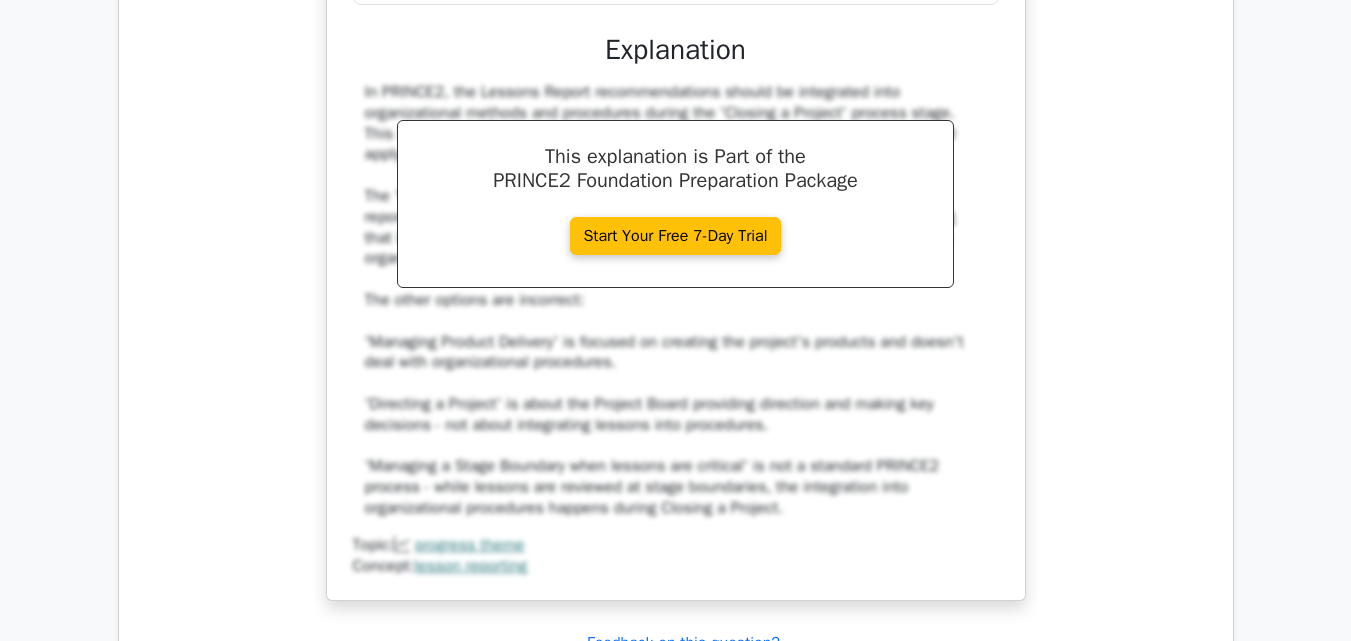 scroll, scrollTop: 5500, scrollLeft: 0, axis: vertical 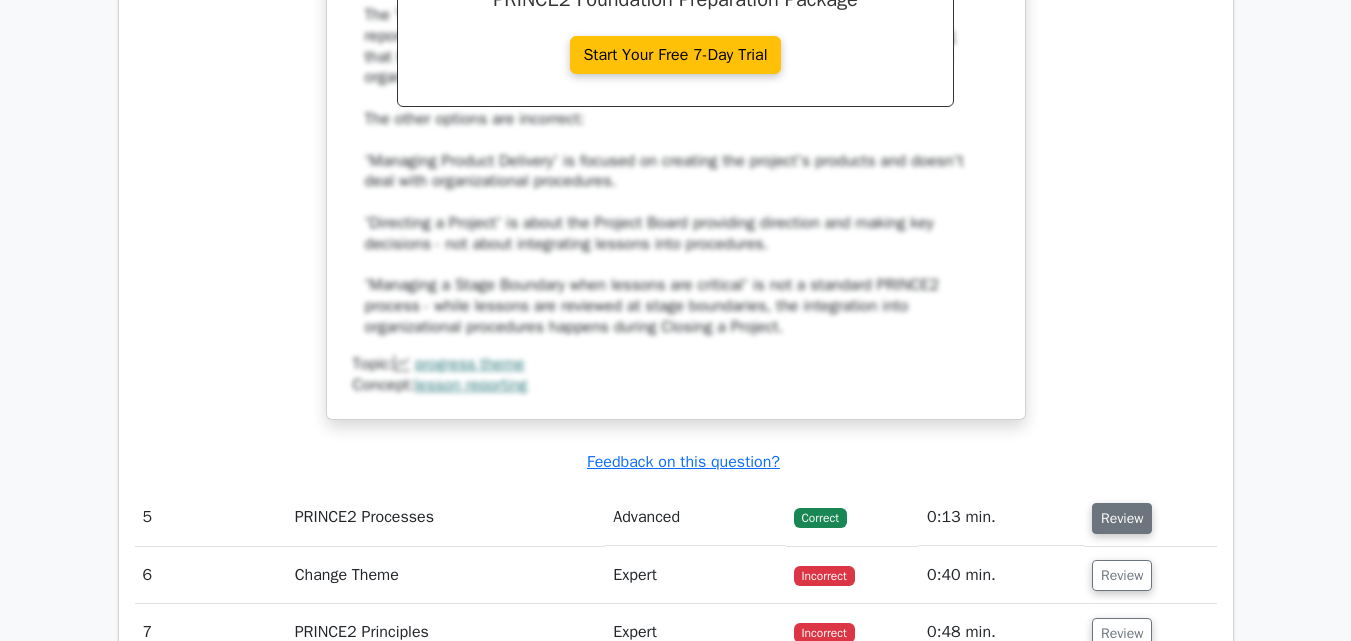 click on "Review" at bounding box center (1122, 518) 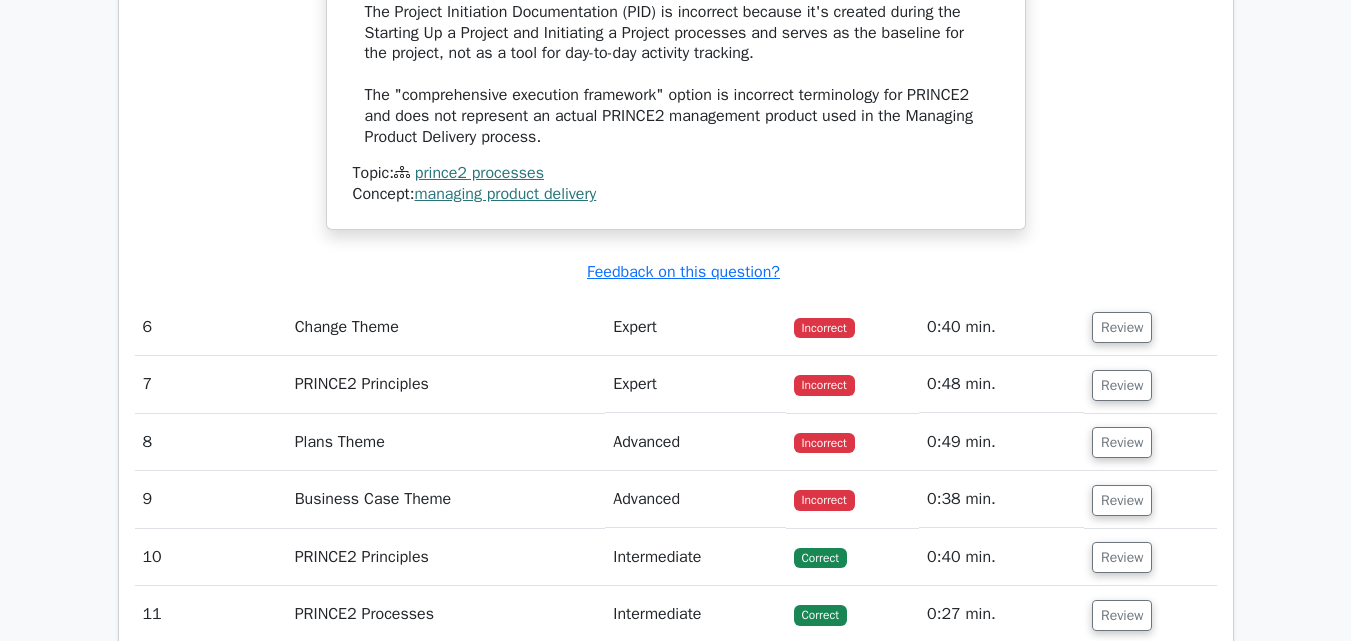 scroll, scrollTop: 6700, scrollLeft: 0, axis: vertical 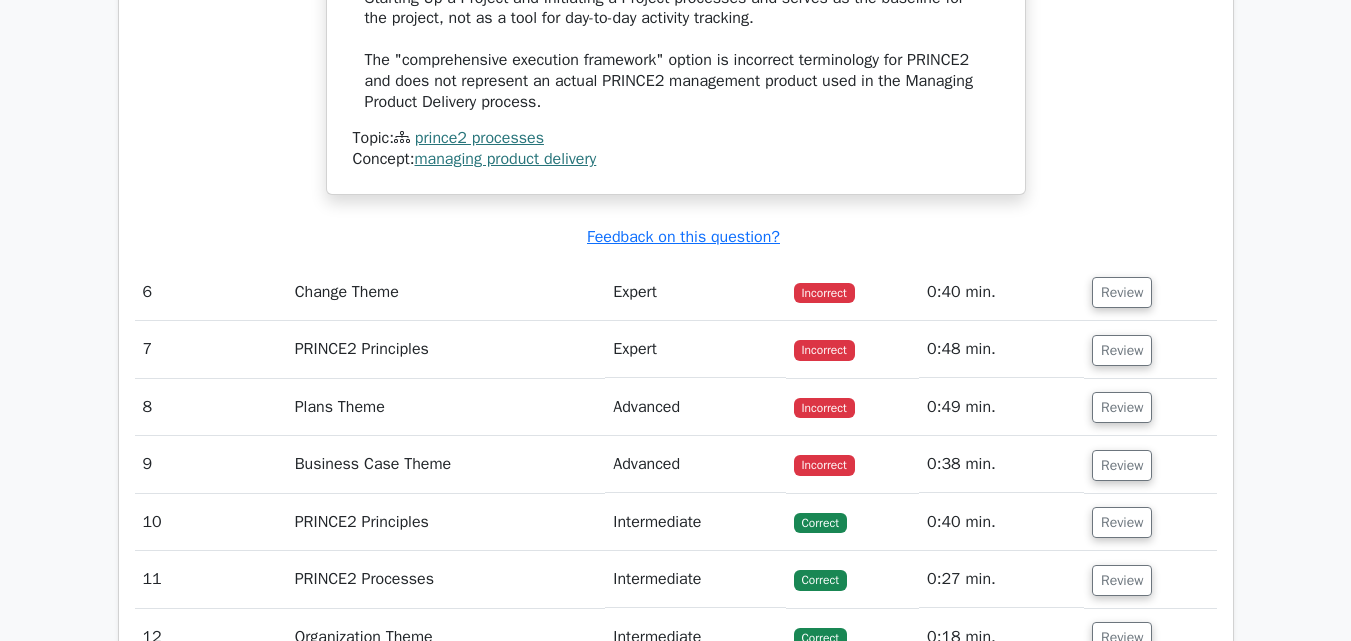 click on "Review" at bounding box center (1150, 292) 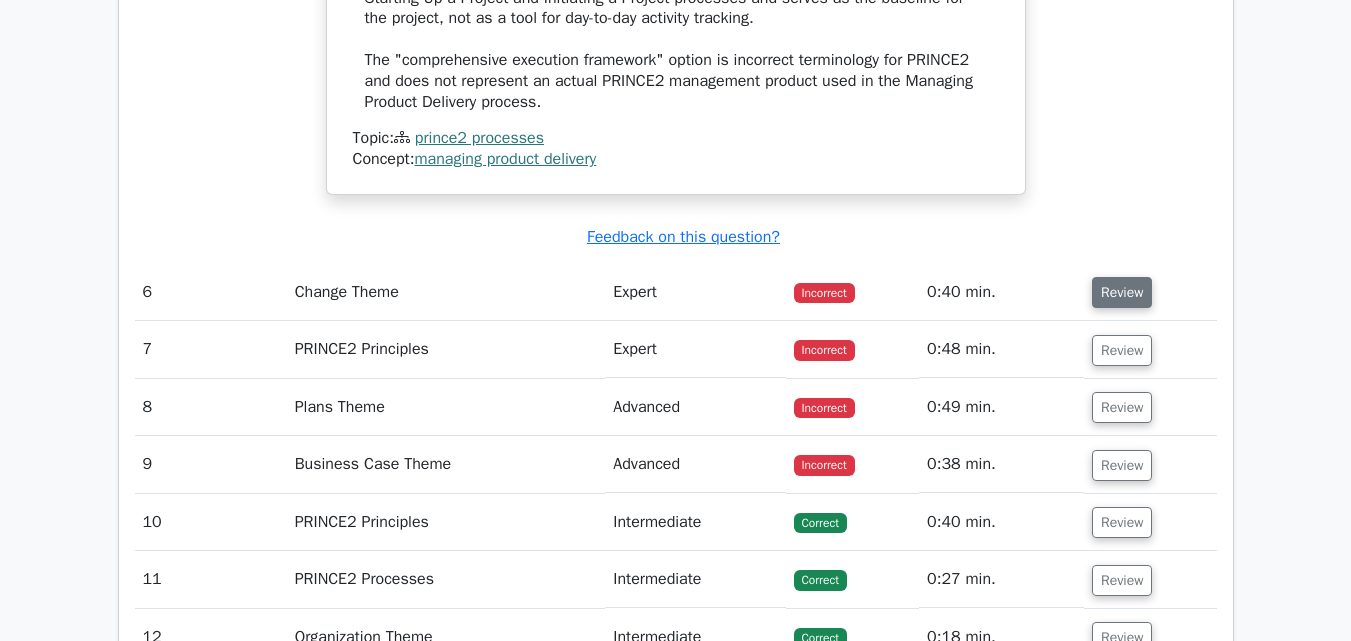 click on "Review" at bounding box center (1122, 292) 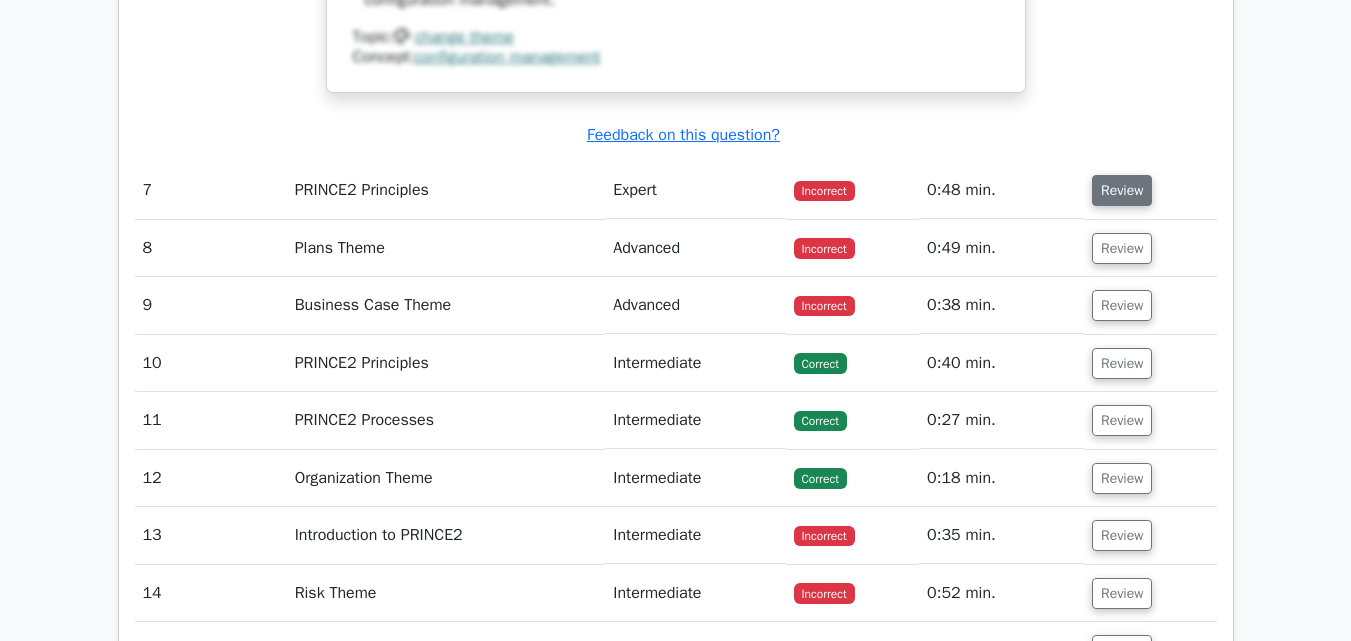 scroll, scrollTop: 7900, scrollLeft: 0, axis: vertical 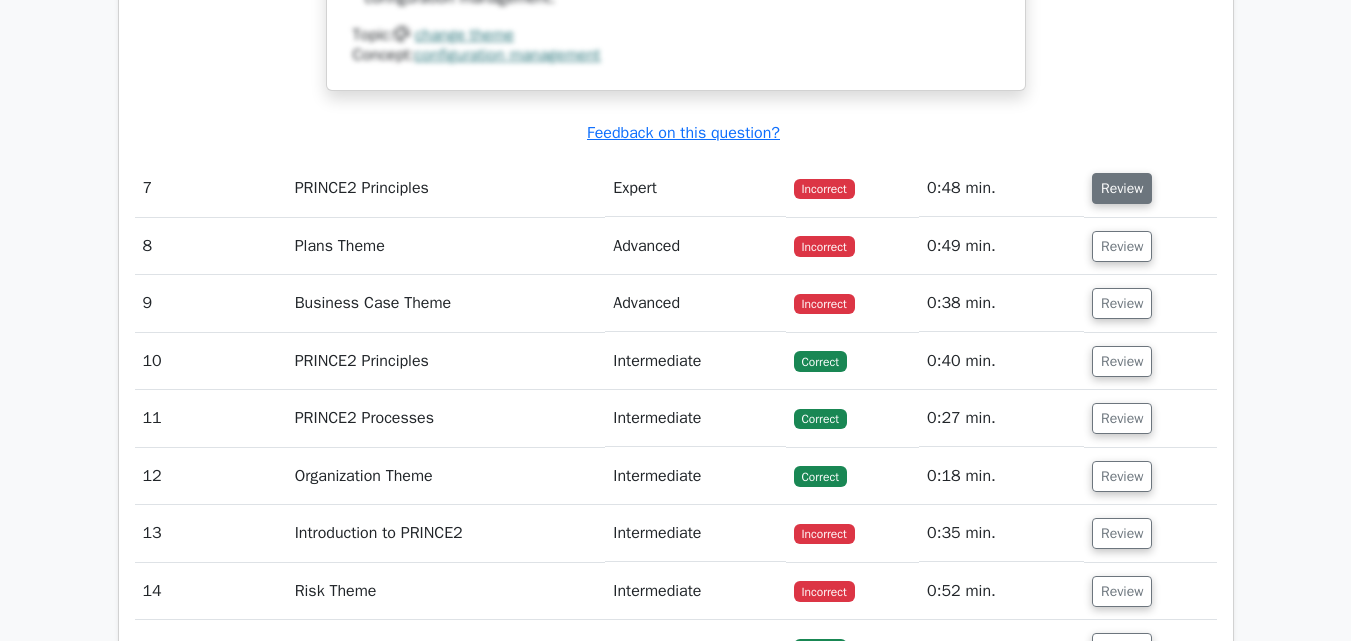 click on "Review" at bounding box center (1122, 188) 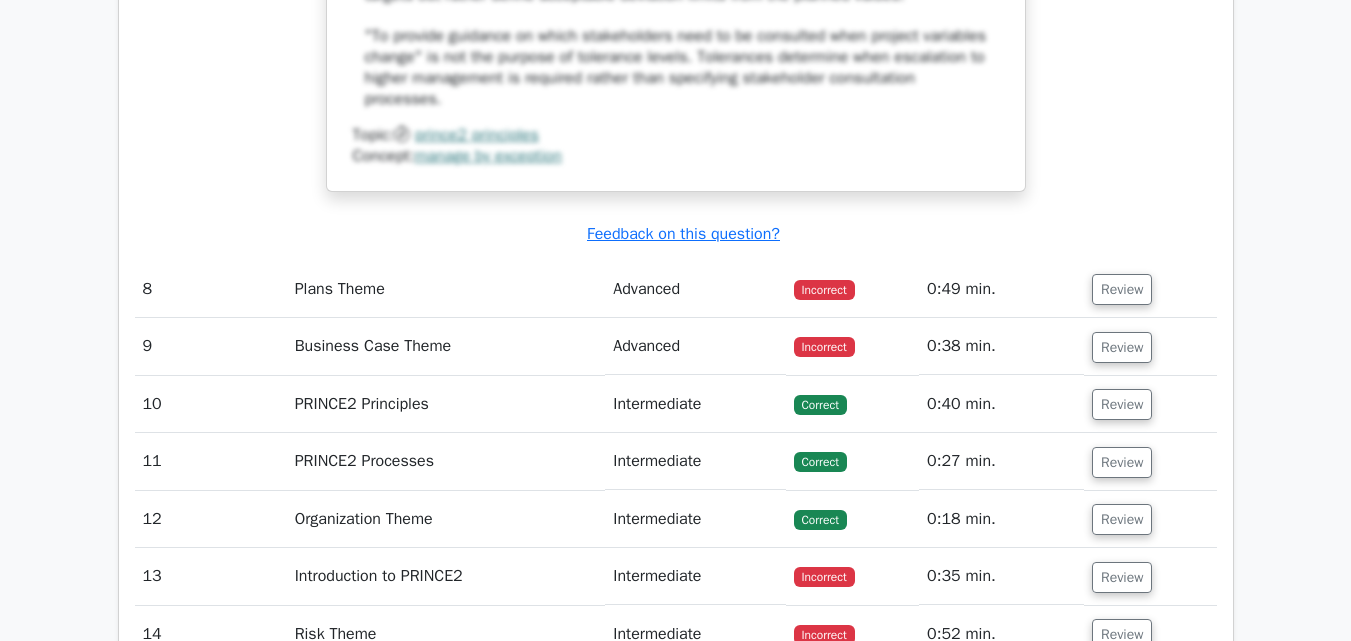 scroll, scrollTop: 9000, scrollLeft: 0, axis: vertical 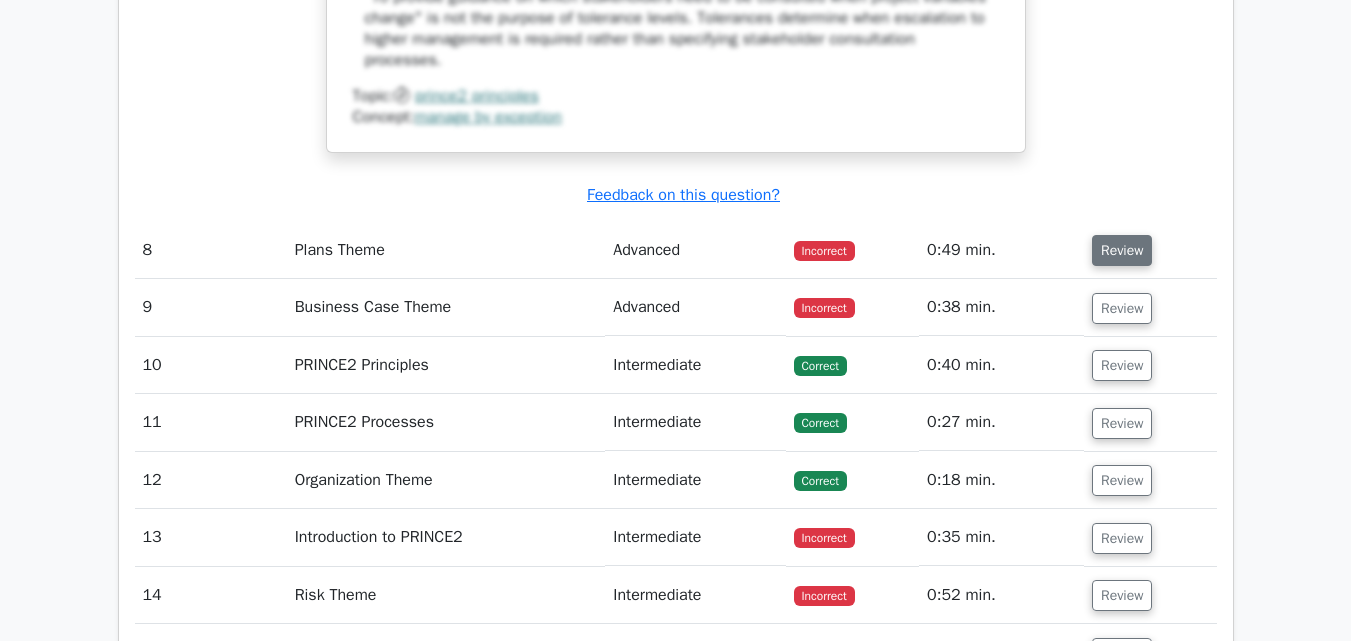 click on "Review" at bounding box center [1122, 250] 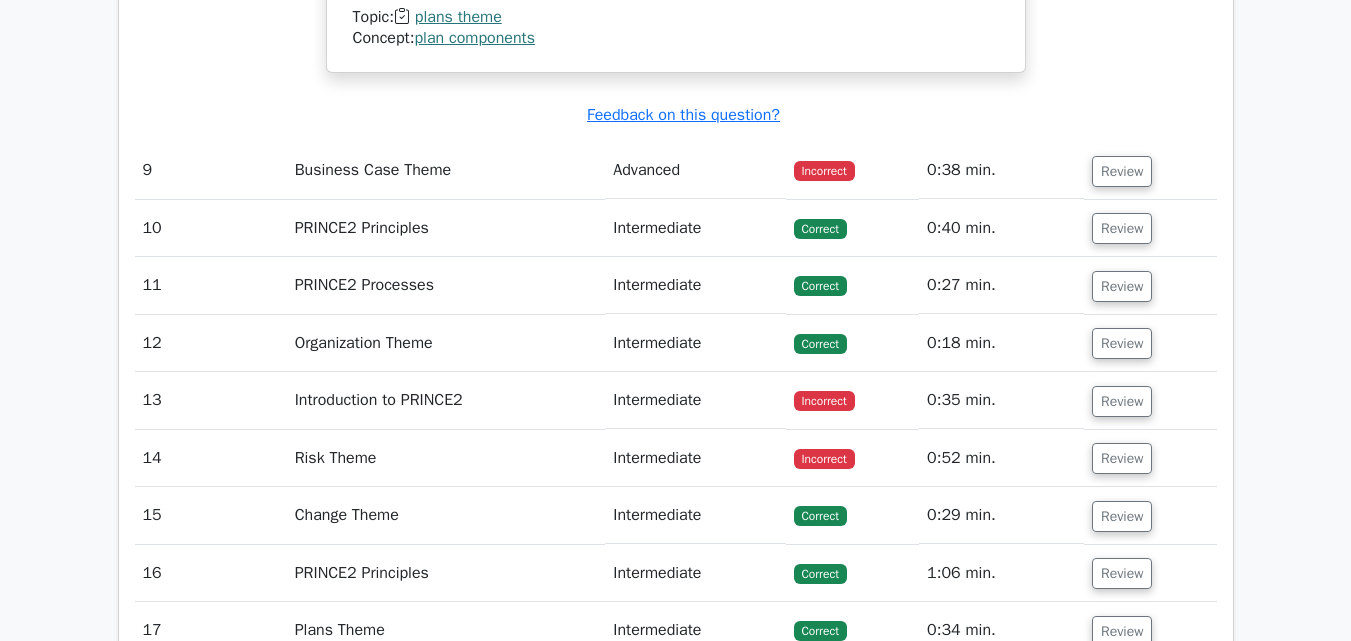scroll, scrollTop: 10100, scrollLeft: 0, axis: vertical 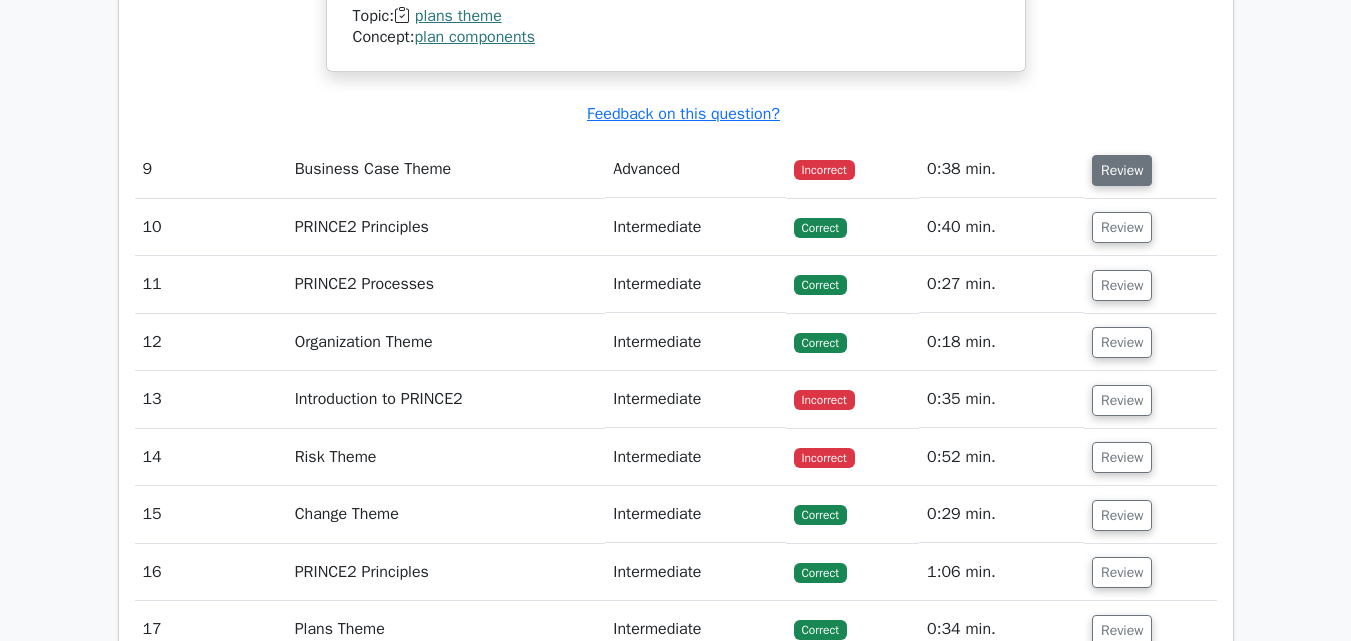 click on "Review" at bounding box center [1122, 170] 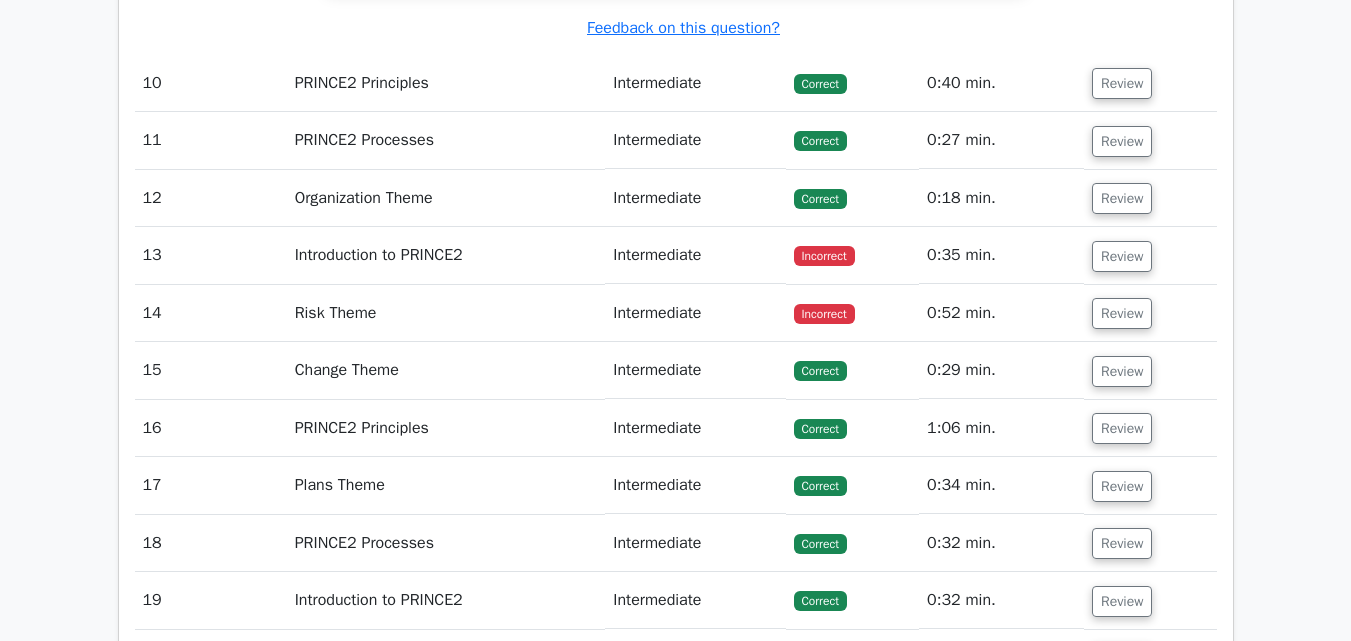 scroll, scrollTop: 11300, scrollLeft: 0, axis: vertical 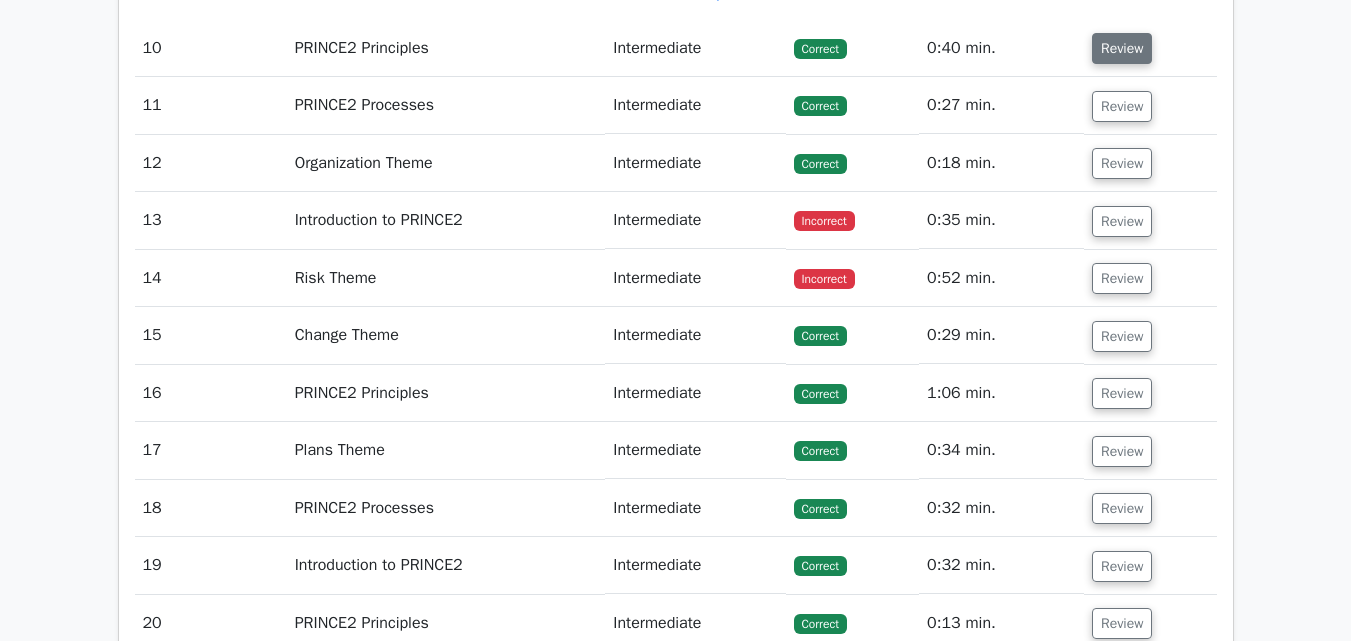 click on "Review" at bounding box center (1122, 48) 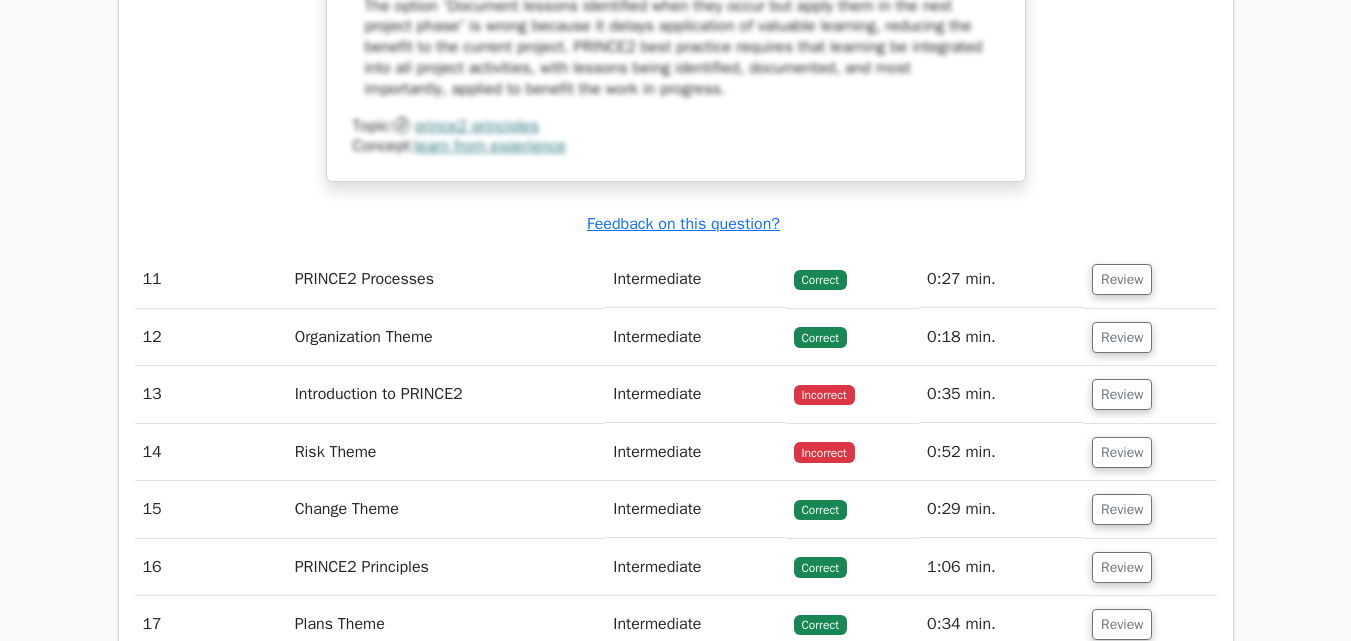 scroll, scrollTop: 12200, scrollLeft: 0, axis: vertical 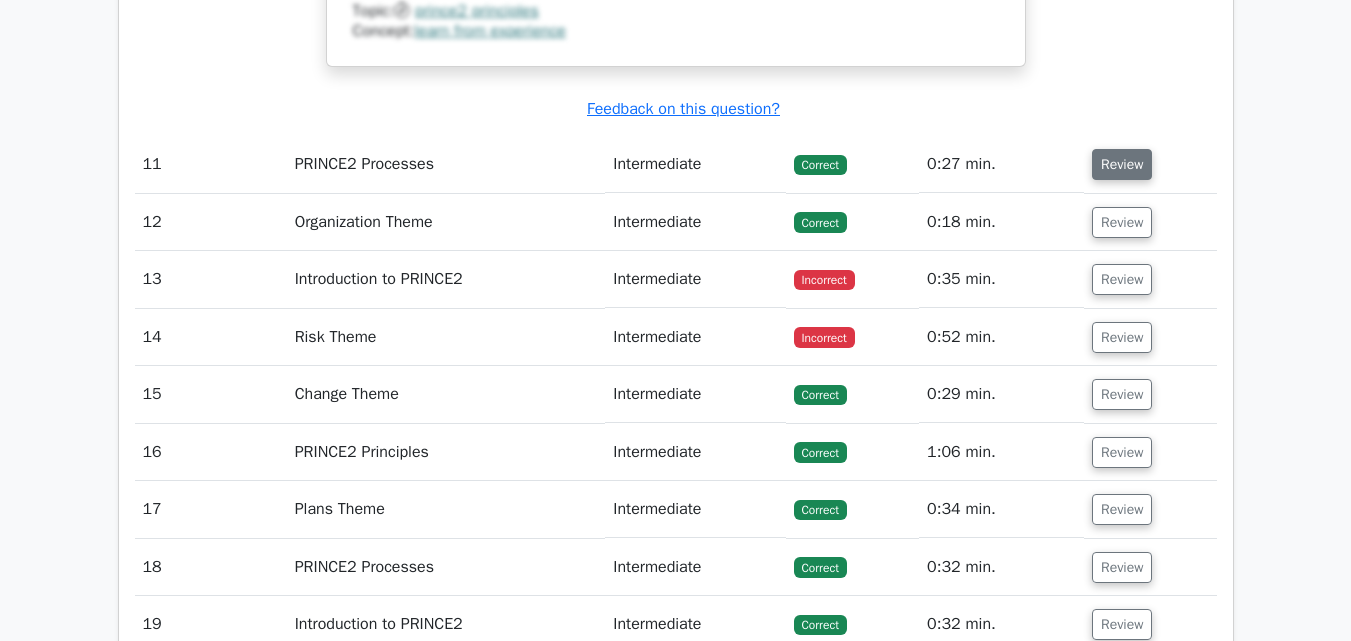 click on "Review" at bounding box center (1122, 164) 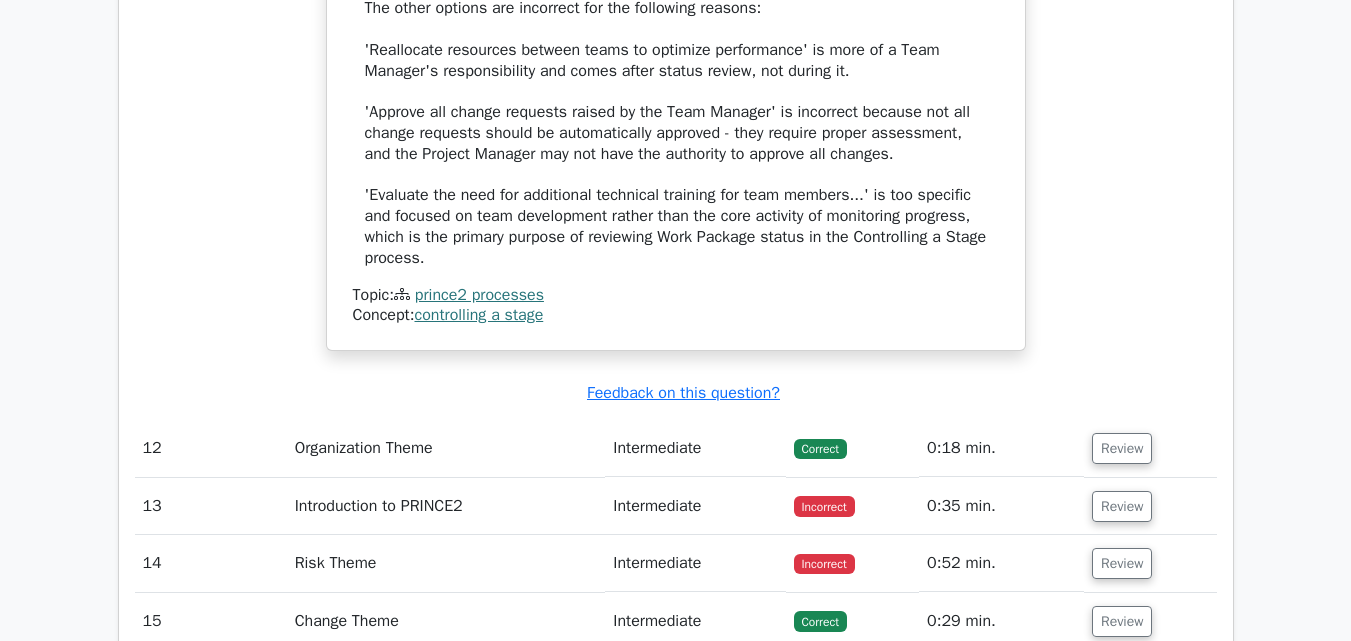 scroll, scrollTop: 13000, scrollLeft: 0, axis: vertical 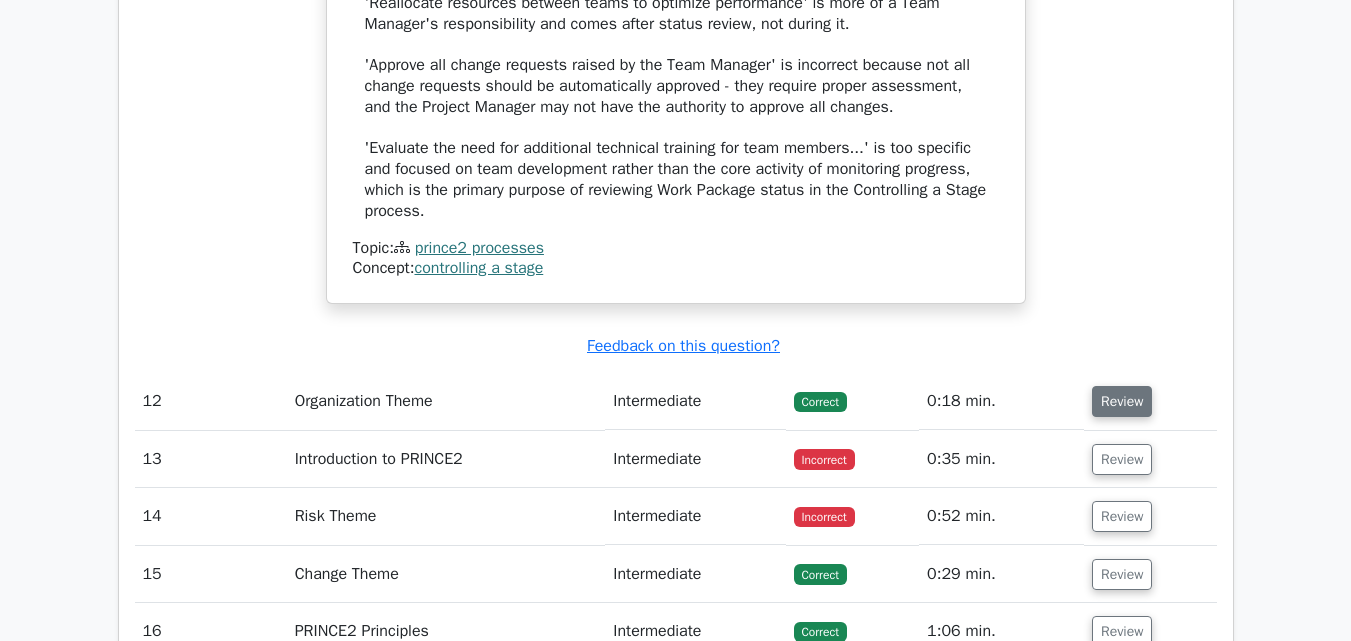 click on "Review" at bounding box center (1122, 401) 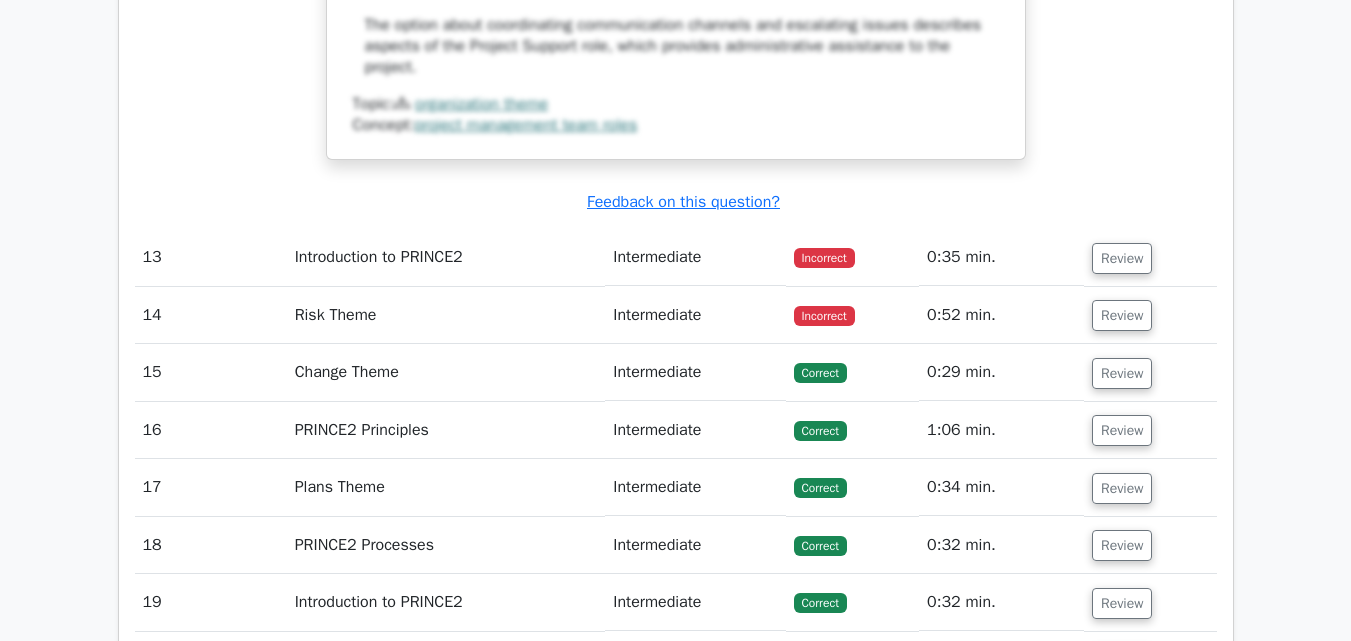 scroll, scrollTop: 14200, scrollLeft: 0, axis: vertical 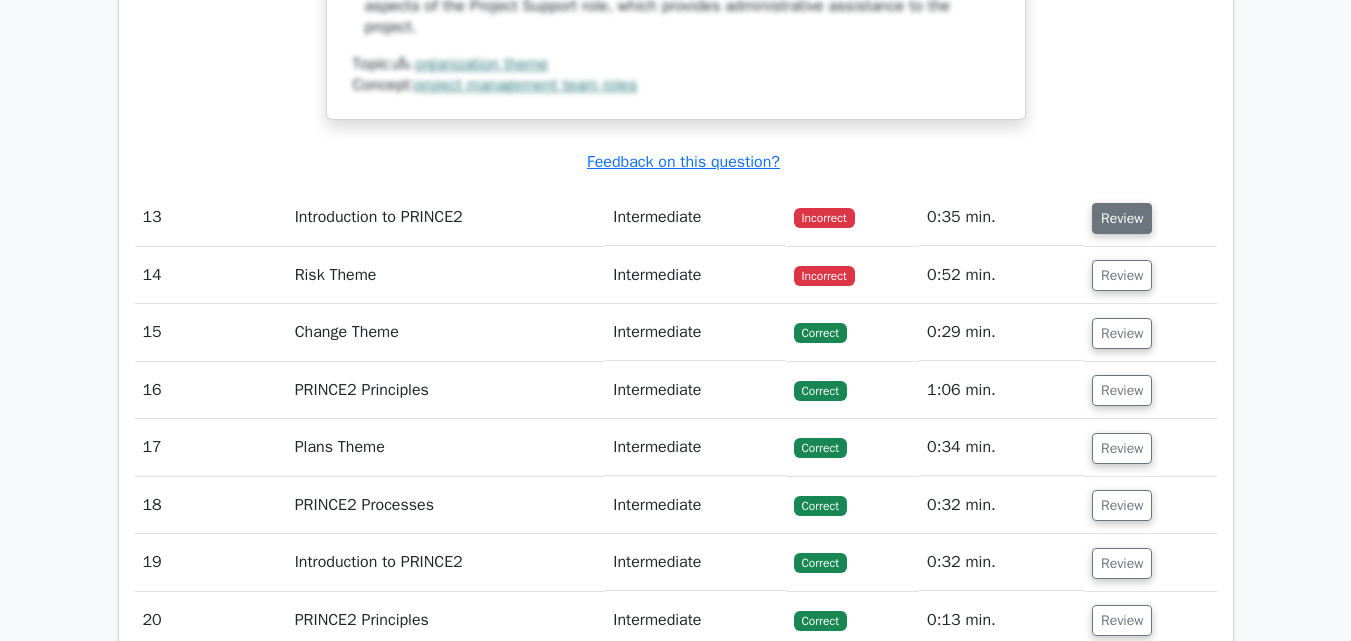 click on "Review" at bounding box center (1122, 218) 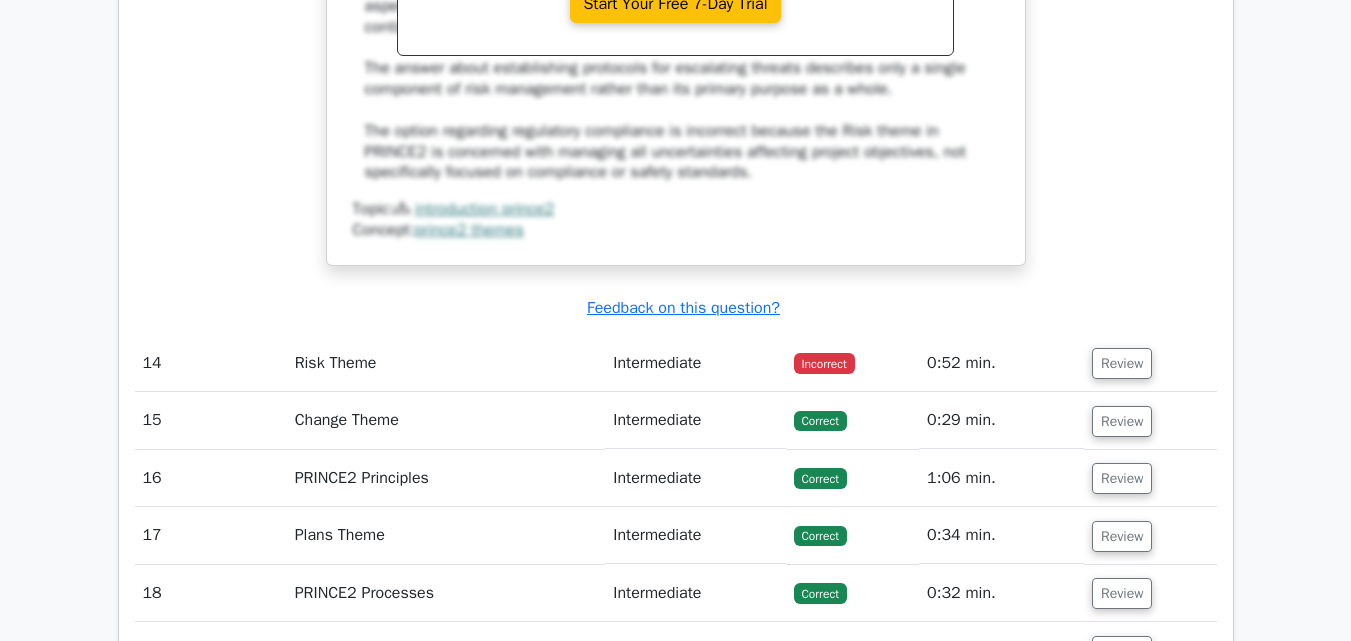 scroll, scrollTop: 15100, scrollLeft: 0, axis: vertical 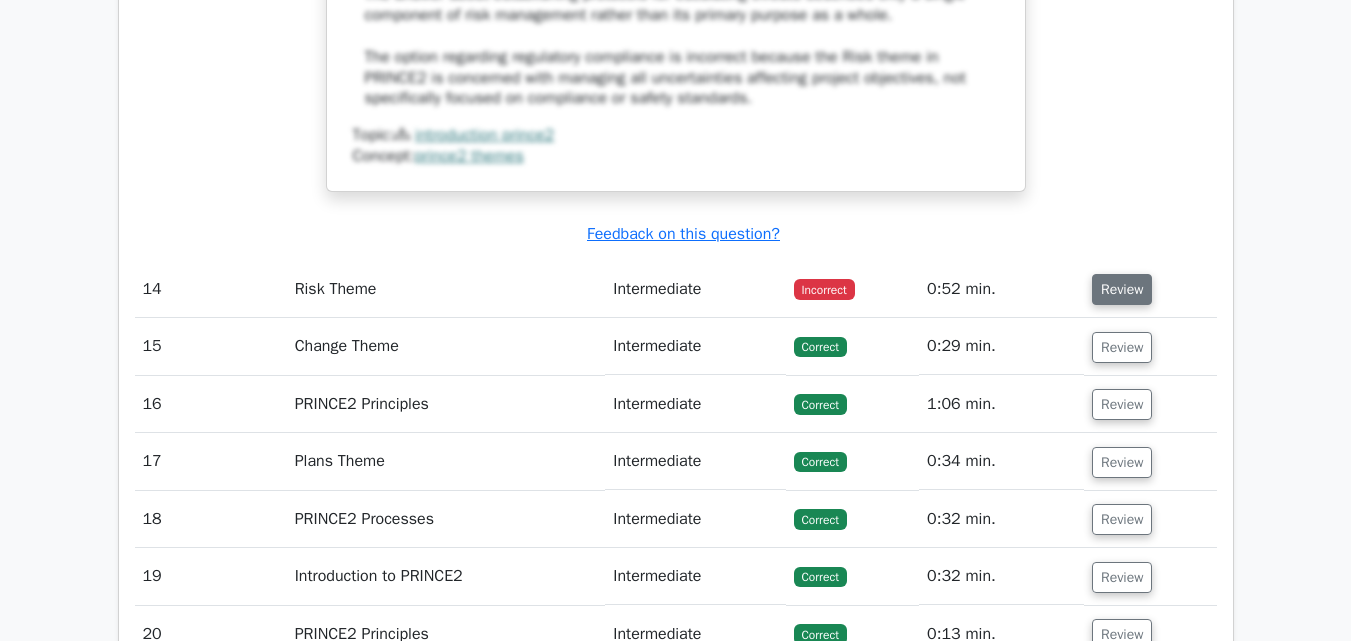 click on "Review" at bounding box center (1122, 289) 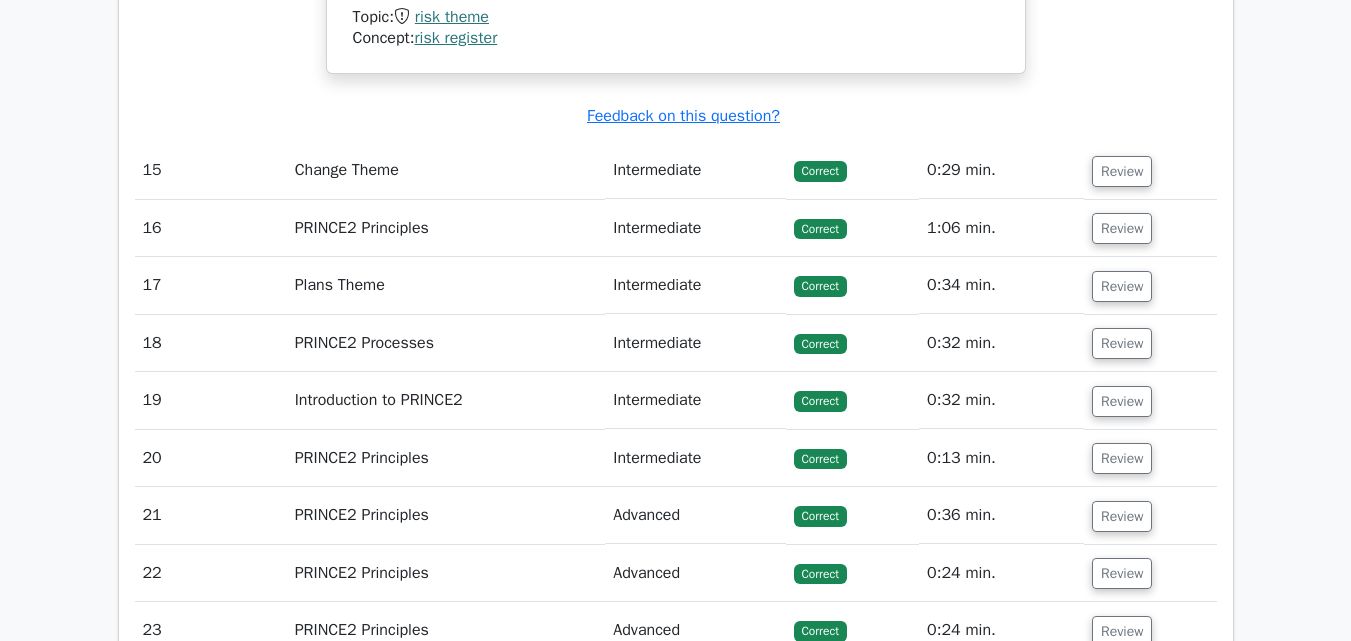 scroll, scrollTop: 16500, scrollLeft: 0, axis: vertical 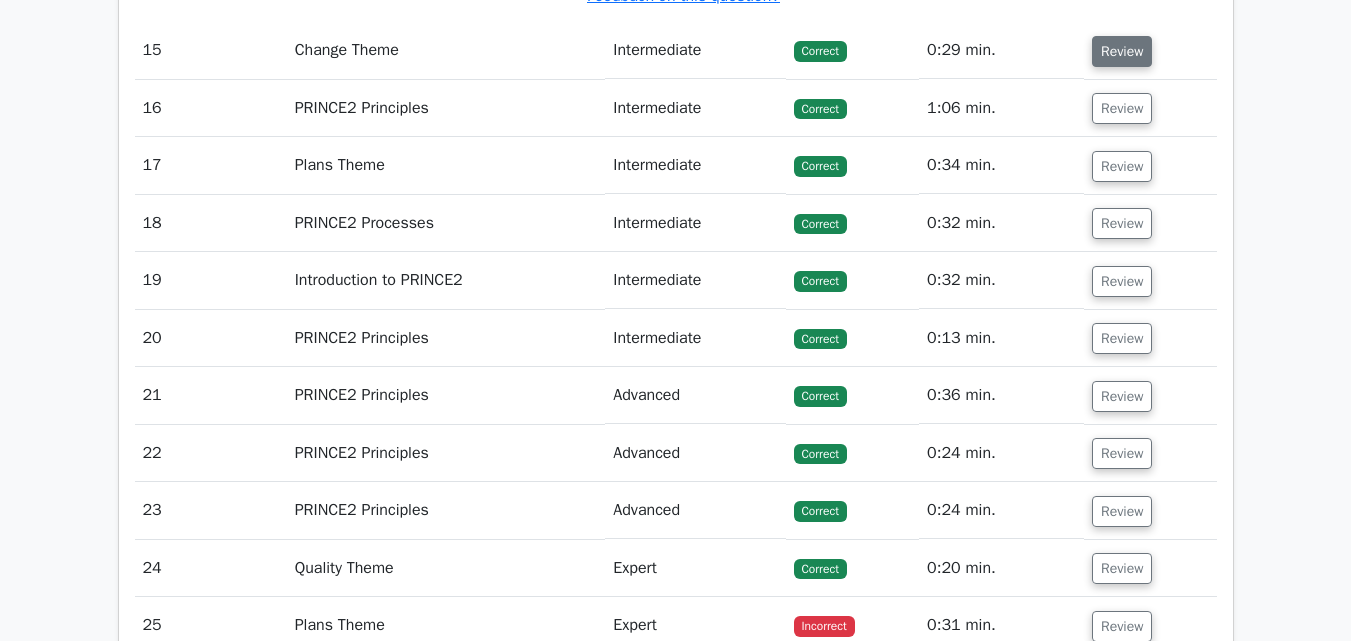 click on "Review" at bounding box center (1122, 51) 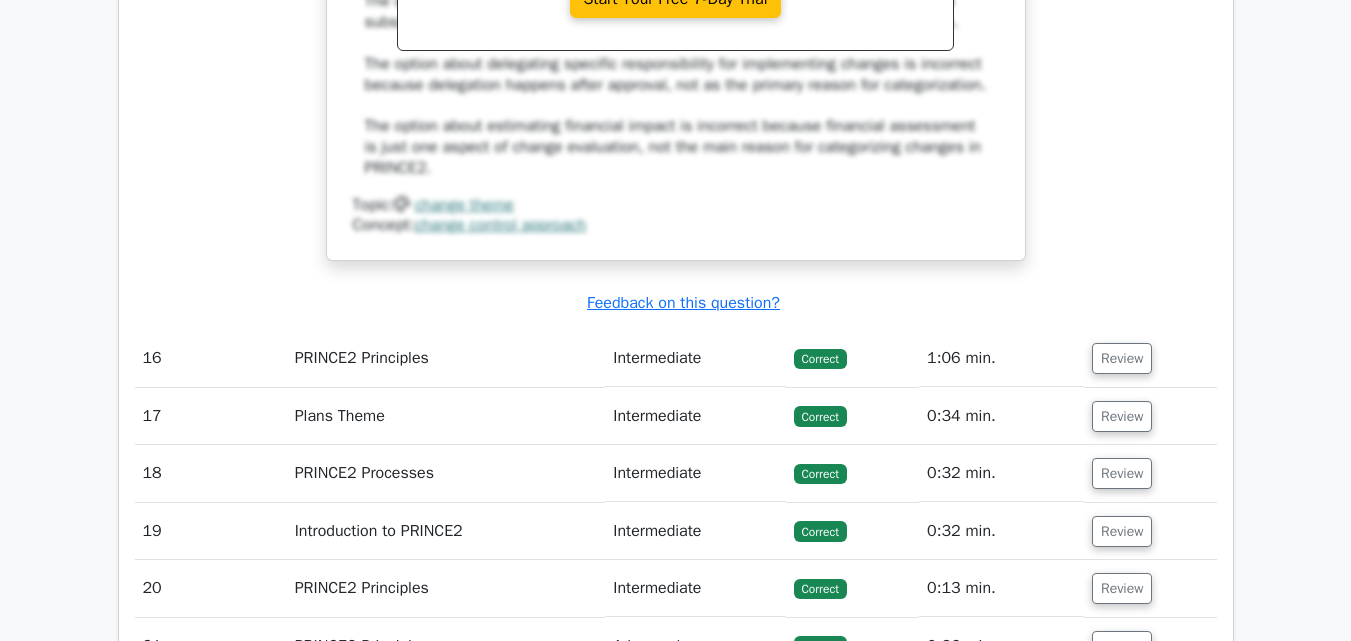 scroll, scrollTop: 17200, scrollLeft: 0, axis: vertical 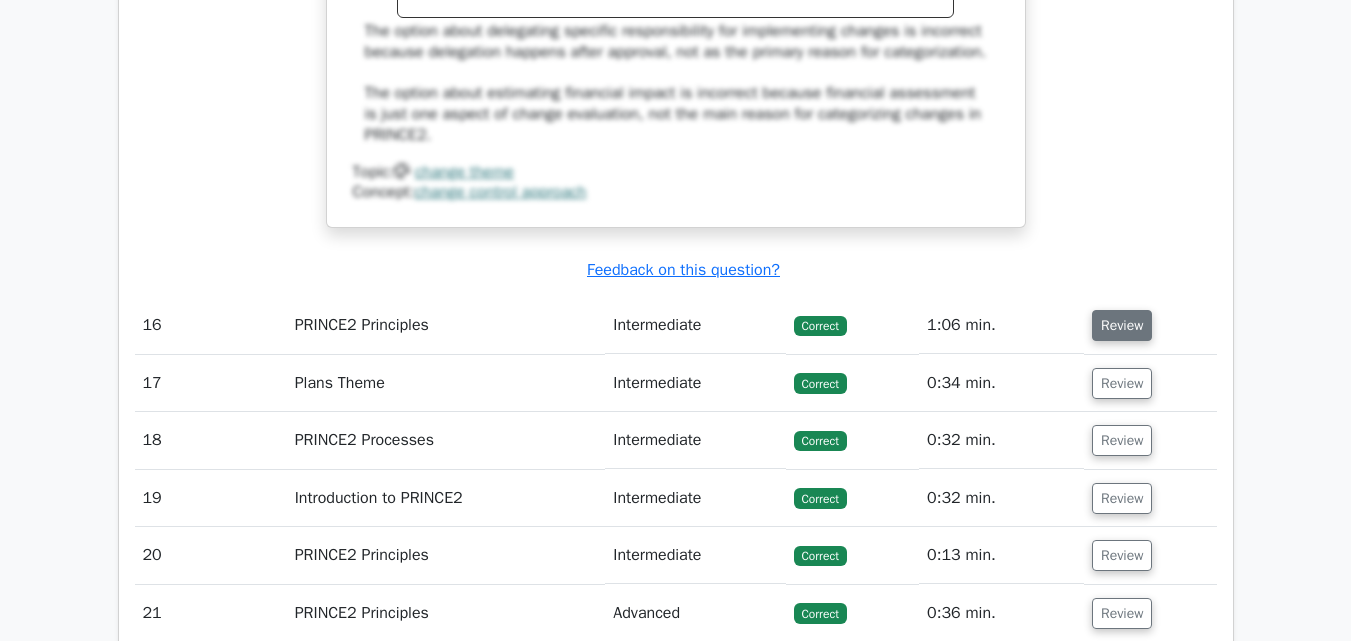 click on "Review" at bounding box center [1122, 325] 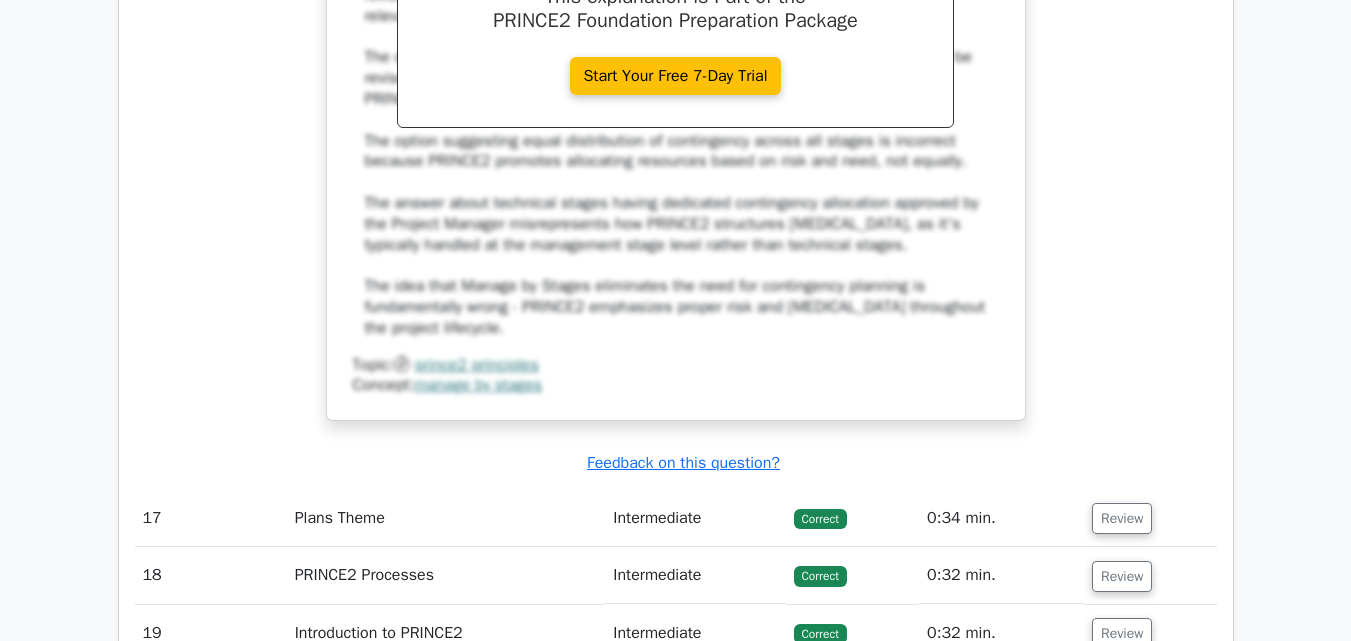 scroll, scrollTop: 18300, scrollLeft: 0, axis: vertical 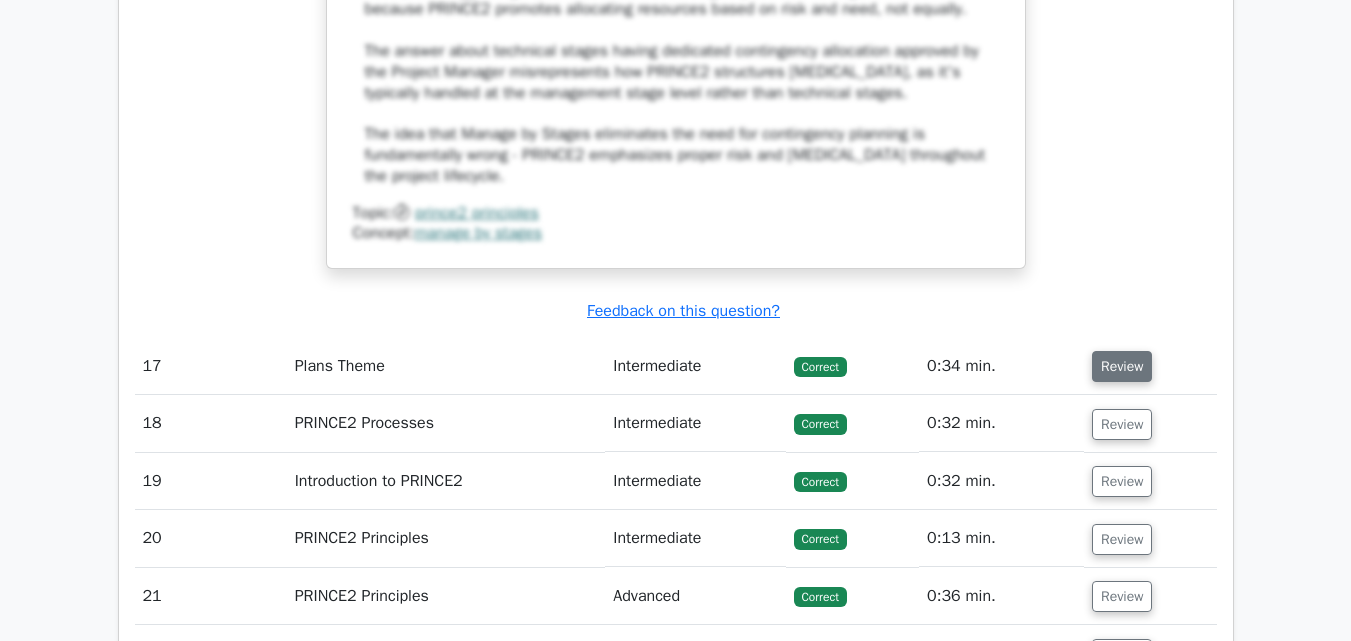 click on "Review" at bounding box center [1122, 366] 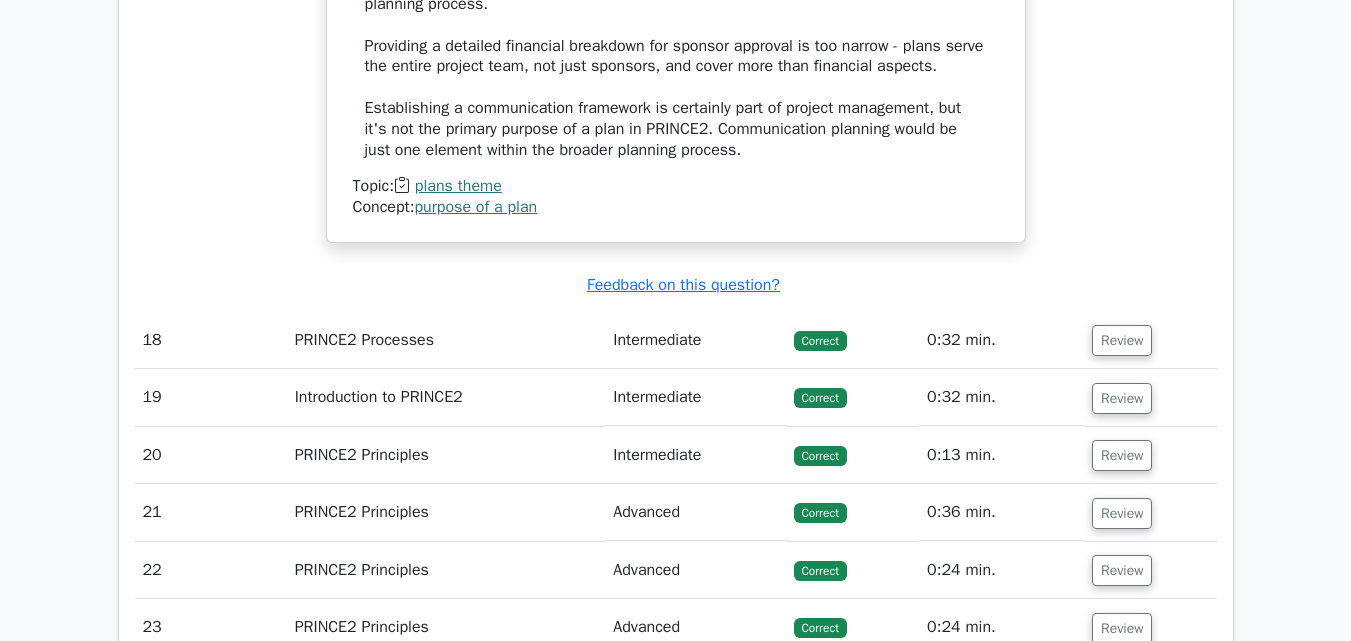 scroll, scrollTop: 19500, scrollLeft: 0, axis: vertical 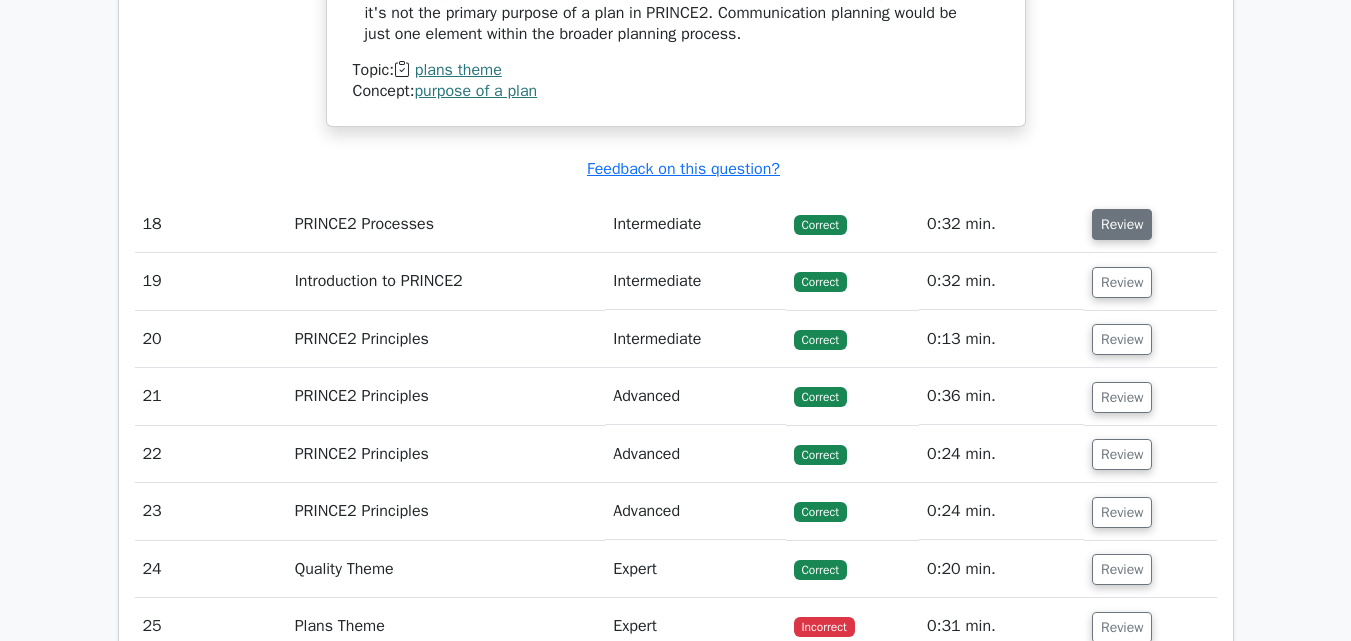 click on "Review" at bounding box center [1122, 224] 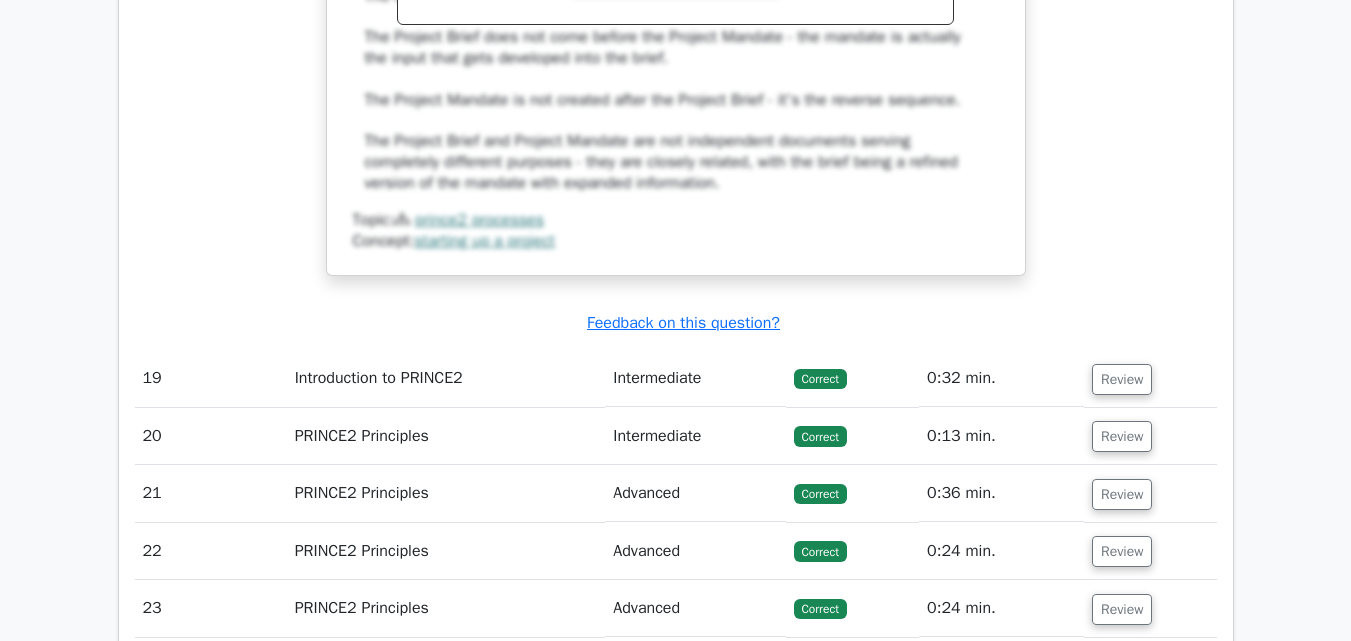 scroll, scrollTop: 20500, scrollLeft: 0, axis: vertical 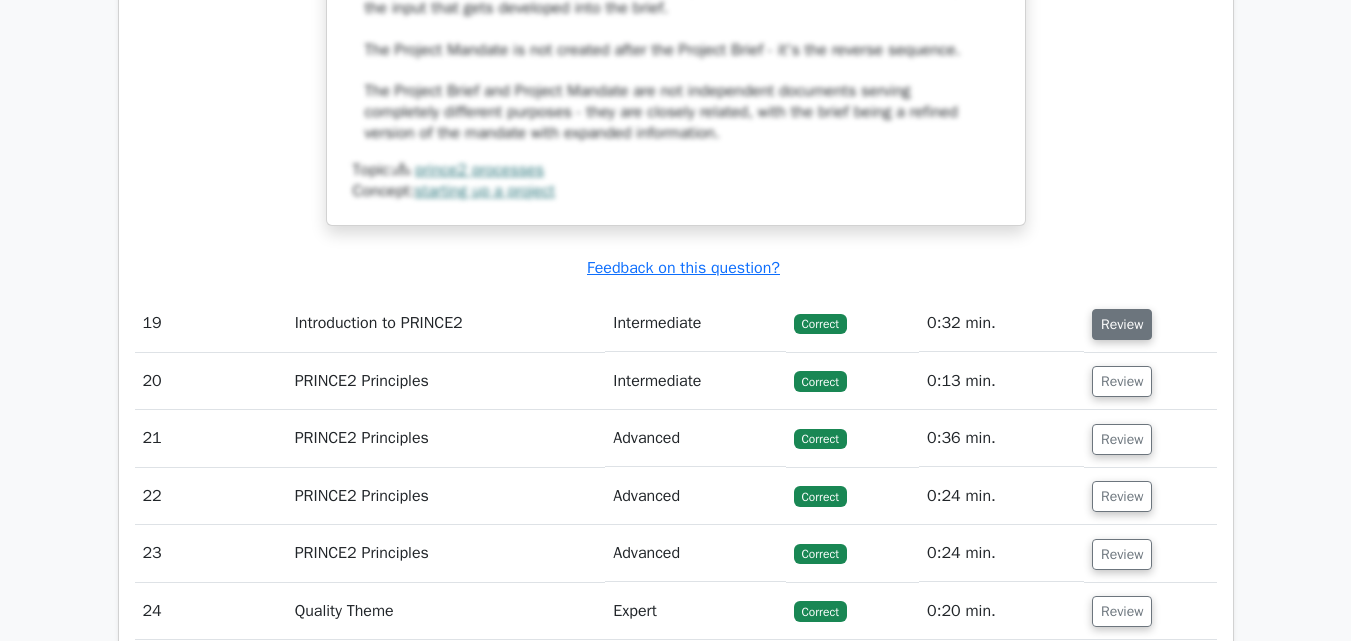 click on "Review" at bounding box center (1122, 324) 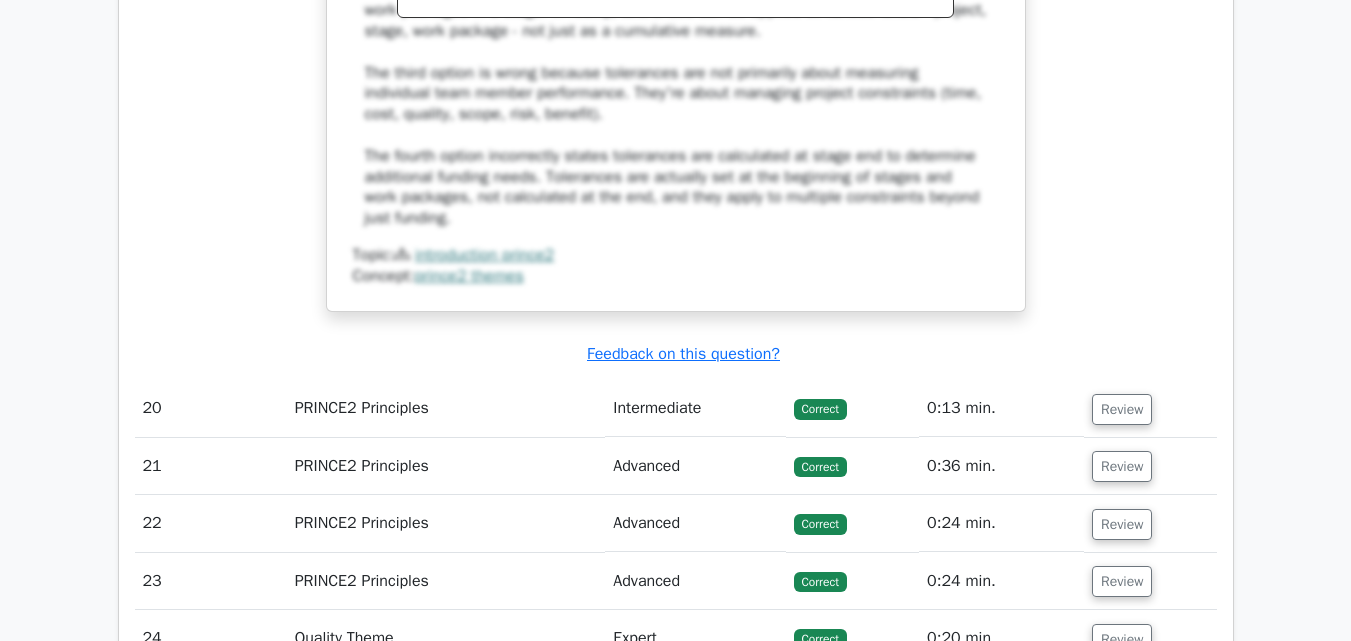 scroll, scrollTop: 21700, scrollLeft: 0, axis: vertical 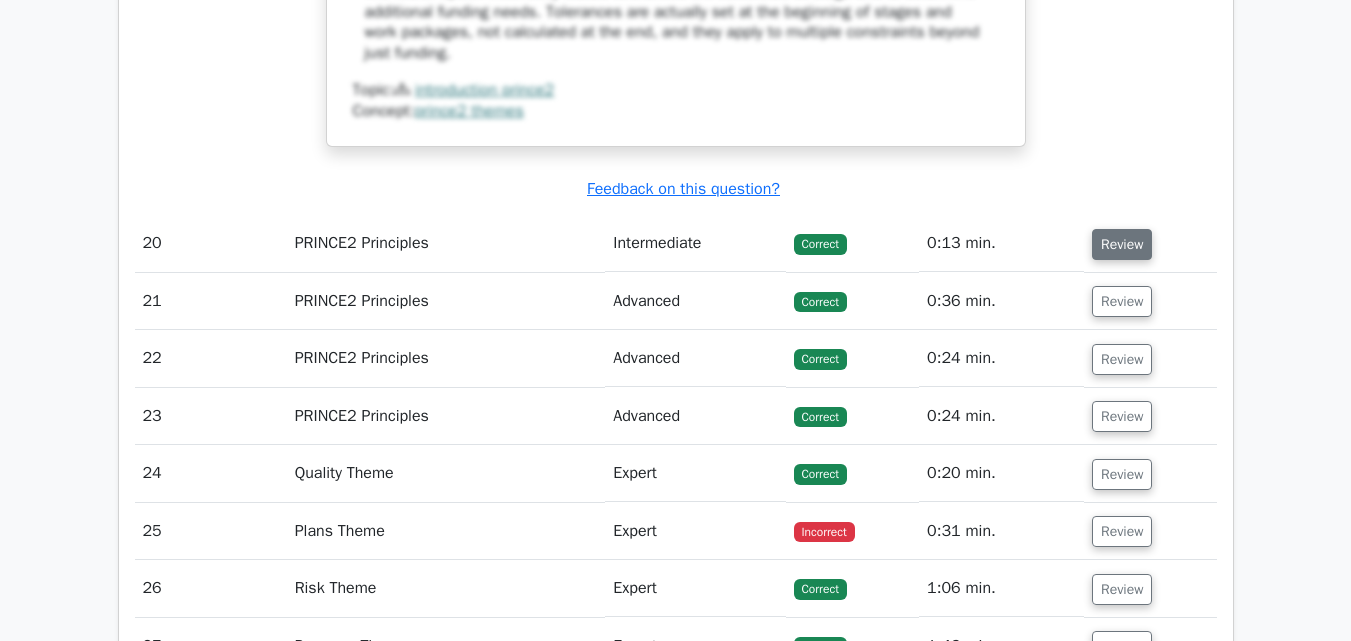 click on "Review" at bounding box center [1122, 244] 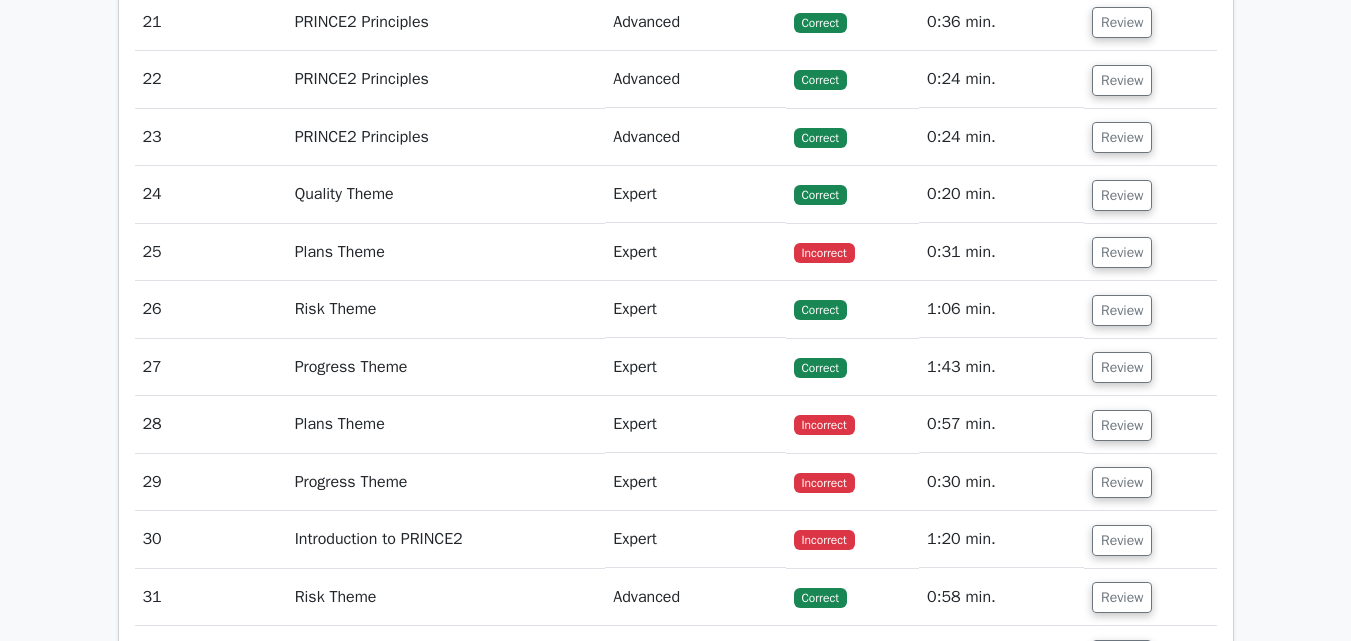 scroll, scrollTop: 22700, scrollLeft: 0, axis: vertical 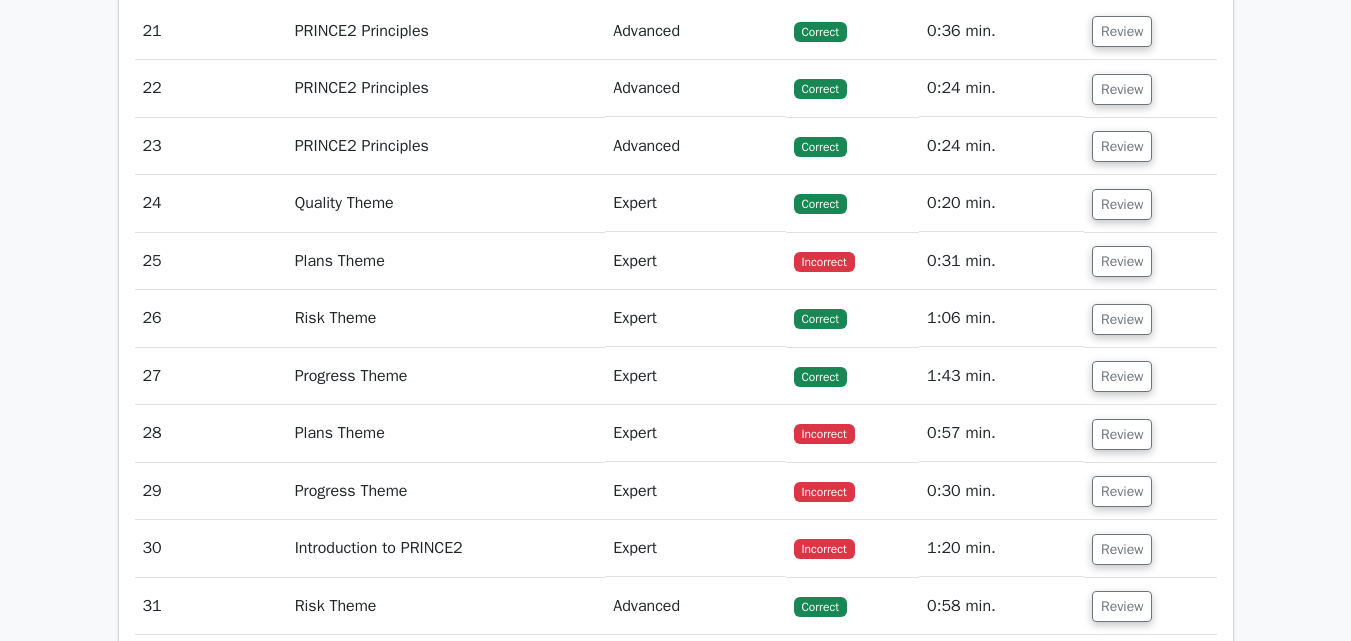 click on "Review" at bounding box center [1150, 31] 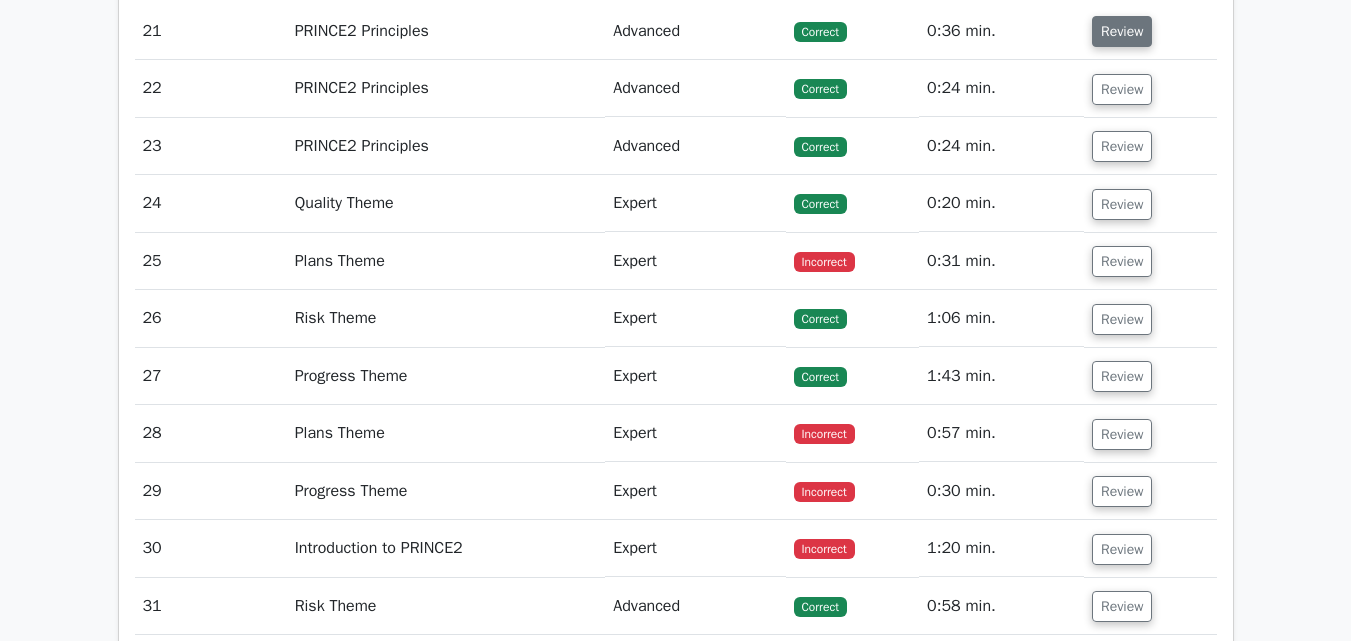 click on "Review" at bounding box center (1122, 31) 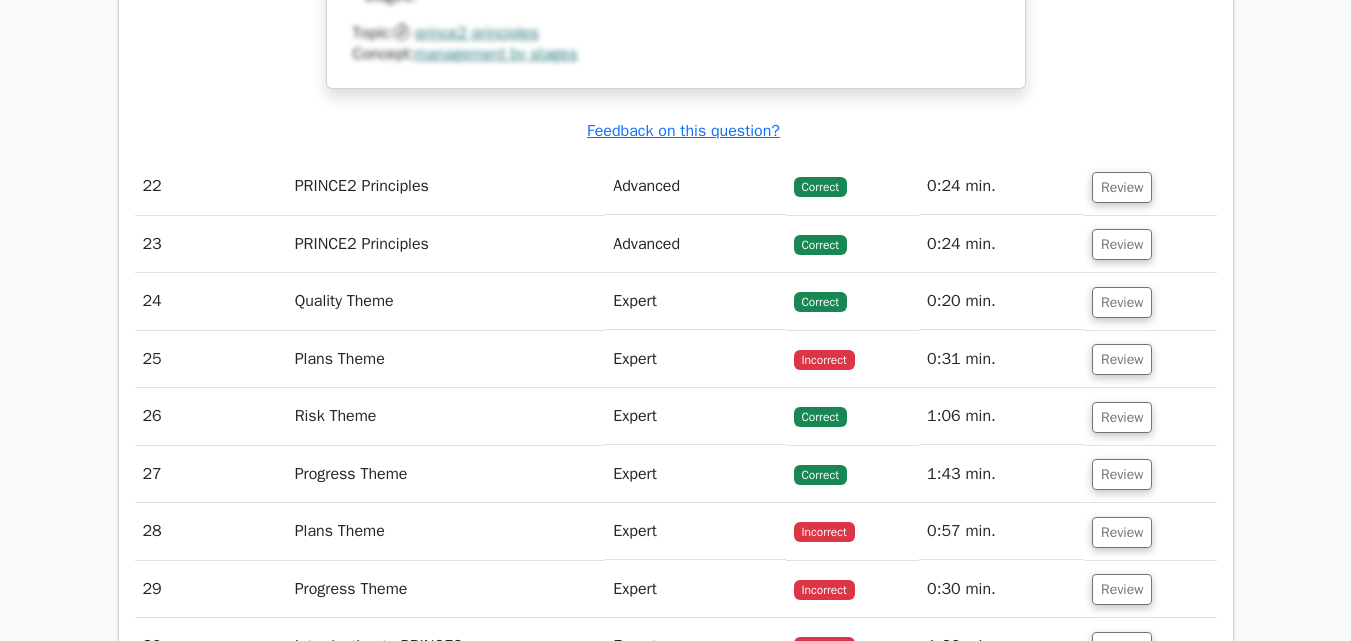 scroll, scrollTop: 23700, scrollLeft: 0, axis: vertical 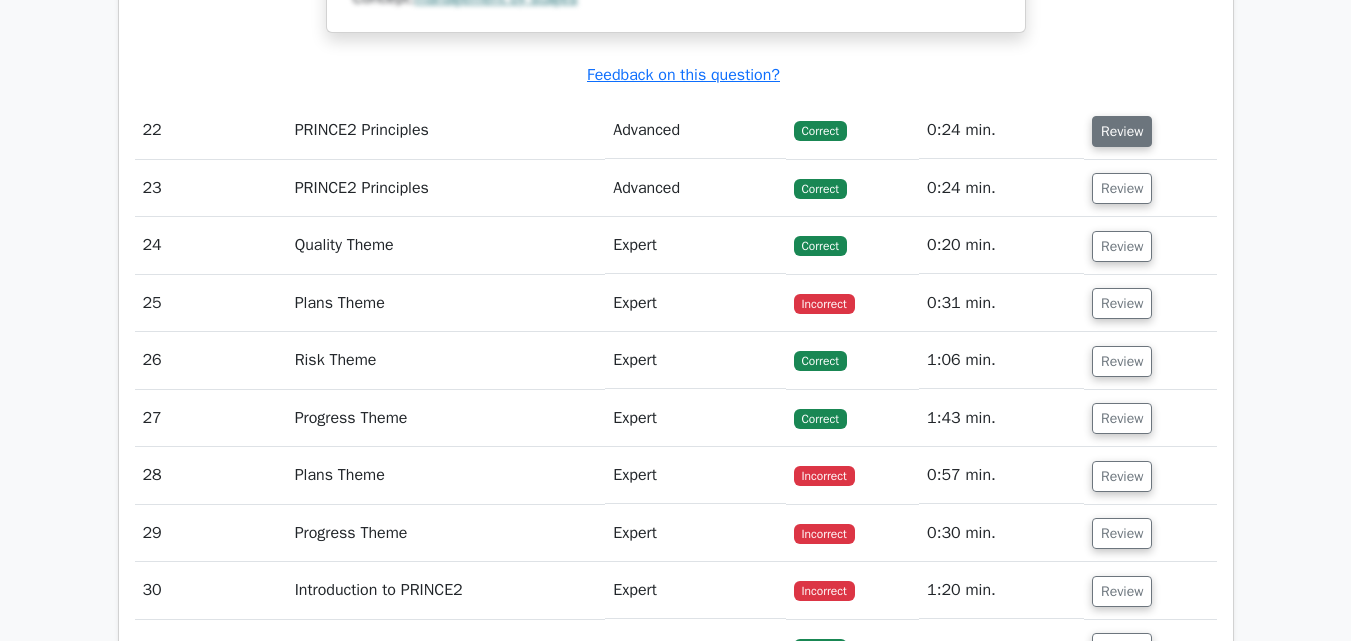 click on "Review" at bounding box center [1122, 131] 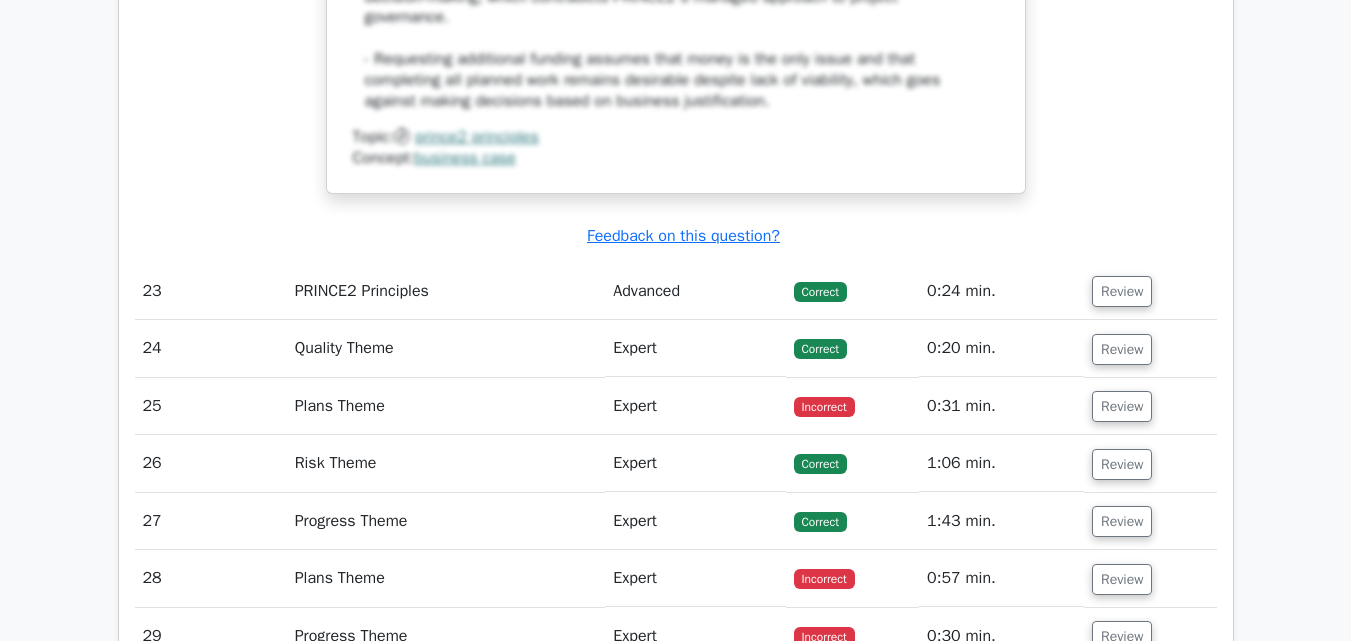 scroll, scrollTop: 24800, scrollLeft: 0, axis: vertical 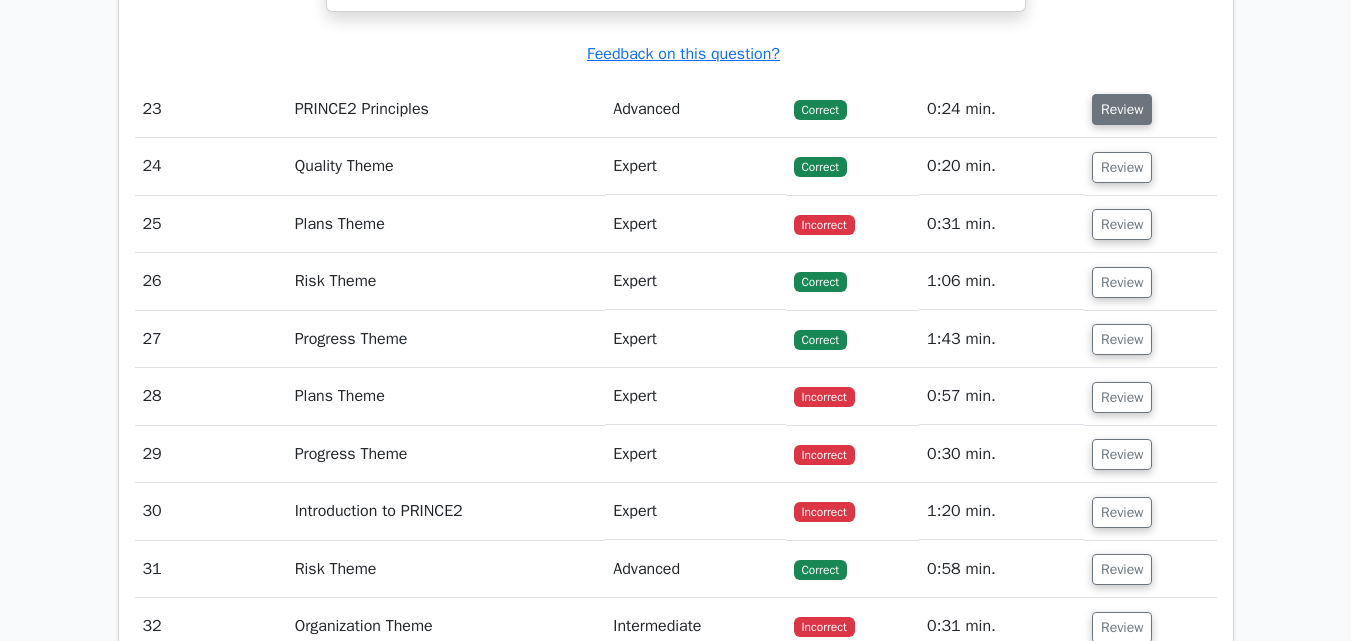 click on "Review" at bounding box center (1122, 109) 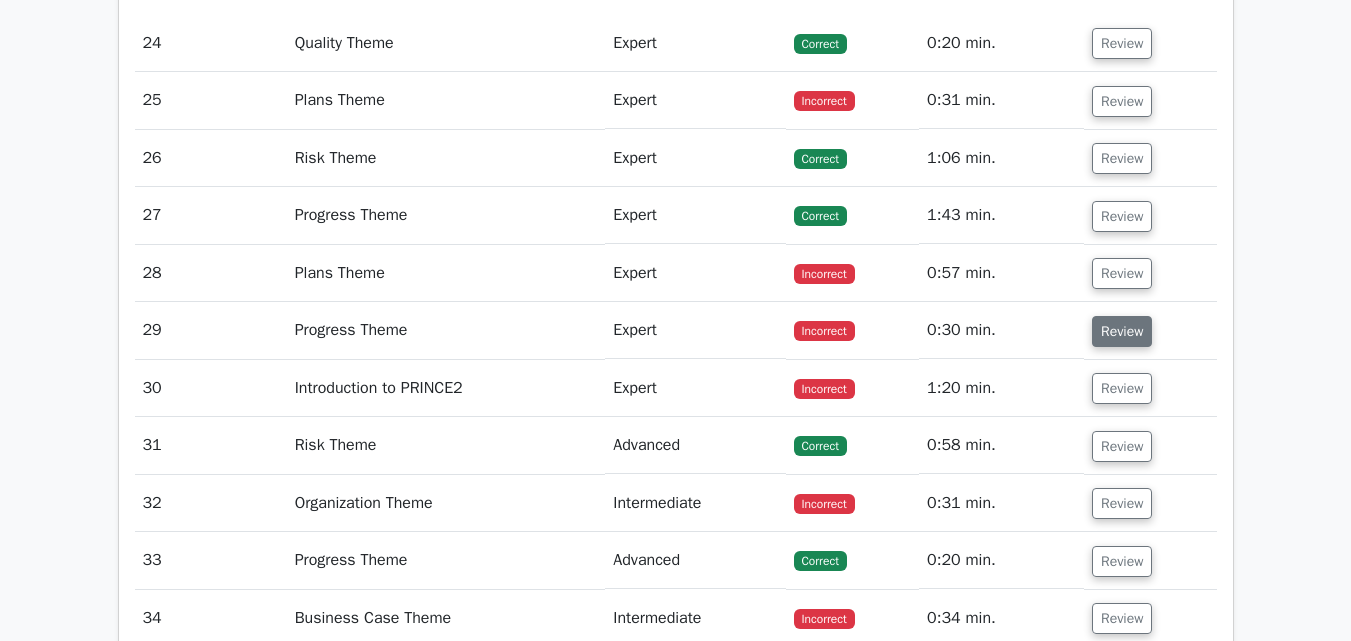scroll, scrollTop: 26100, scrollLeft: 0, axis: vertical 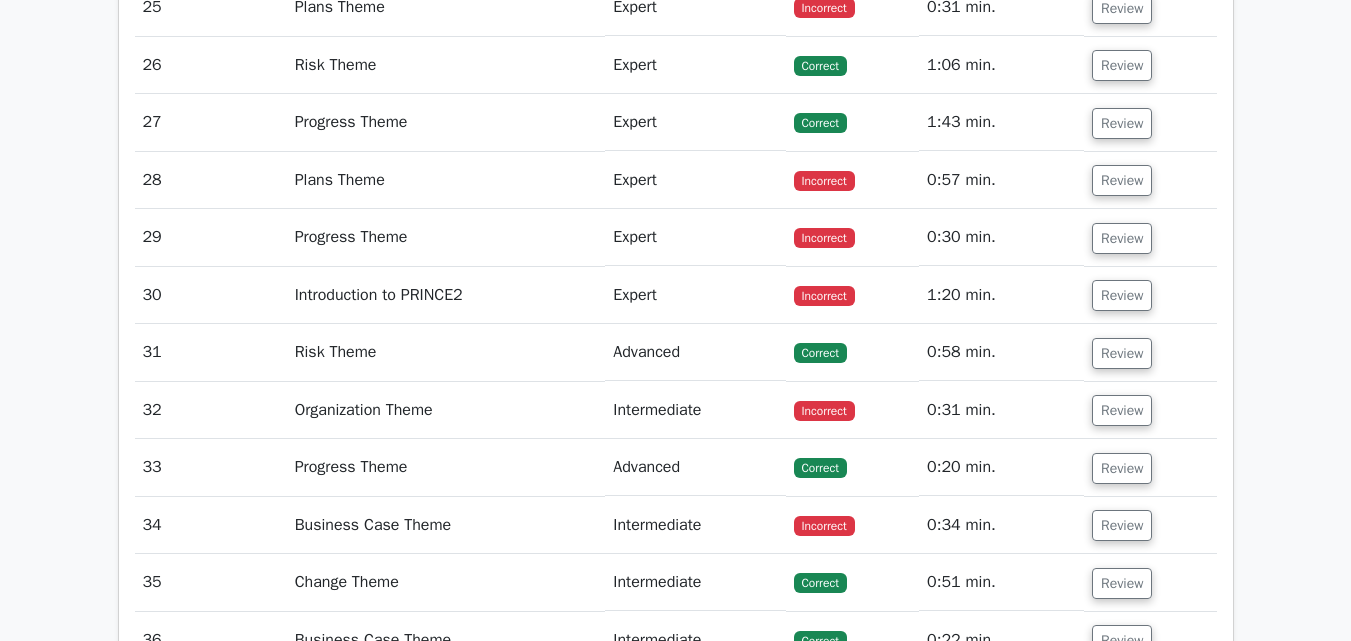 click on "Review" at bounding box center (1122, -50) 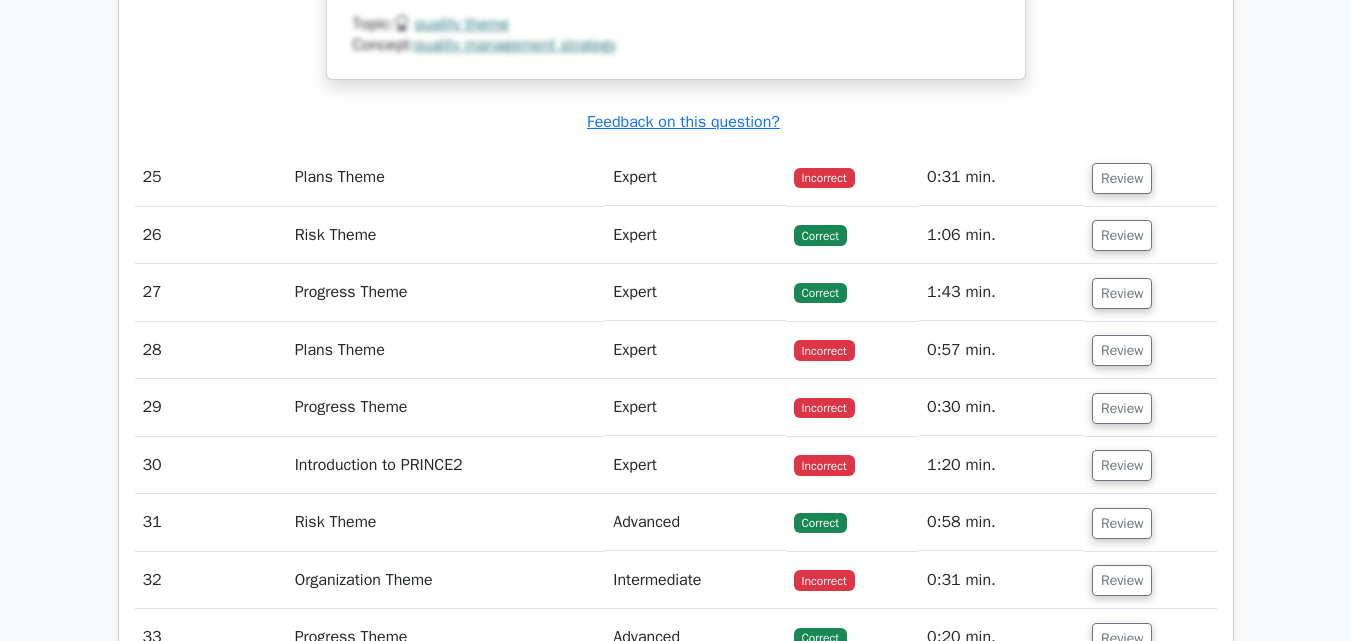 scroll, scrollTop: 26900, scrollLeft: 0, axis: vertical 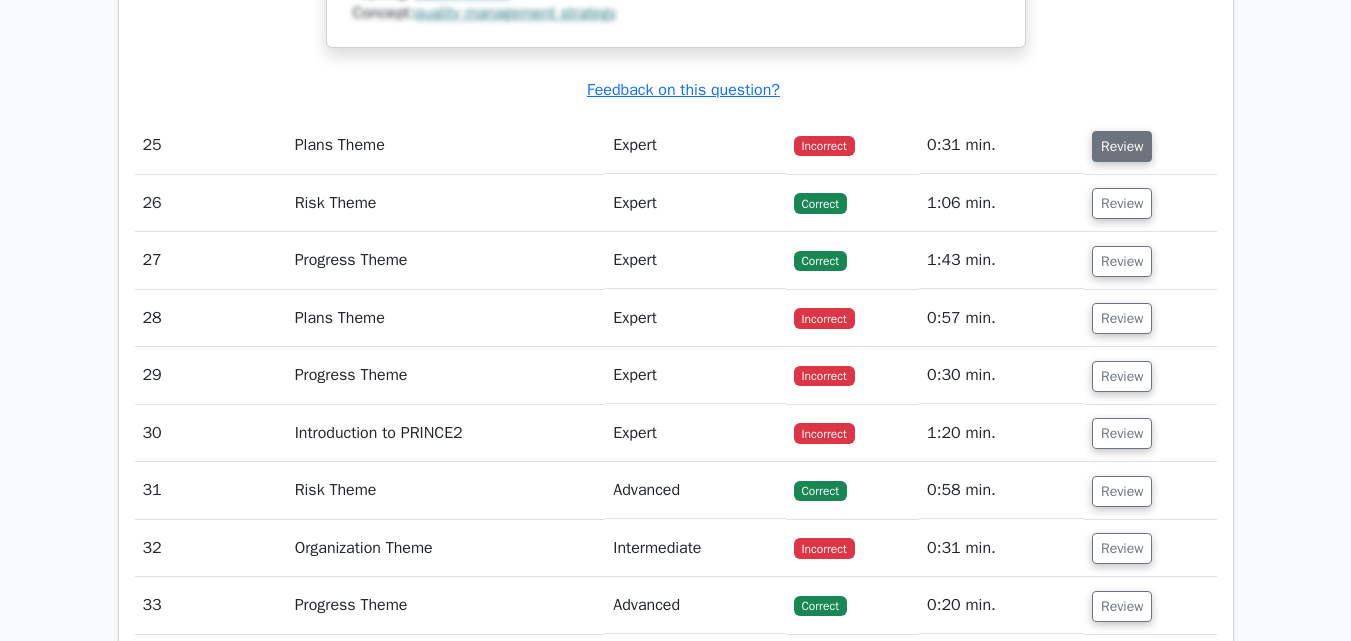 click on "Review" at bounding box center (1122, 146) 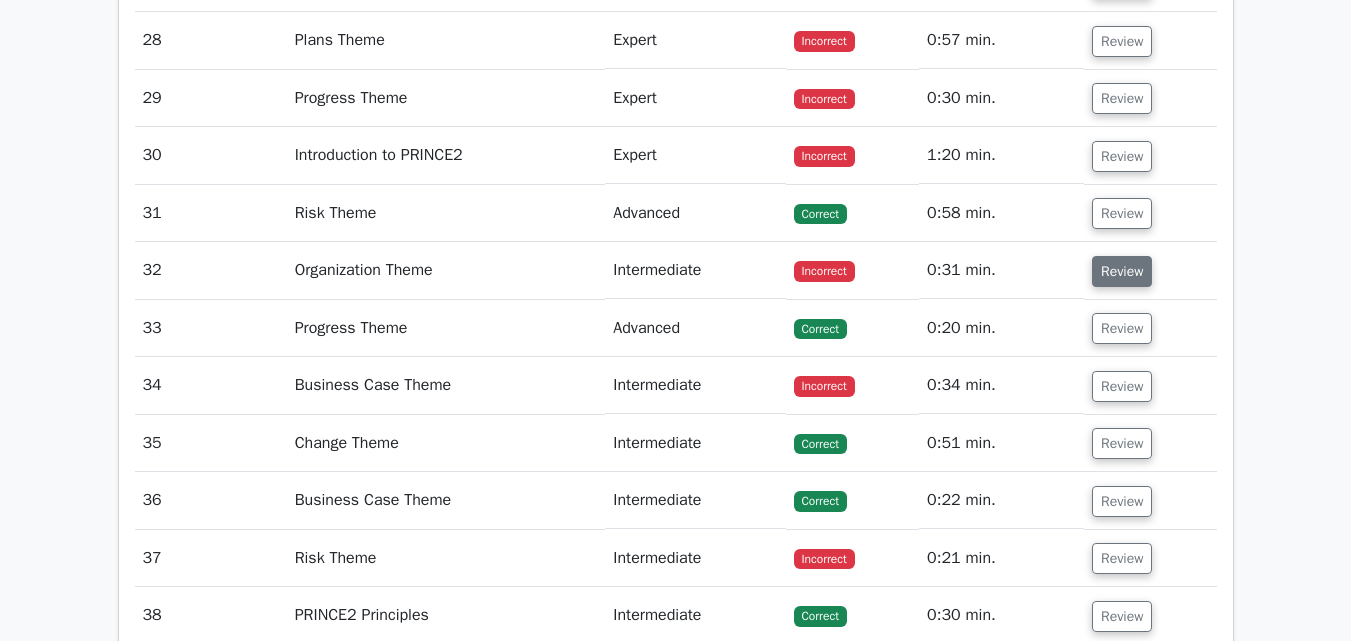 scroll, scrollTop: 28100, scrollLeft: 0, axis: vertical 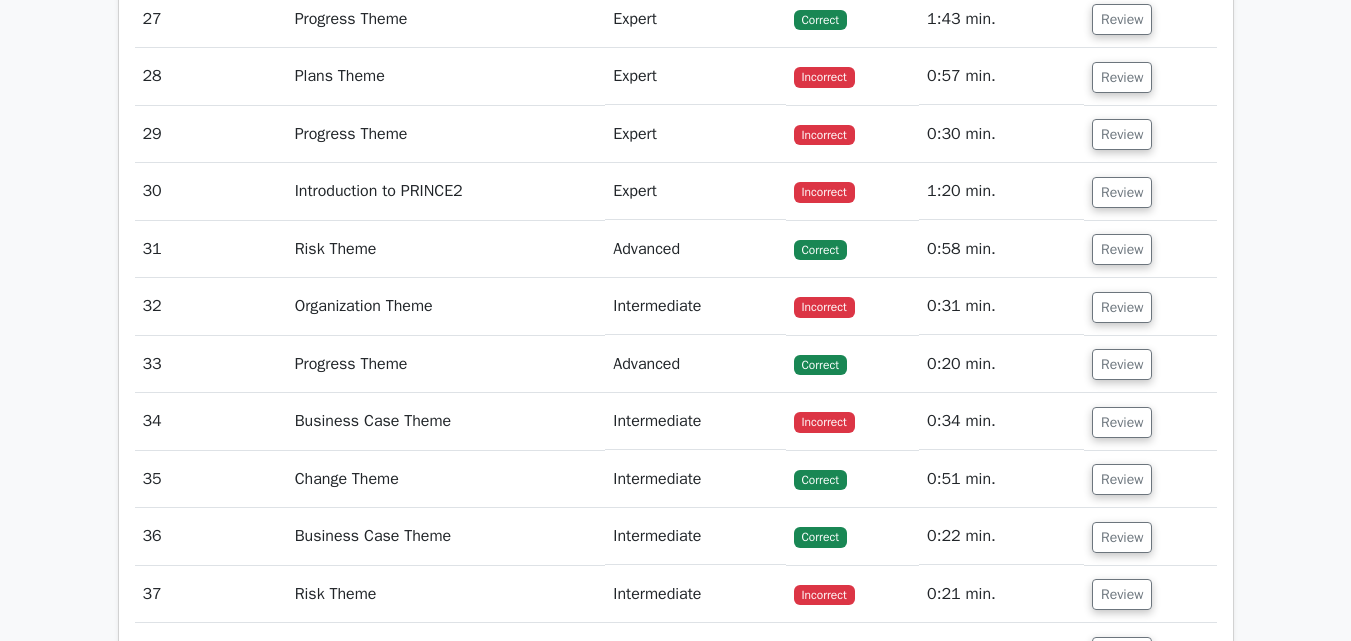 click on "Review" at bounding box center (1122, -38) 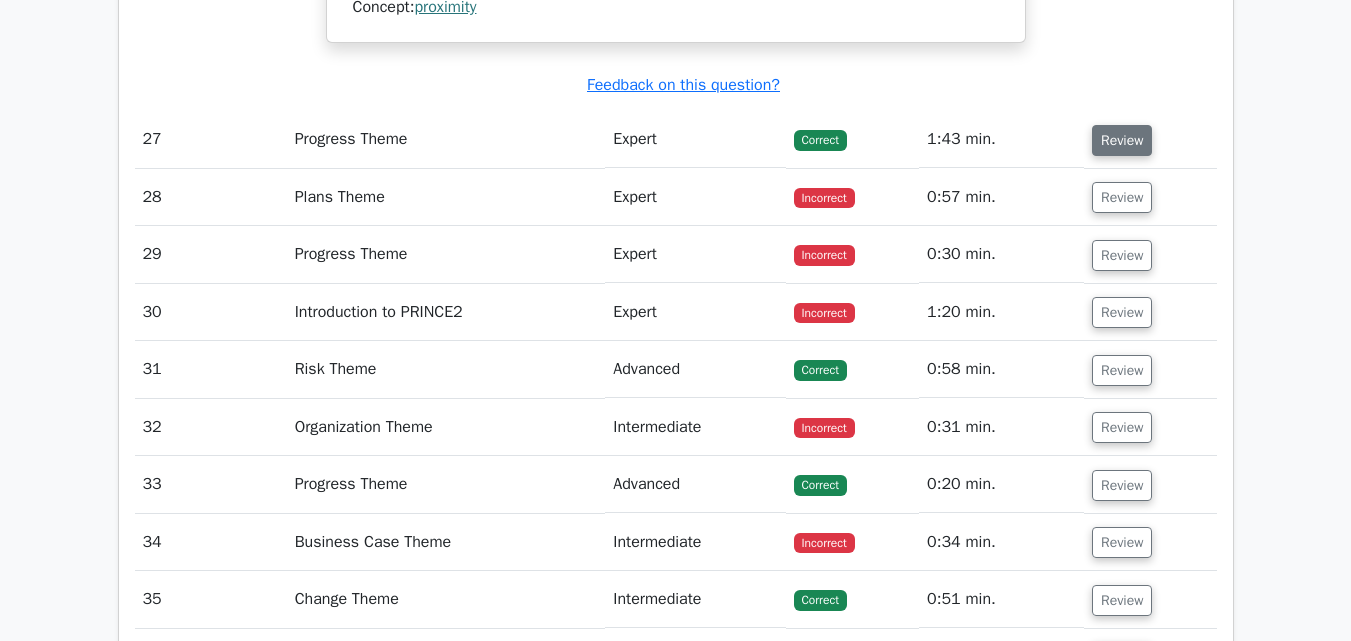 scroll, scrollTop: 29000, scrollLeft: 0, axis: vertical 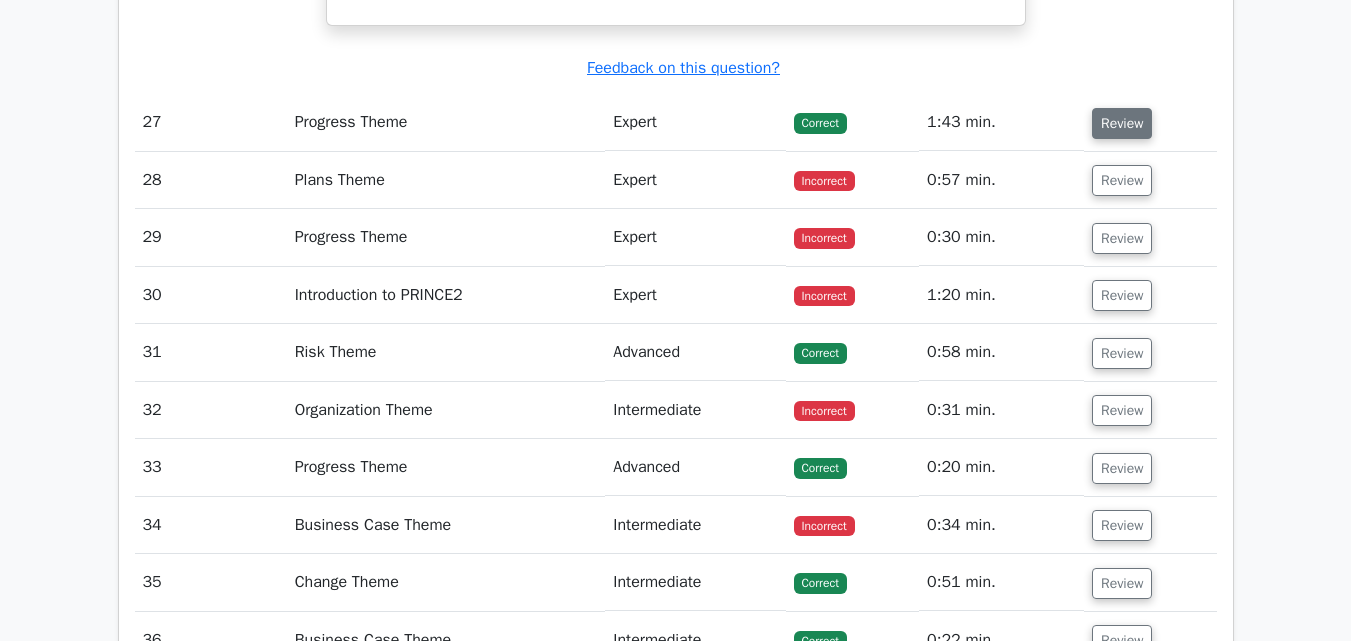 click on "Review" at bounding box center [1122, 123] 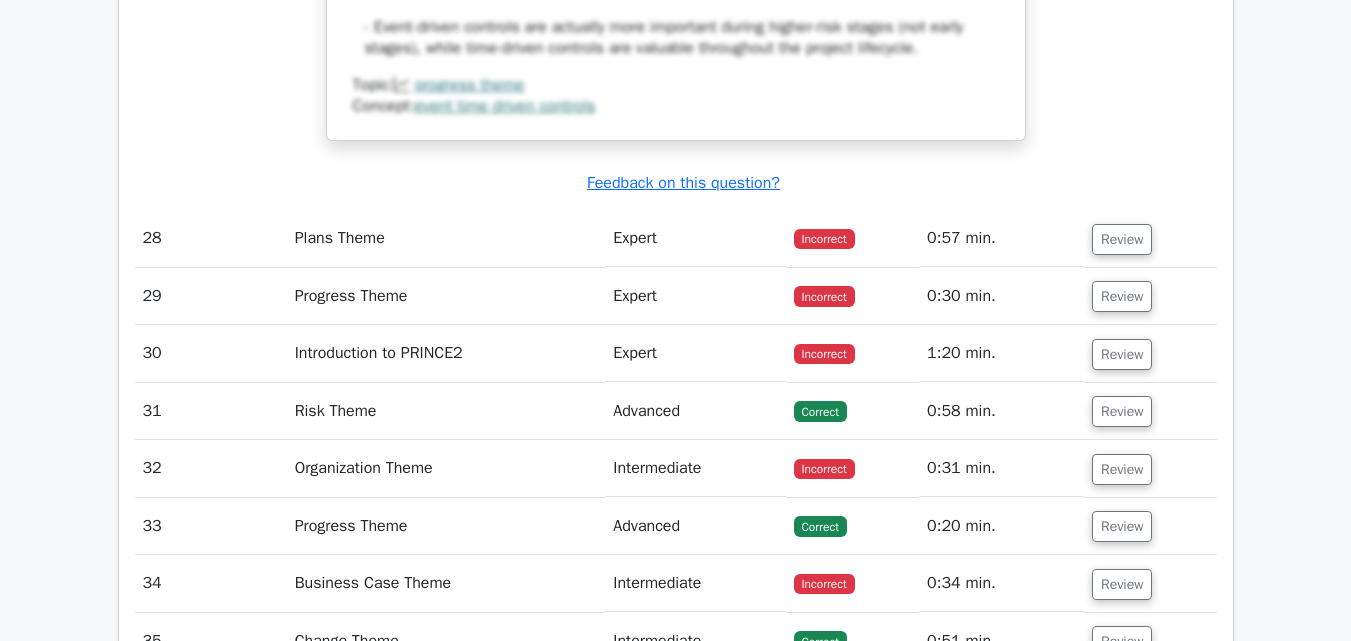scroll, scrollTop: 30100, scrollLeft: 0, axis: vertical 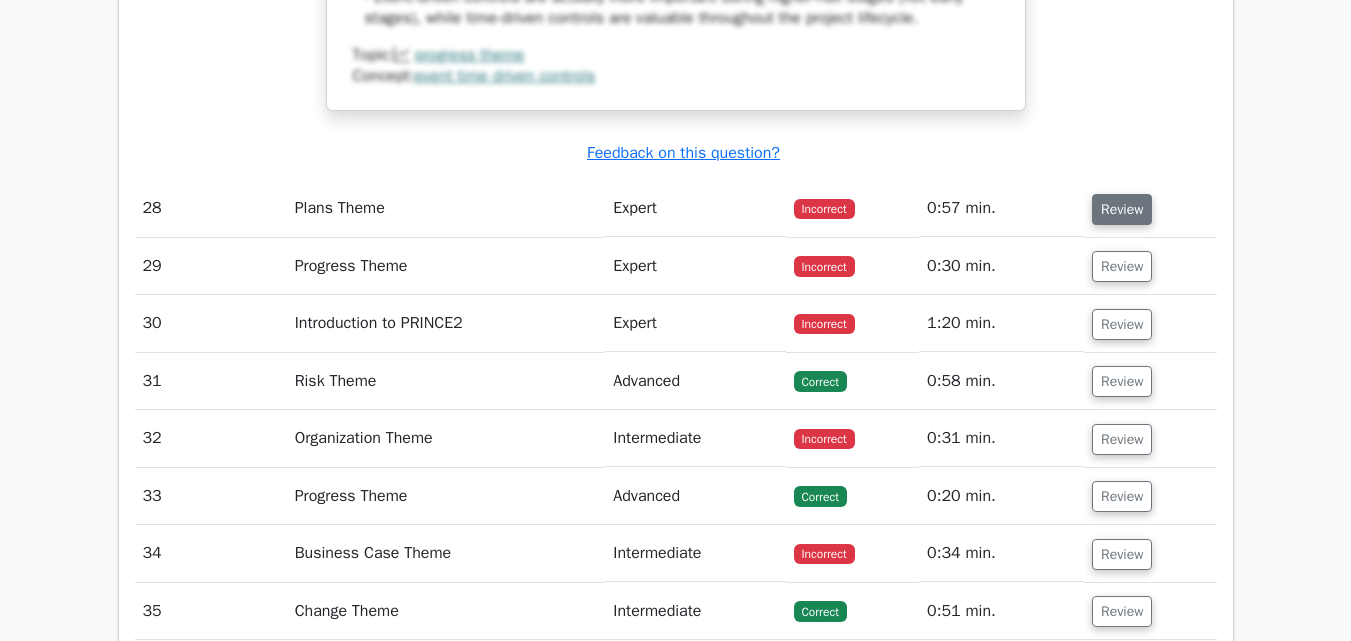 click on "Review" at bounding box center [1122, 209] 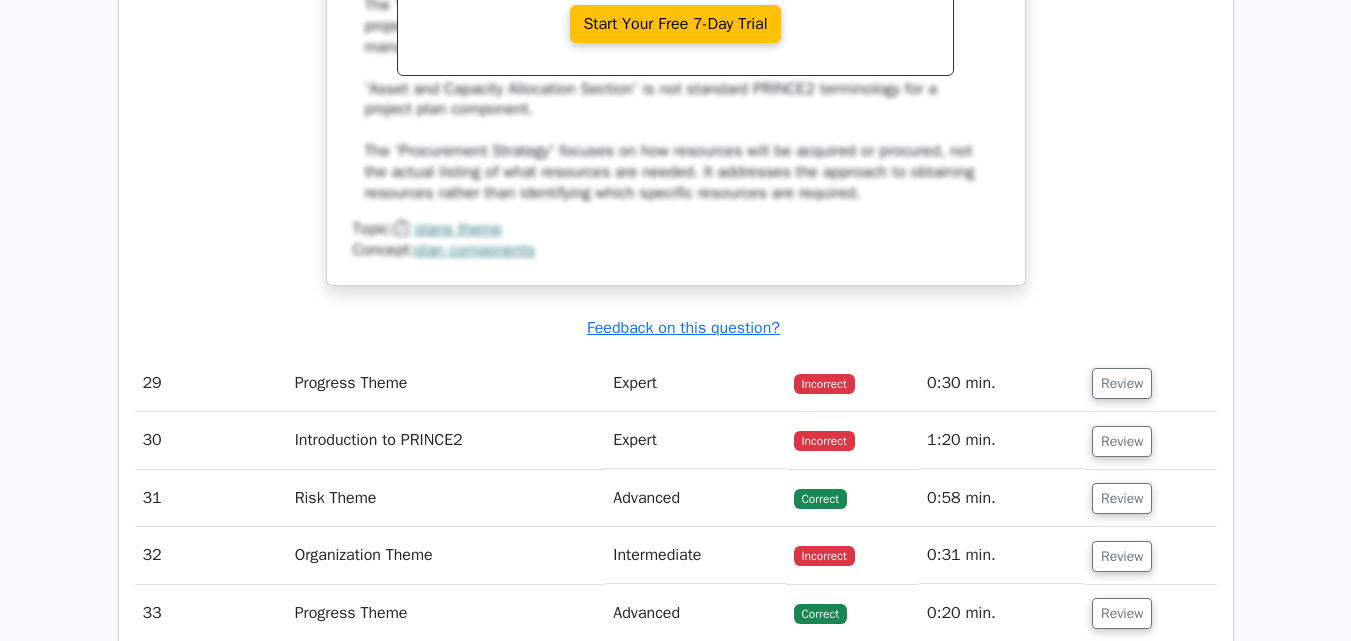 scroll, scrollTop: 31100, scrollLeft: 0, axis: vertical 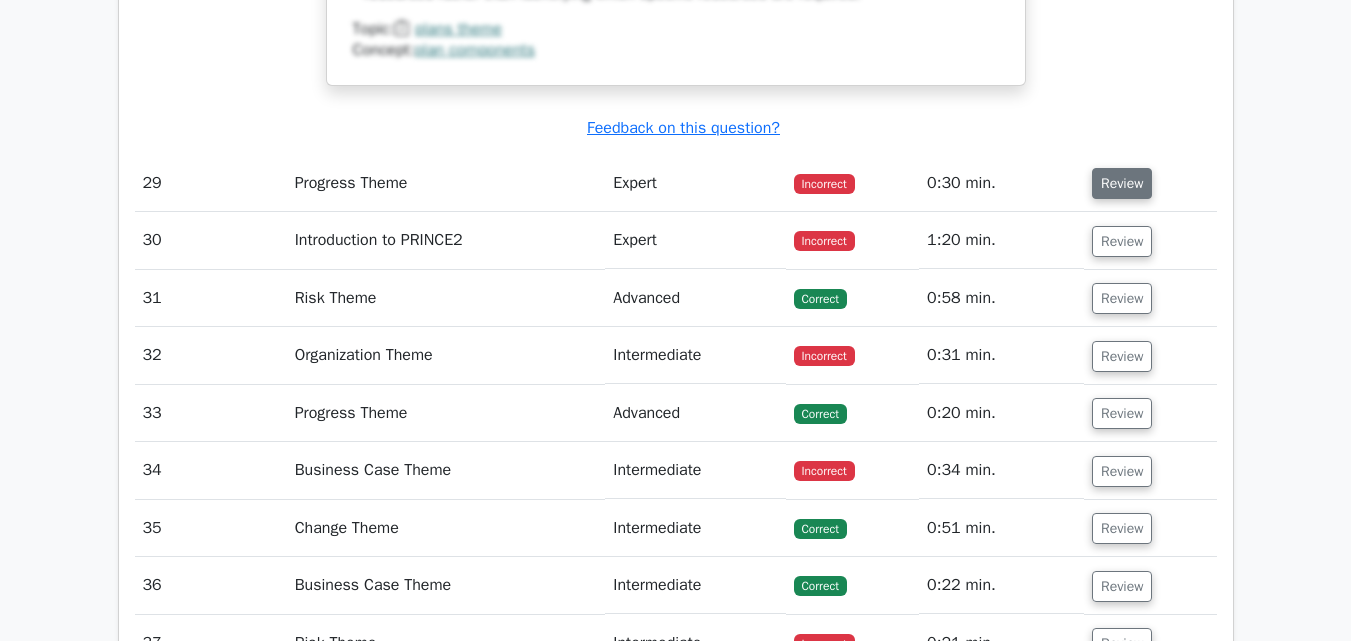 click on "Review" at bounding box center [1122, 183] 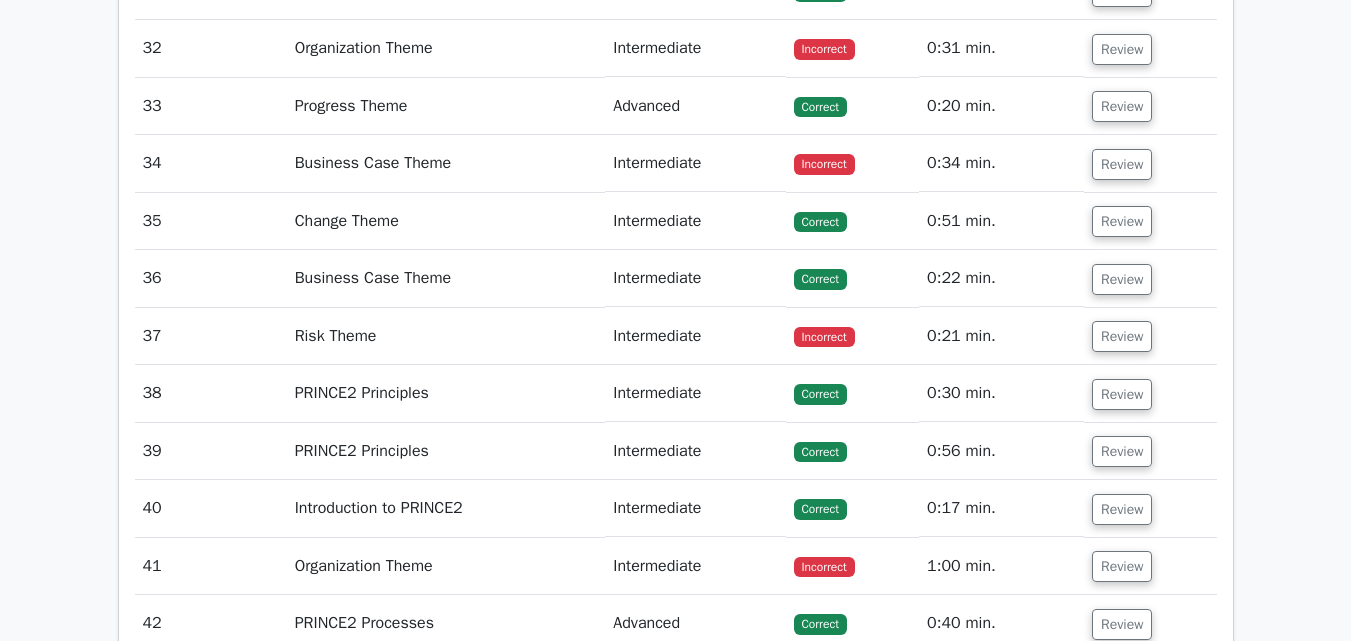 scroll, scrollTop: 32200, scrollLeft: 0, axis: vertical 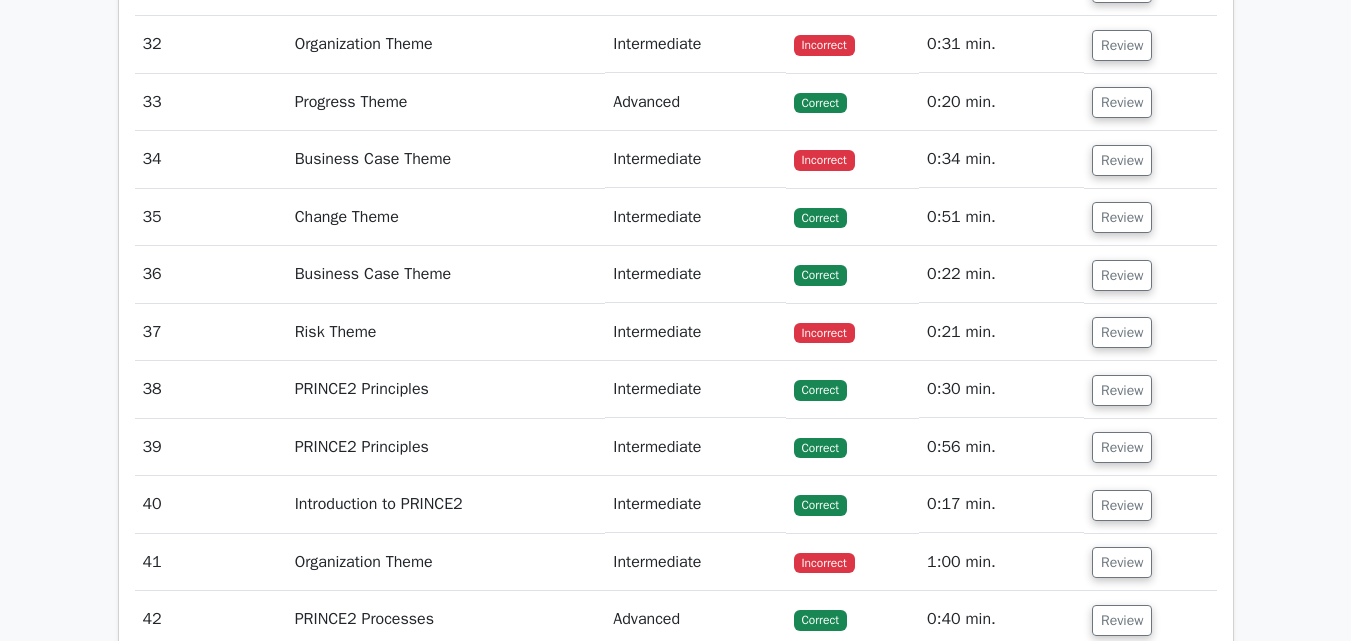 click on "Review" at bounding box center (1122, -70) 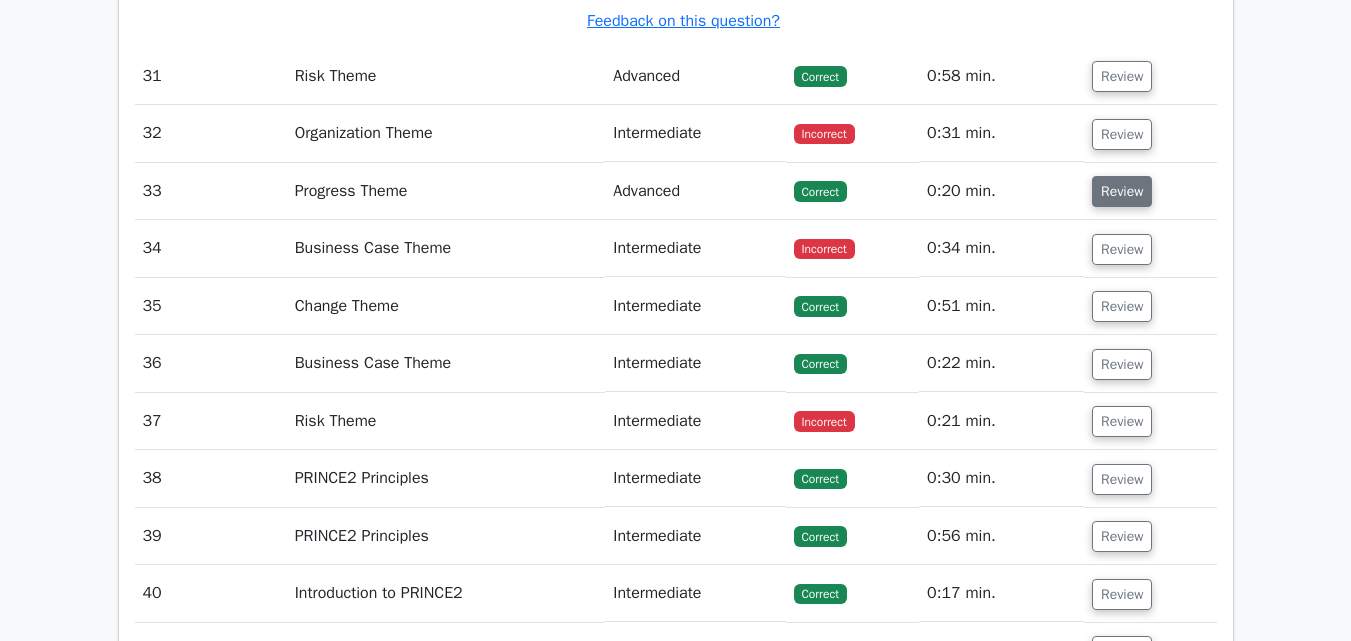 scroll, scrollTop: 33200, scrollLeft: 0, axis: vertical 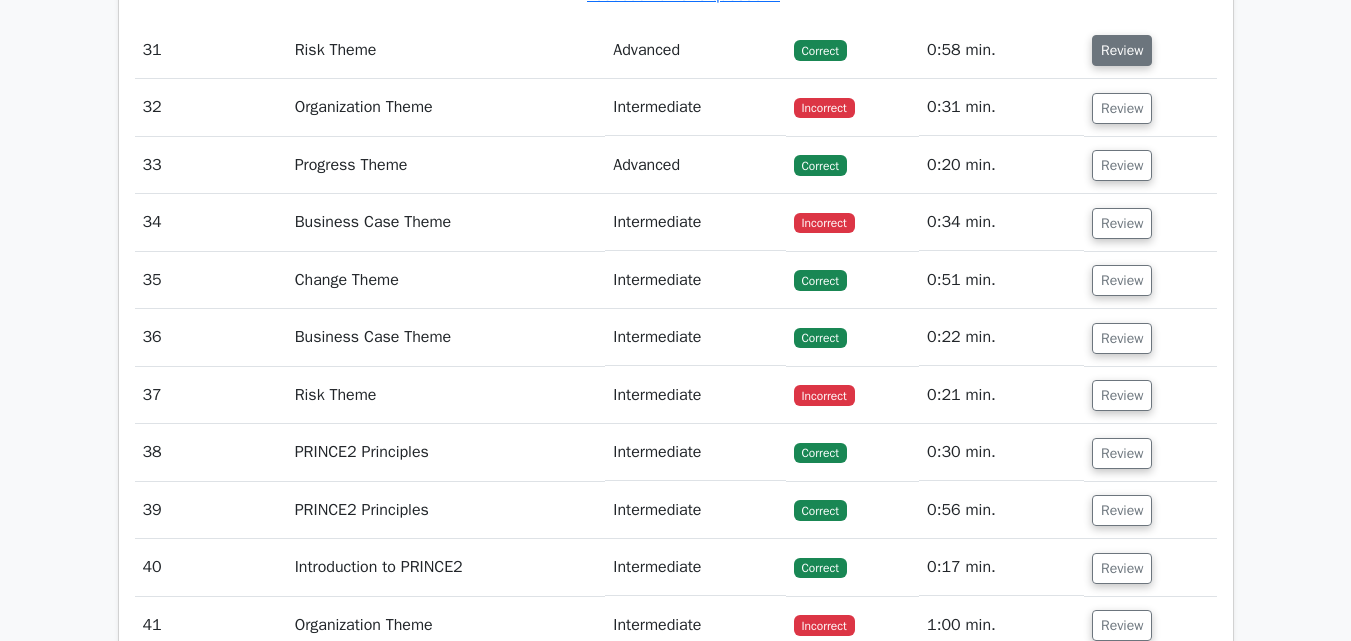 click on "Review" at bounding box center (1122, 50) 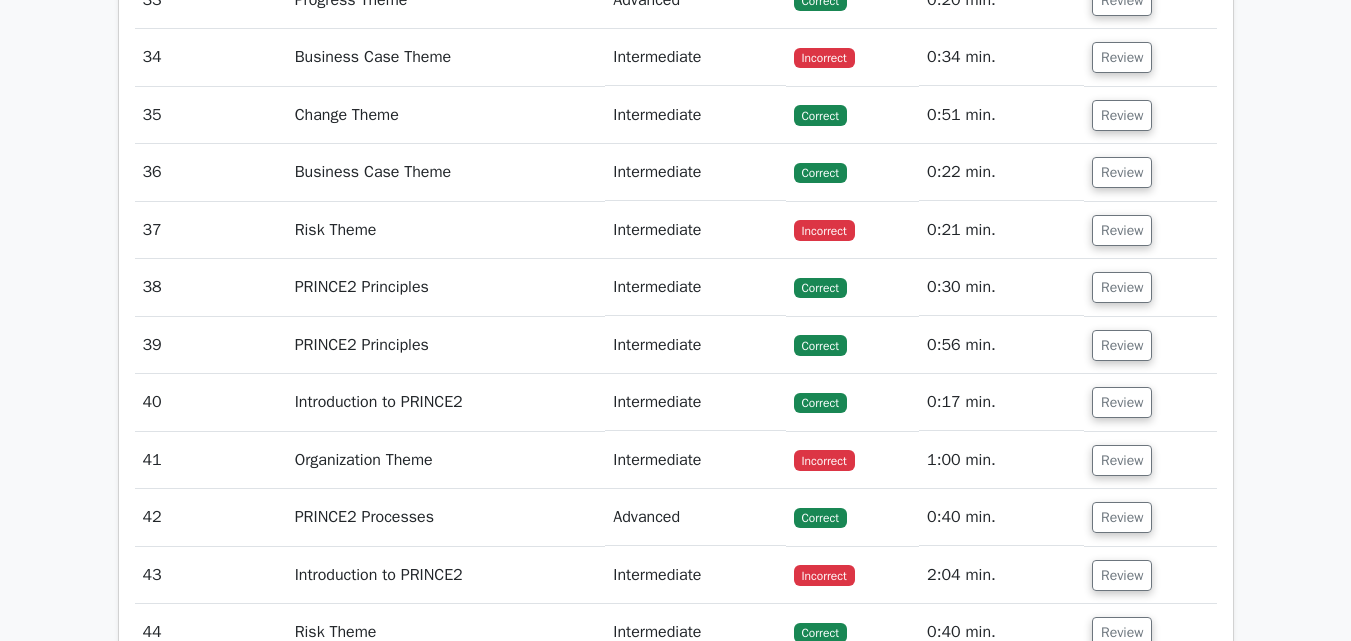 scroll, scrollTop: 34200, scrollLeft: 0, axis: vertical 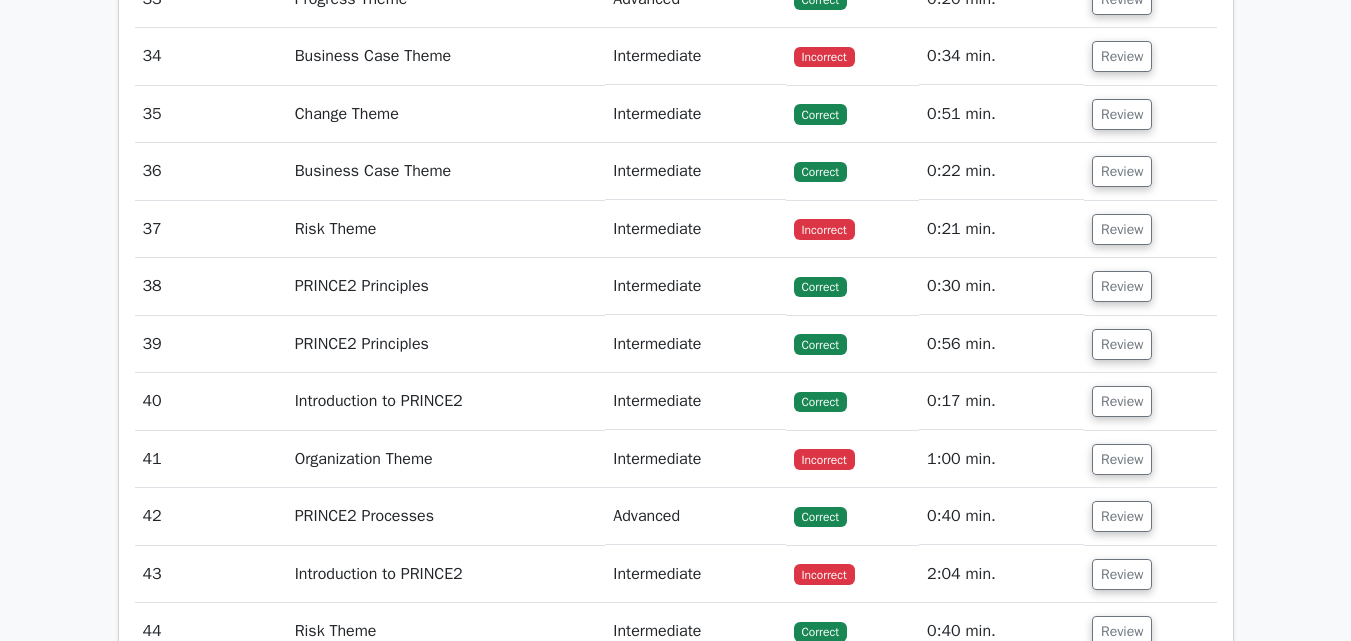 click on "Review" at bounding box center [1122, -59] 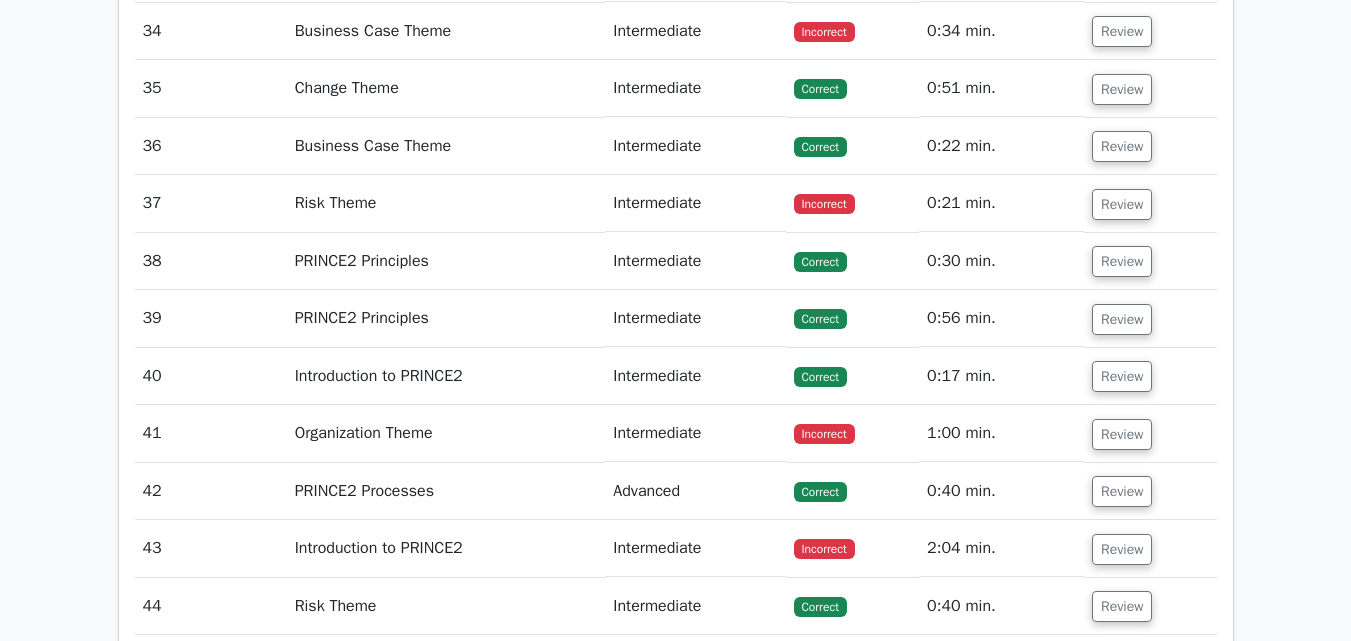 scroll, scrollTop: 35300, scrollLeft: 0, axis: vertical 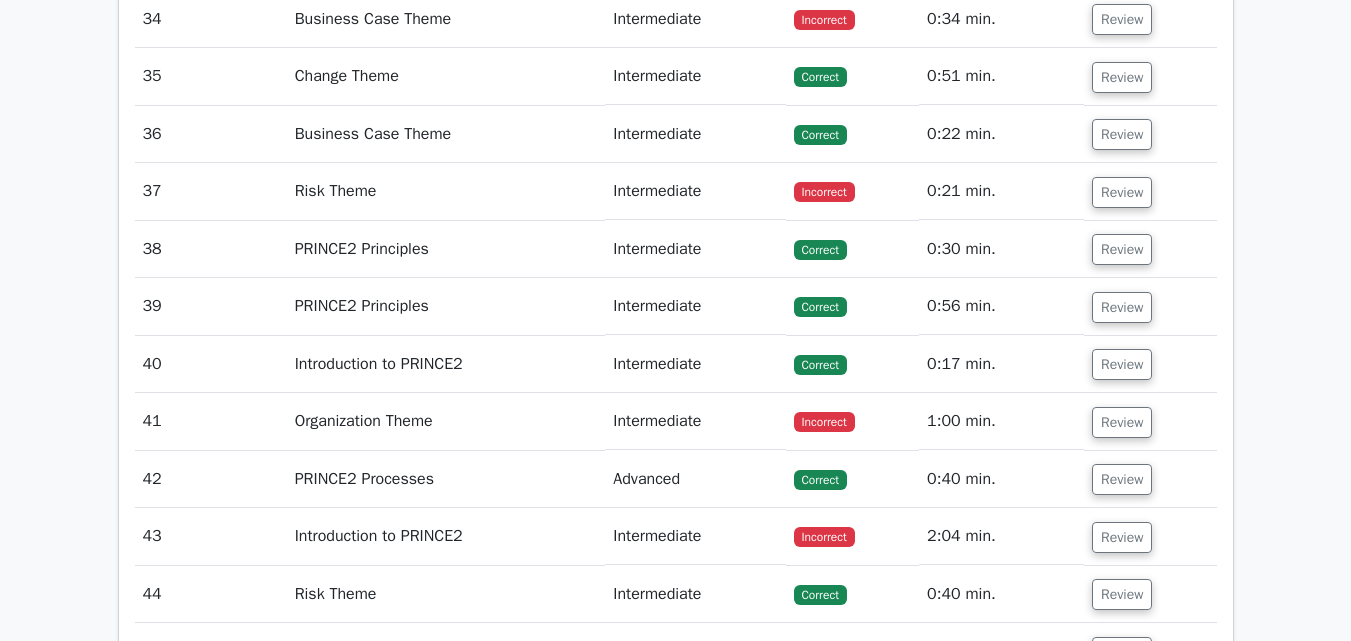 click on "Review" at bounding box center [1122, -38] 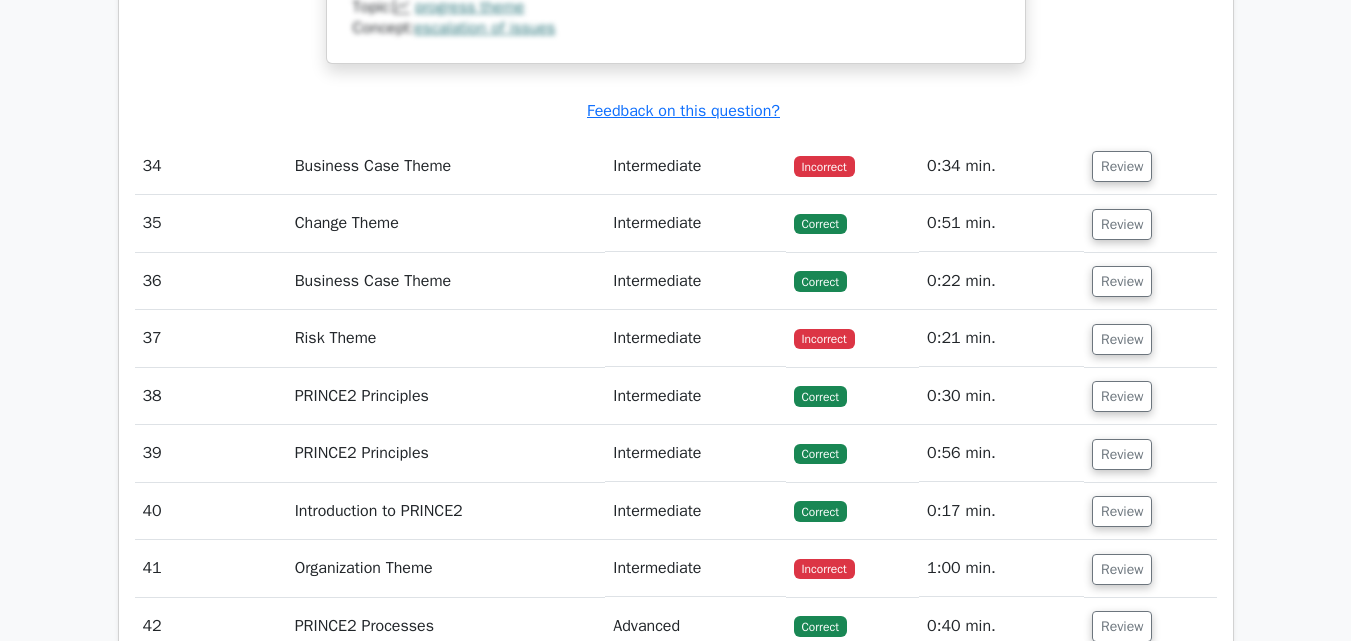 scroll, scrollTop: 36300, scrollLeft: 0, axis: vertical 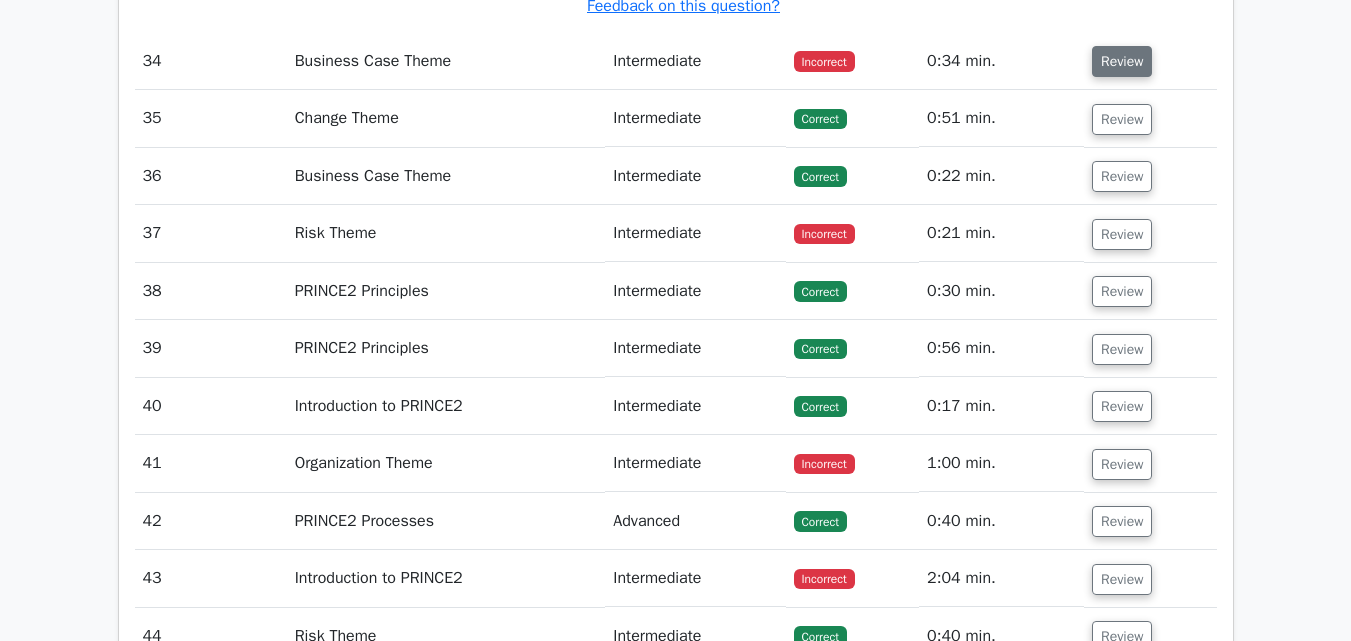 click on "Review" at bounding box center [1122, 61] 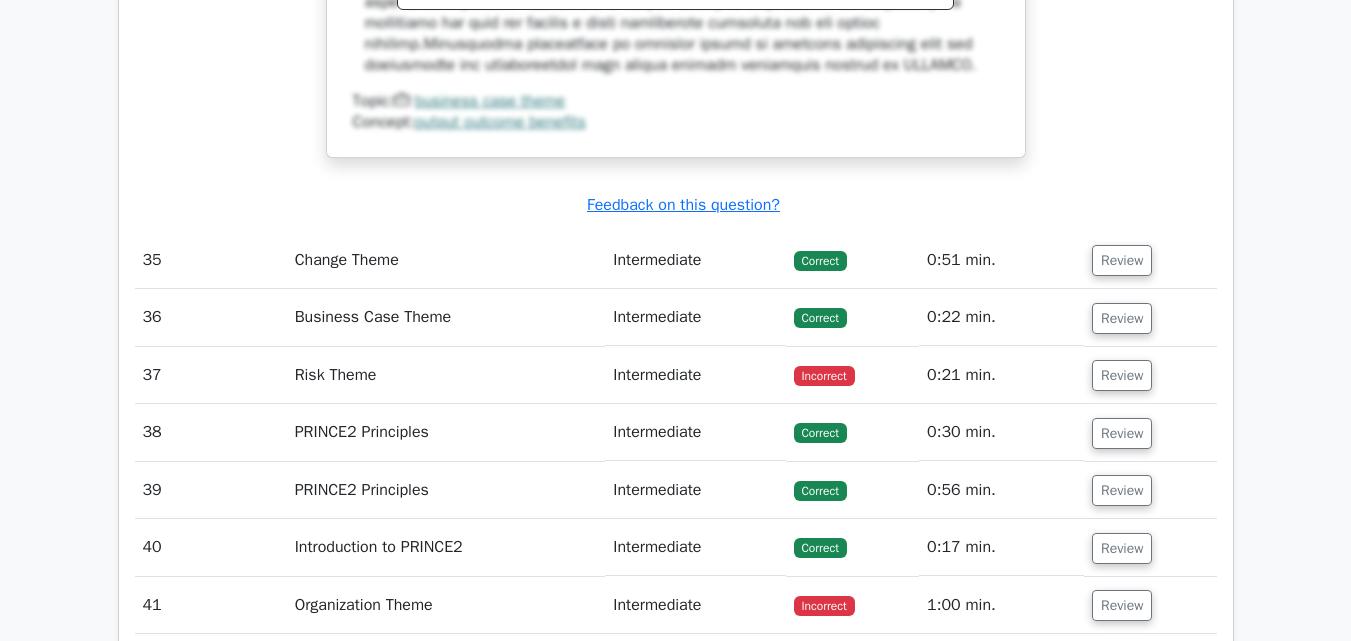 scroll, scrollTop: 37400, scrollLeft: 0, axis: vertical 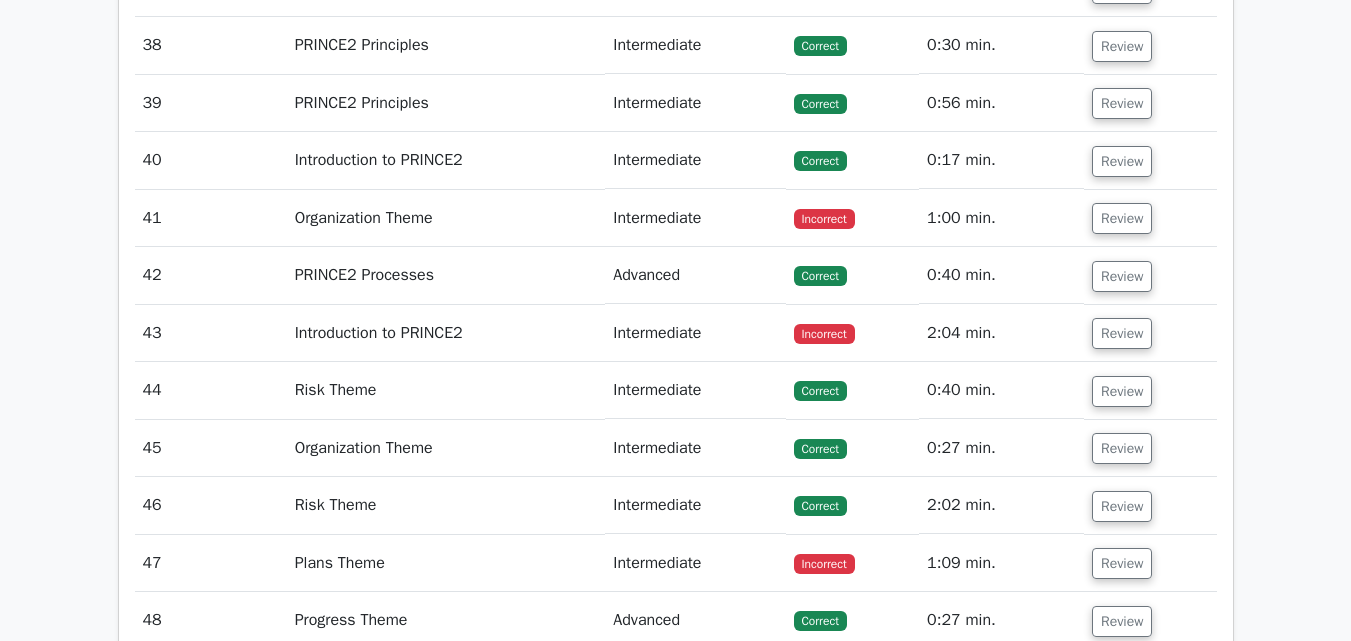 click on "Review" at bounding box center (1122, -127) 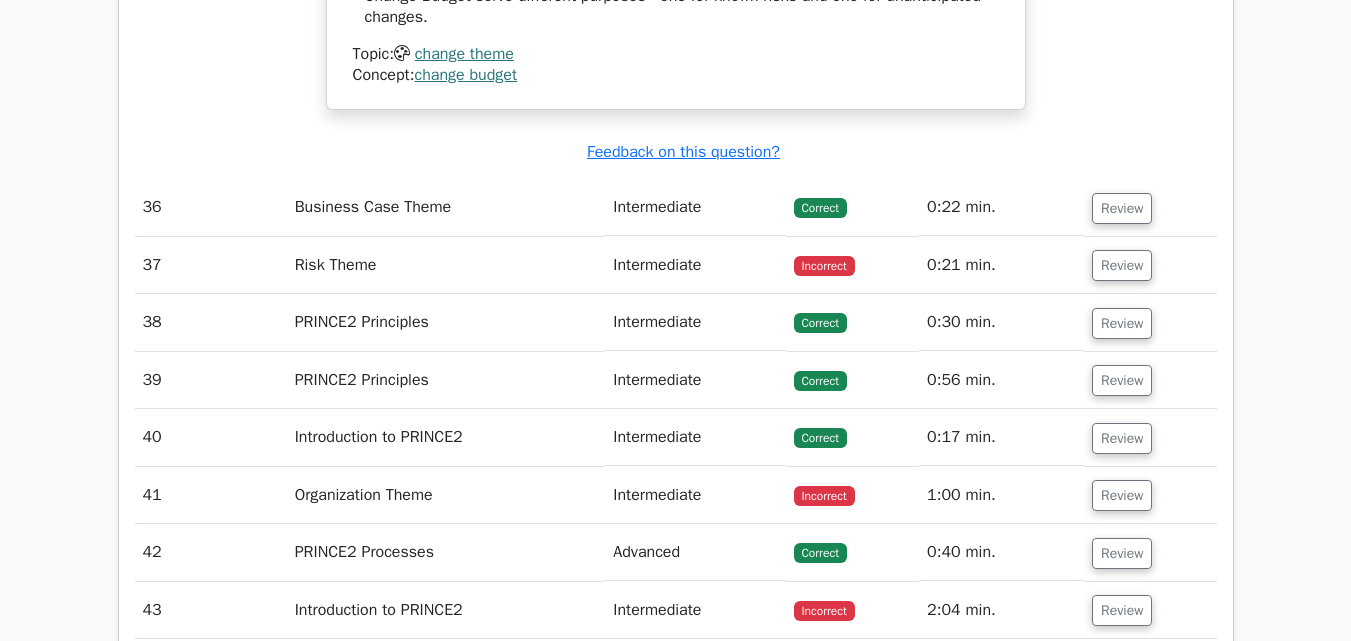 scroll, scrollTop: 38200, scrollLeft: 0, axis: vertical 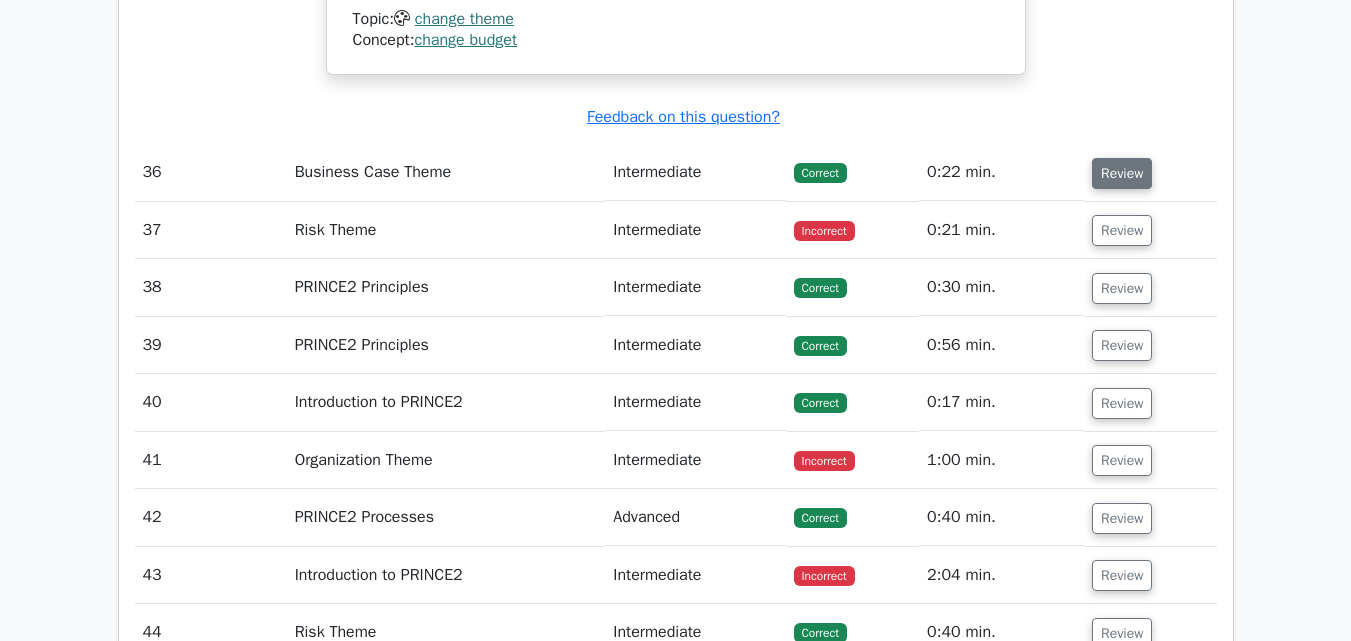 click on "Review" at bounding box center [1122, 173] 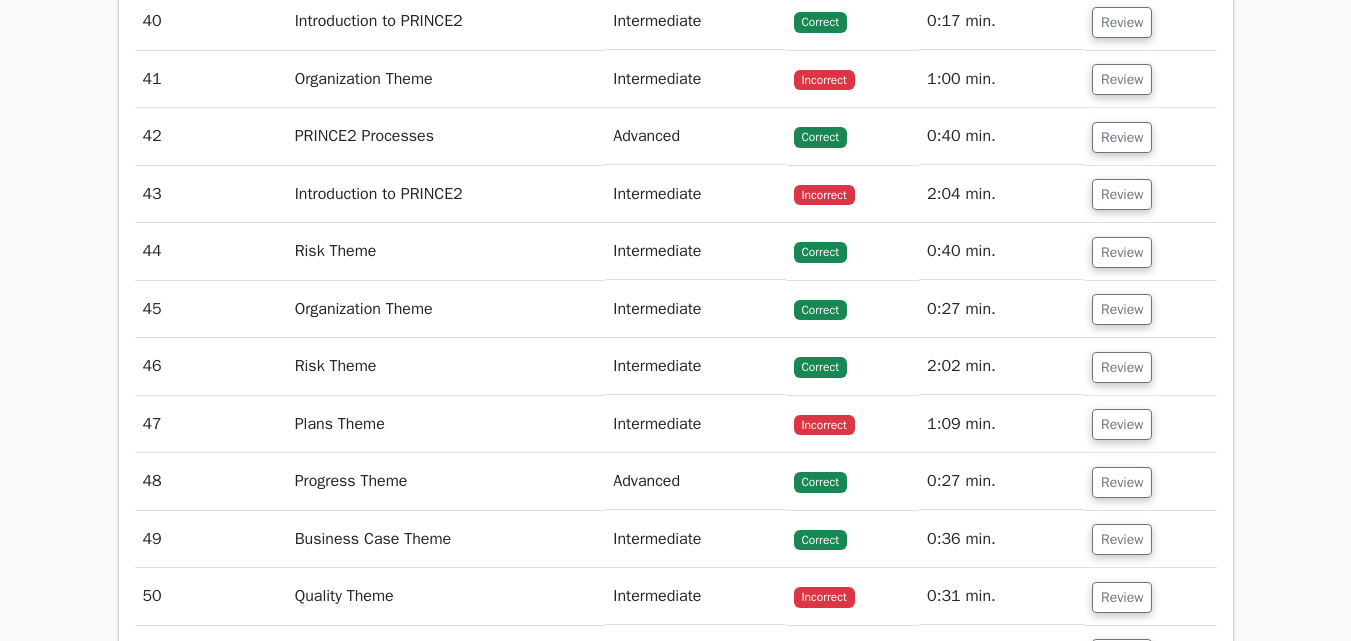 scroll, scrollTop: 39700, scrollLeft: 0, axis: vertical 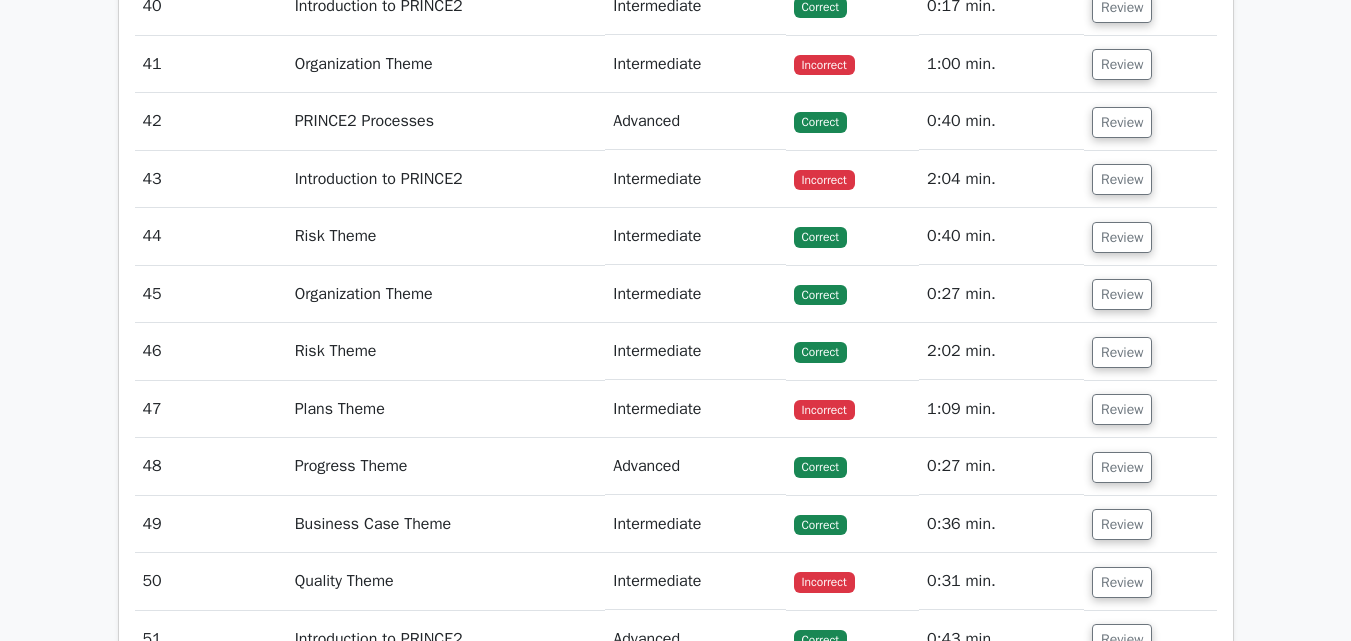 click on "Review" at bounding box center [1122, -166] 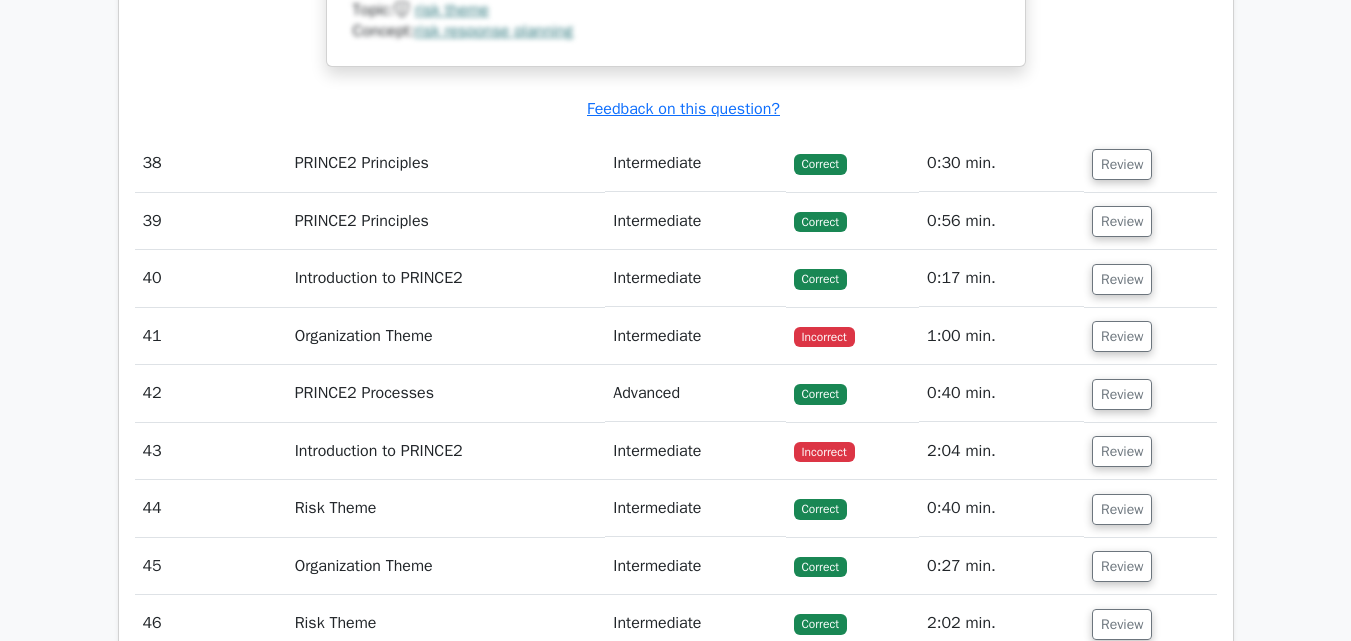 scroll, scrollTop: 40300, scrollLeft: 0, axis: vertical 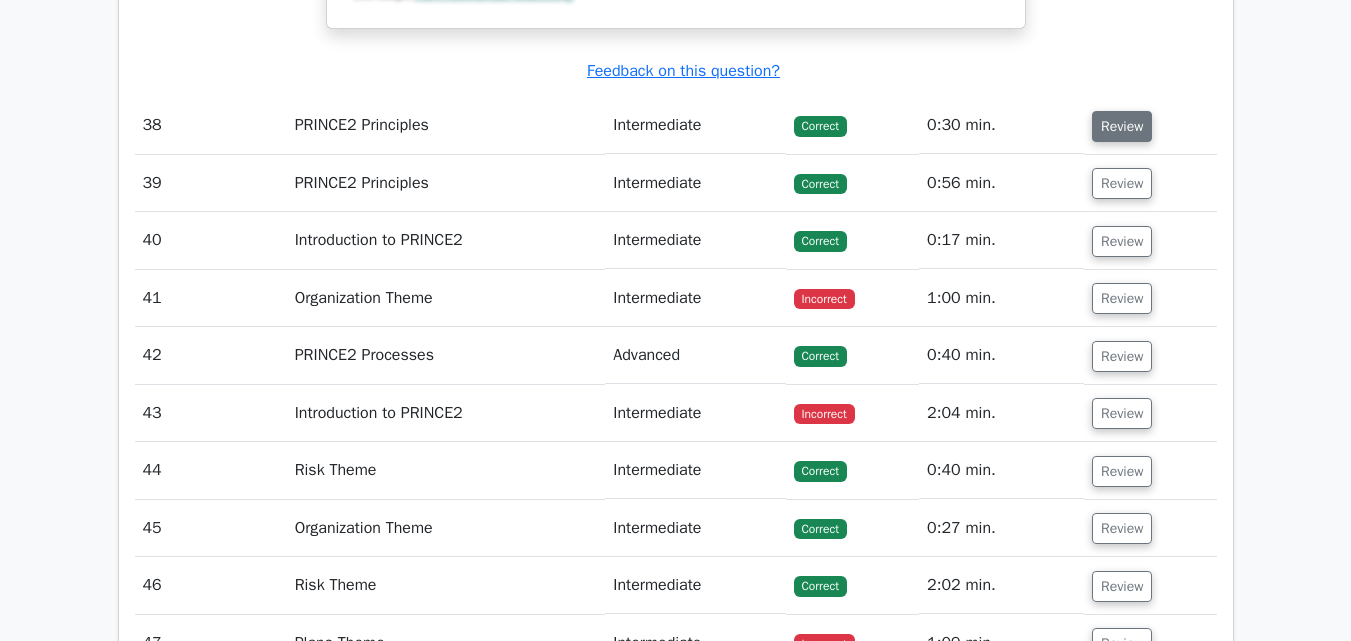 click on "Review" at bounding box center [1122, 126] 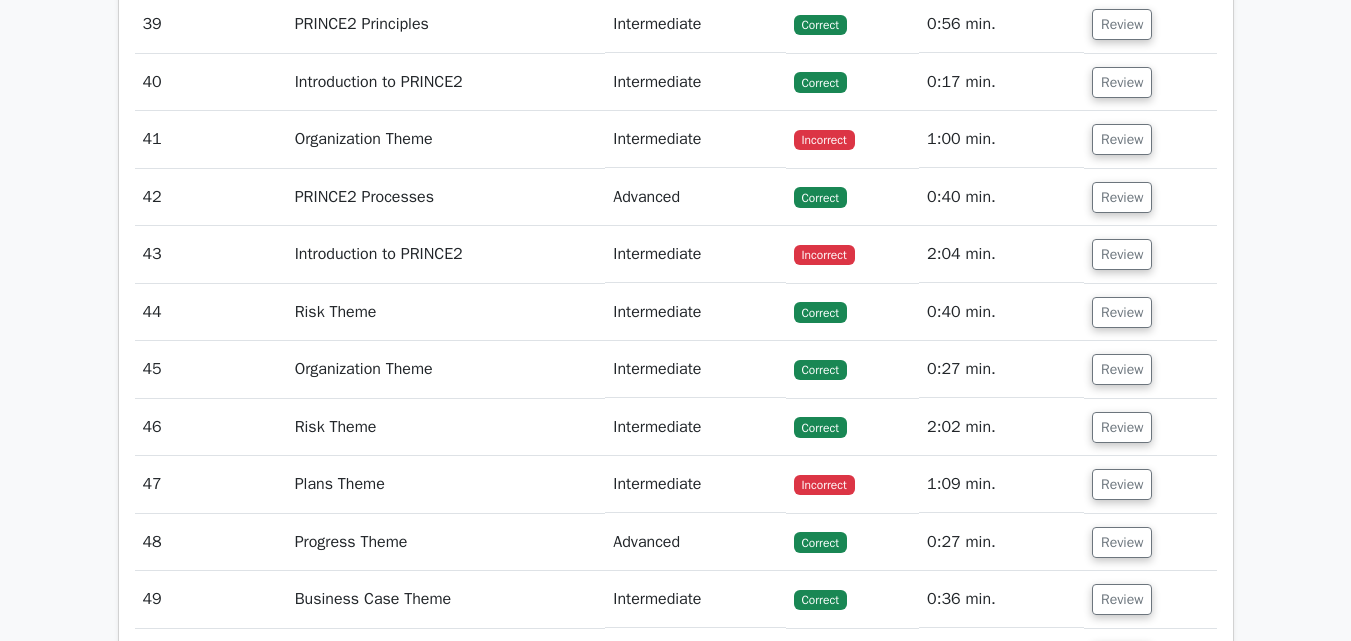 scroll, scrollTop: 41400, scrollLeft: 0, axis: vertical 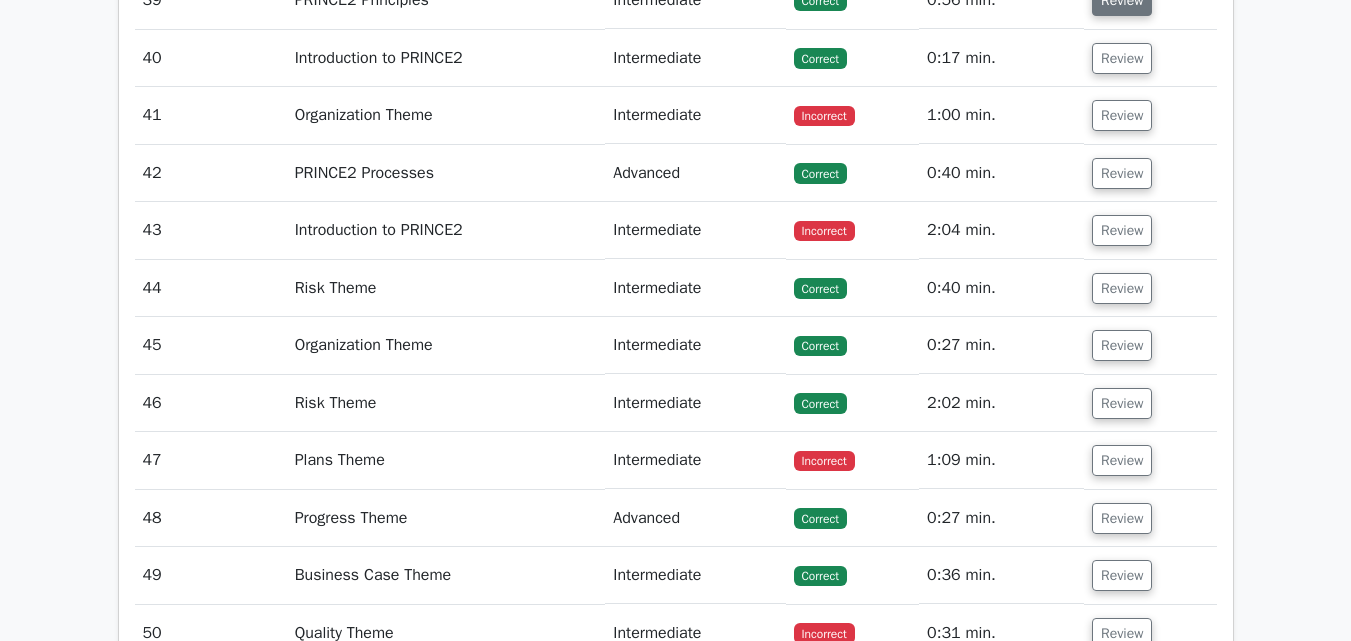 click on "Review" at bounding box center (1122, 0) 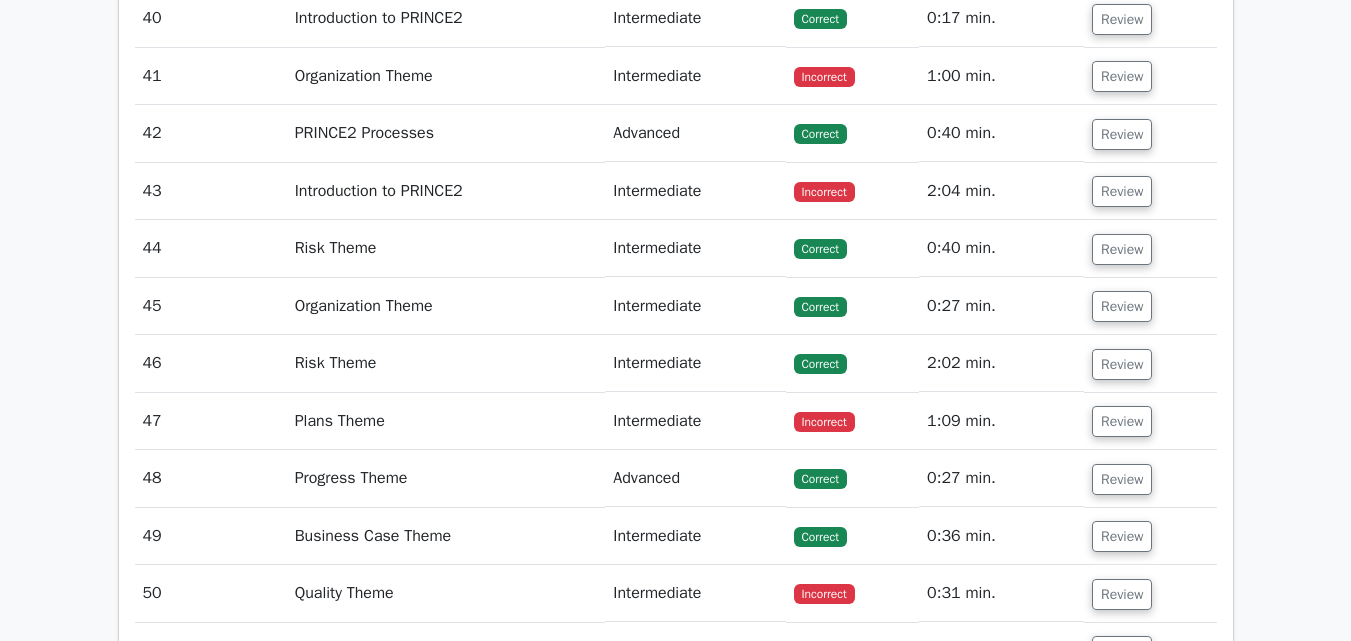 scroll, scrollTop: 42600, scrollLeft: 0, axis: vertical 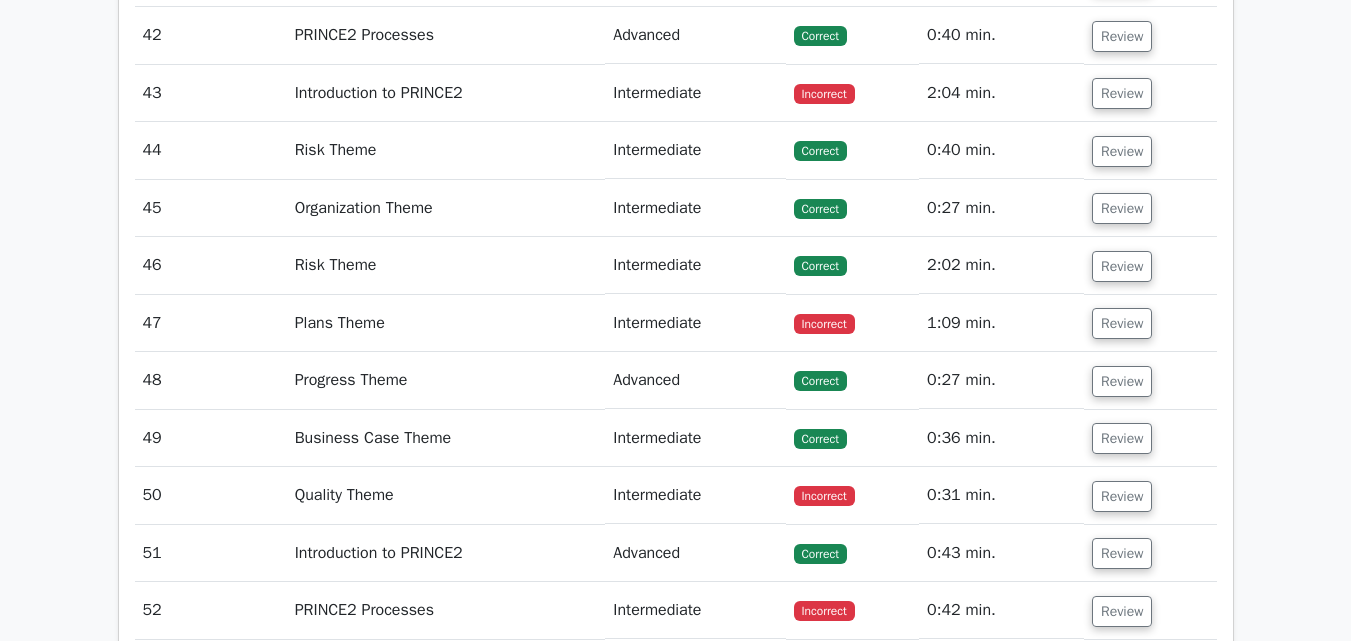 click on "Review" at bounding box center (1122, -79) 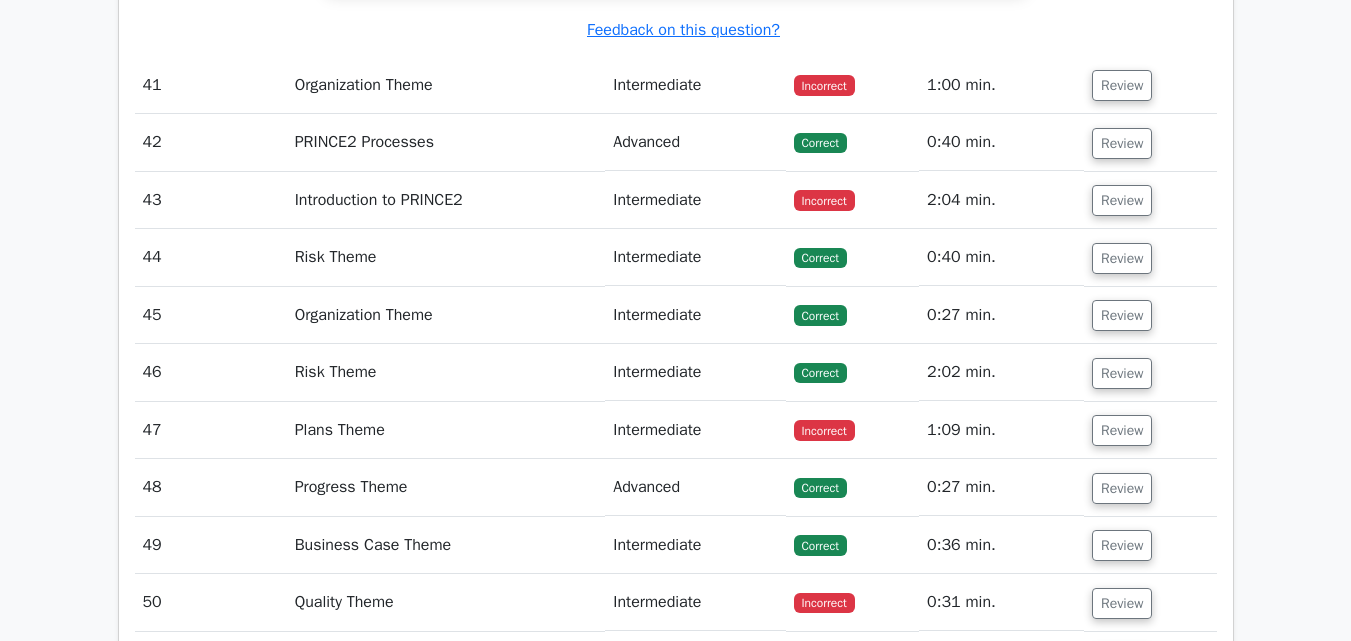 scroll, scrollTop: 43500, scrollLeft: 0, axis: vertical 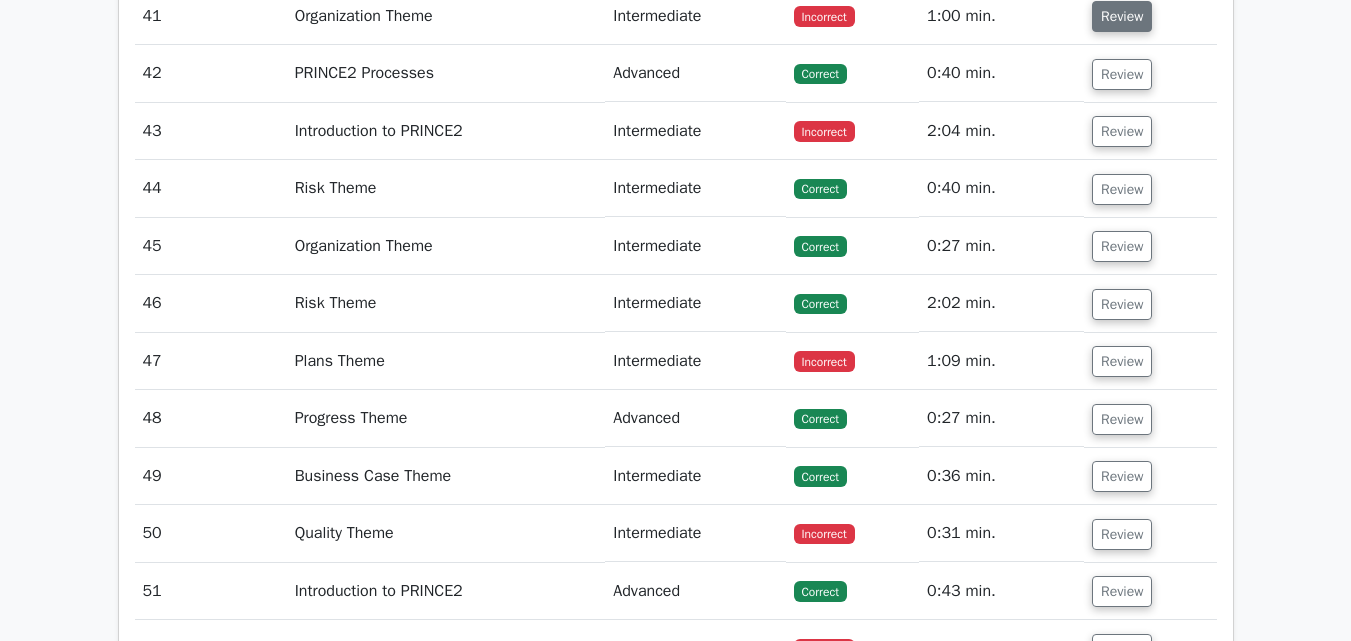 click on "Review" at bounding box center (1122, 16) 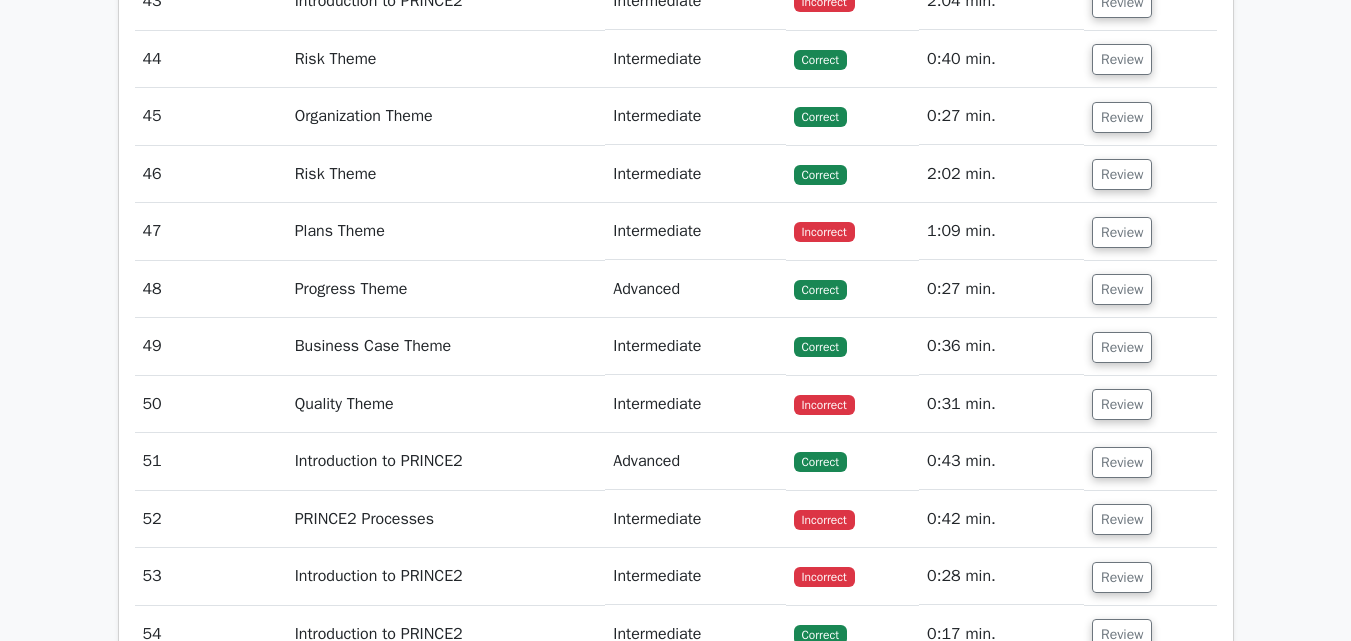 scroll, scrollTop: 44700, scrollLeft: 0, axis: vertical 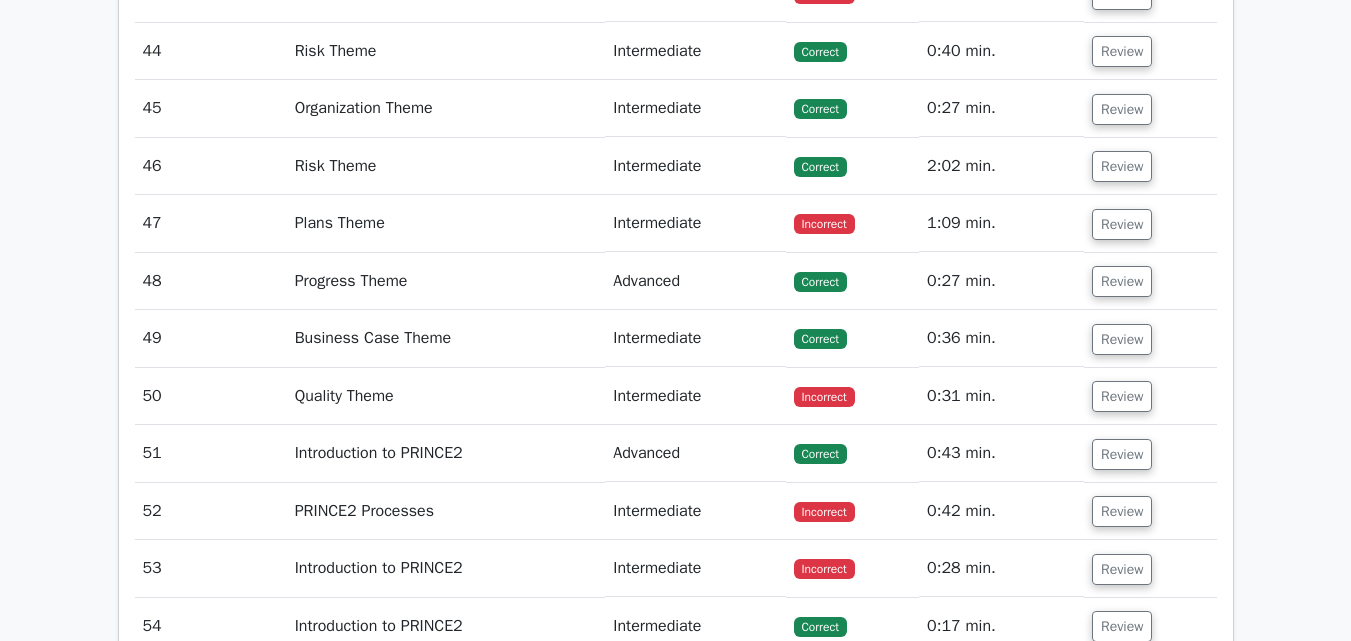 click on "Review" at bounding box center (1122, -64) 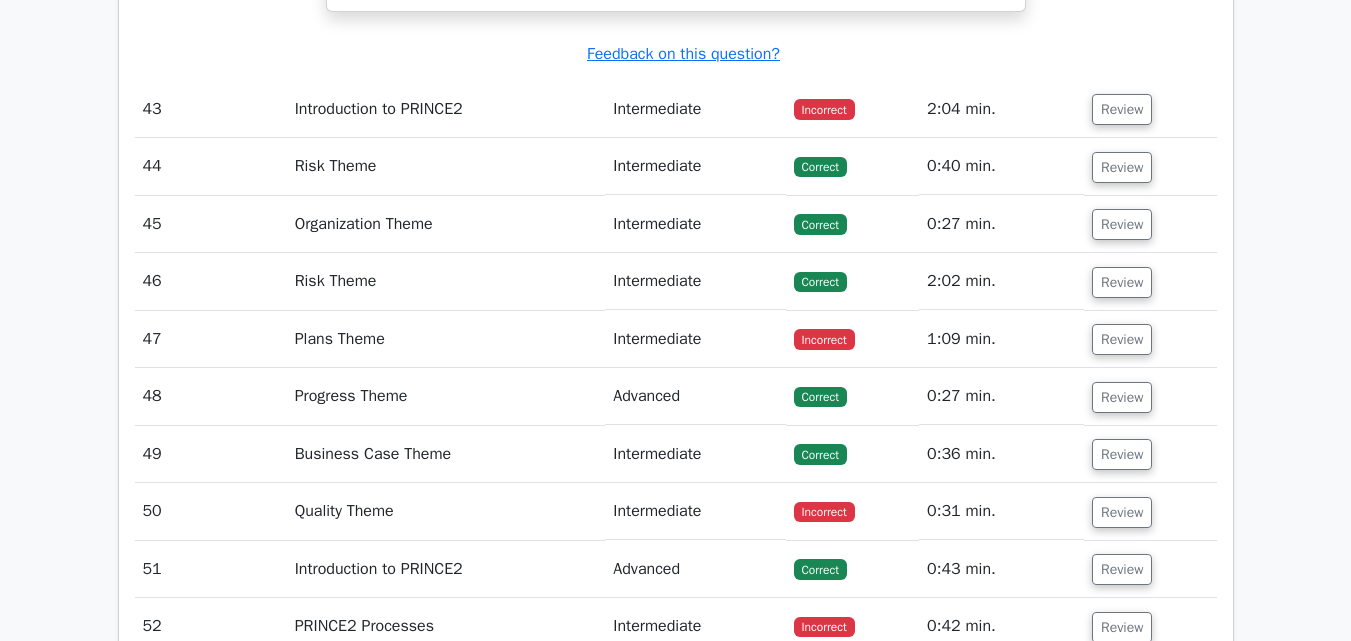 scroll, scrollTop: 45700, scrollLeft: 0, axis: vertical 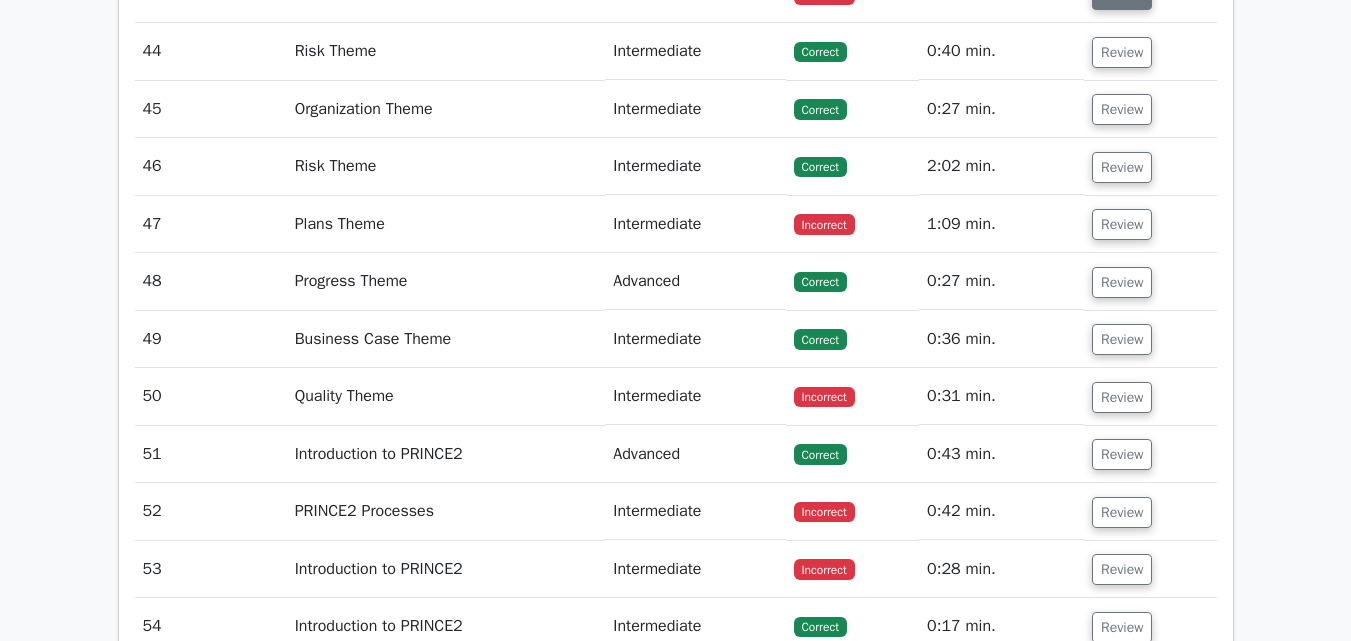 click on "Review" at bounding box center [1122, -6] 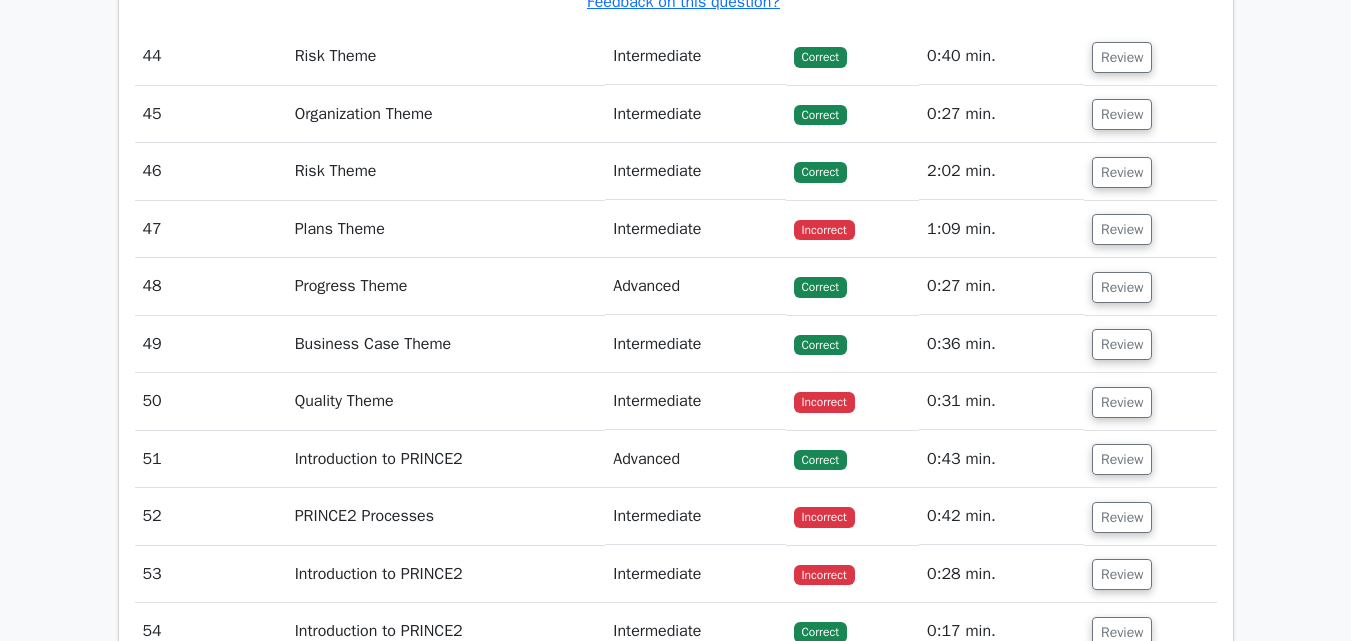 scroll, scrollTop: 46800, scrollLeft: 0, axis: vertical 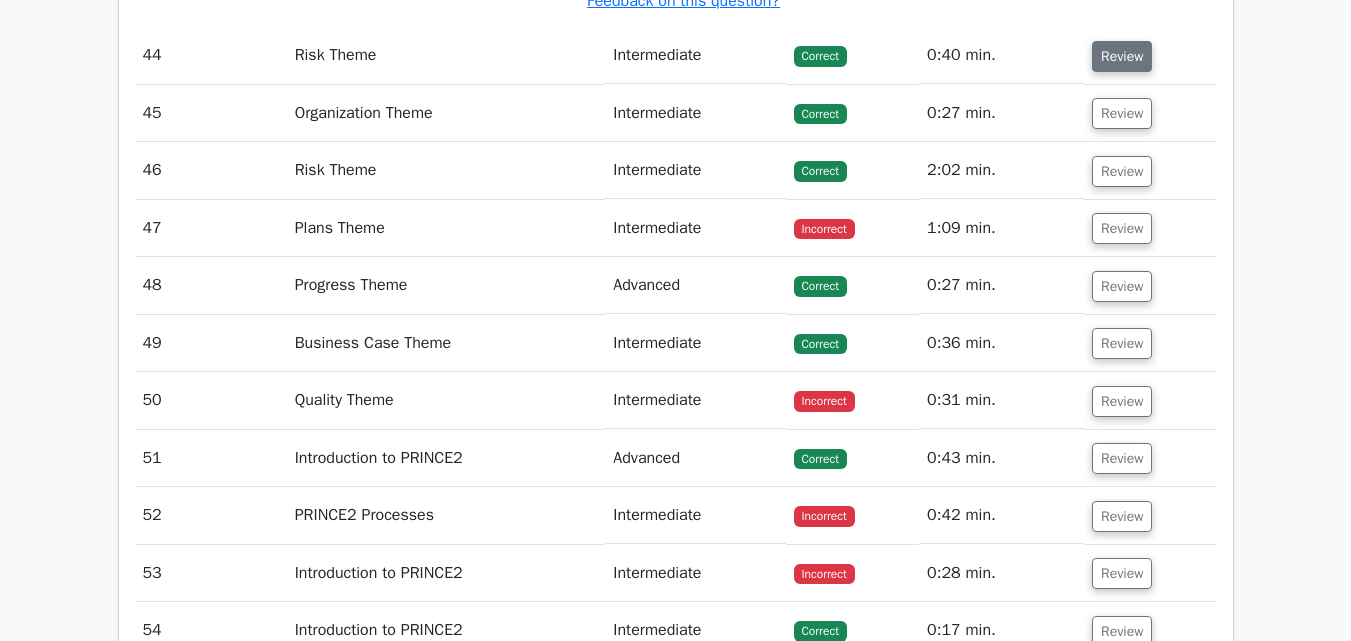 click on "Review" at bounding box center (1122, 56) 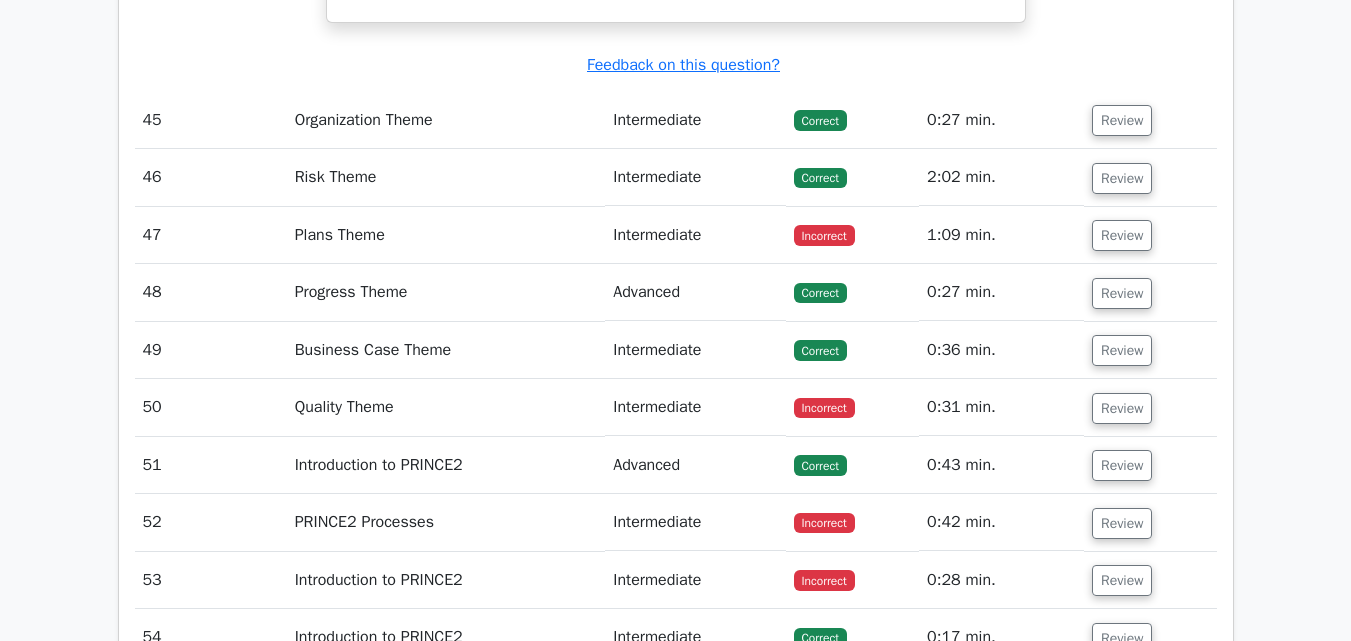 scroll, scrollTop: 47800, scrollLeft: 0, axis: vertical 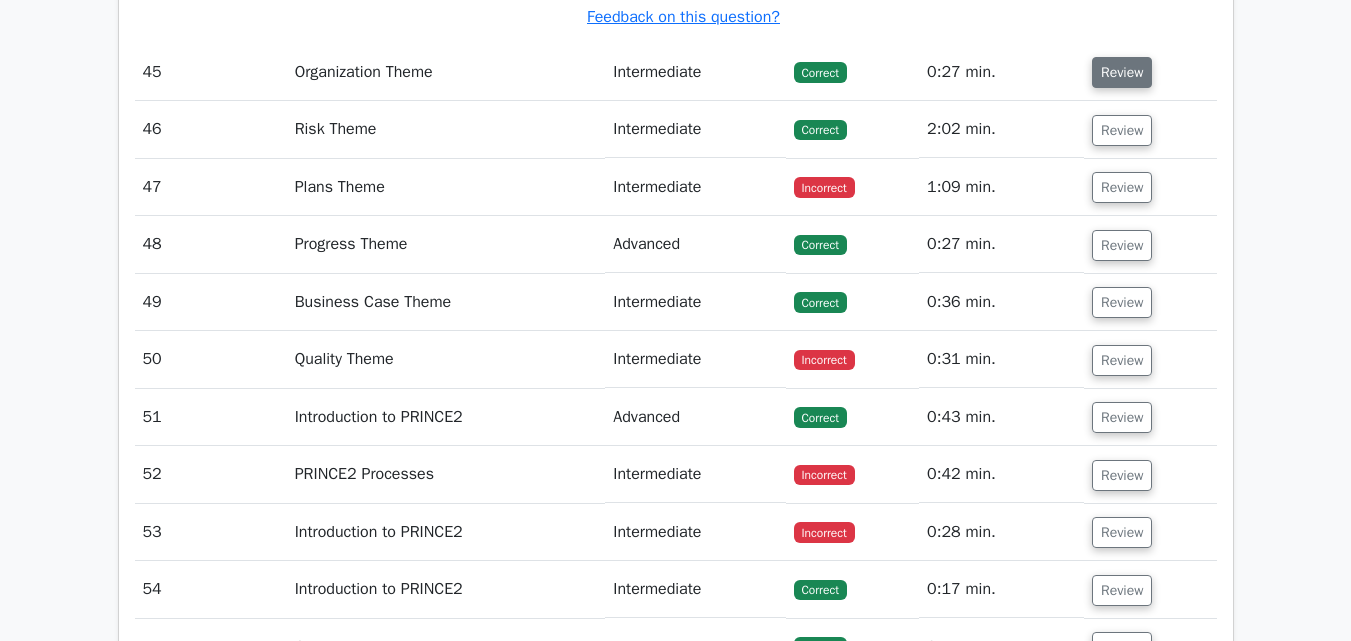 click on "Review" at bounding box center [1122, 72] 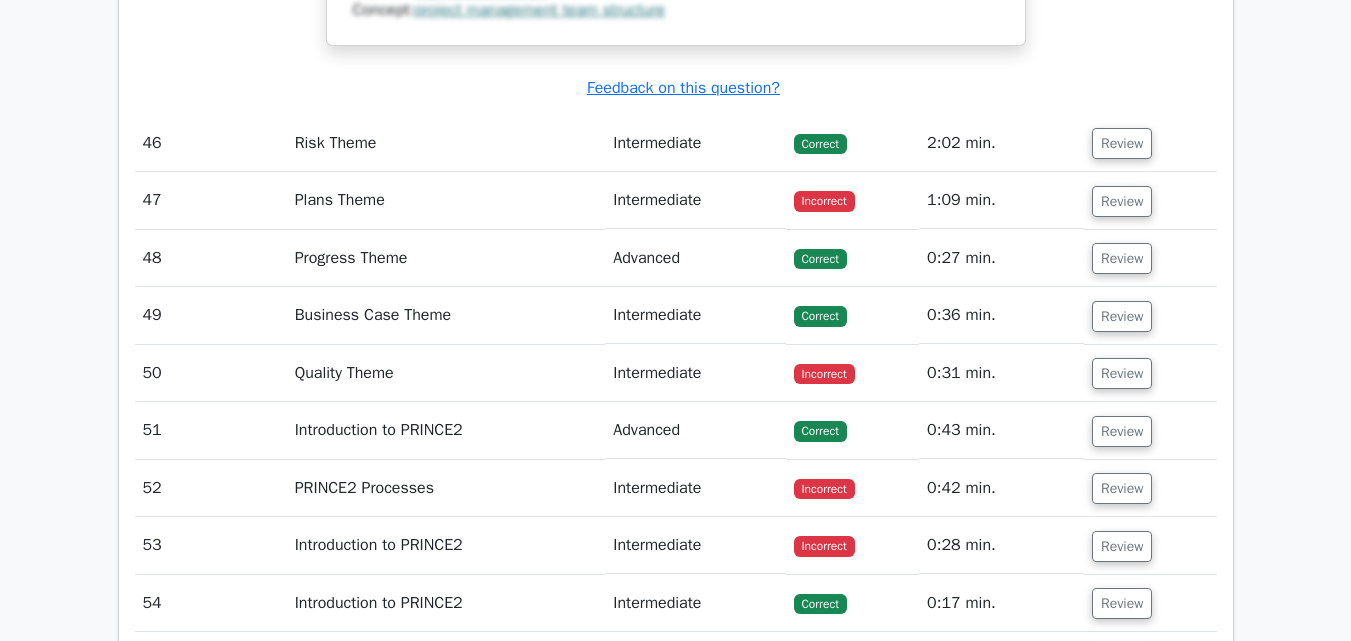 scroll, scrollTop: 48900, scrollLeft: 0, axis: vertical 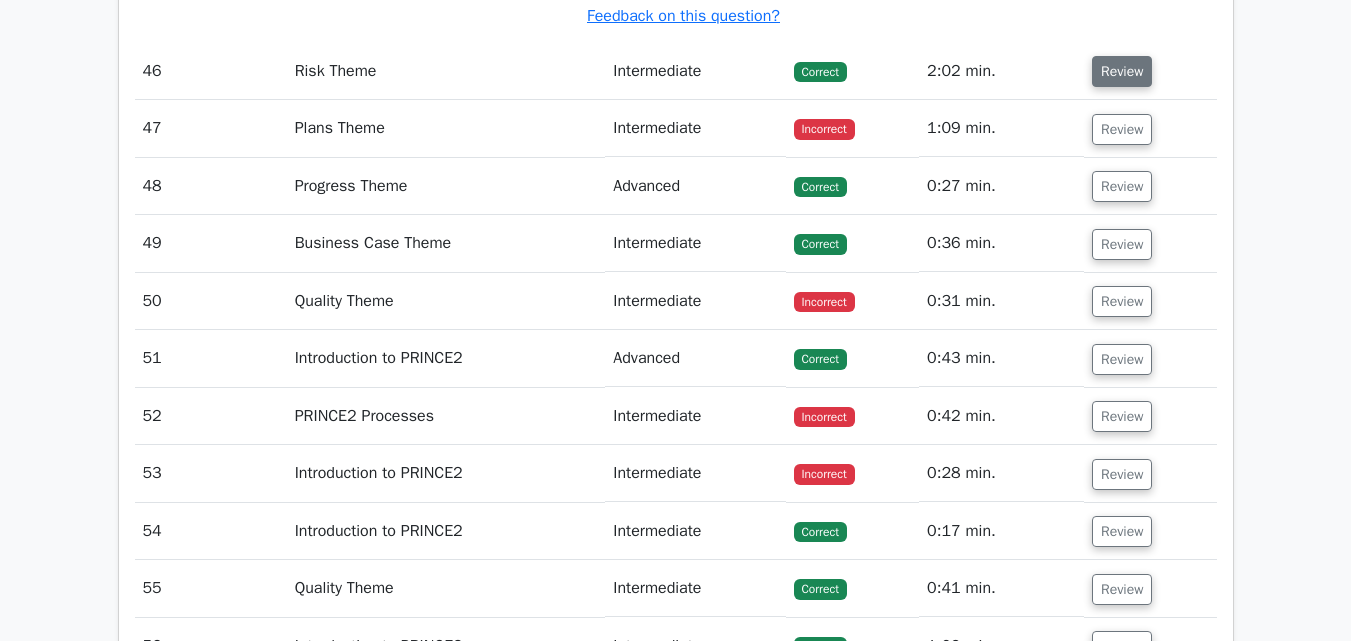 click on "Review" at bounding box center [1122, 71] 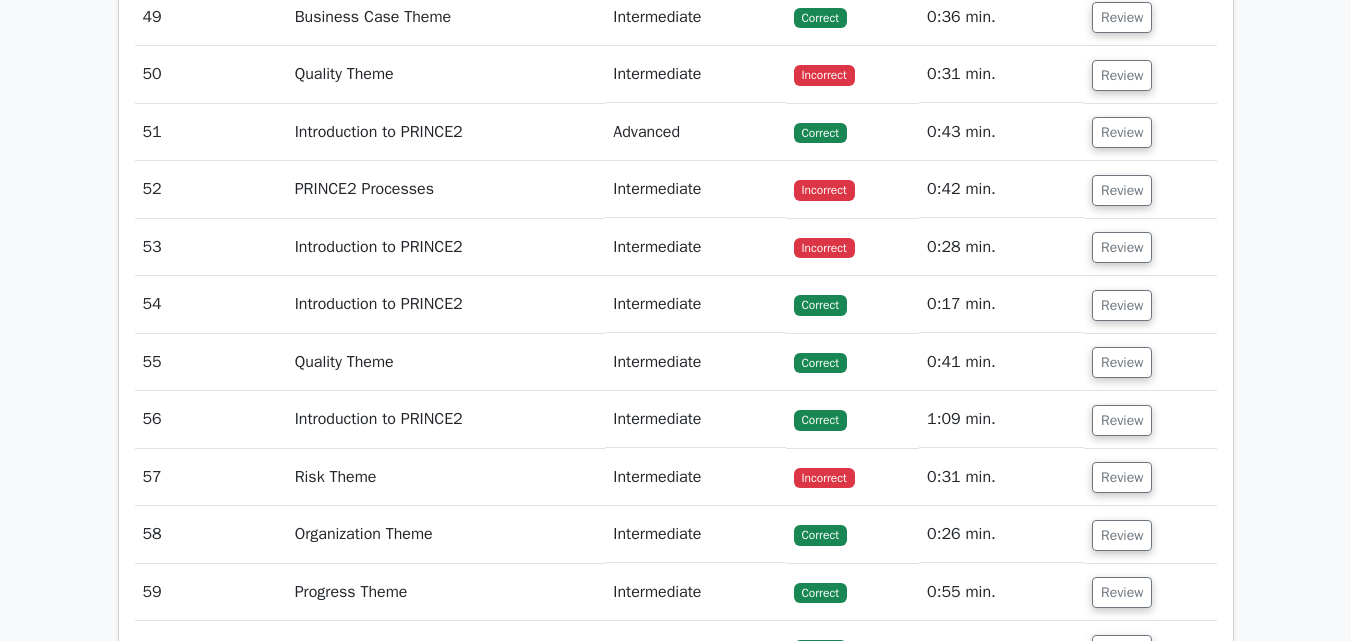 scroll, scrollTop: 50300, scrollLeft: 0, axis: vertical 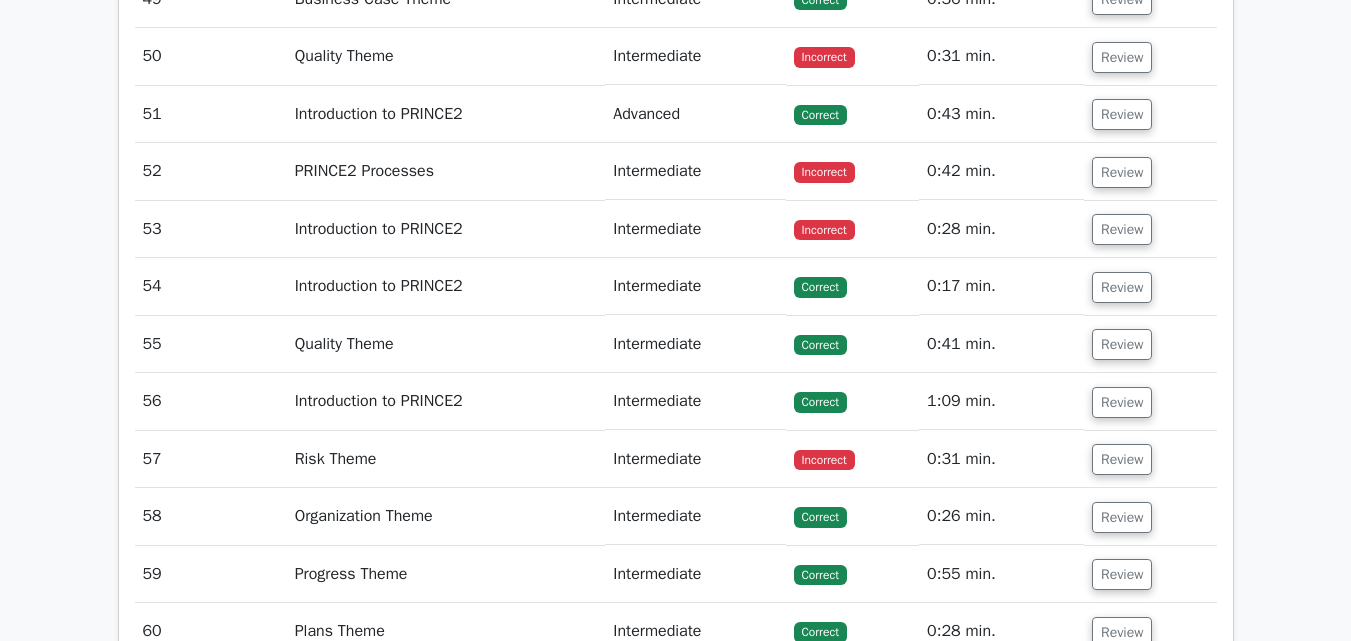 click on "Review" at bounding box center (1122, -116) 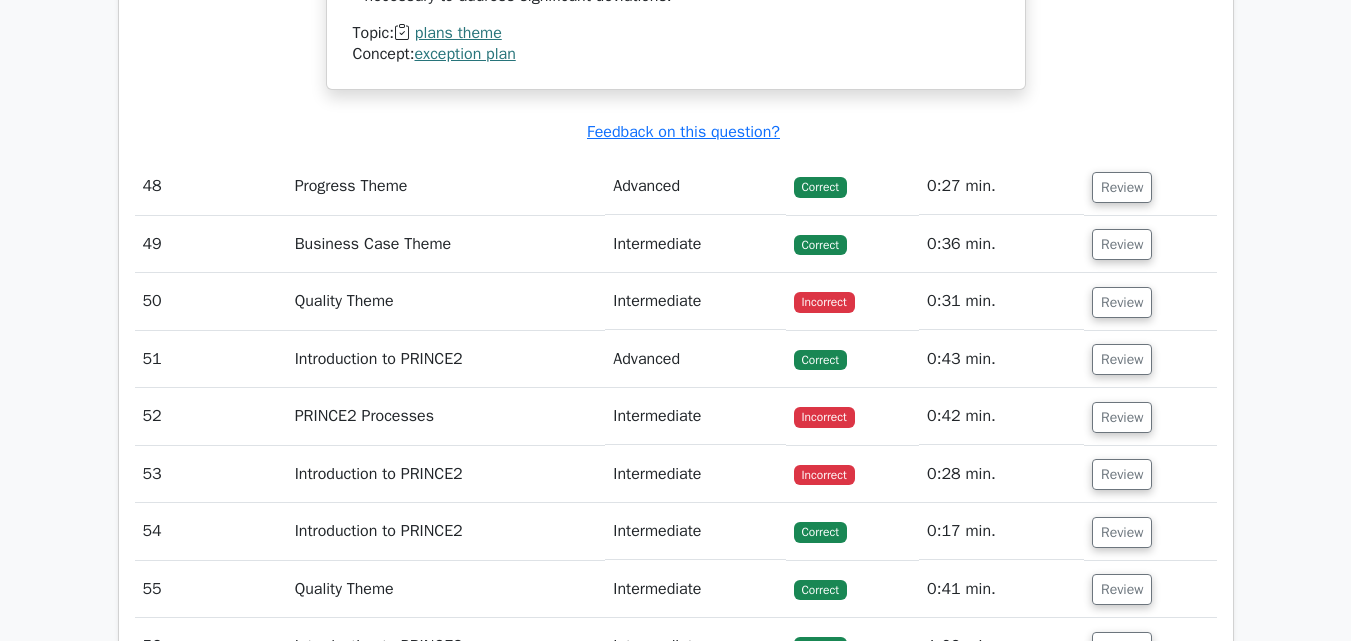 scroll, scrollTop: 51100, scrollLeft: 0, axis: vertical 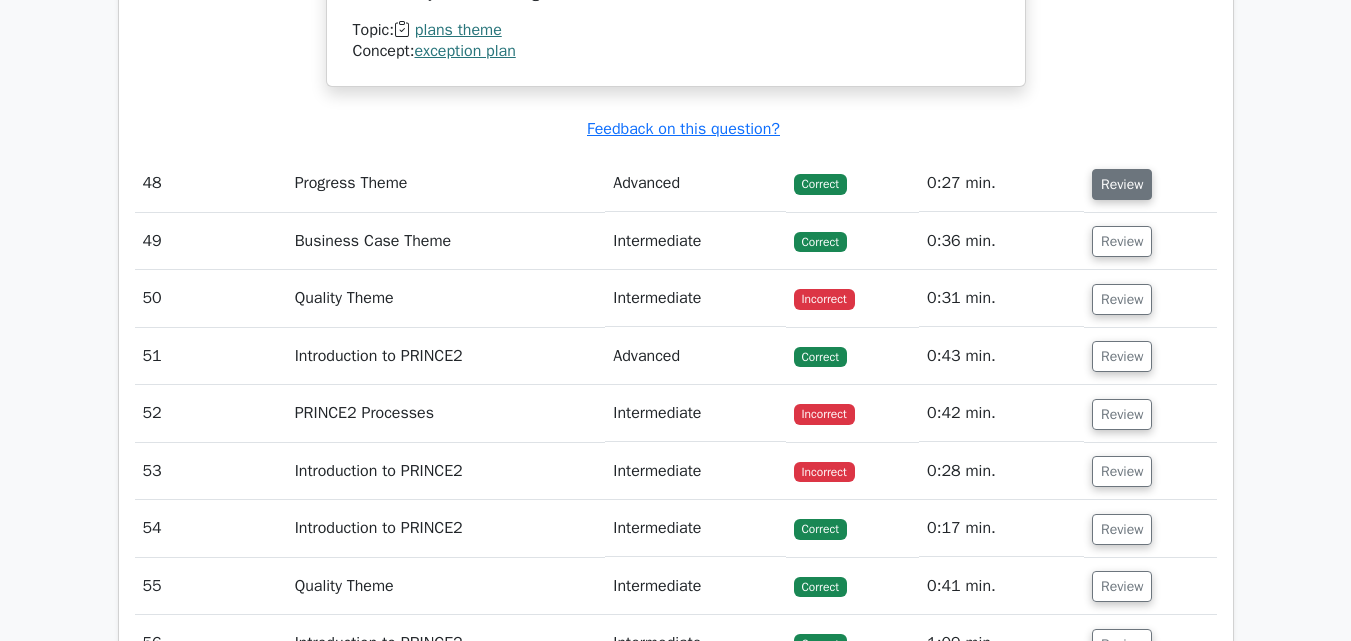 click on "Review" at bounding box center [1122, 184] 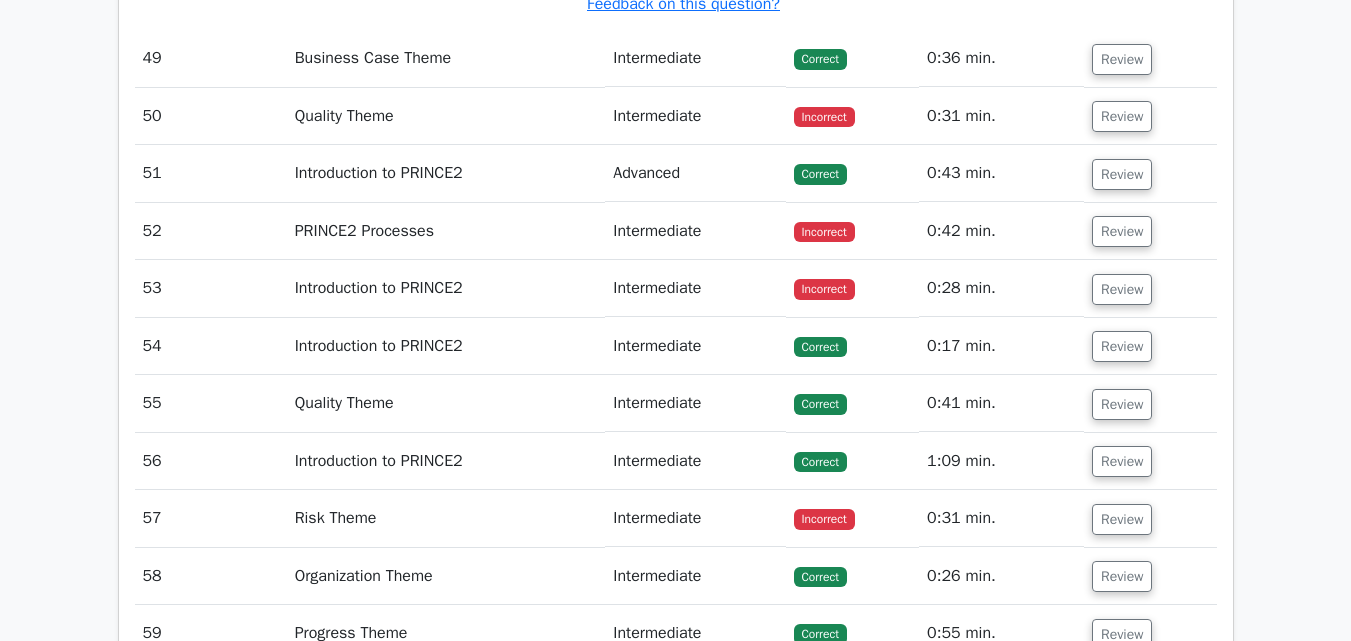 scroll, scrollTop: 52300, scrollLeft: 0, axis: vertical 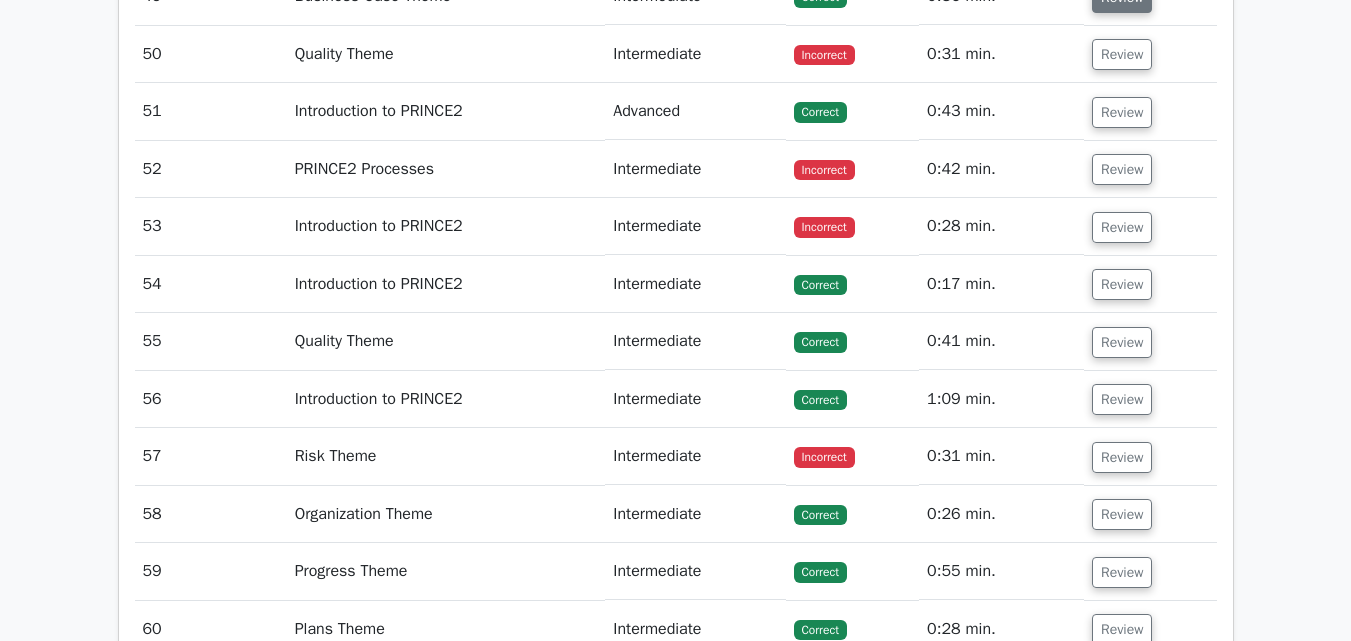 click on "Review" at bounding box center [1122, -3] 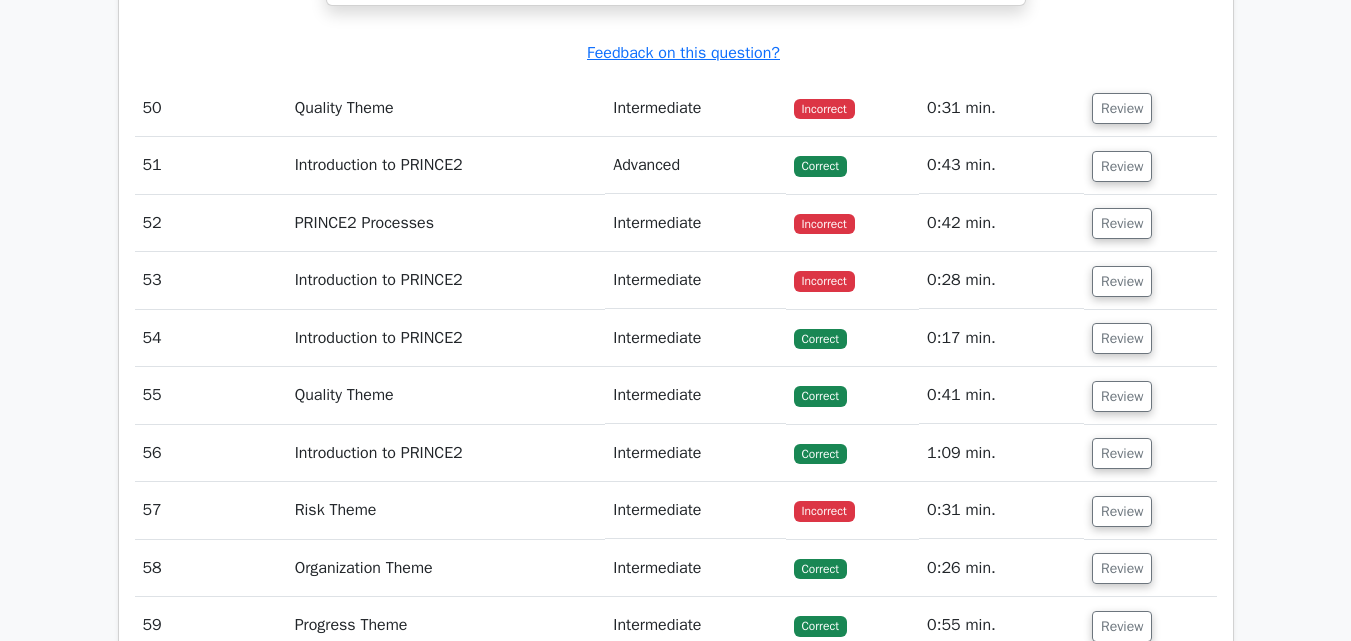 scroll, scrollTop: 53300, scrollLeft: 0, axis: vertical 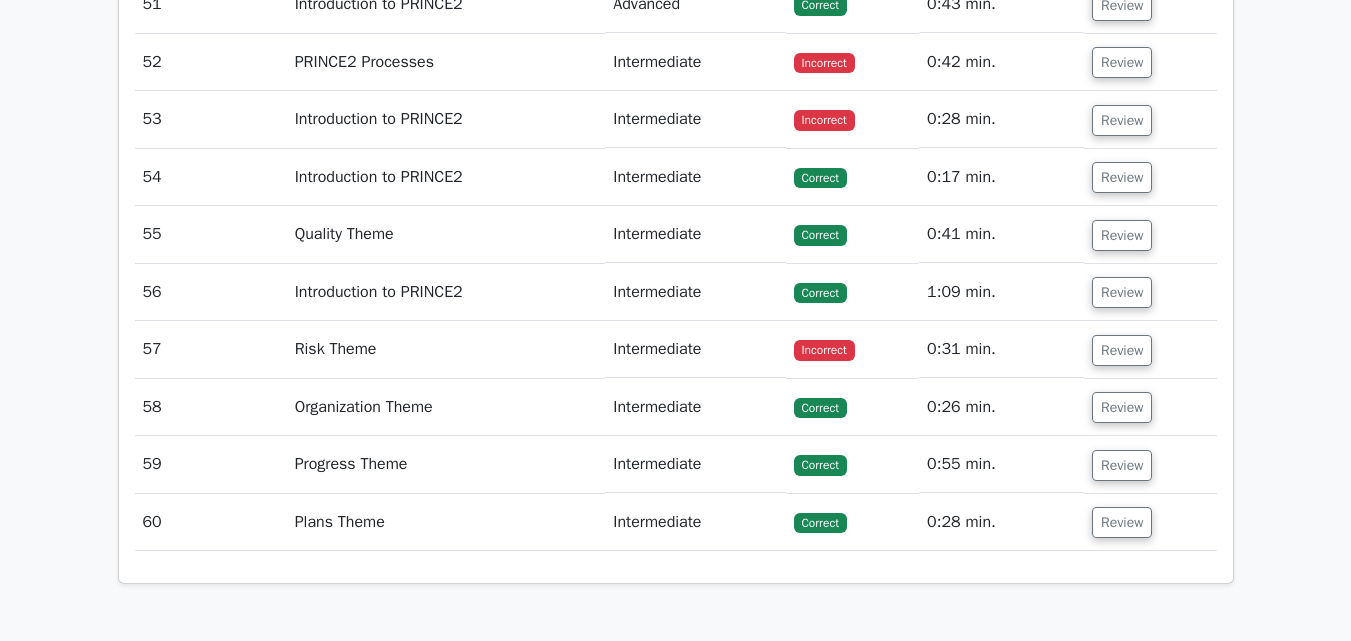 click on "Review" at bounding box center [1122, -53] 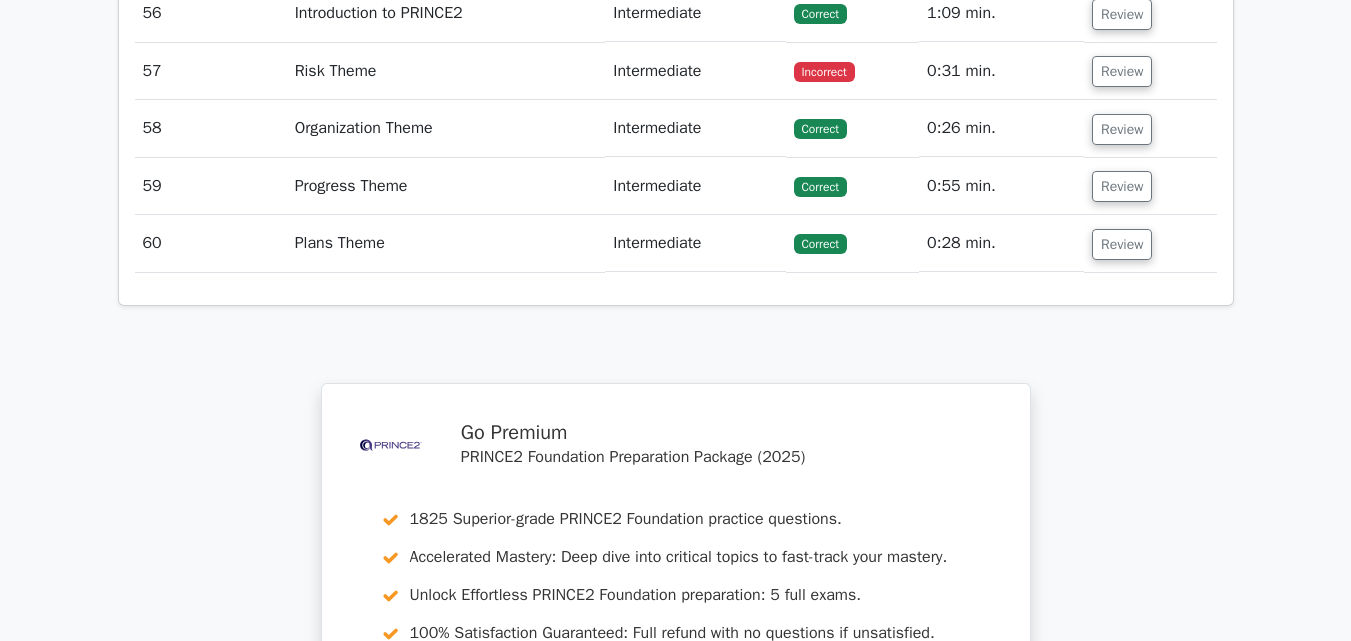 scroll, scrollTop: 54500, scrollLeft: 0, axis: vertical 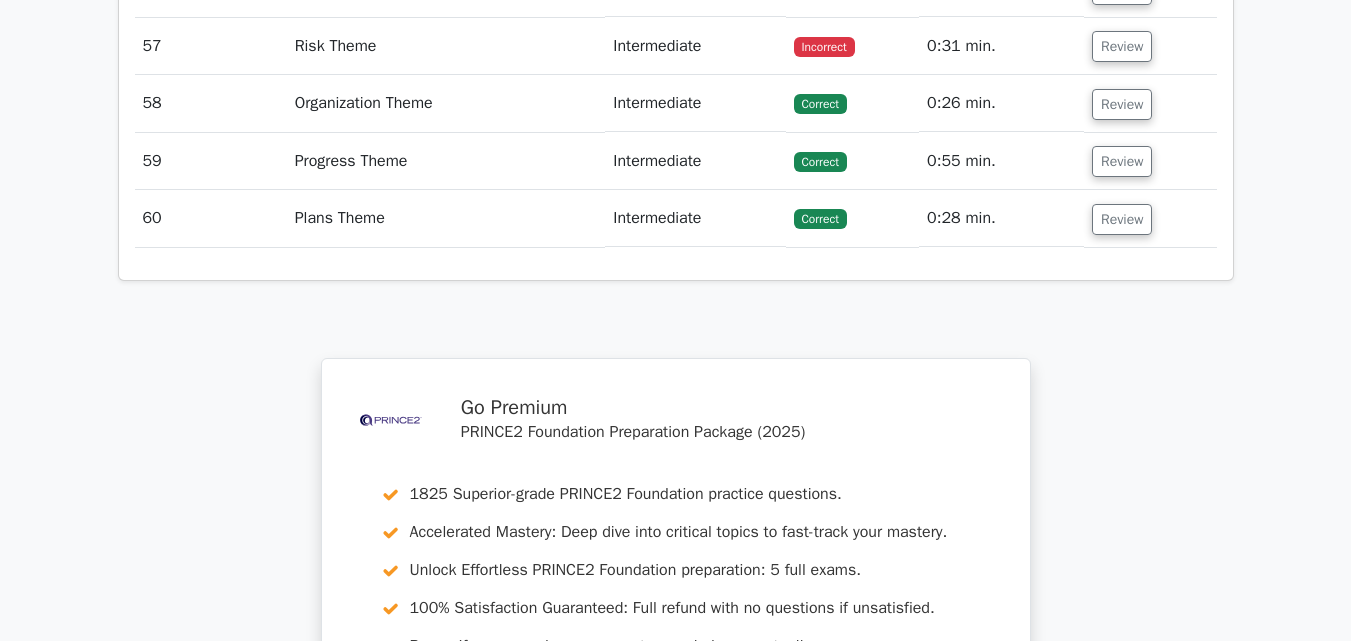 click on "Review" at bounding box center [1122, -299] 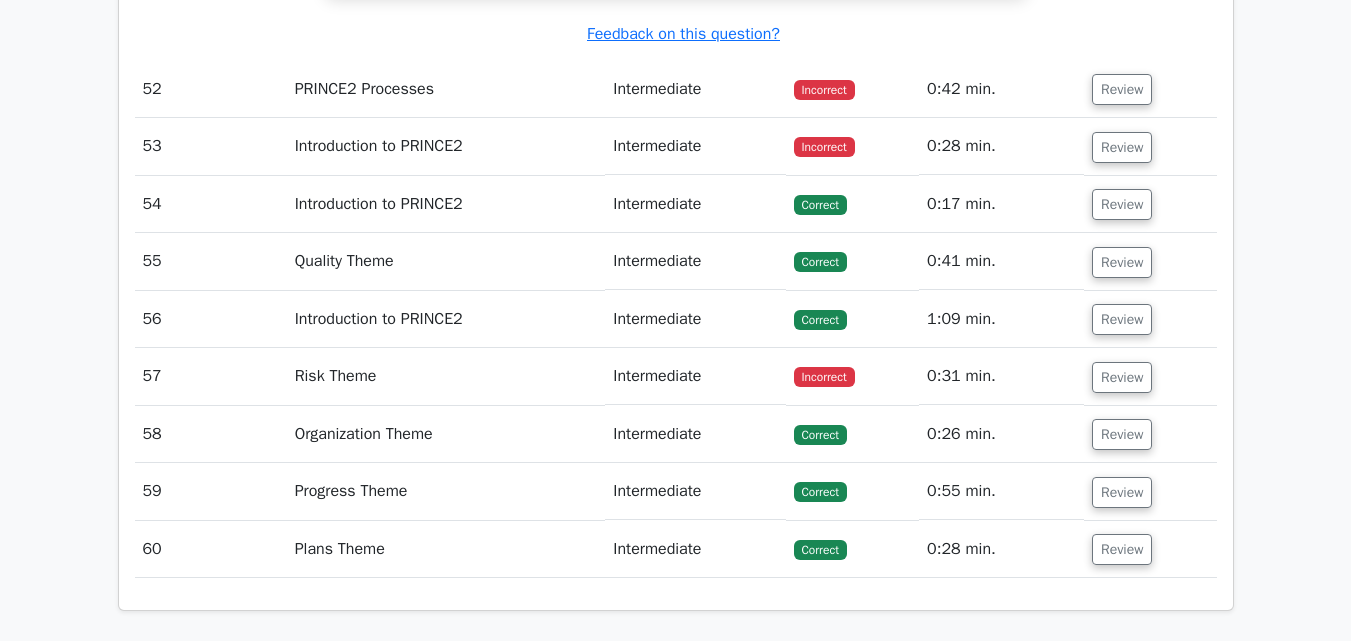 scroll, scrollTop: 55200, scrollLeft: 0, axis: vertical 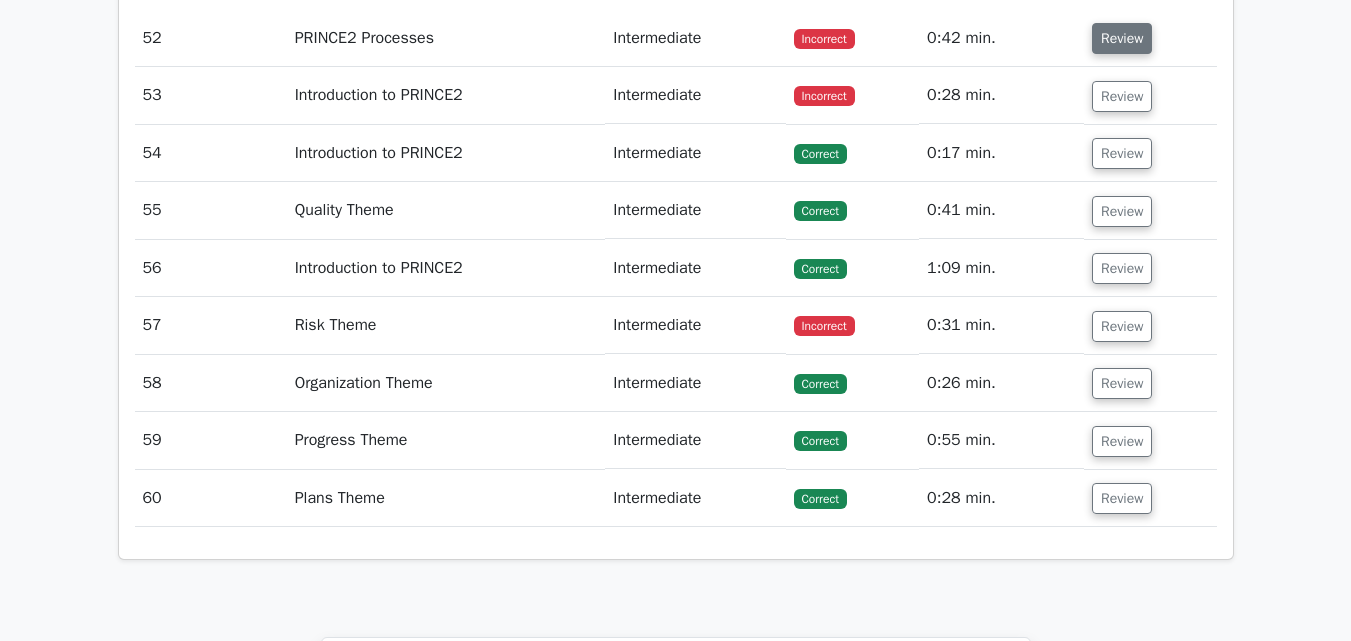 click on "Review" at bounding box center (1122, 38) 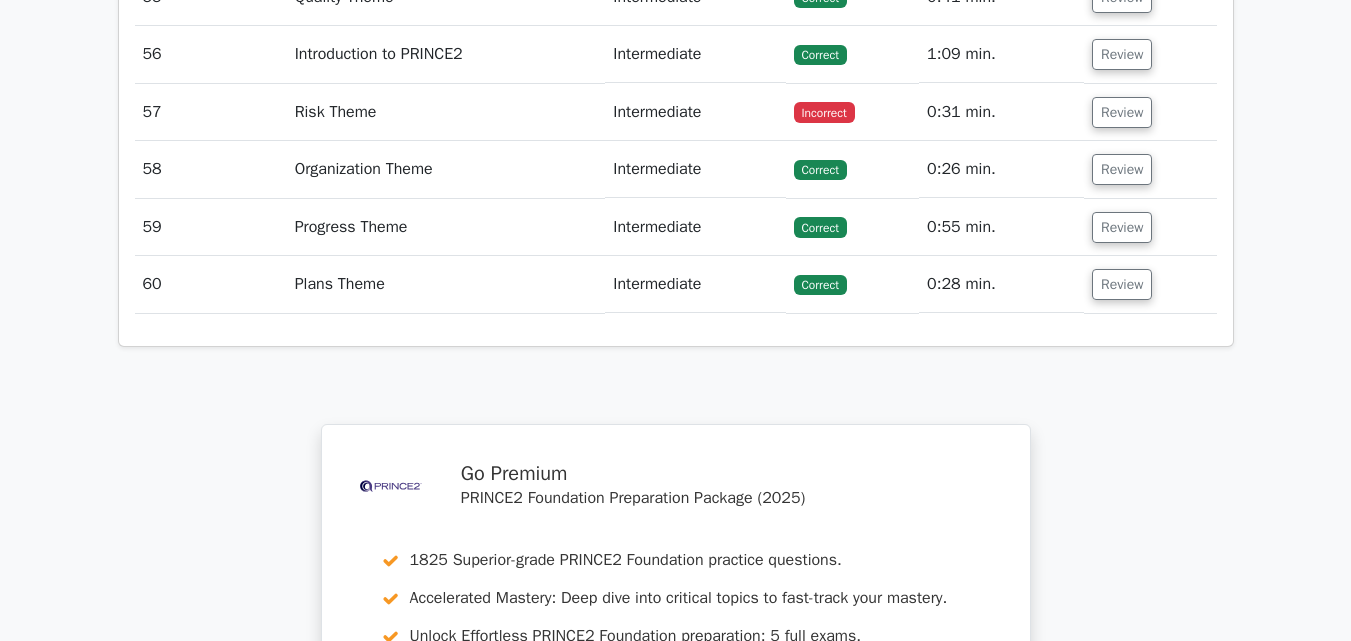 scroll, scrollTop: 56500, scrollLeft: 0, axis: vertical 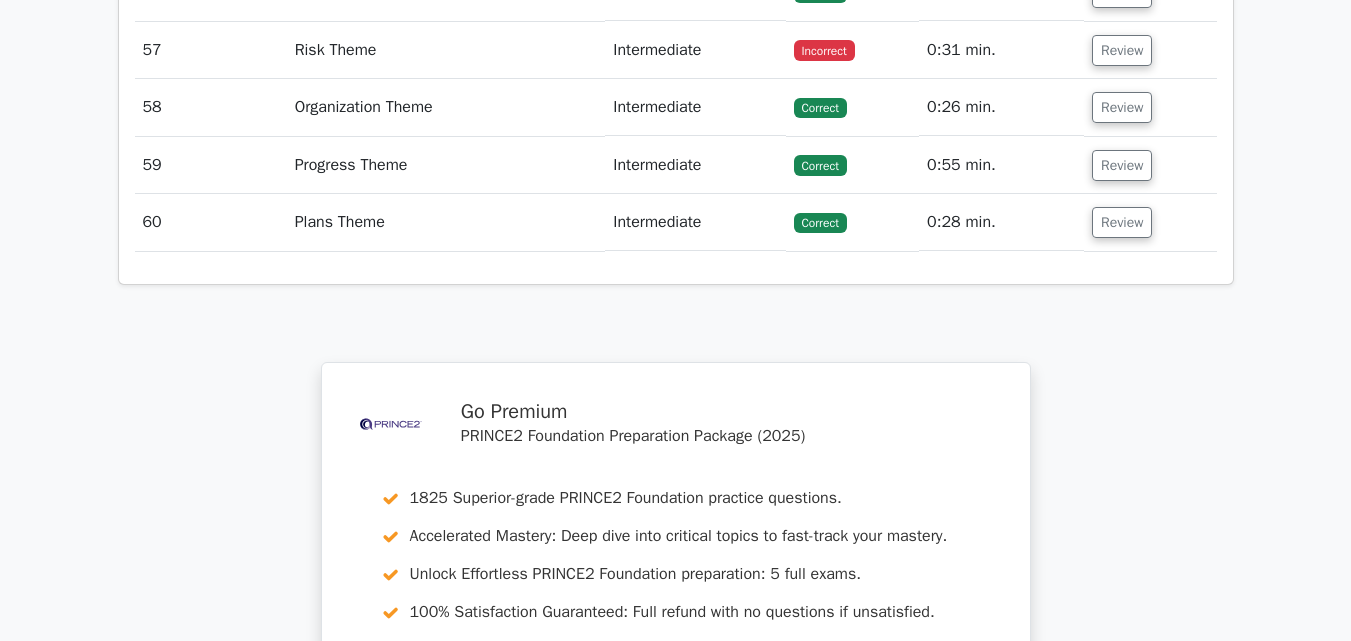 click on "Review" at bounding box center (1122, -180) 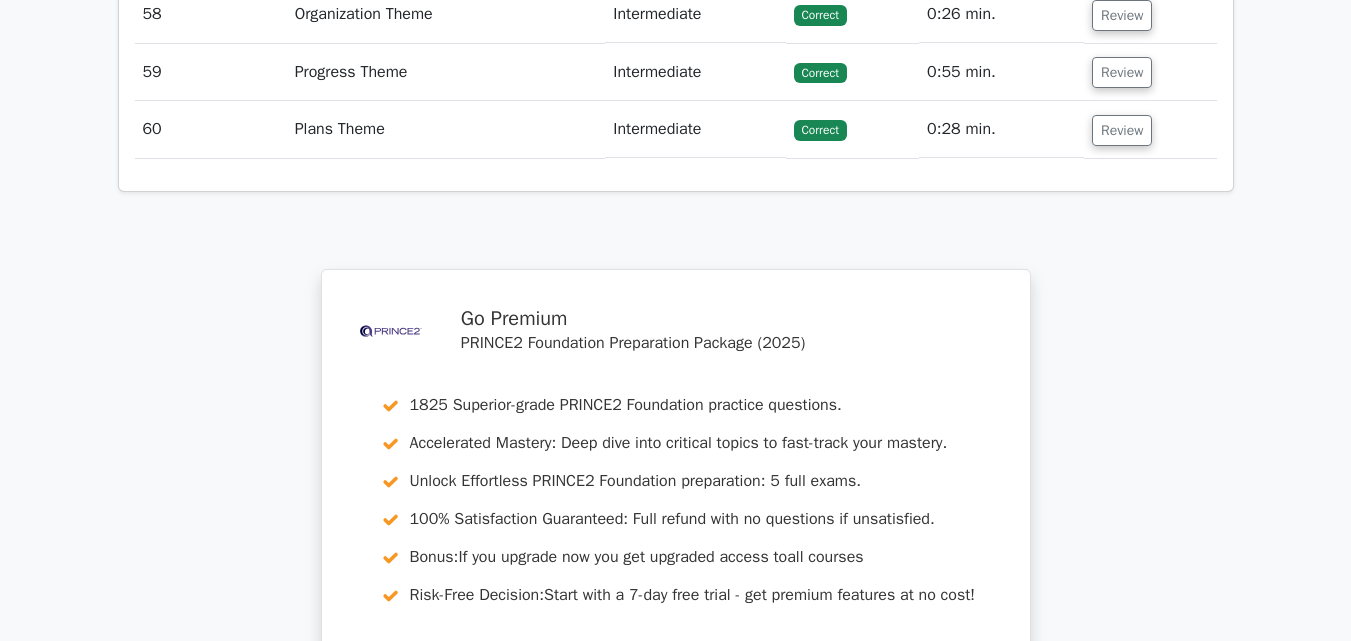 scroll, scrollTop: 57600, scrollLeft: 0, axis: vertical 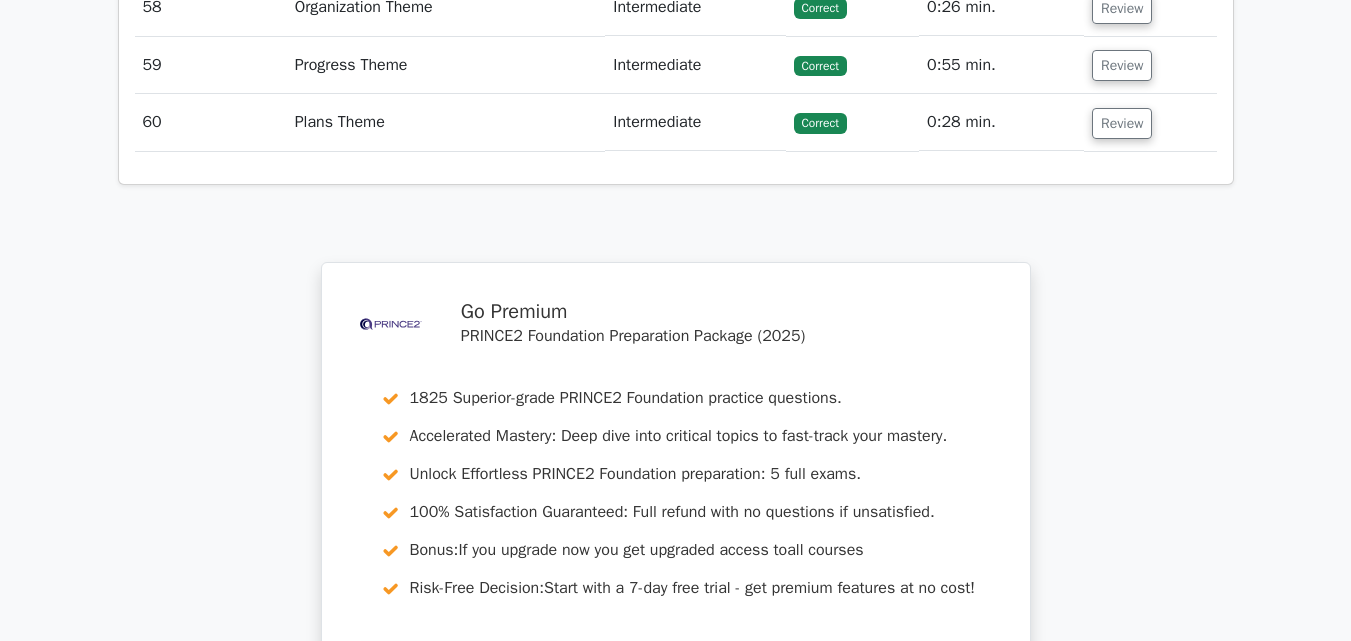 click on "Review" at bounding box center (1122, -222) 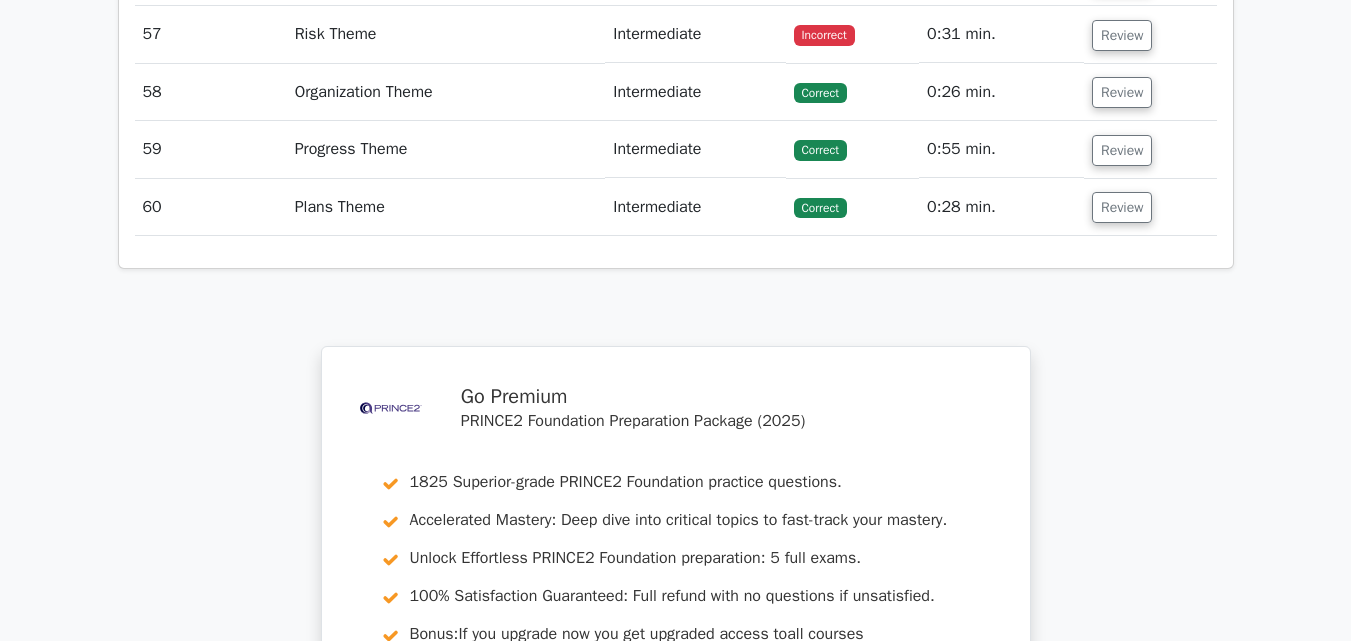 scroll, scrollTop: 58600, scrollLeft: 0, axis: vertical 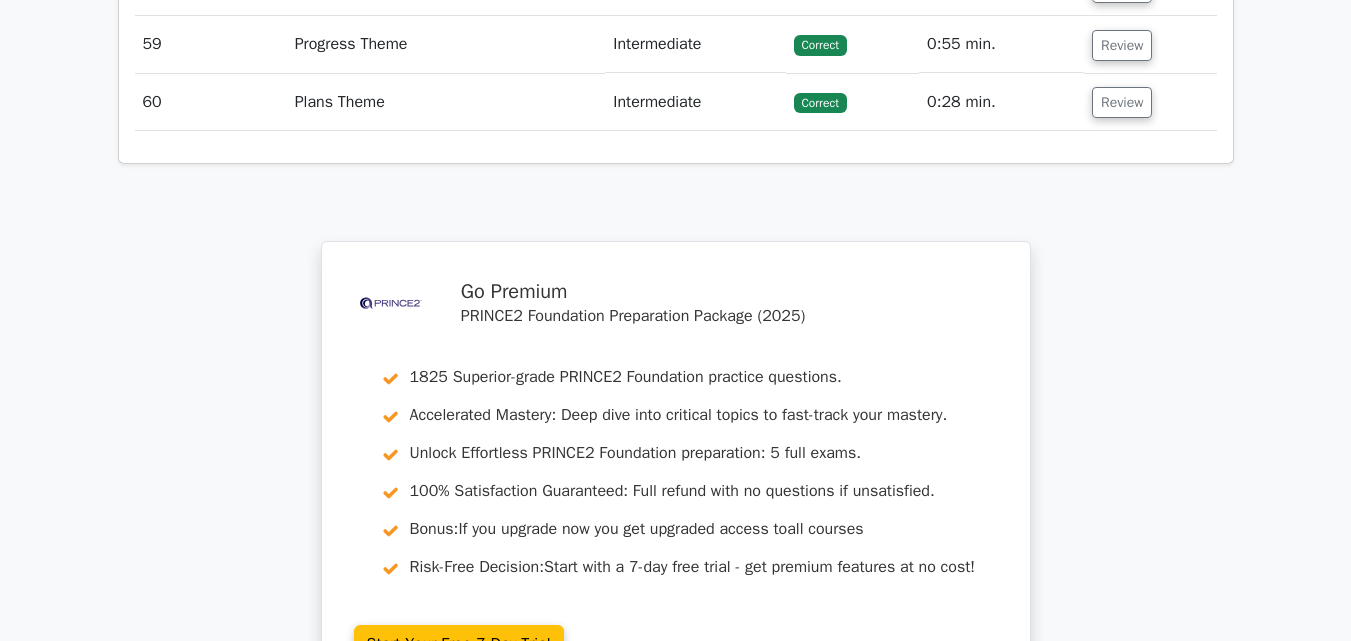 click on "Review" at bounding box center [1122, -185] 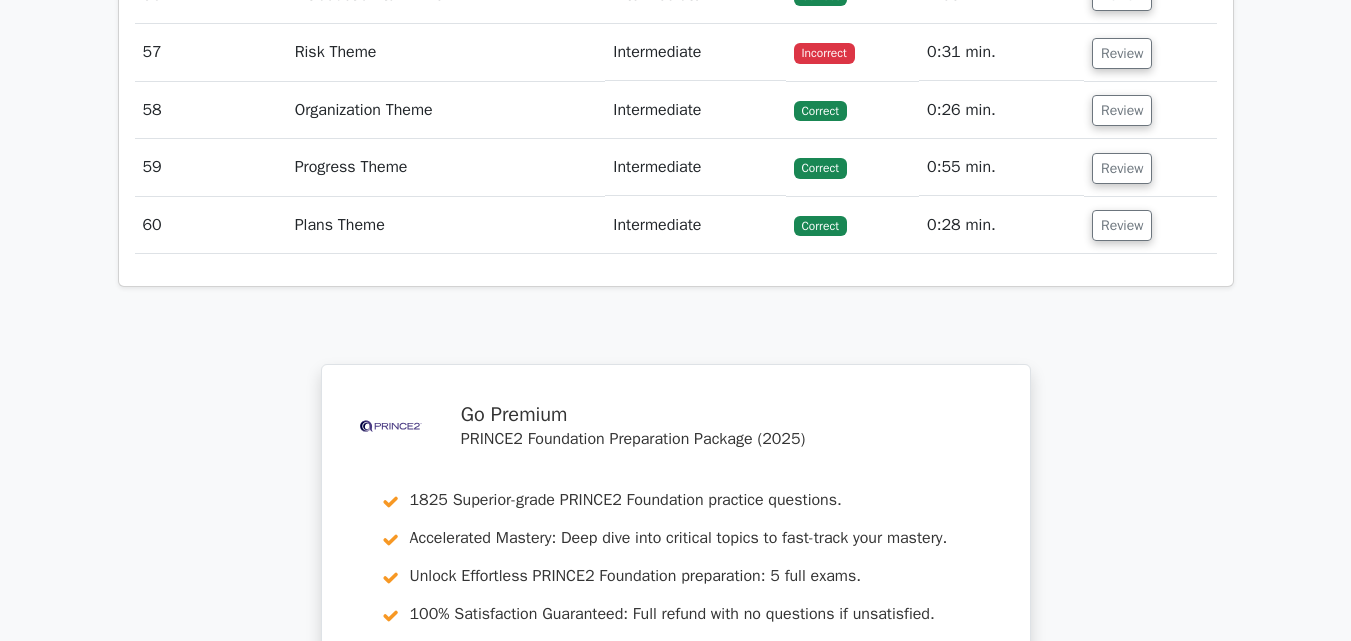 scroll, scrollTop: 59500, scrollLeft: 0, axis: vertical 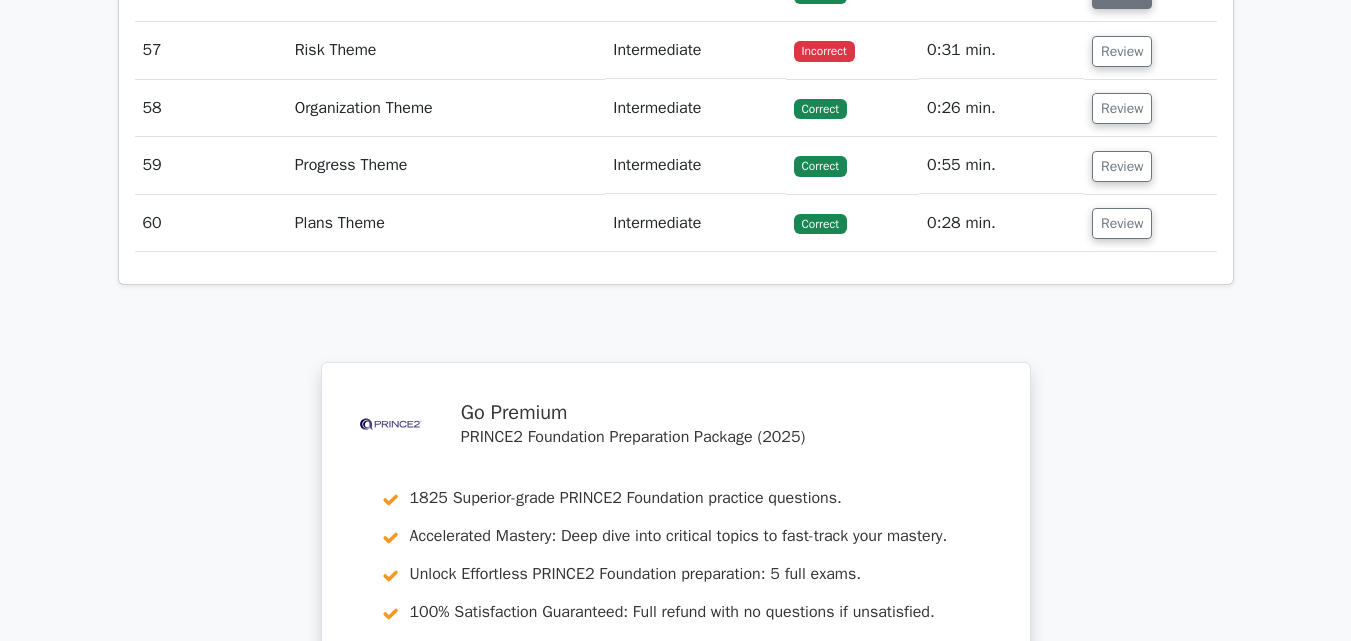 click on "Review" at bounding box center (1122, -7) 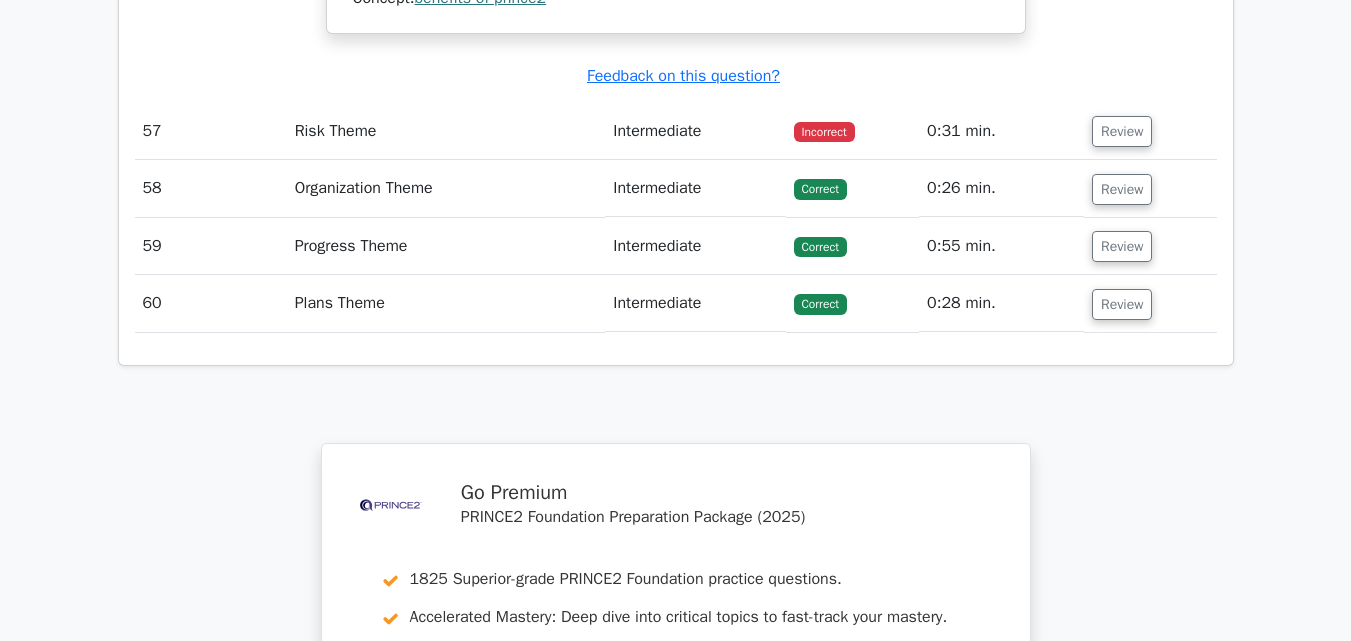 scroll, scrollTop: 60500, scrollLeft: 0, axis: vertical 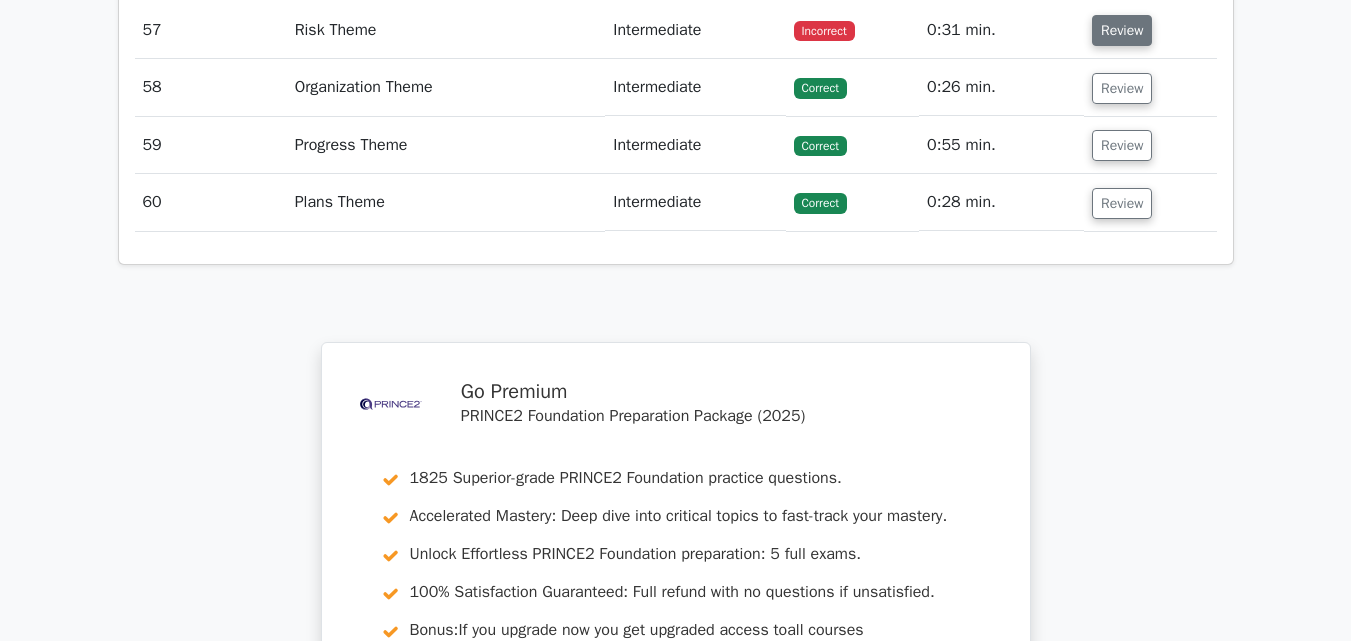 click on "Review" at bounding box center (1122, 30) 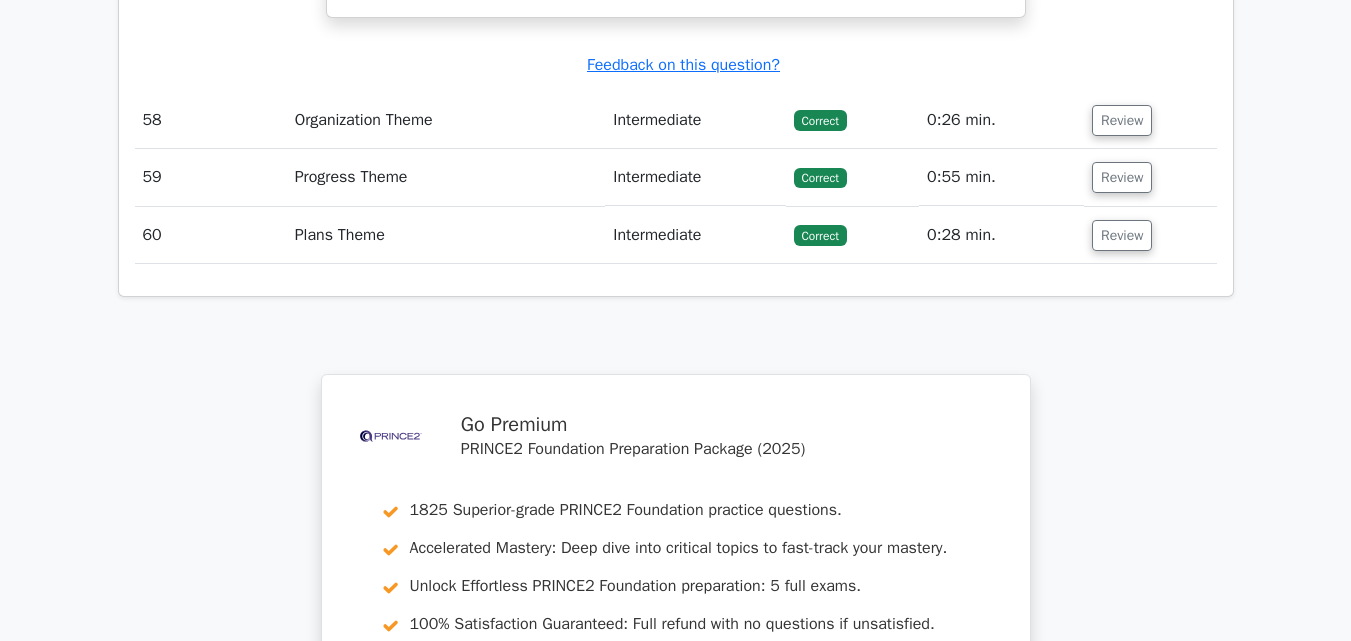 scroll, scrollTop: 61500, scrollLeft: 0, axis: vertical 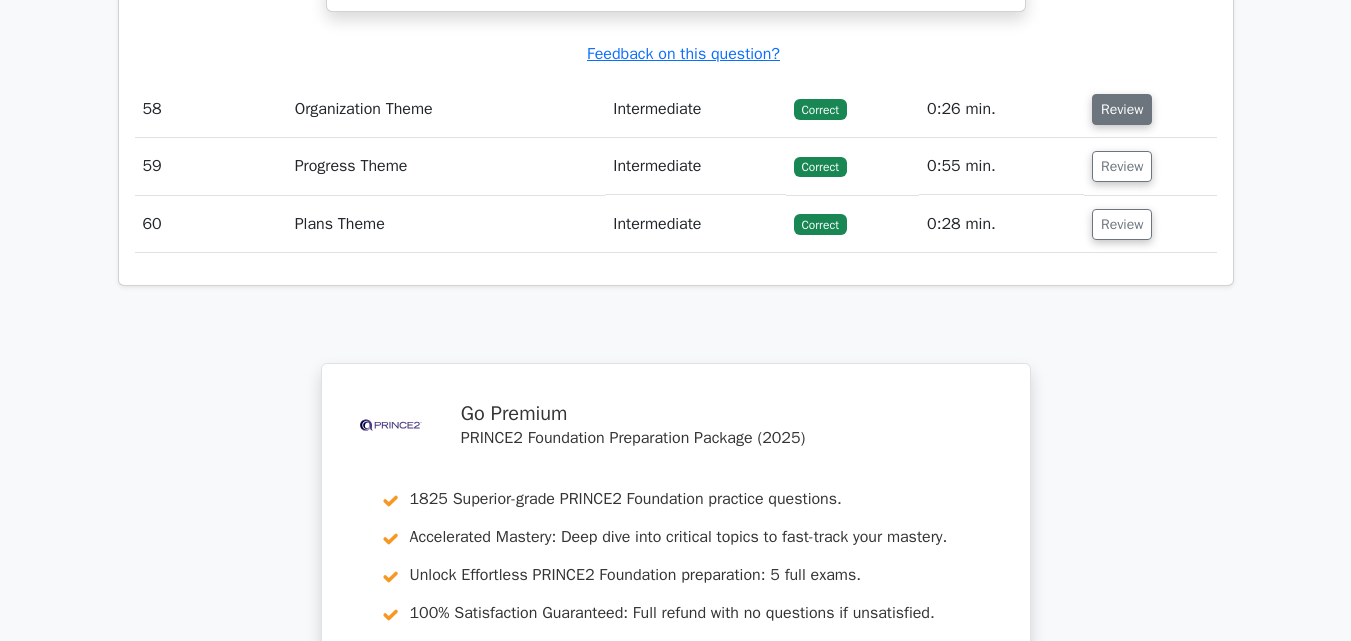 click on "Review" at bounding box center [1122, 109] 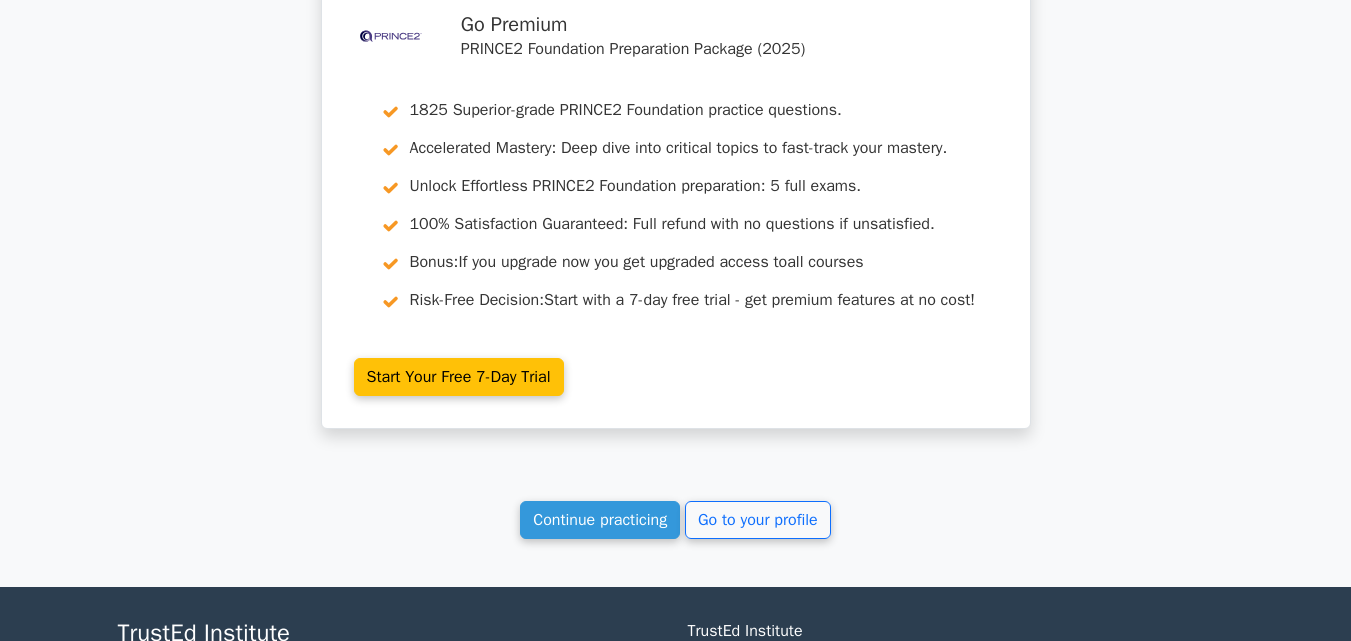 scroll, scrollTop: 63000, scrollLeft: 0, axis: vertical 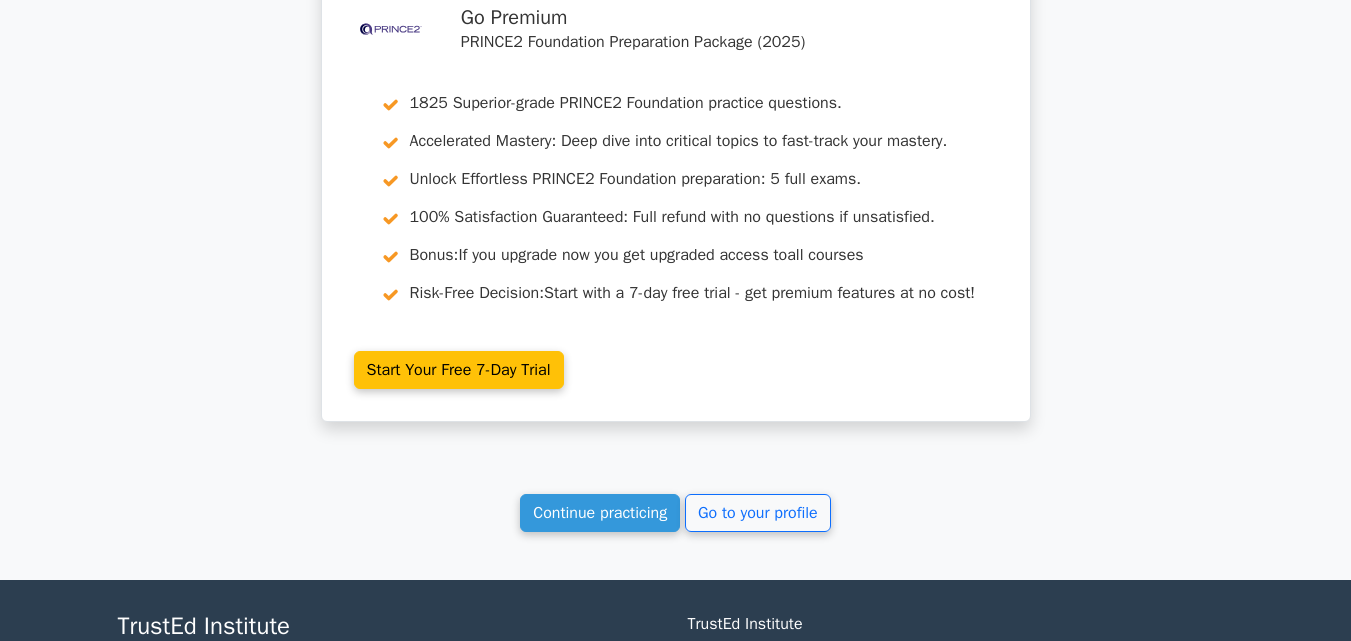 click on "Review" at bounding box center (1122, -229) 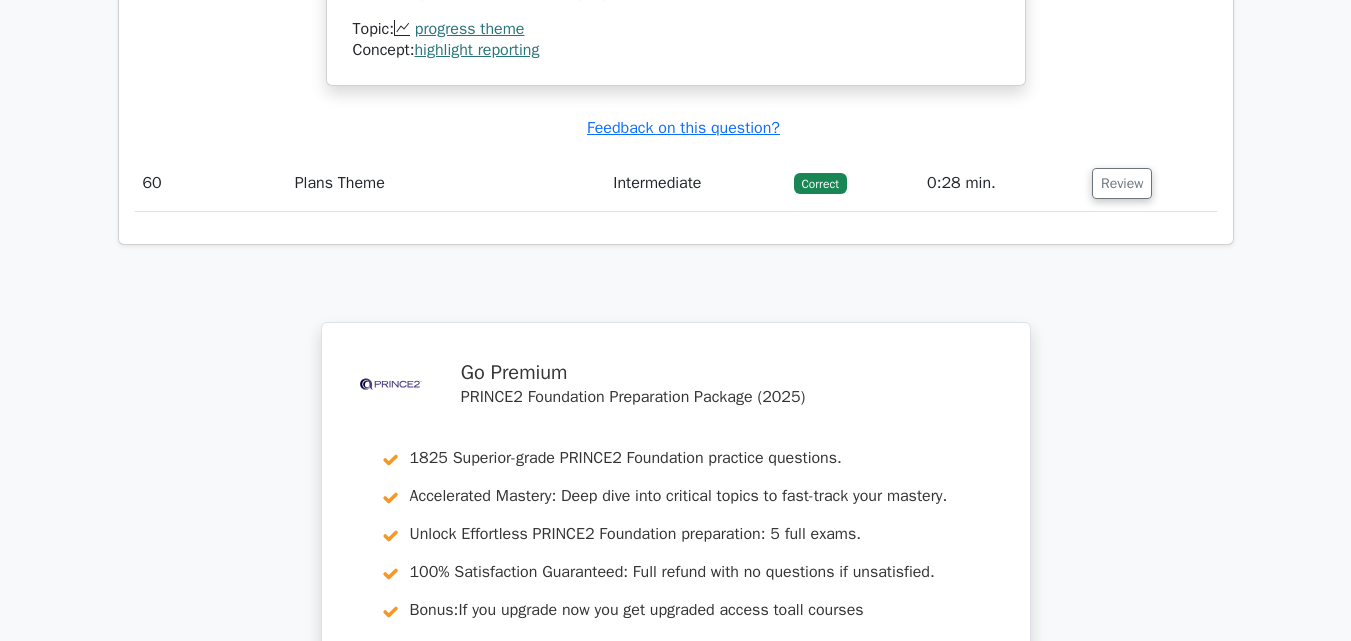 scroll, scrollTop: 63800, scrollLeft: 0, axis: vertical 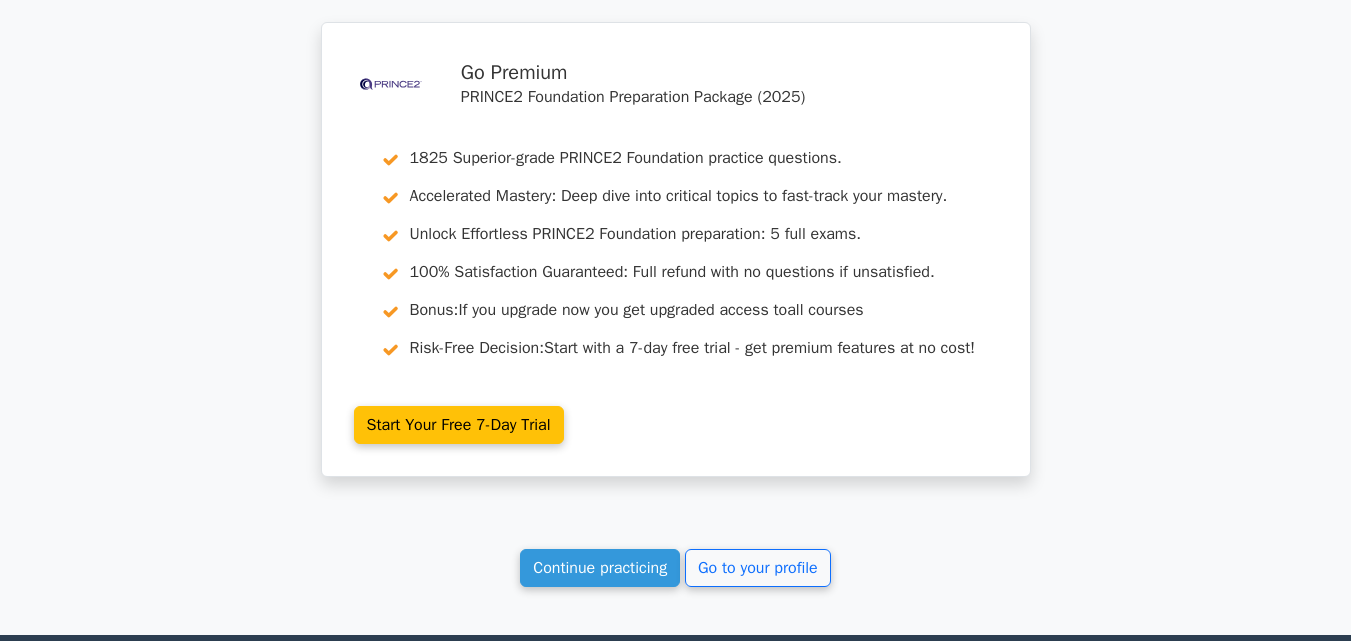 click on "Review" at bounding box center [1122, -117] 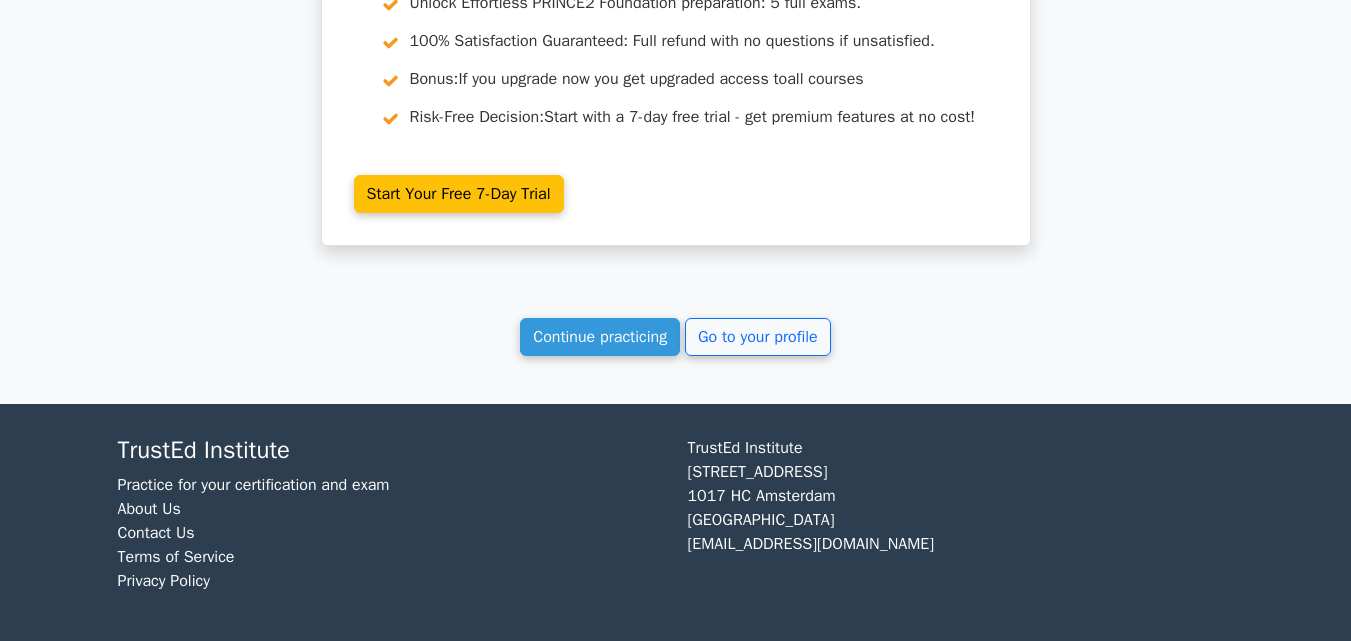 scroll, scrollTop: 65400, scrollLeft: 0, axis: vertical 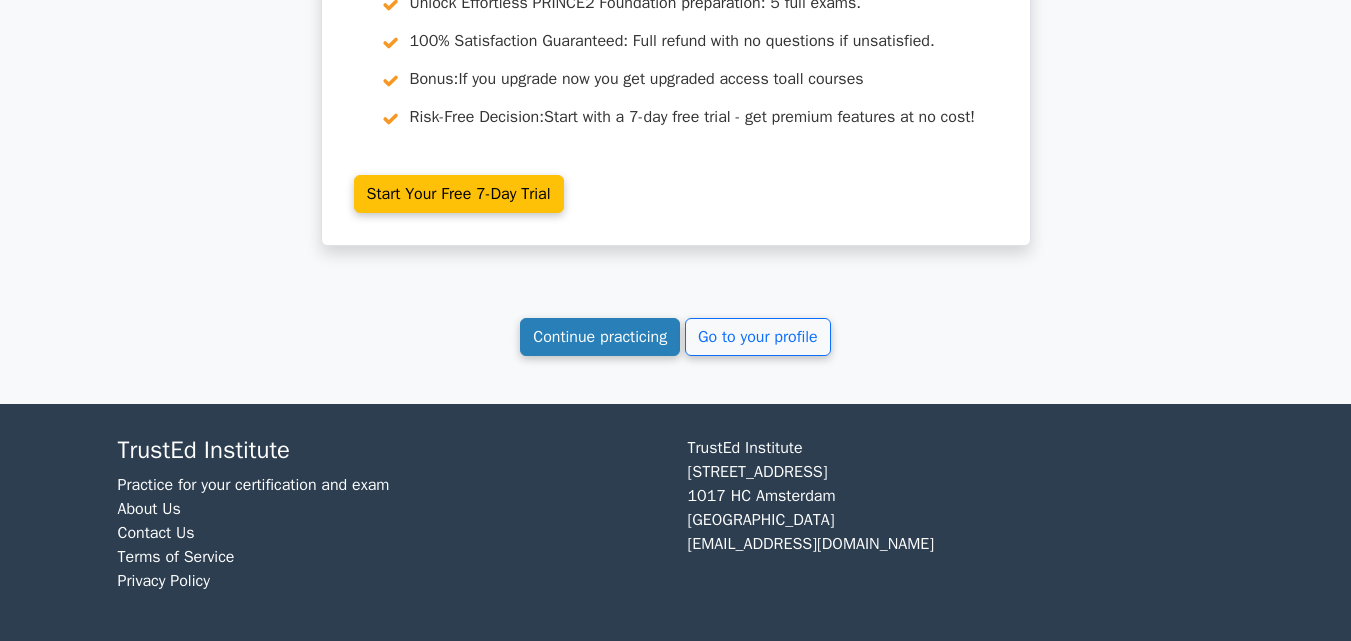 click on "Continue practicing" at bounding box center (600, 337) 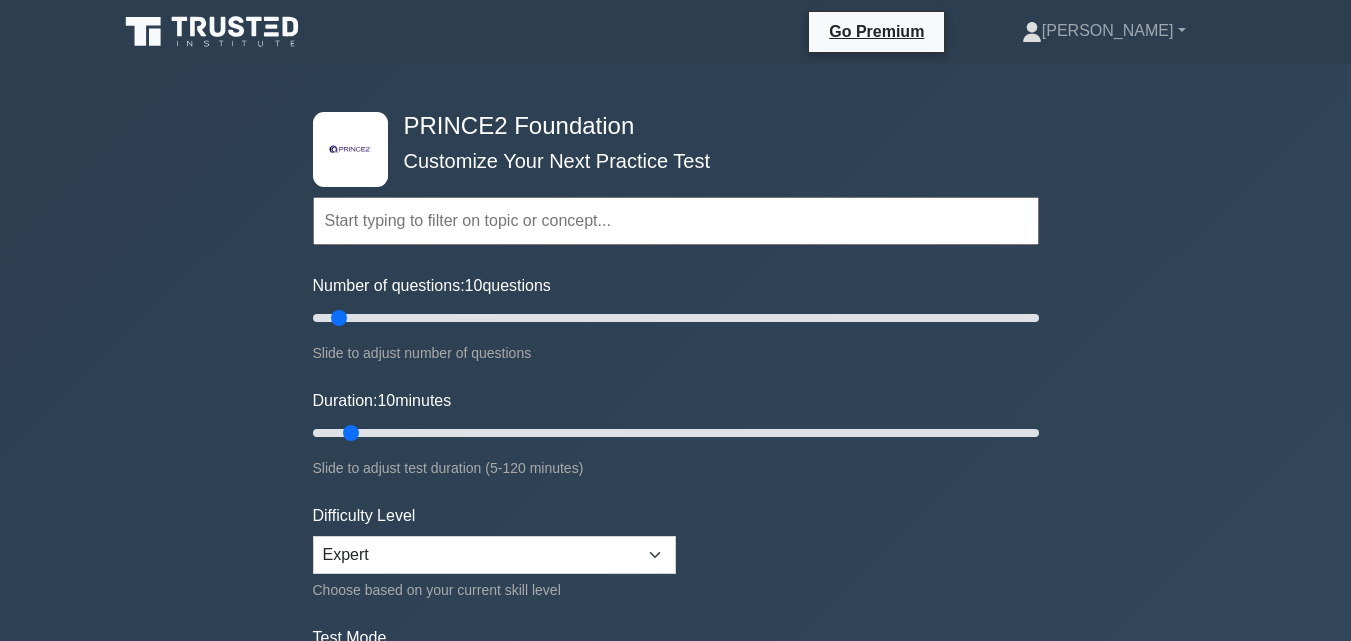 scroll, scrollTop: 0, scrollLeft: 0, axis: both 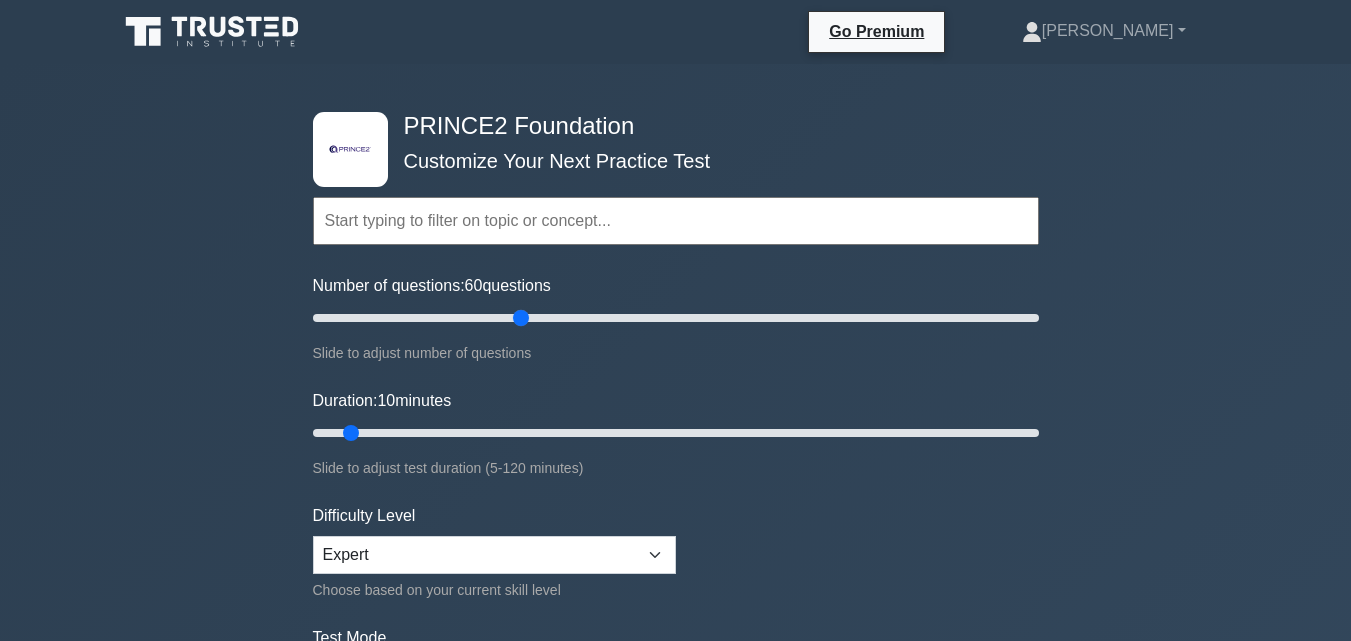drag, startPoint x: 348, startPoint y: 316, endPoint x: 526, endPoint y: 328, distance: 178.40404 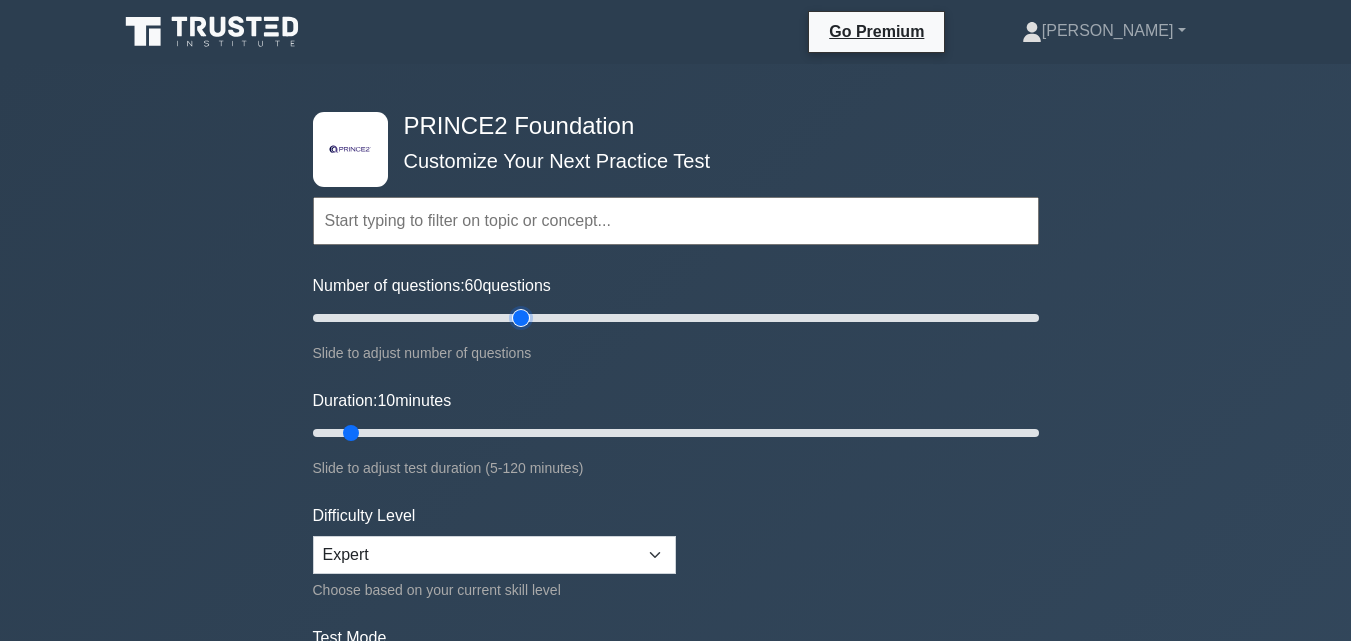 type on "60" 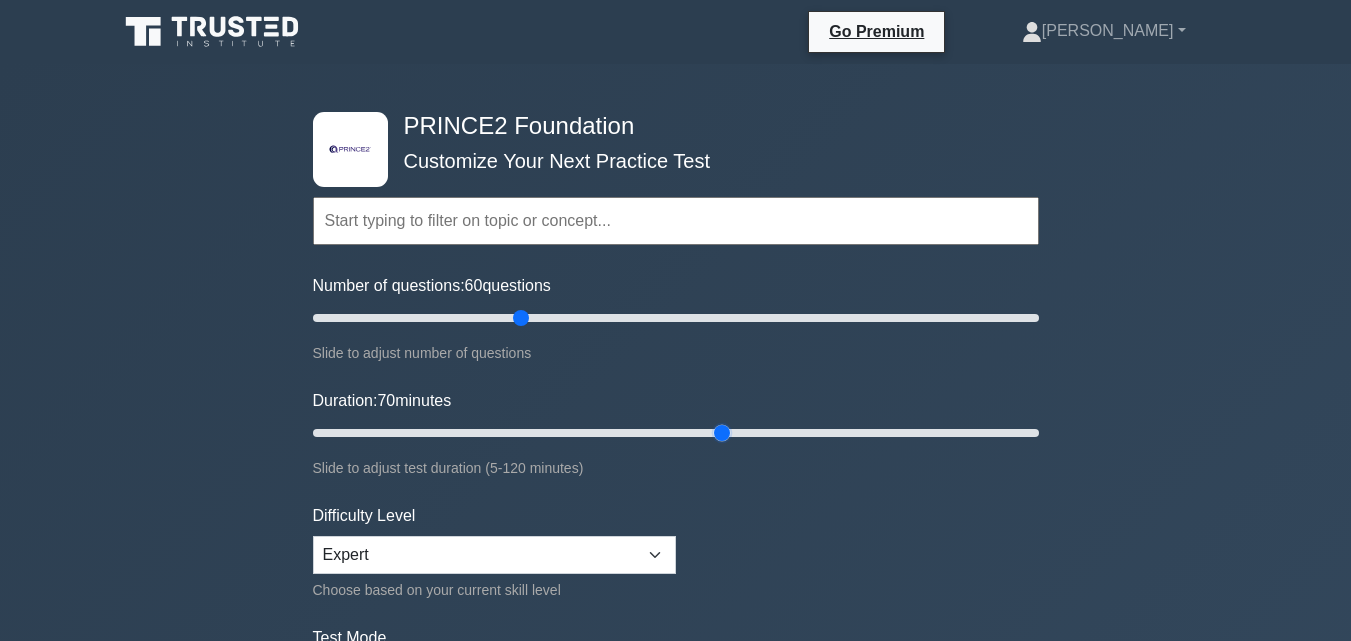 drag, startPoint x: 350, startPoint y: 430, endPoint x: 722, endPoint y: 427, distance: 372.0121 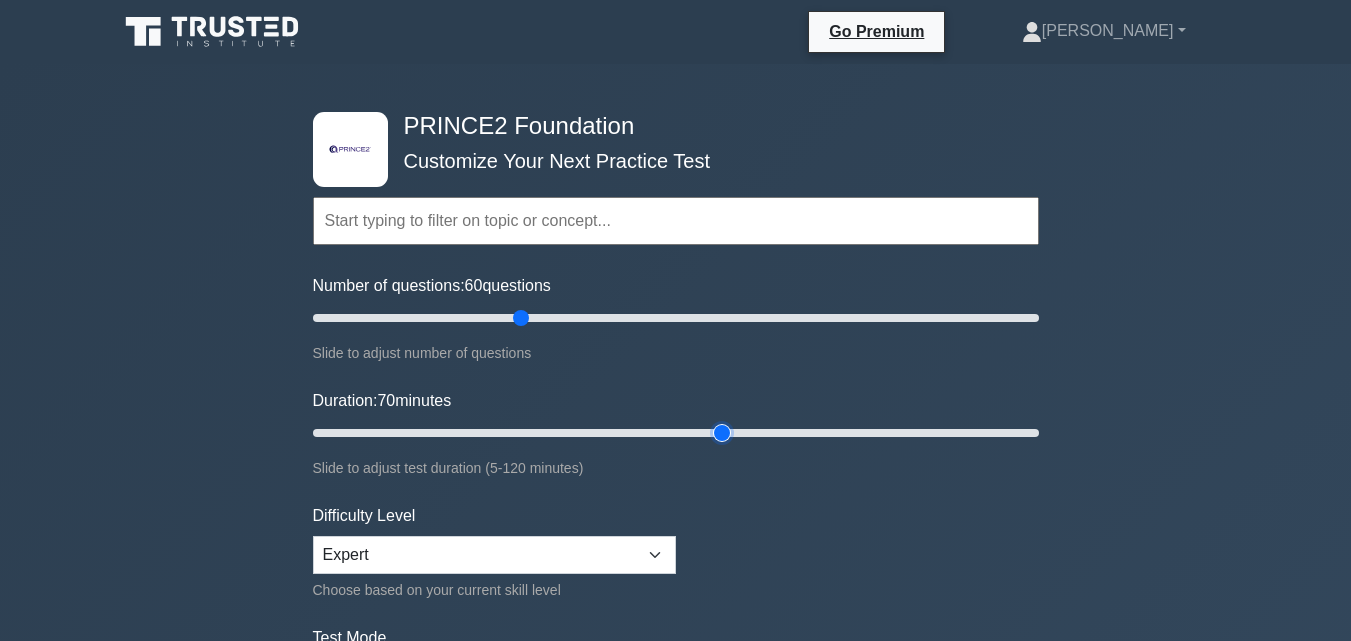 type on "70" 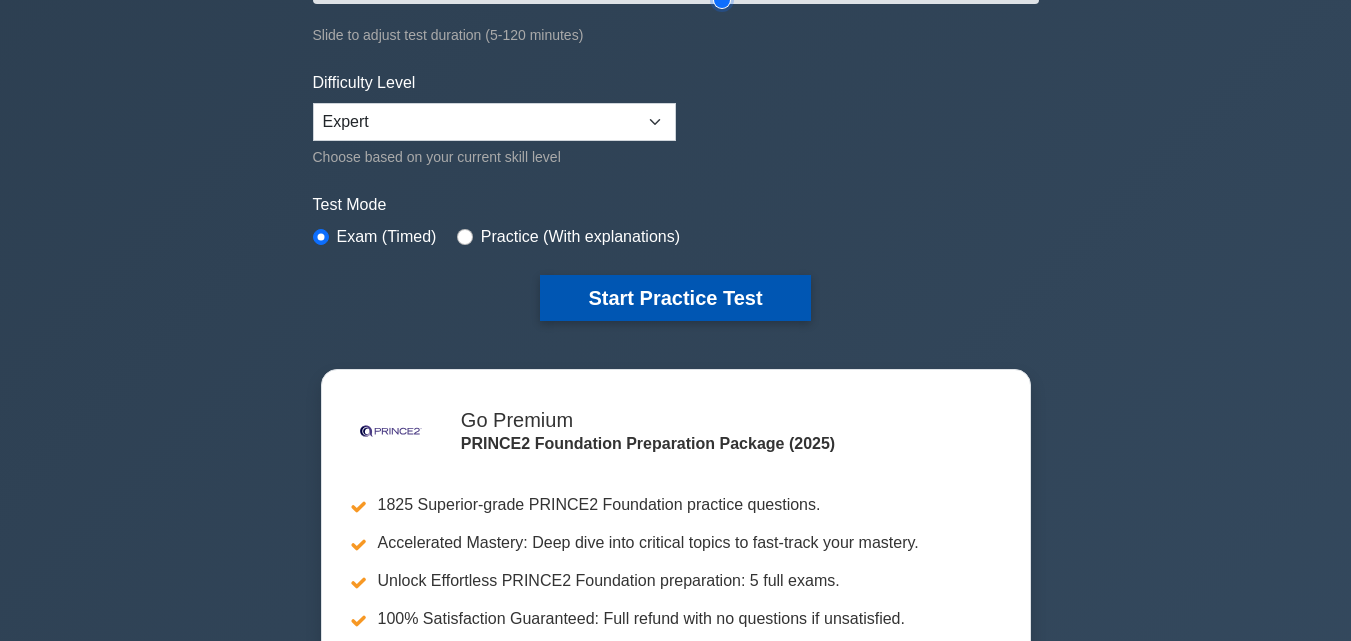 scroll, scrollTop: 500, scrollLeft: 0, axis: vertical 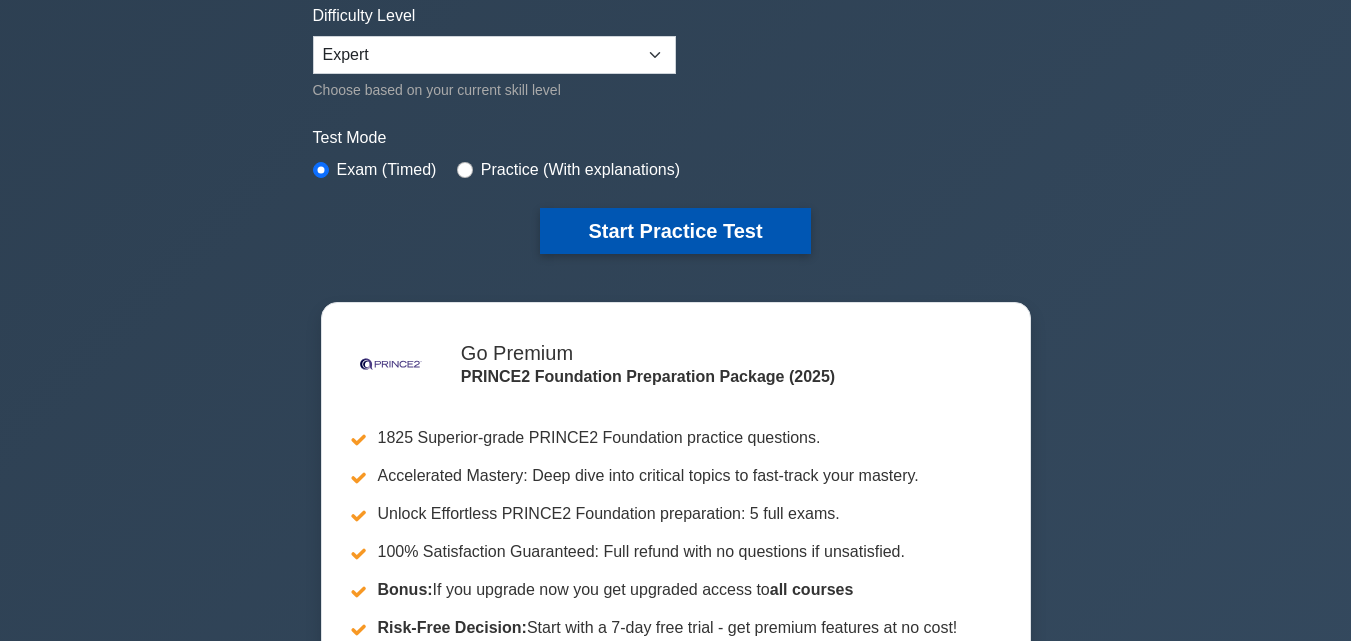 click on "Start Practice Test" at bounding box center (675, 231) 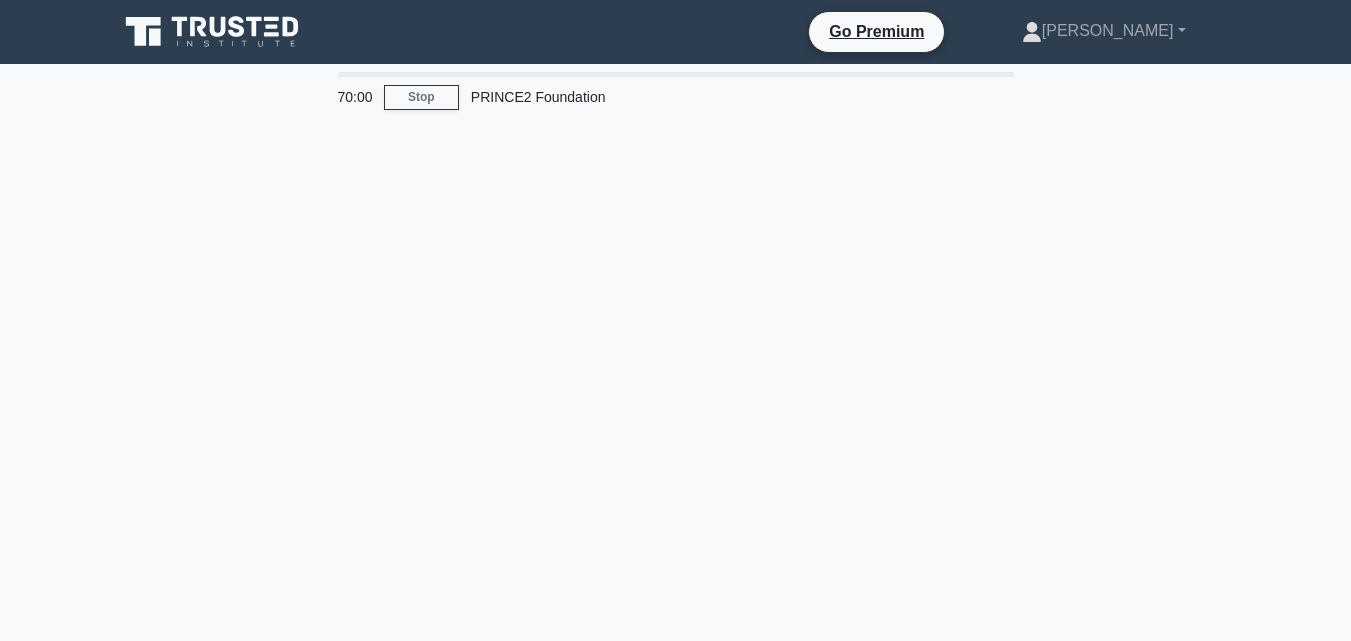 scroll, scrollTop: 0, scrollLeft: 0, axis: both 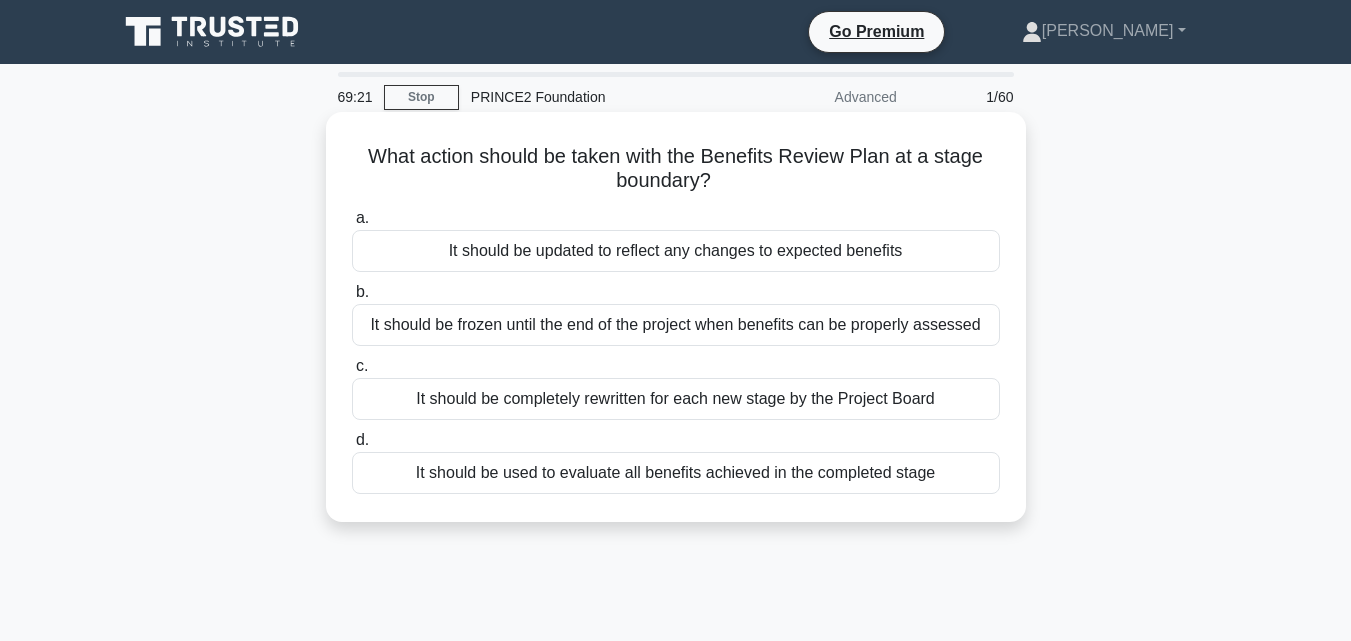 click on "It should be updated to reflect any changes to expected benefits" at bounding box center [676, 251] 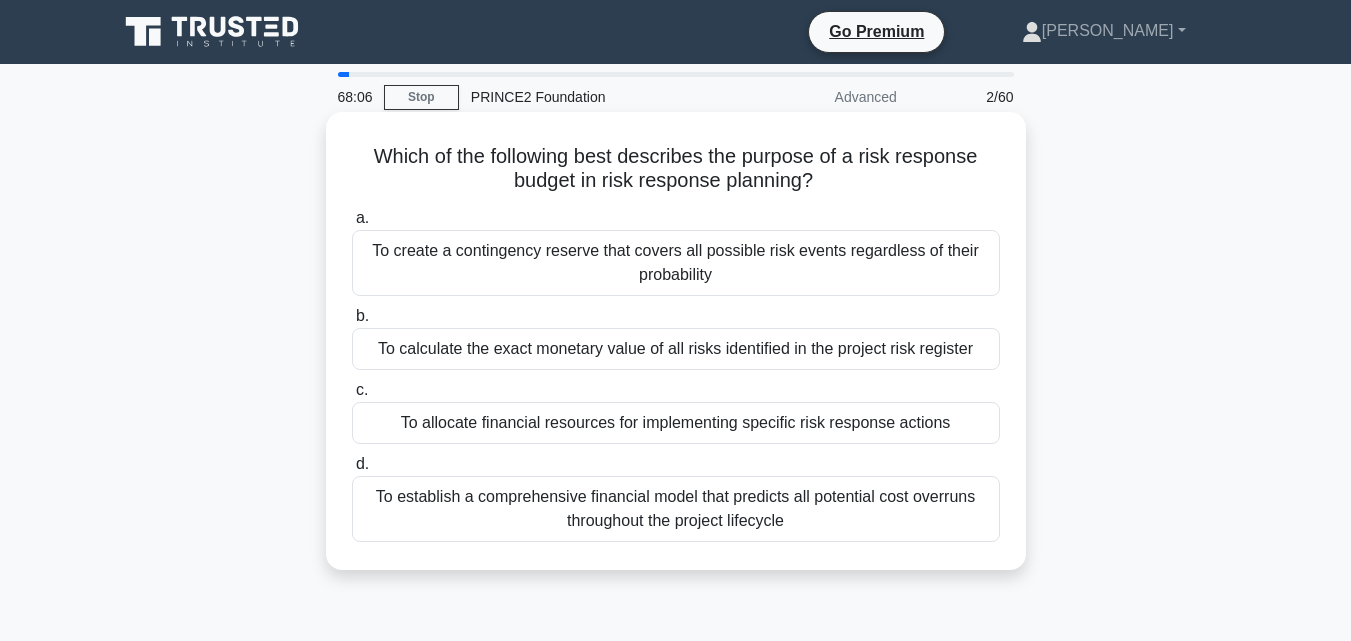 click on "To allocate financial resources for implementing specific risk response actions" at bounding box center (676, 423) 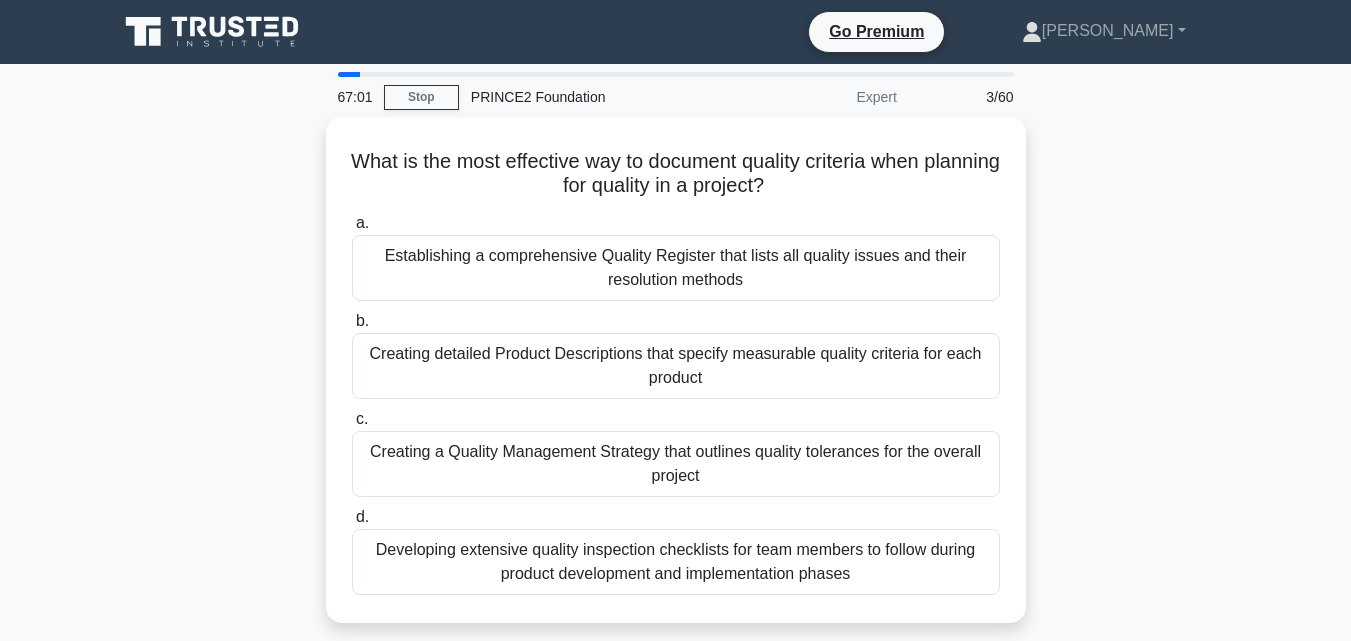 drag, startPoint x: 801, startPoint y: 265, endPoint x: 1137, endPoint y: 159, distance: 352.3237 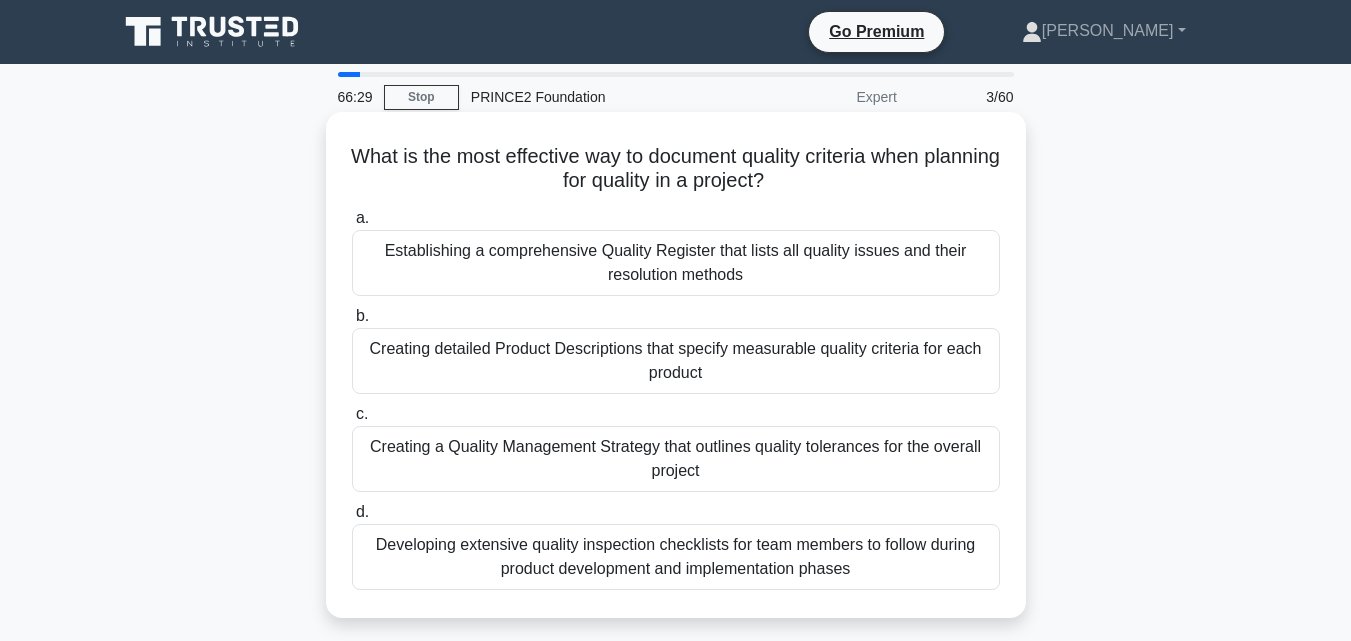 click on "Creating detailed Product Descriptions that specify measurable quality criteria for each product" at bounding box center (676, 361) 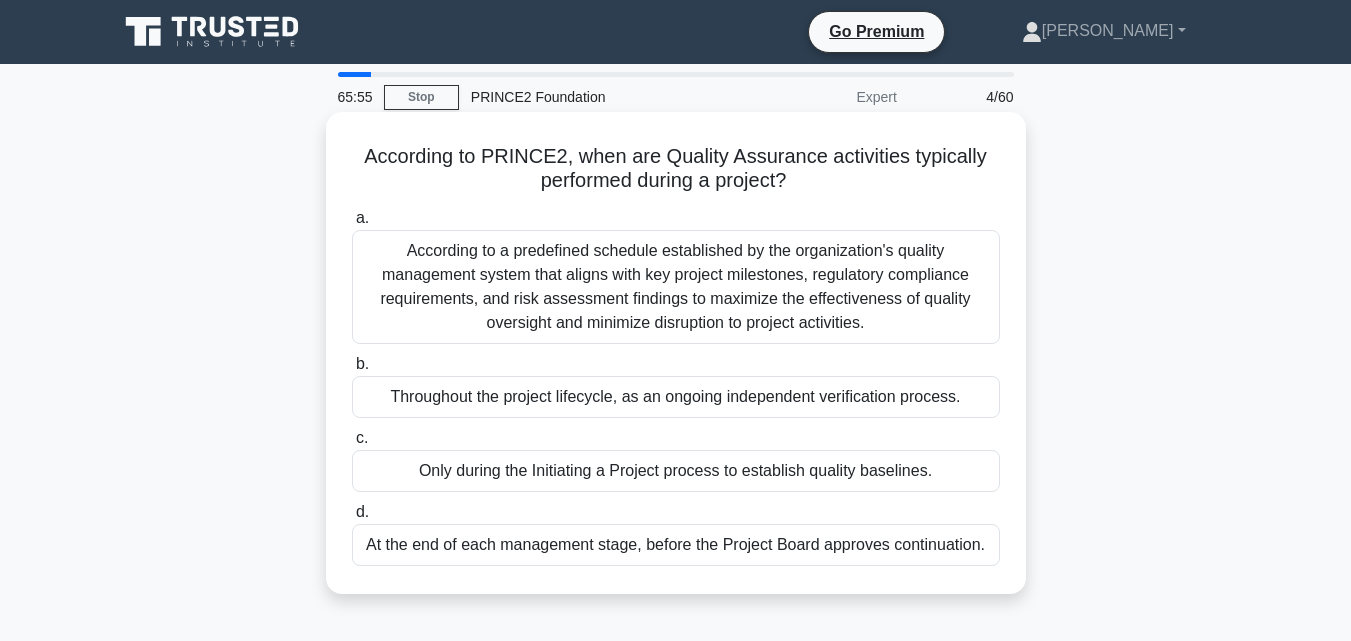 click on "At the end of each management stage, before the Project Board approves continuation." at bounding box center [676, 545] 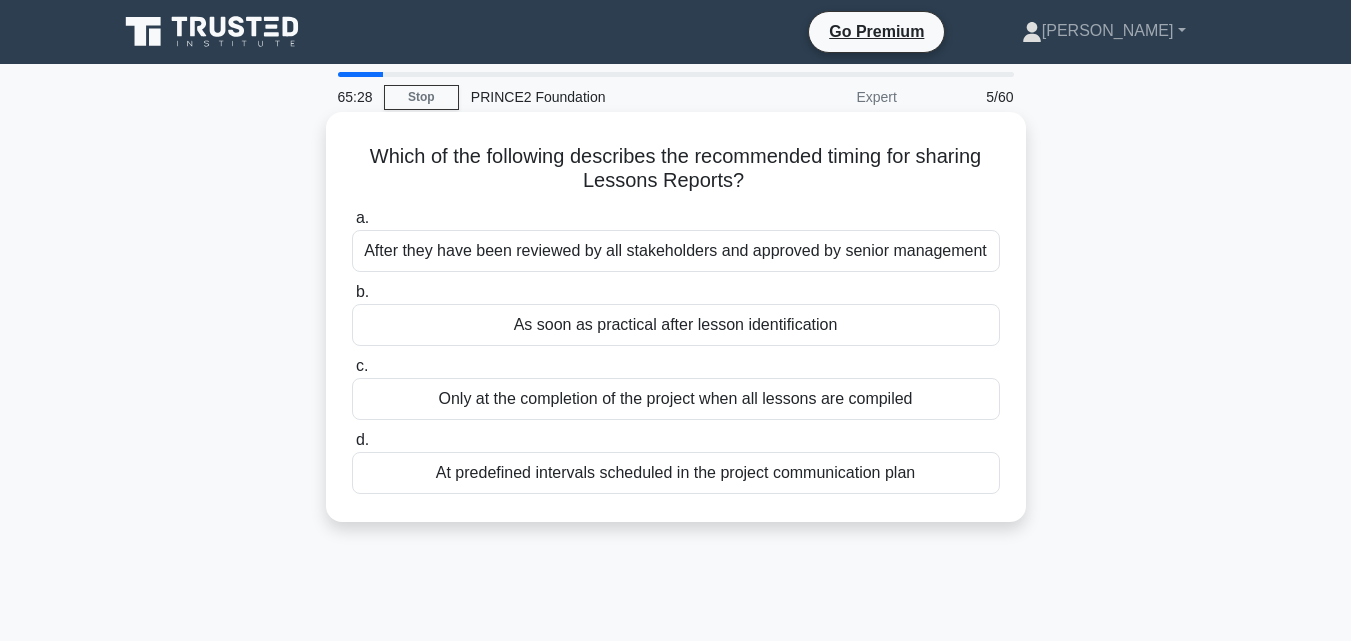 click on "Only at the completion of the project when all lessons are compiled" at bounding box center [676, 399] 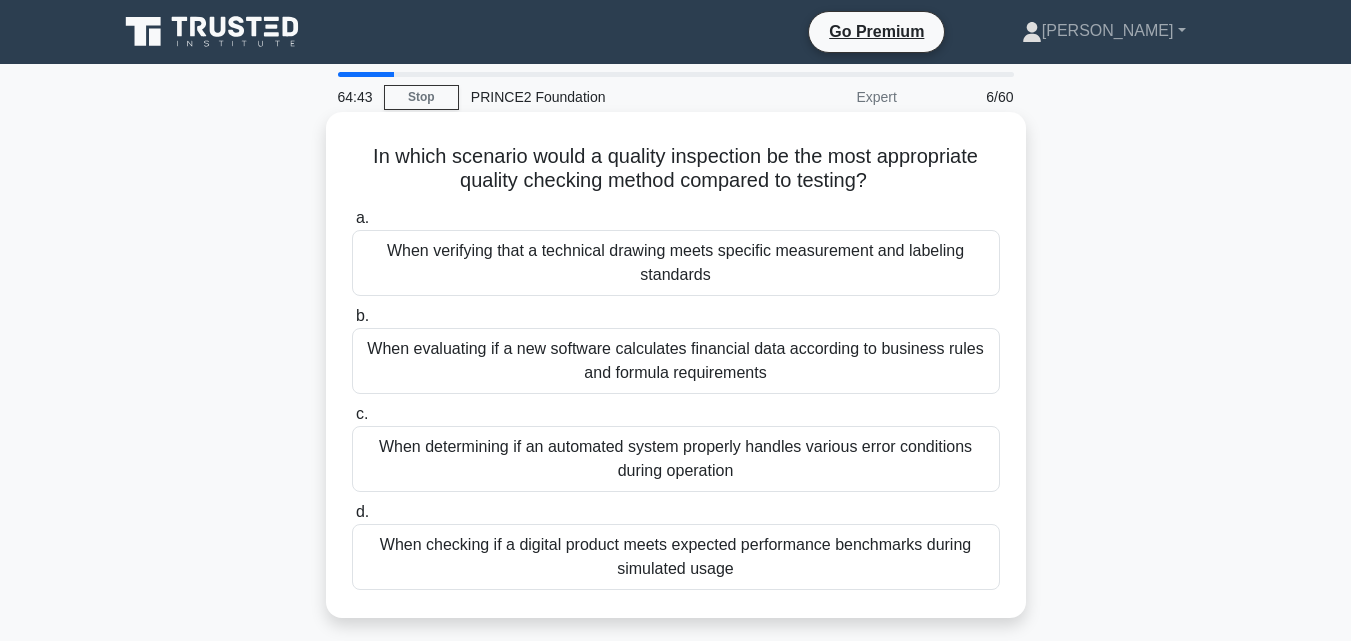 click on "When checking if a digital product meets expected performance benchmarks during simulated usage" at bounding box center (676, 557) 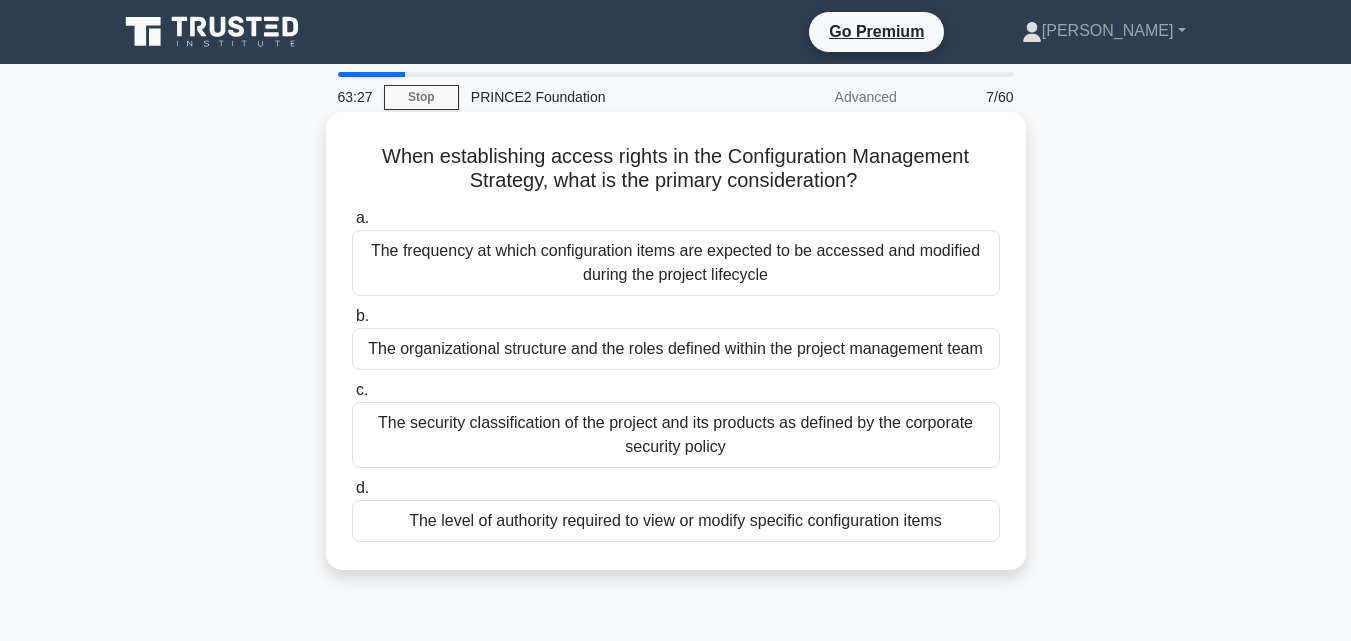 click on "The level of authority required to view or modify specific configuration items" at bounding box center [676, 521] 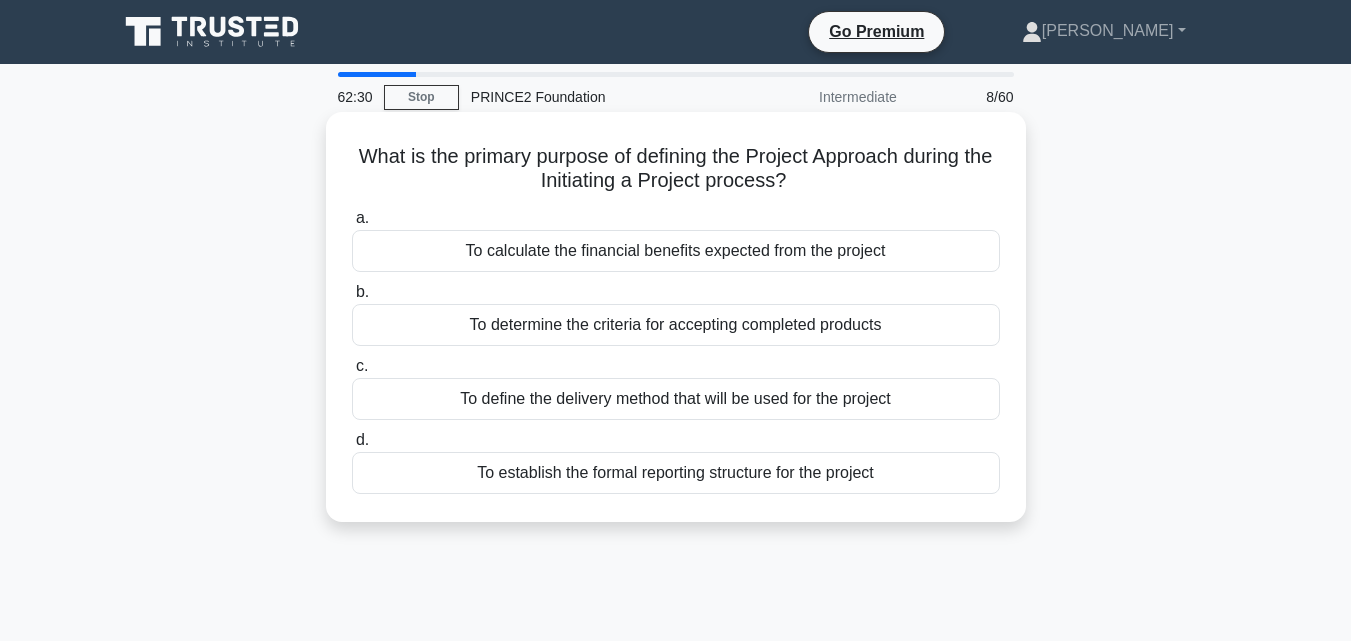 click on "To define the delivery method that will be used for the project" at bounding box center [676, 399] 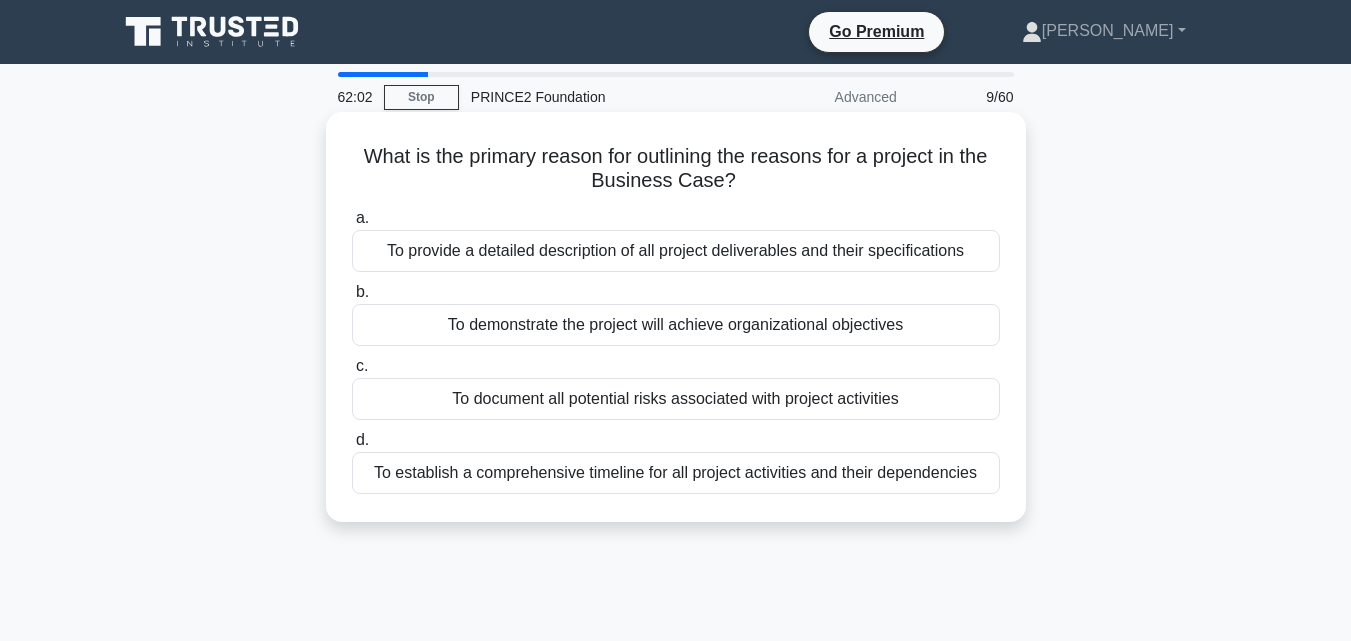 click on "To demonstrate the project will achieve organizational objectives" at bounding box center (676, 325) 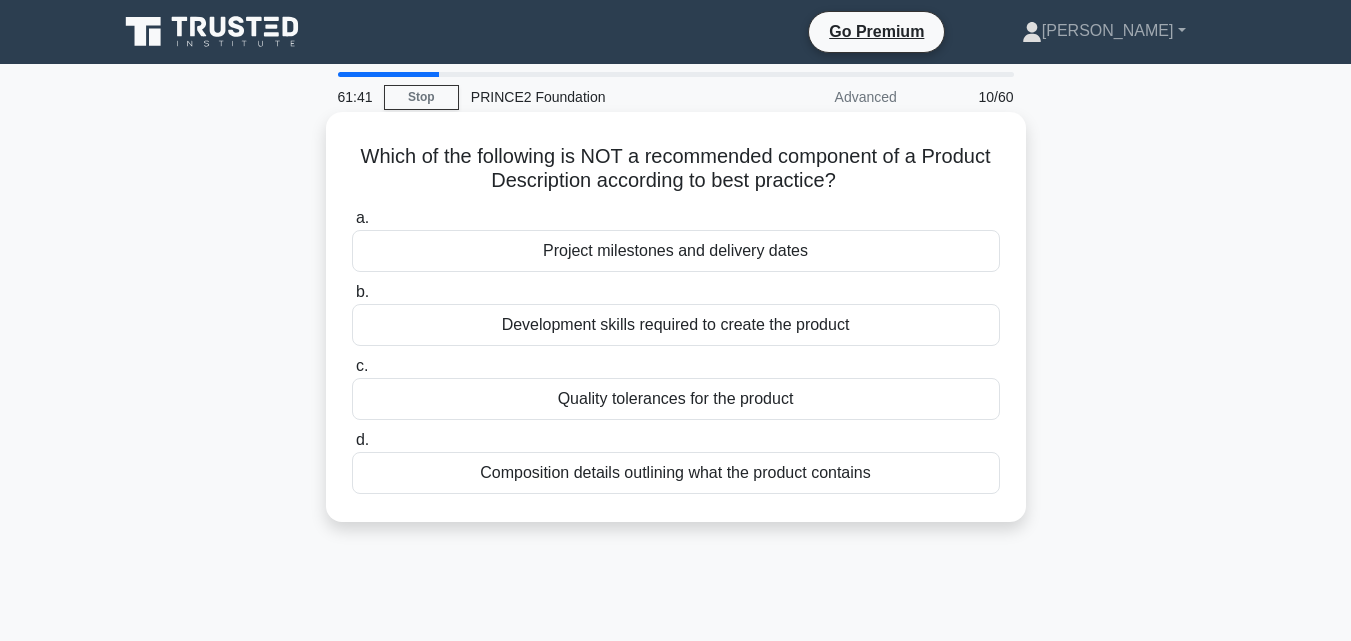 click on "Development skills required to create the product" at bounding box center [676, 325] 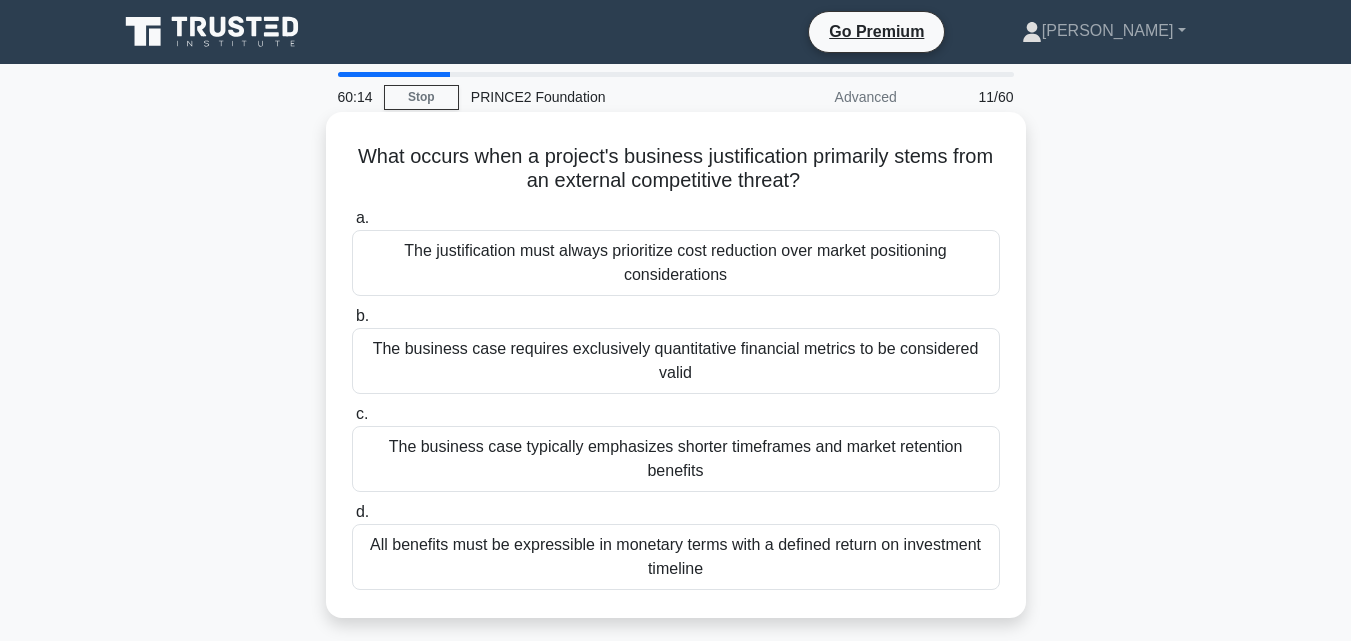 scroll, scrollTop: 100, scrollLeft: 0, axis: vertical 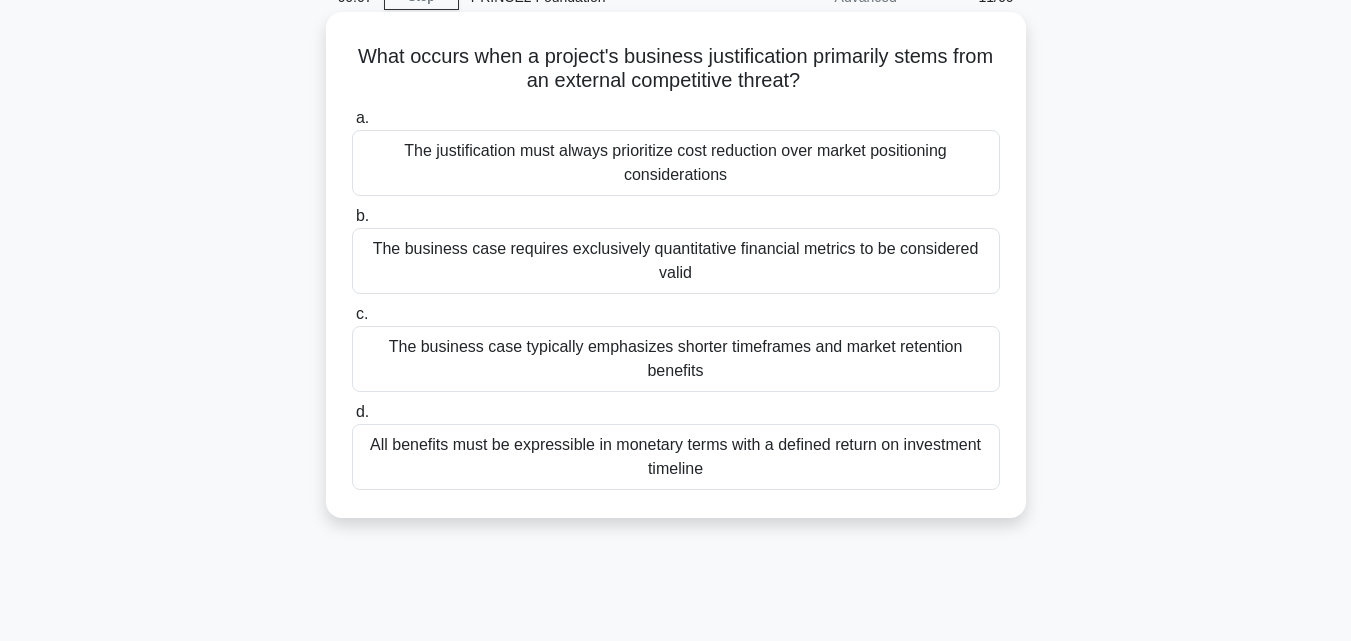 click on "The justification must always prioritize cost reduction over market positioning considerations" at bounding box center [676, 163] 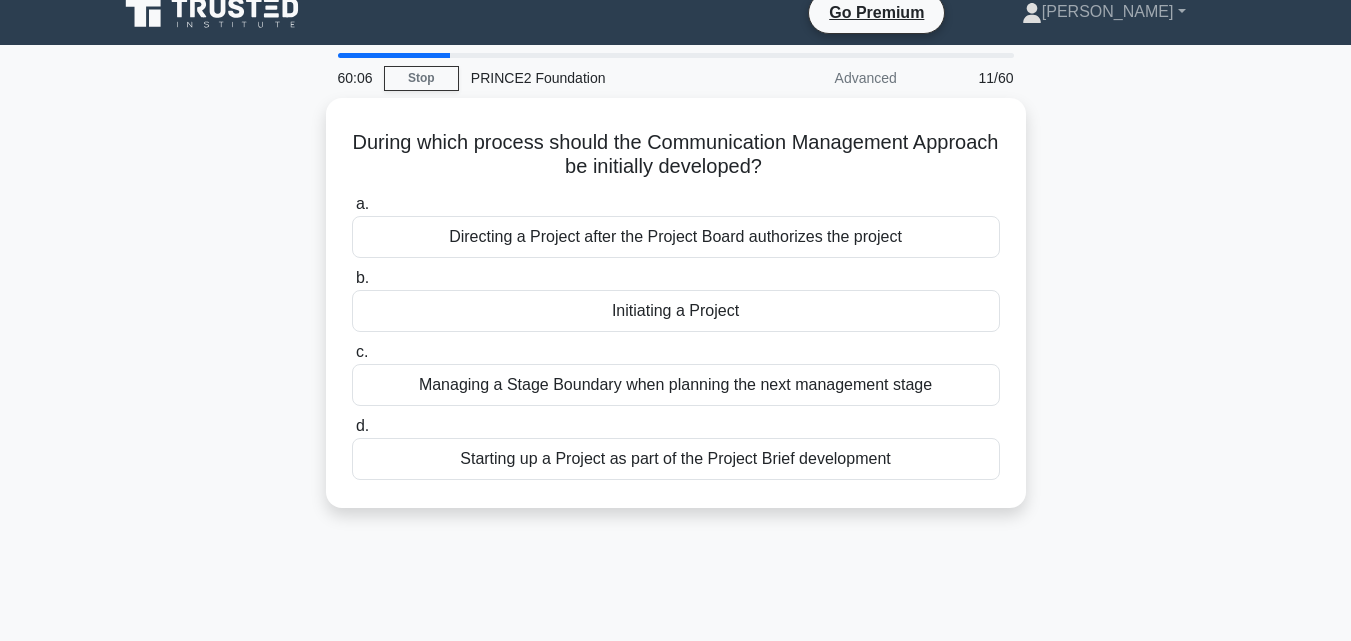 scroll, scrollTop: 0, scrollLeft: 0, axis: both 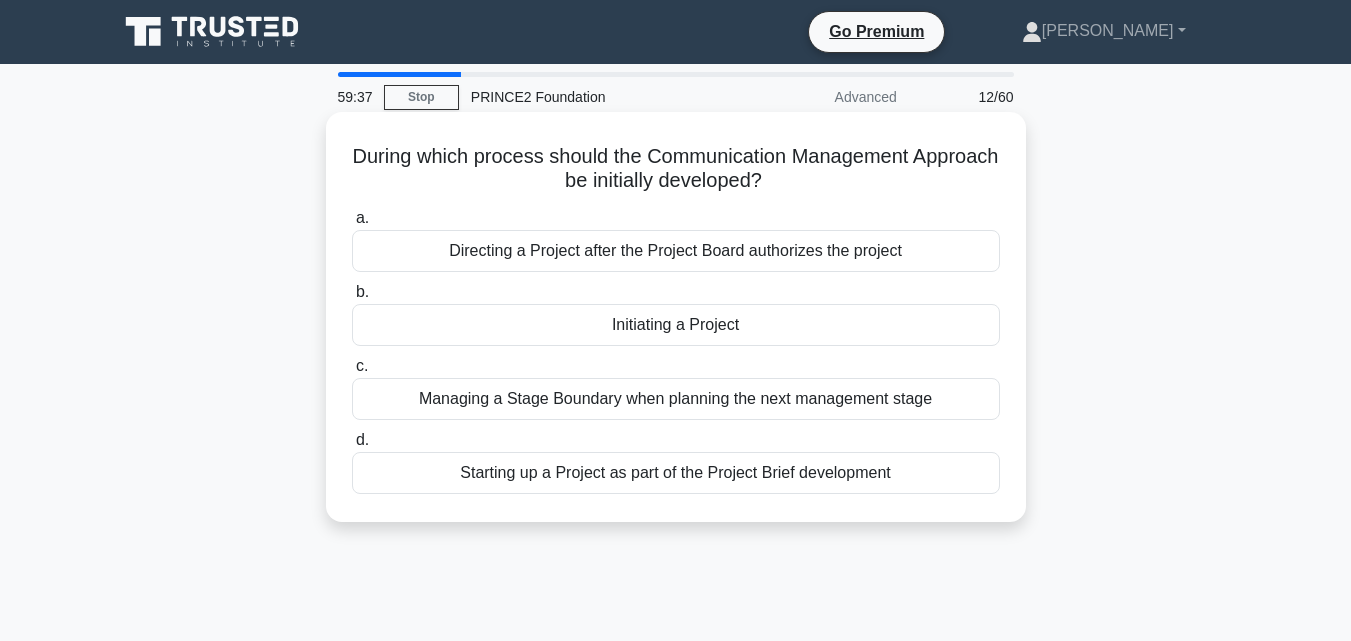 click on "Initiating a Project" at bounding box center (676, 325) 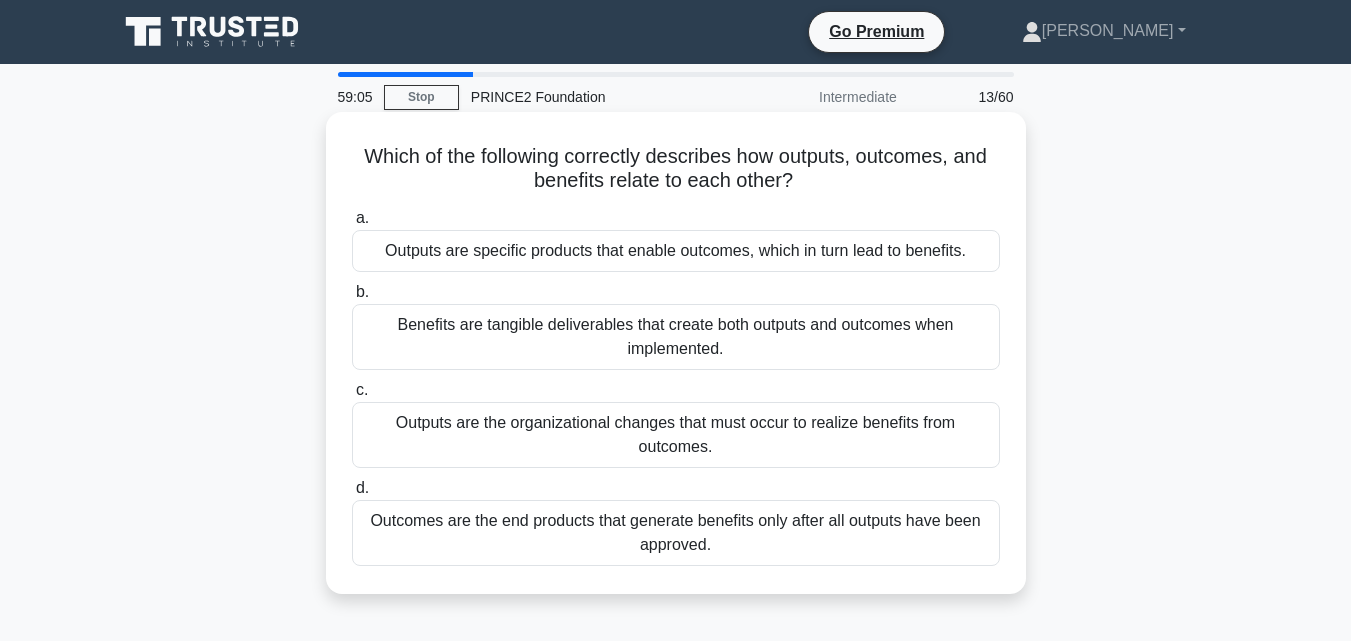 click on "Outputs are specific products that enable outcomes, which in turn lead to benefits." at bounding box center (676, 251) 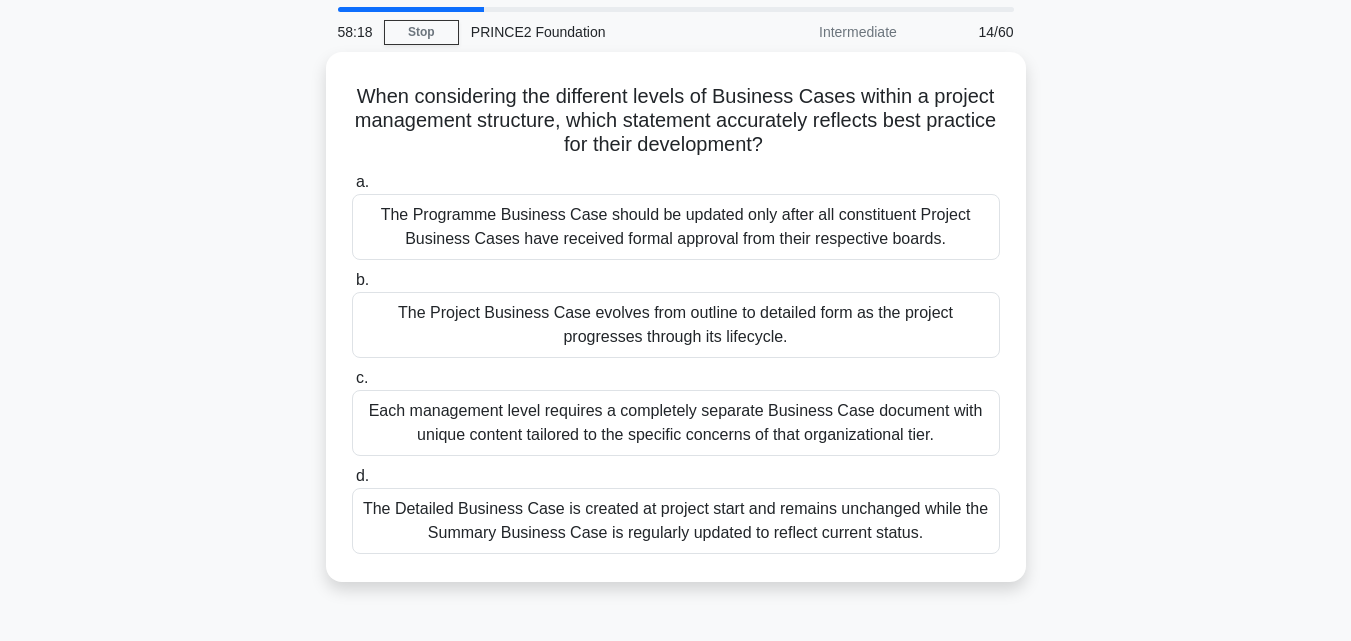 scroll, scrollTop: 100, scrollLeft: 0, axis: vertical 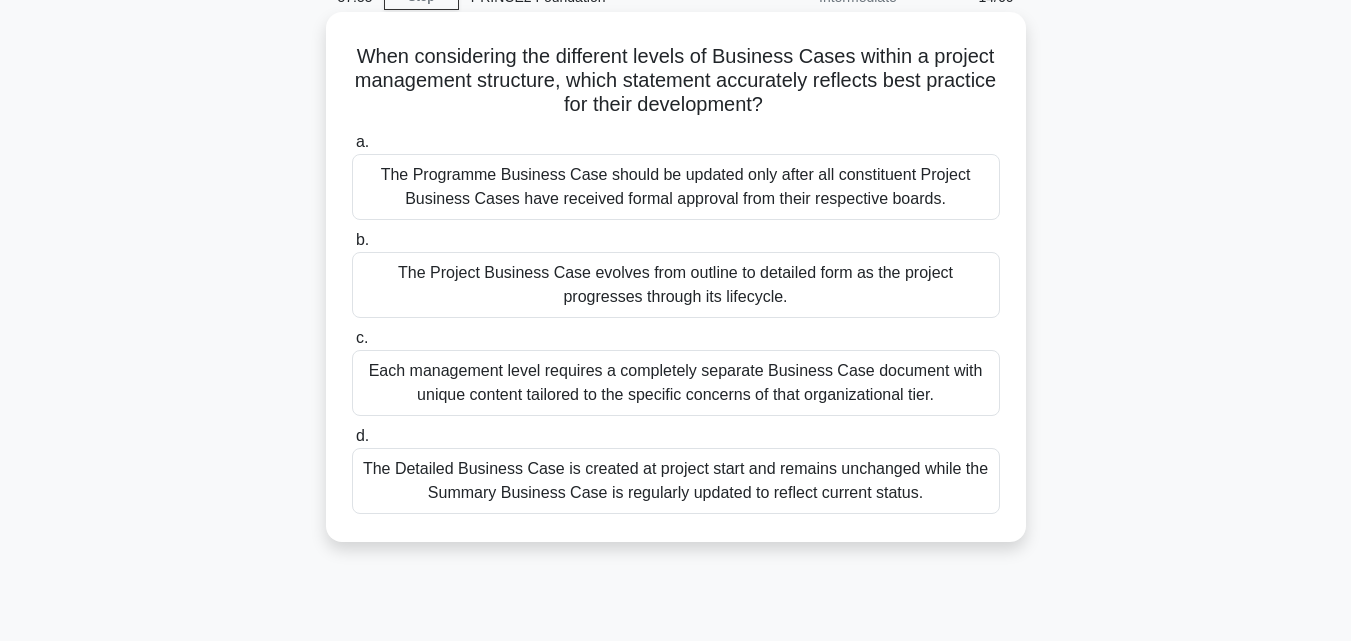 click on "The Project Business Case evolves from outline to detailed form as the project progresses through its lifecycle." at bounding box center (676, 285) 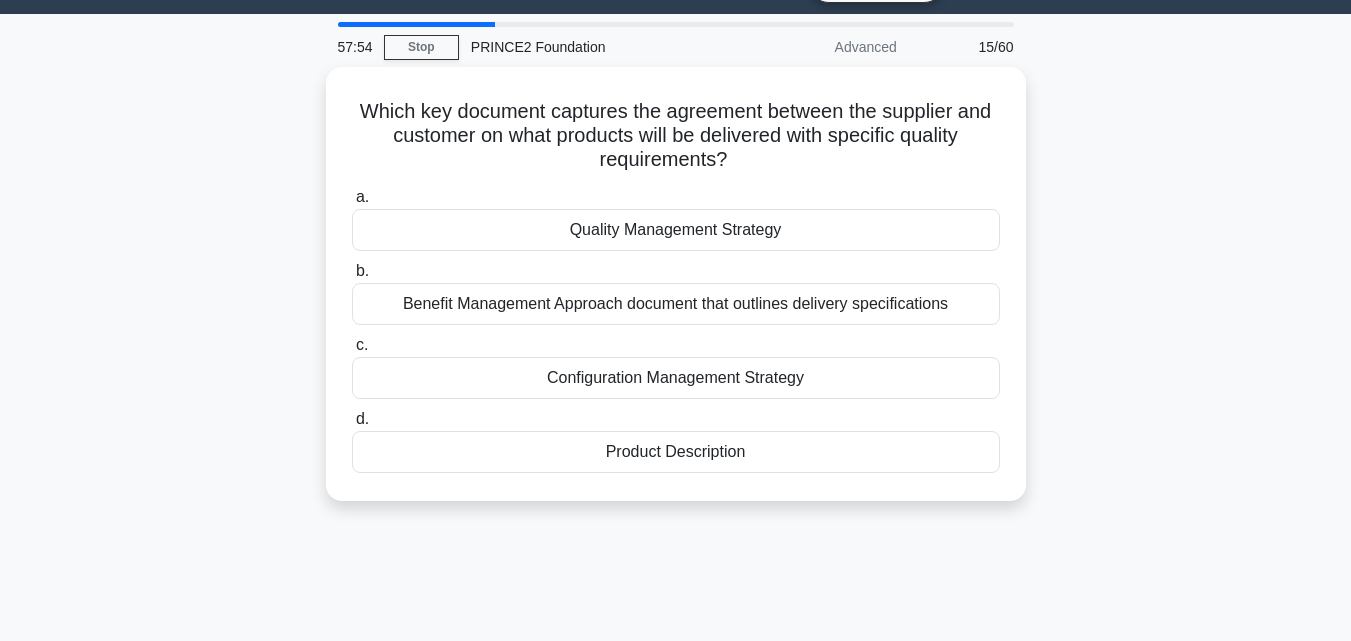 scroll, scrollTop: 0, scrollLeft: 0, axis: both 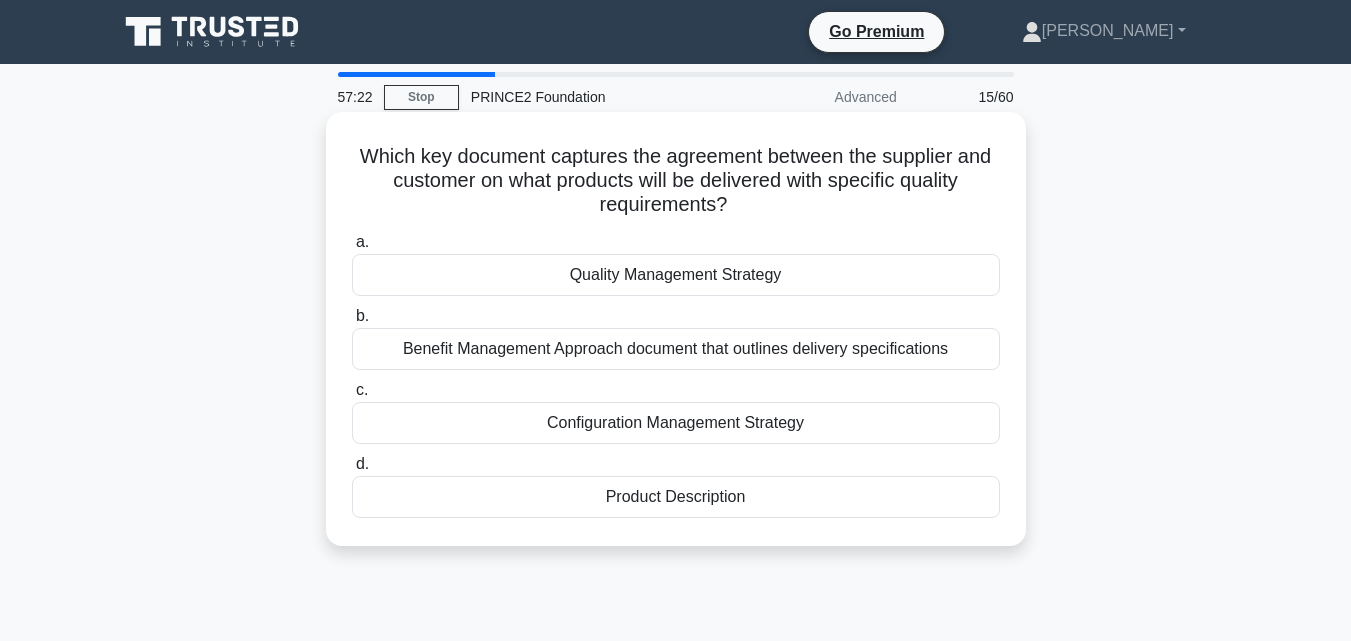 click on "Quality Management Strategy" at bounding box center [676, 275] 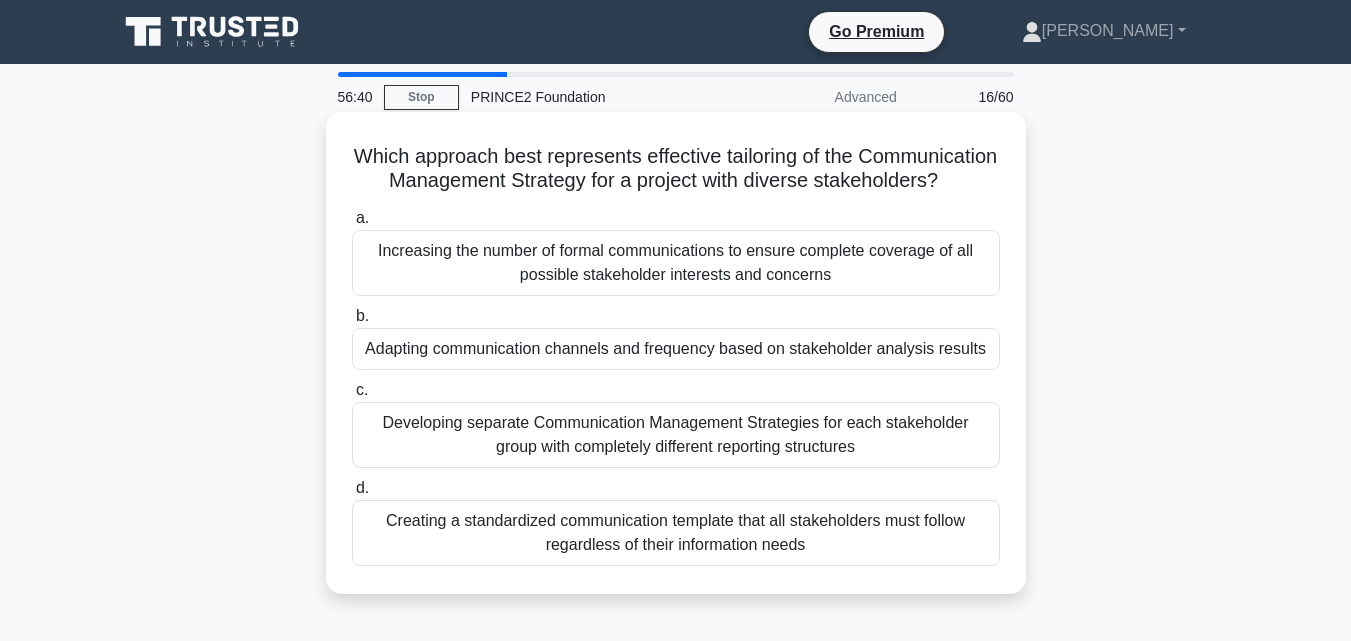 click on "Adapting communication channels and frequency based on stakeholder analysis results" at bounding box center (676, 349) 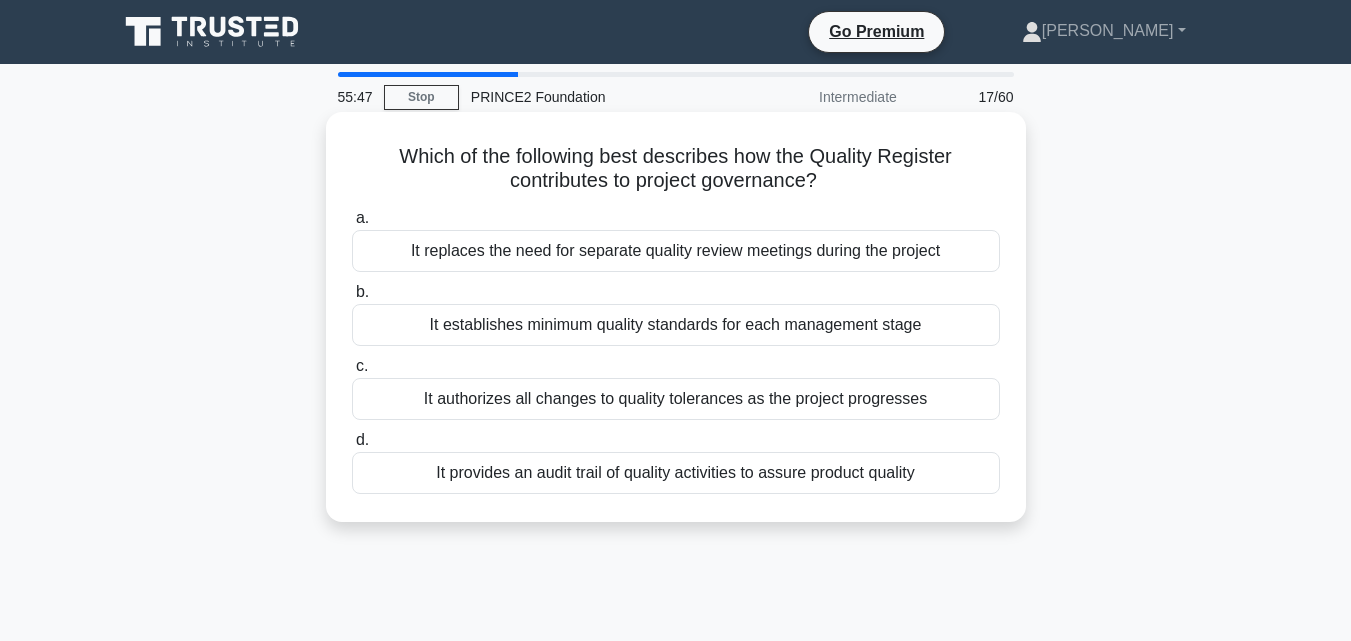 click on "It establishes minimum quality standards for each management stage" at bounding box center (676, 325) 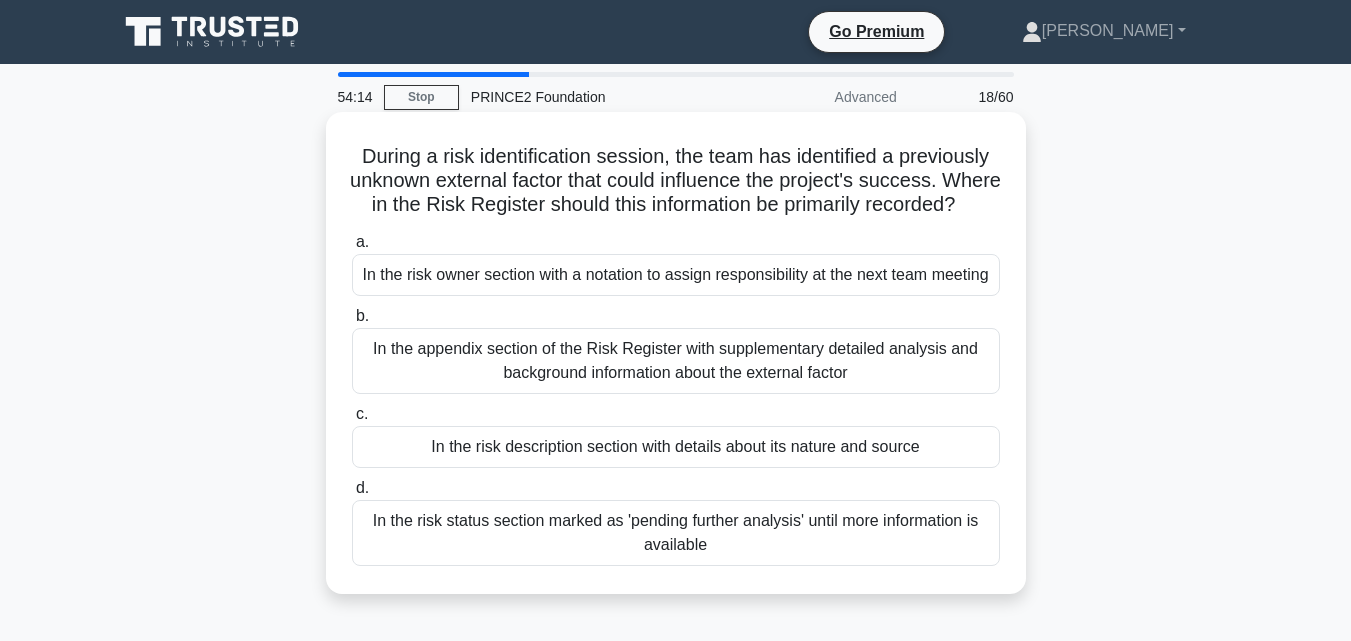 click on "In the risk owner section with a notation to assign responsibility at the next team meeting" at bounding box center [676, 275] 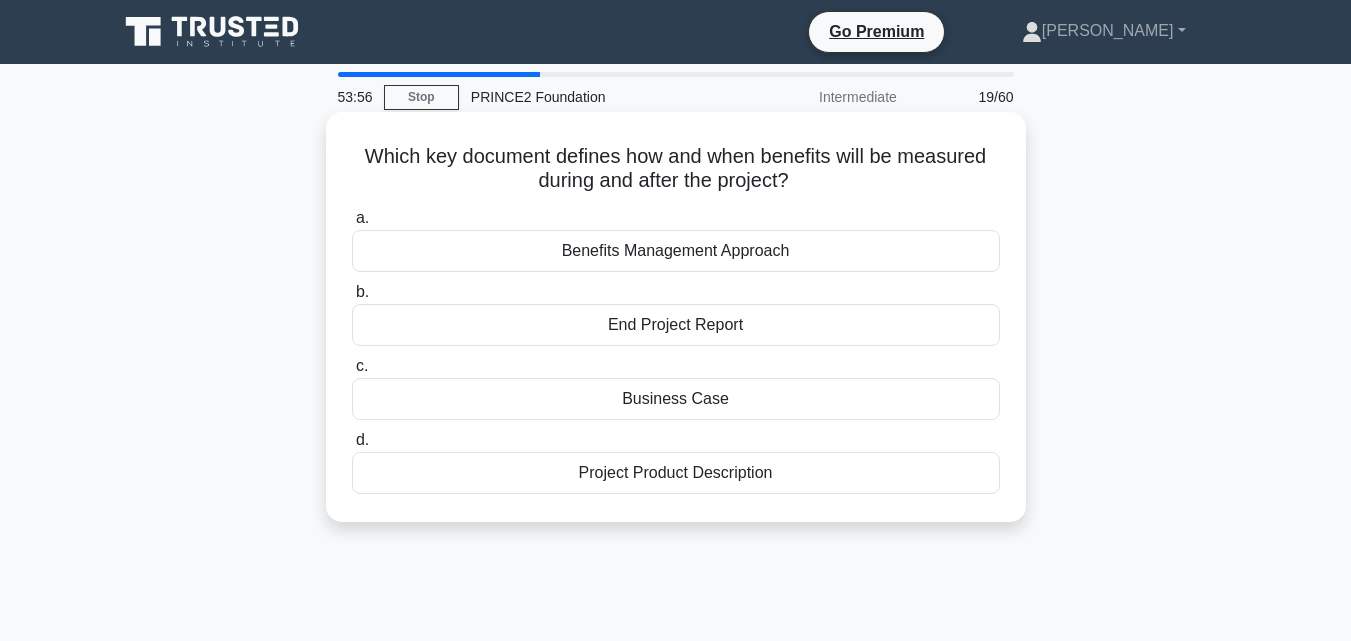 click on "Benefits Management Approach" at bounding box center [676, 251] 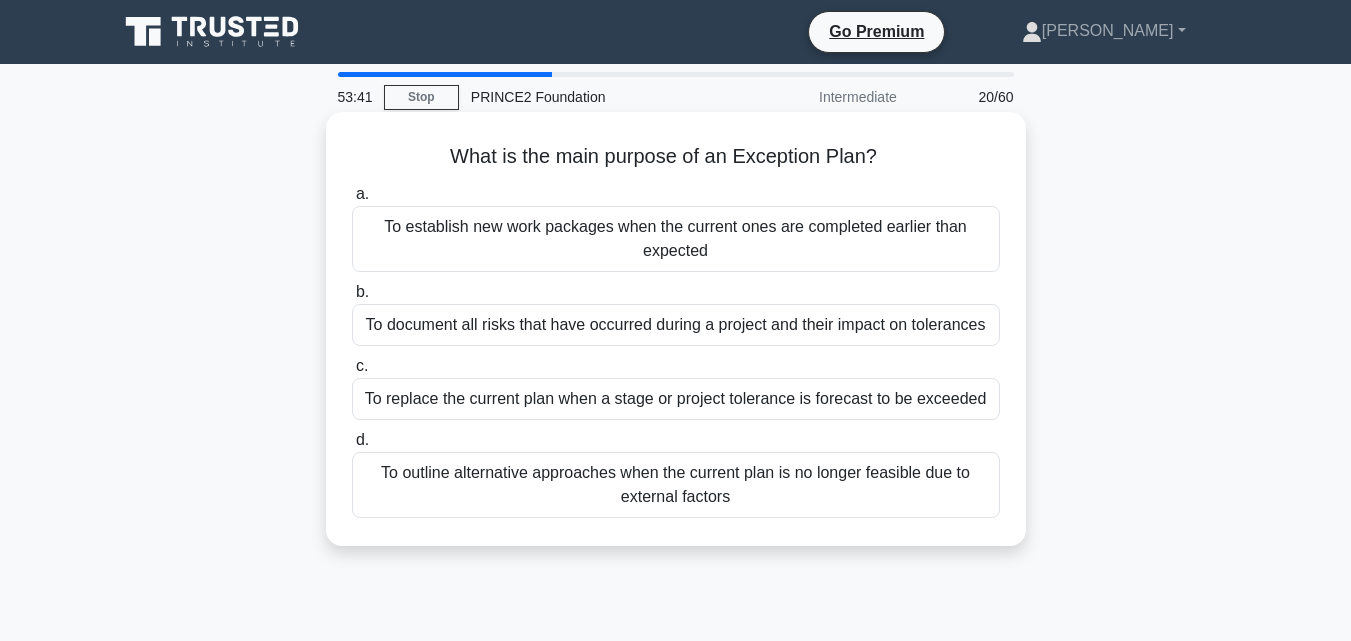 click on "To replace the current plan when a stage or project tolerance is forecast to be exceeded" at bounding box center [676, 399] 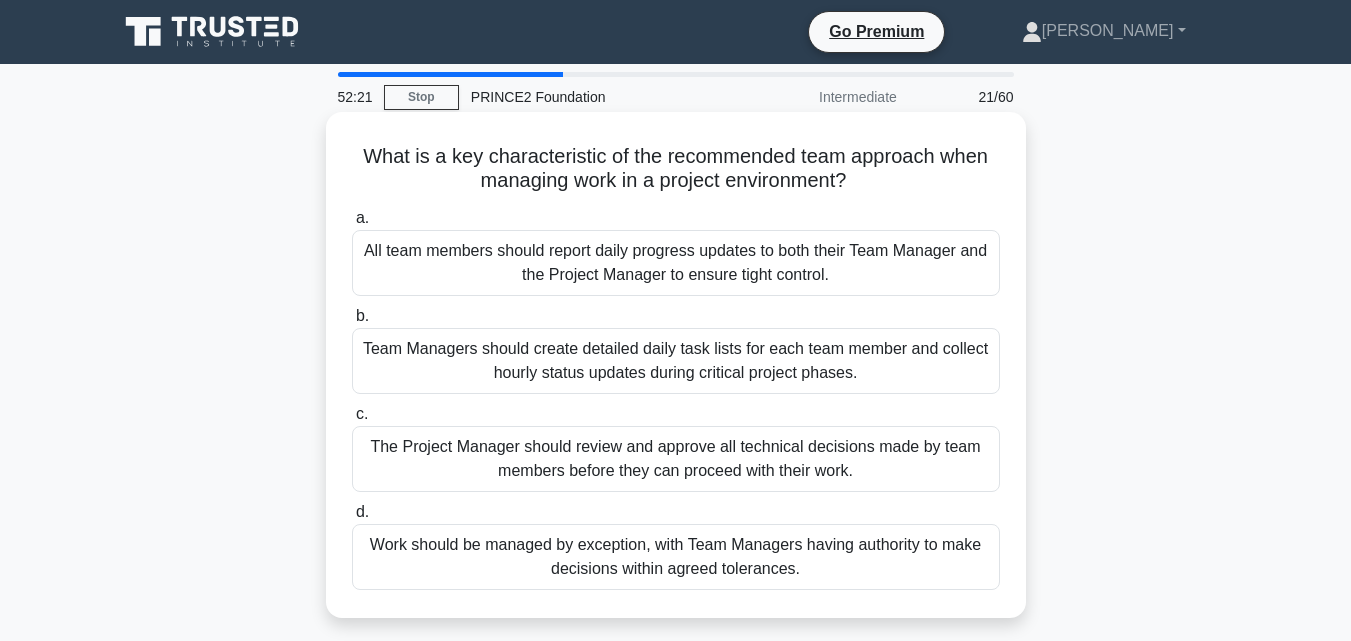 click on "Work should be managed by exception, with Team Managers having authority to make decisions within agreed tolerances." at bounding box center (676, 557) 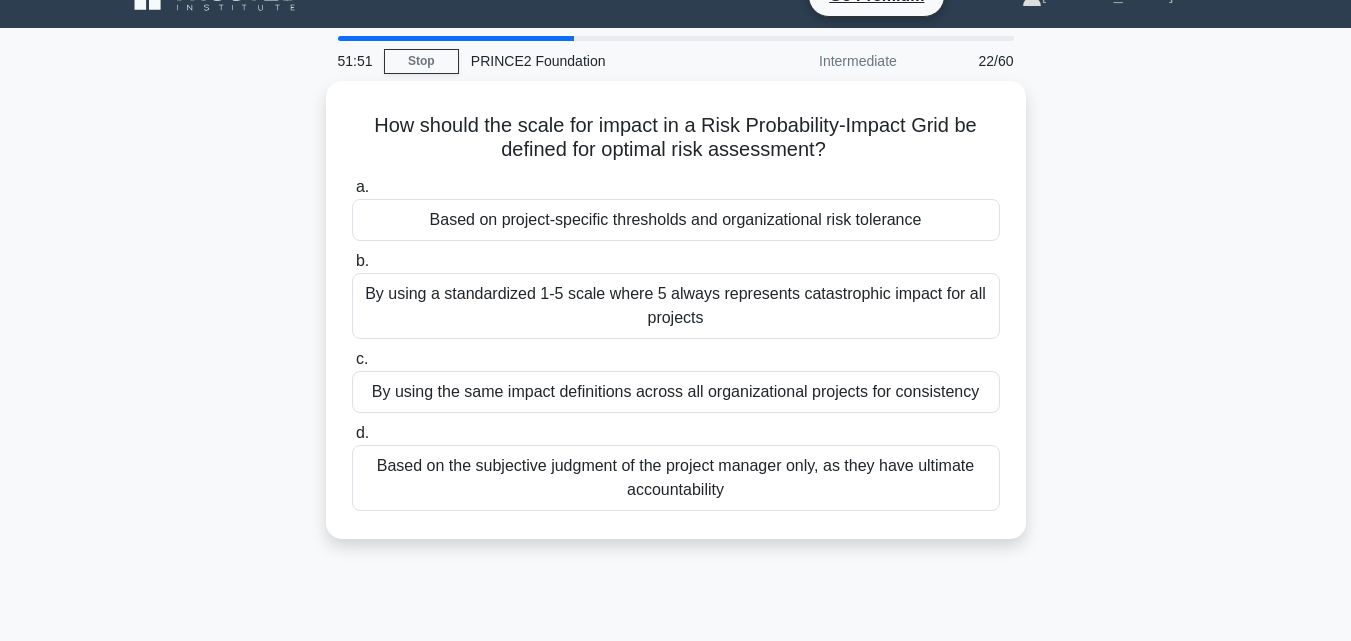 scroll, scrollTop: 0, scrollLeft: 0, axis: both 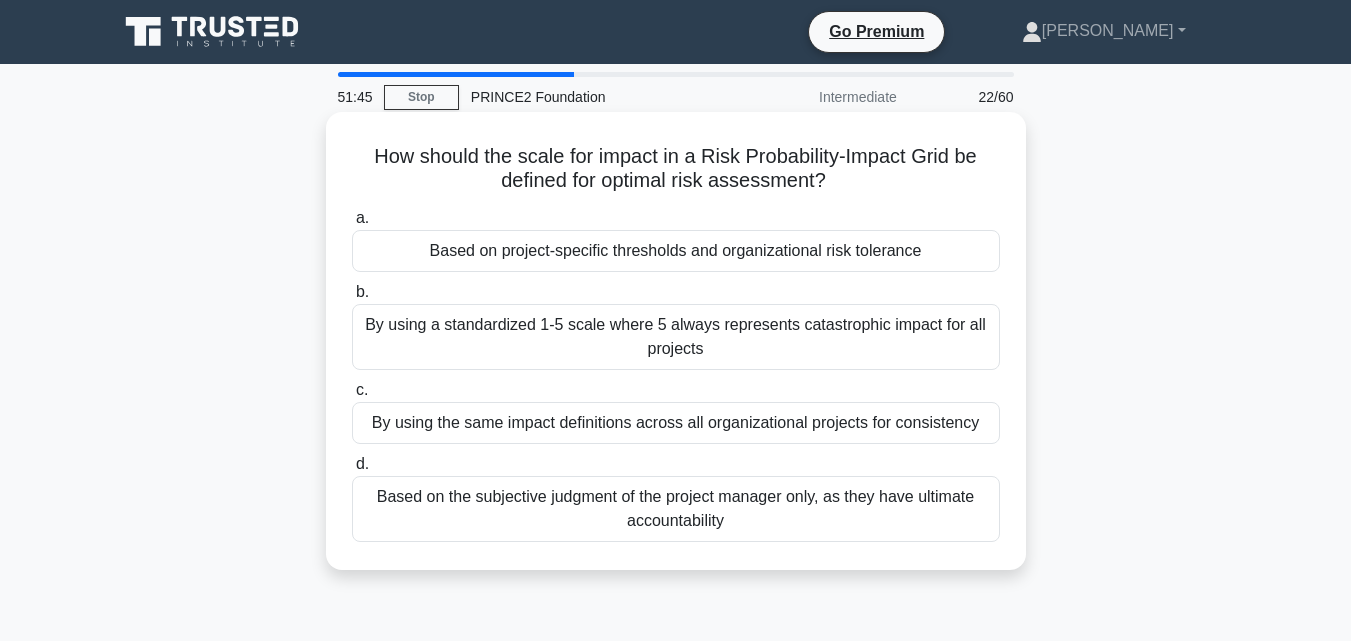 click on "Based on project-specific thresholds and organizational risk tolerance" at bounding box center [676, 251] 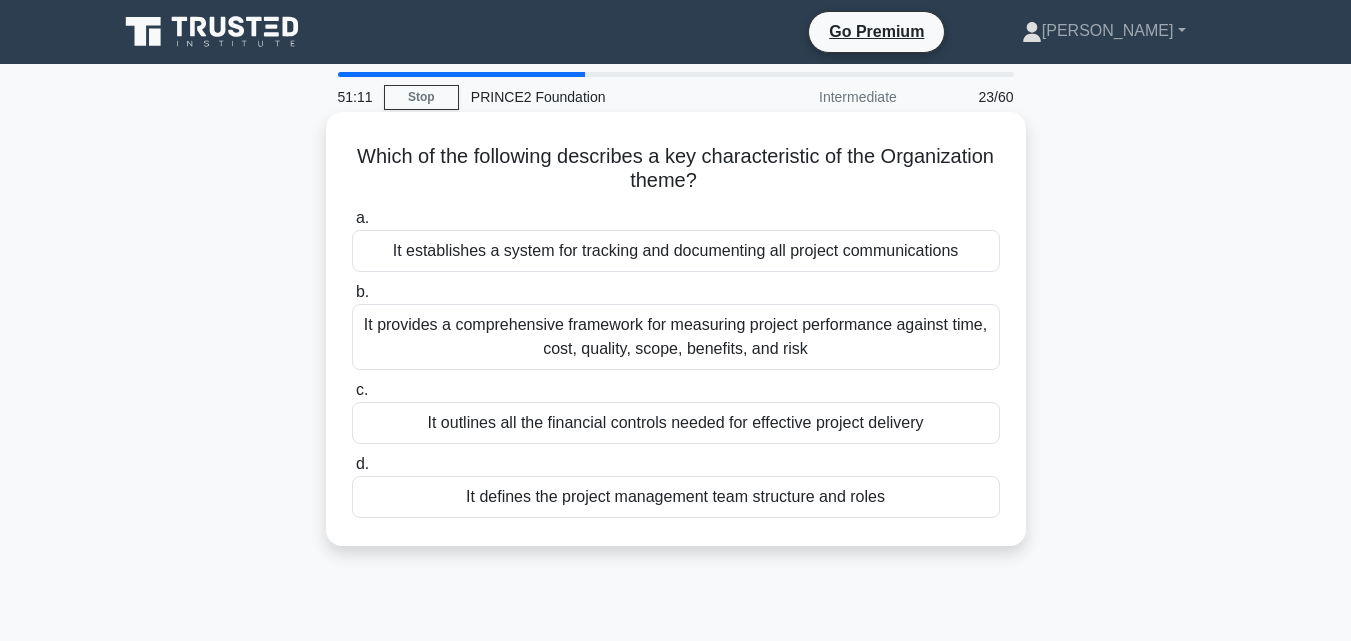 click on "It defines the project management team structure and roles" at bounding box center (676, 497) 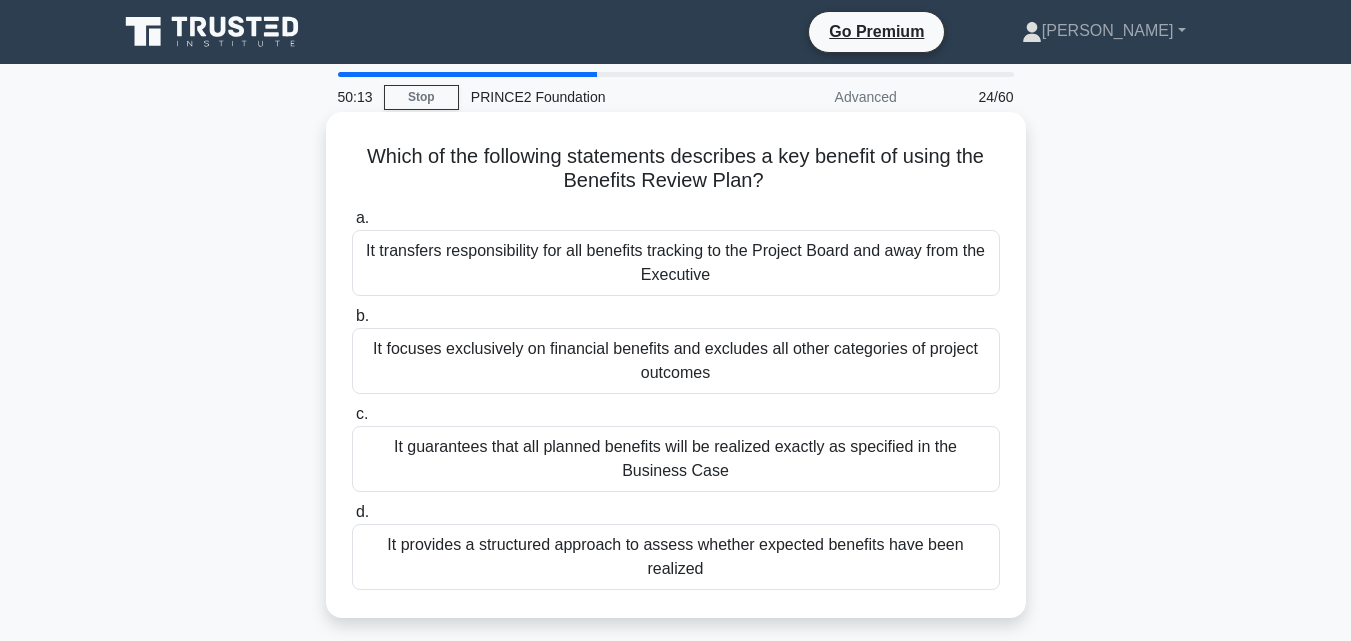 click on "It provides a structured approach to assess whether expected benefits have been realized" at bounding box center [676, 557] 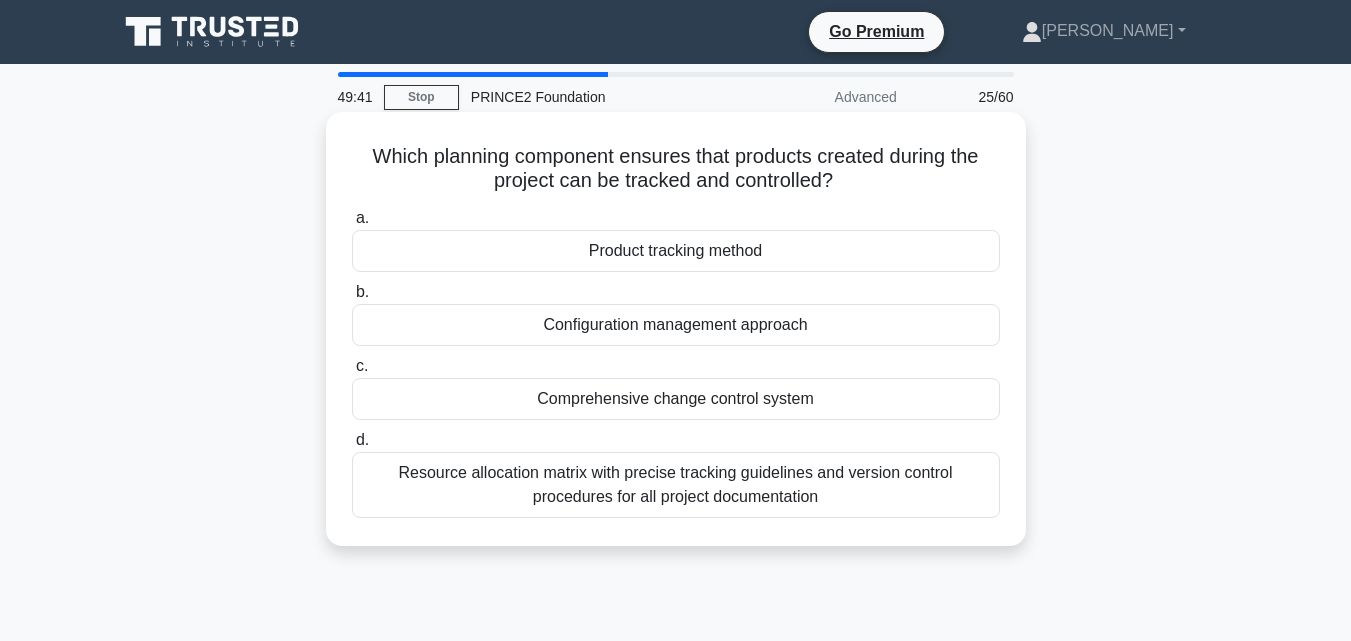 click on "Configuration management approach" at bounding box center (676, 325) 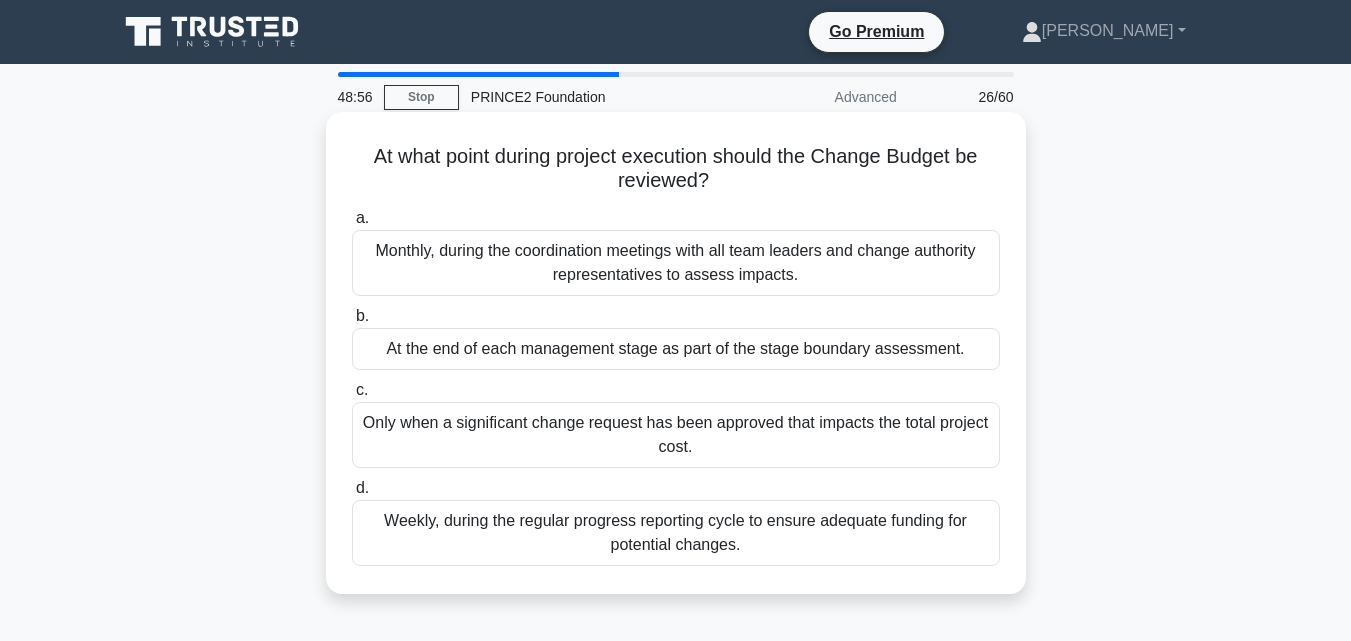click on "Weekly, during the regular progress reporting cycle to ensure adequate funding for potential changes." at bounding box center [676, 533] 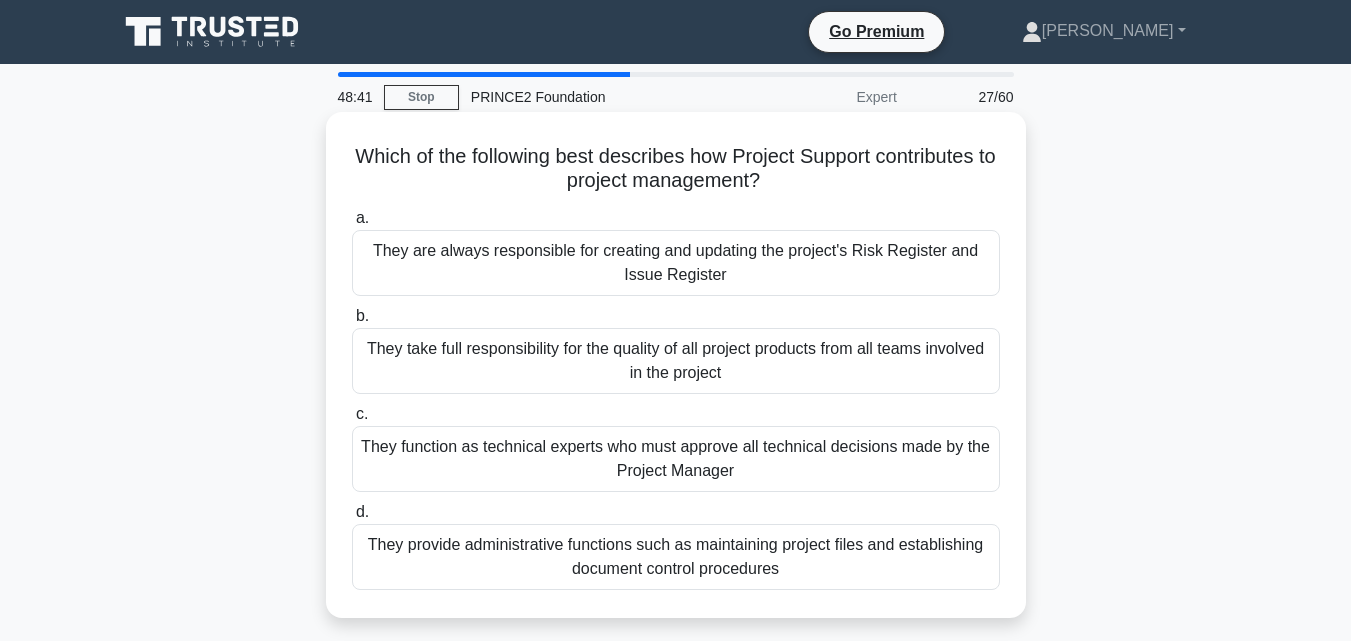 click on "They provide administrative functions such as maintaining project files and establishing document control procedures" at bounding box center [676, 557] 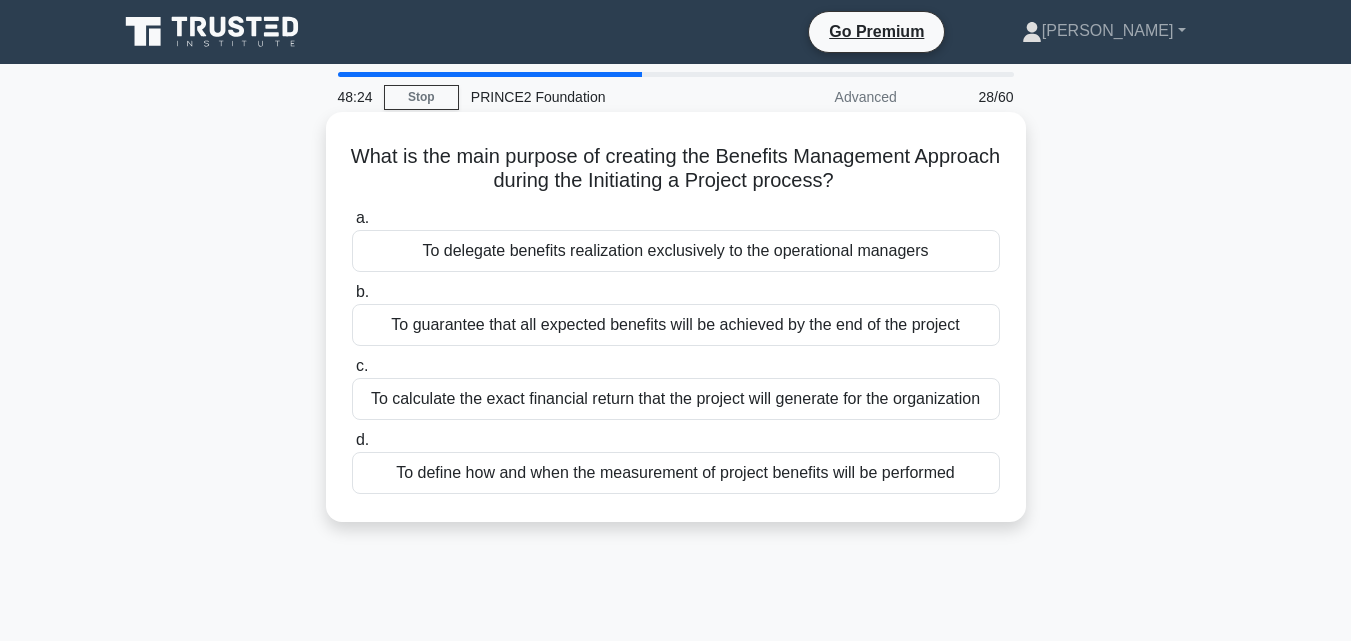 click on "To define how and when the measurement of project benefits will be performed" at bounding box center (676, 473) 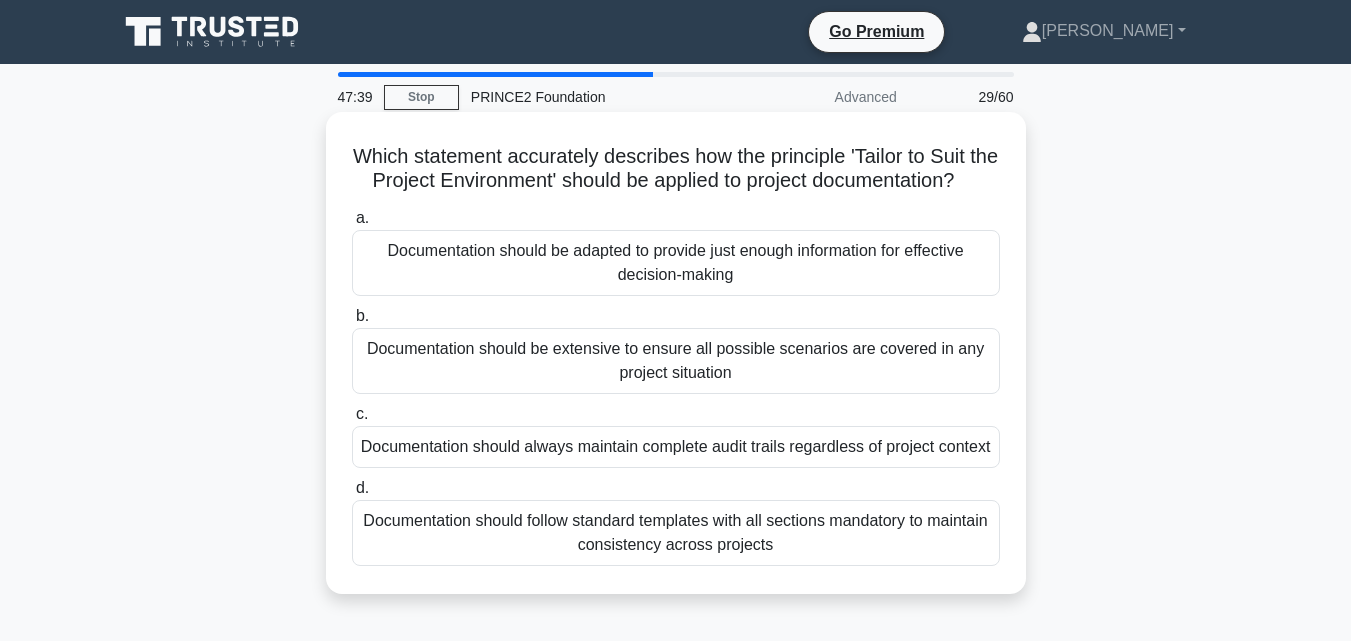 click on "Documentation should be extensive to ensure all possible scenarios are covered in any project situation" at bounding box center (676, 361) 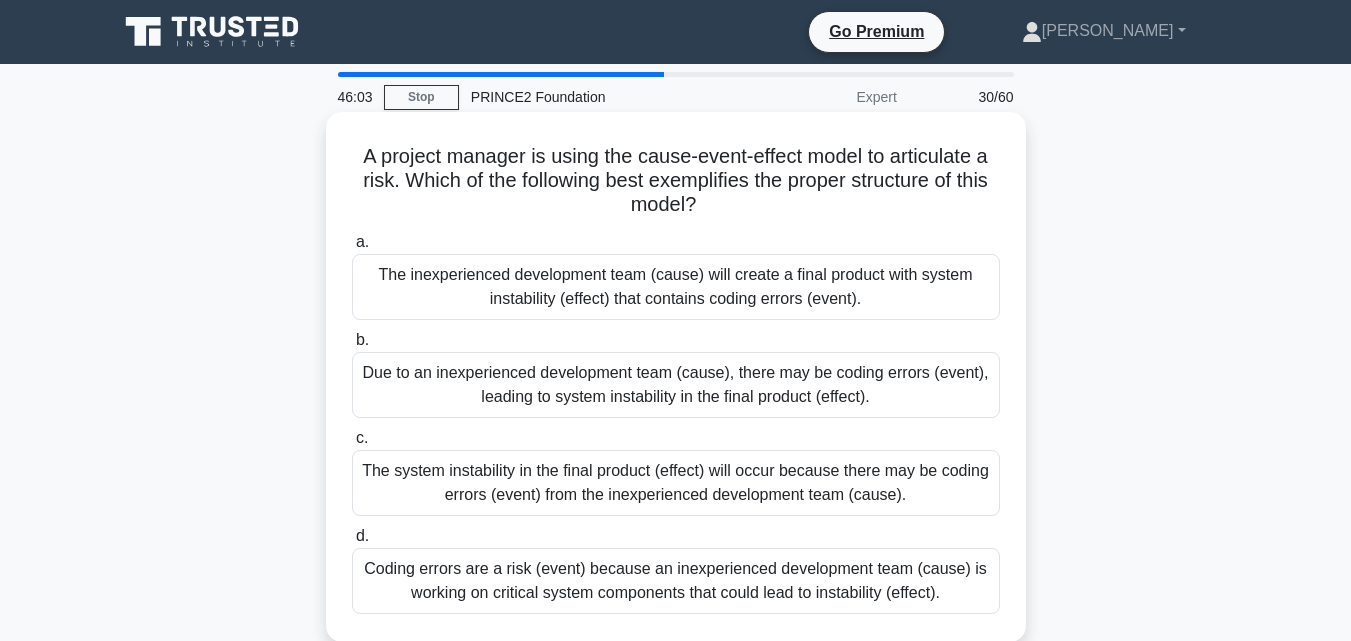 click on "Coding errors are a risk (event) because an inexperienced development team (cause) is working on critical system components that could lead to instability (effect)." at bounding box center [676, 581] 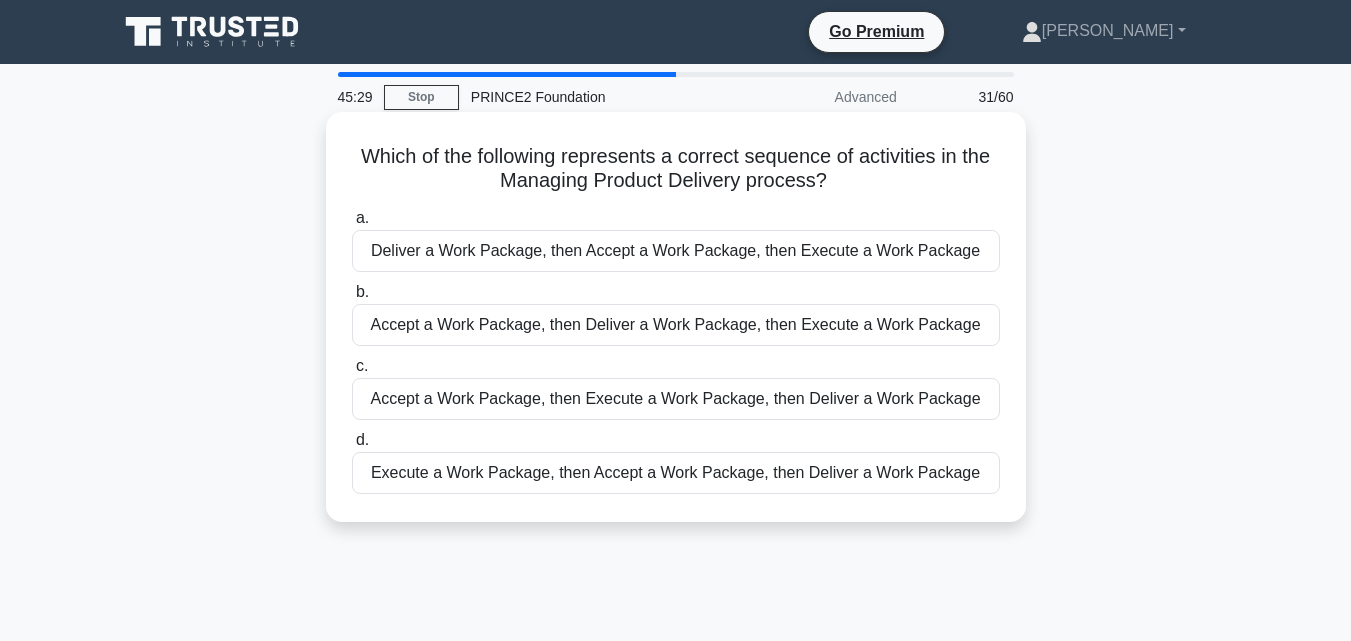 click on "Execute a Work Package, then Accept a Work Package, then Deliver a Work Package" at bounding box center (676, 473) 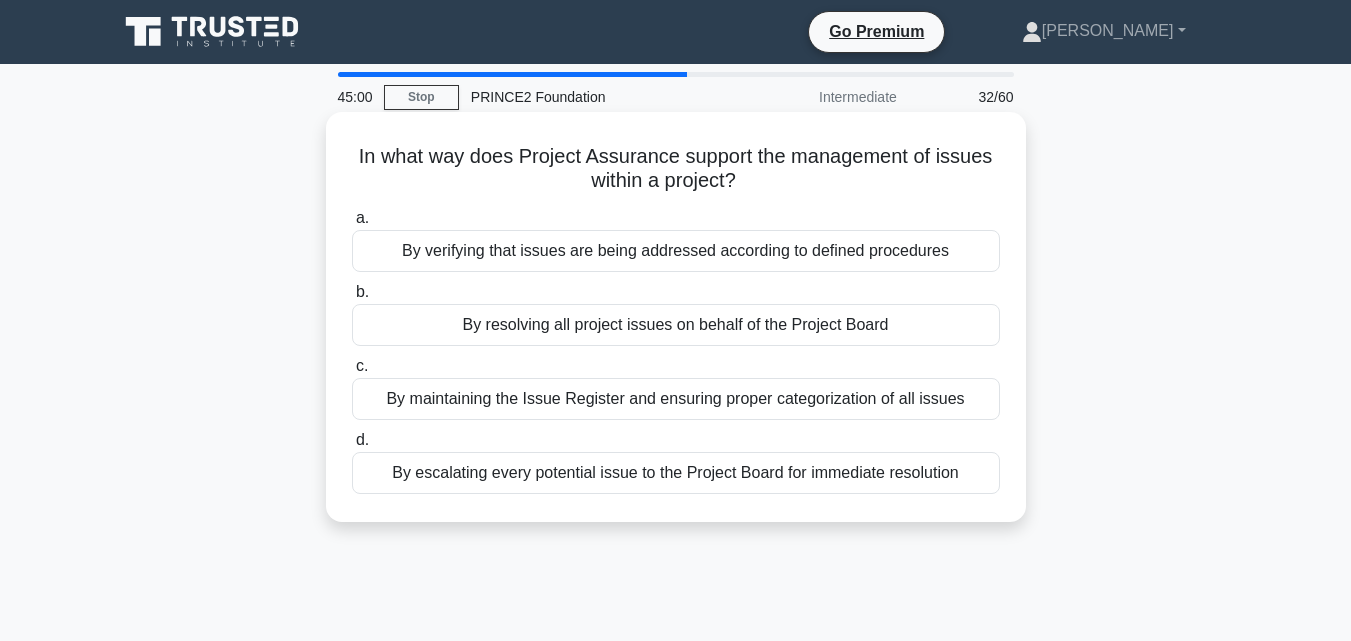 click on "By verifying that issues are being addressed according to defined procedures" at bounding box center [676, 251] 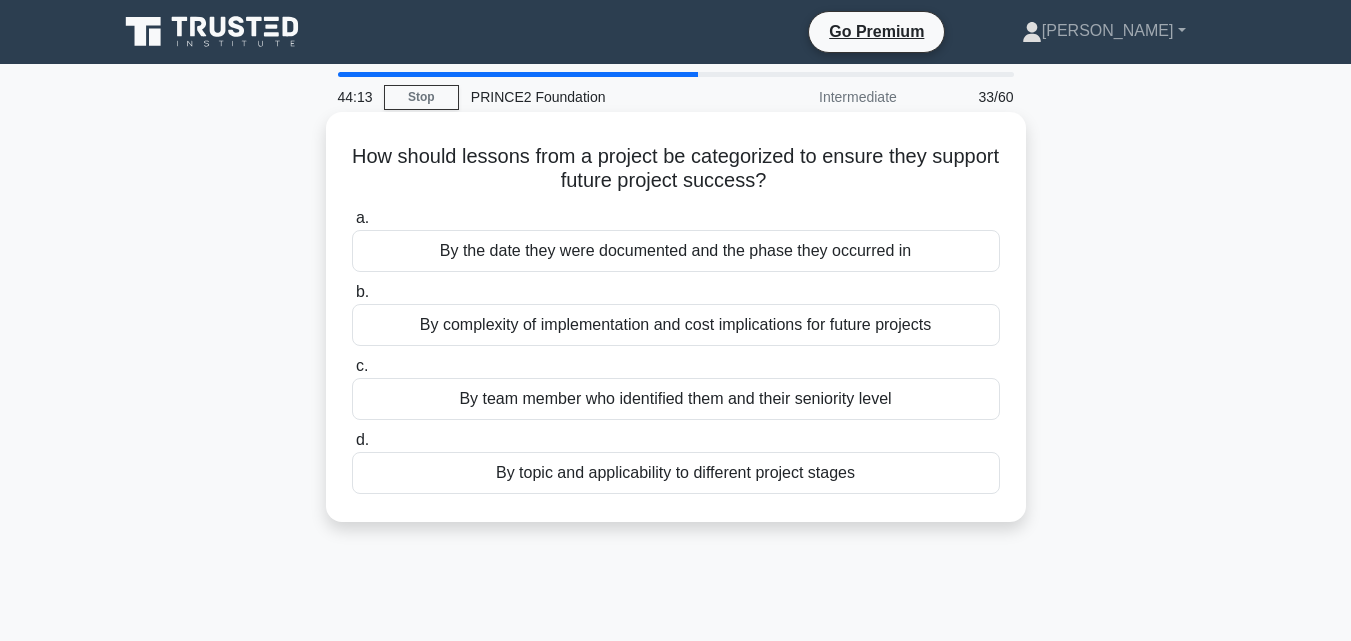 click on "By topic and applicability to different project stages" at bounding box center (676, 473) 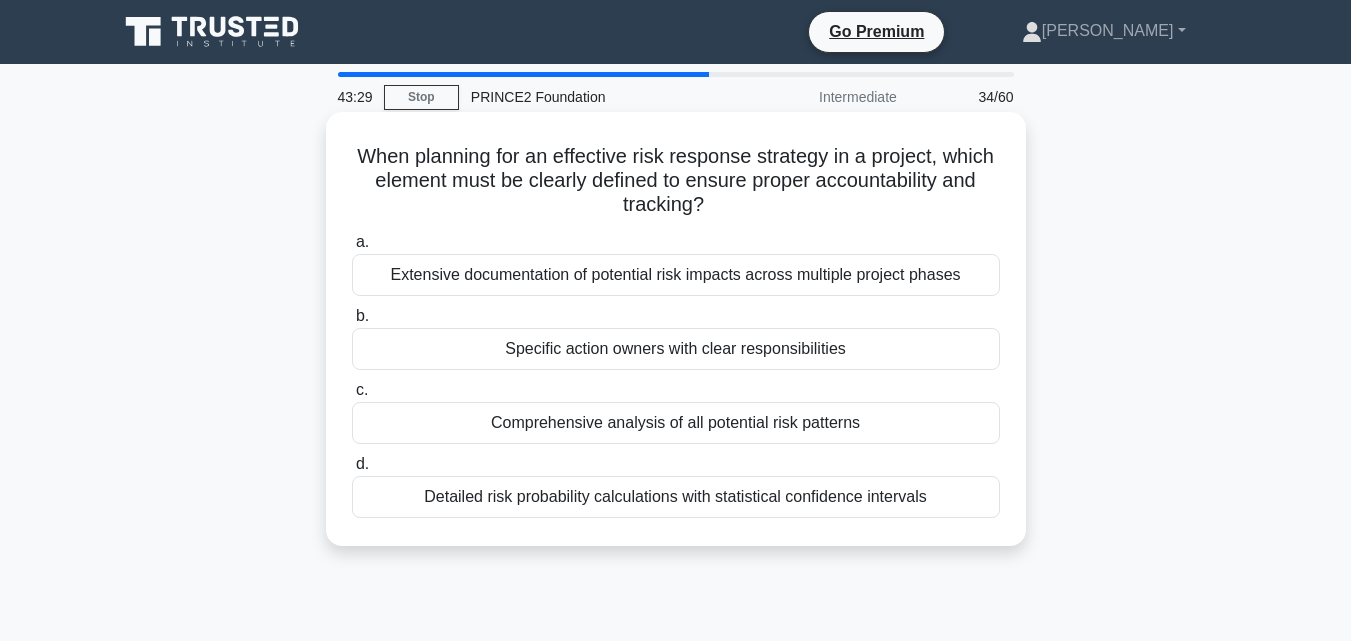 click on "Specific action owners with clear responsibilities" at bounding box center [676, 349] 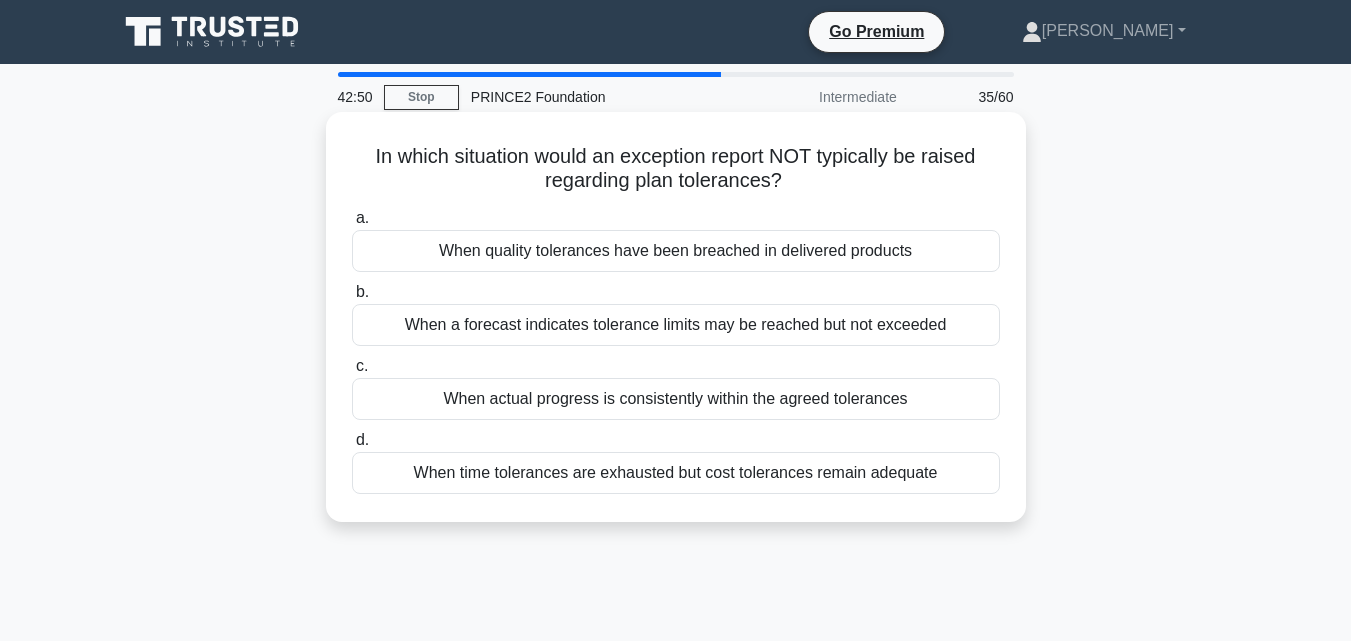 click on "When actual progress is consistently within the agreed tolerances" at bounding box center (676, 399) 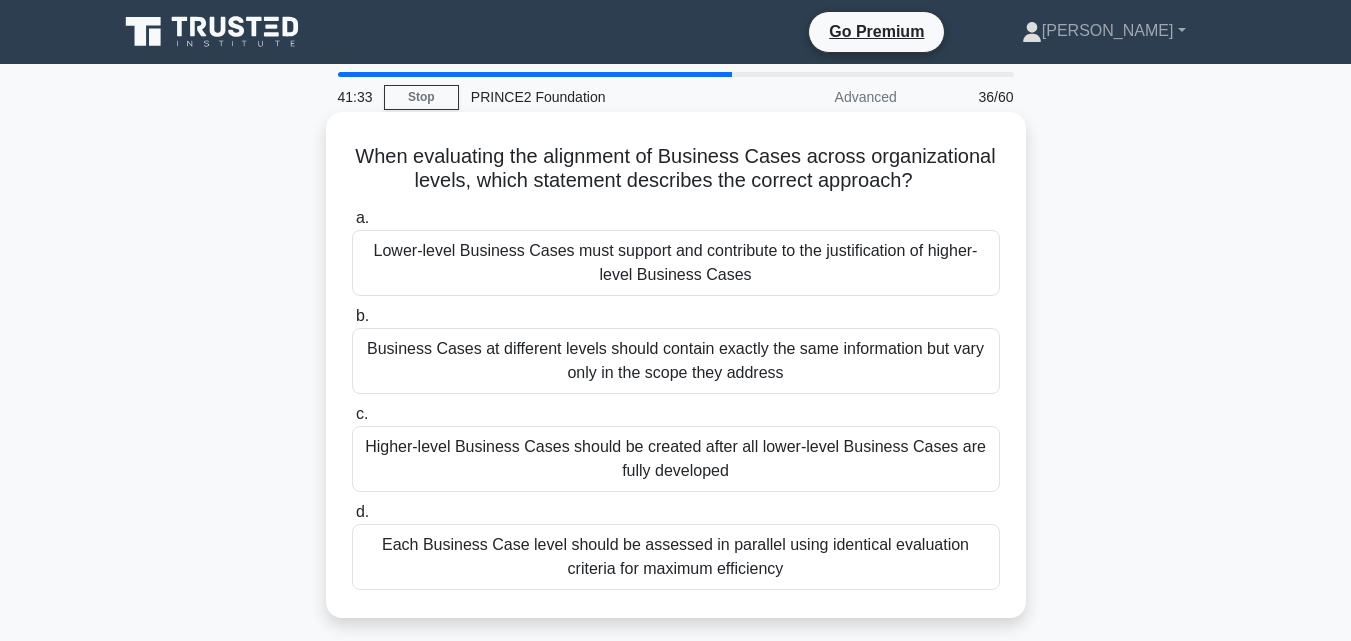 click on "Each Business Case level should be assessed in parallel using identical evaluation criteria for maximum efficiency" at bounding box center [676, 557] 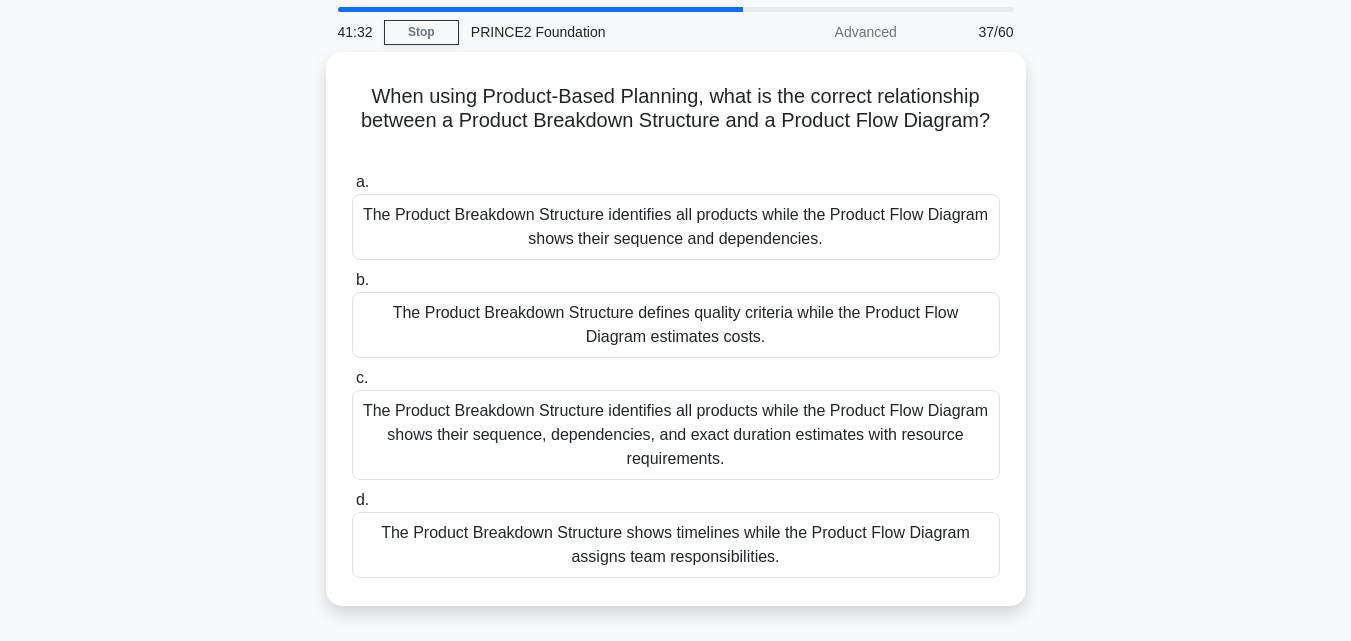 scroll, scrollTop: 100, scrollLeft: 0, axis: vertical 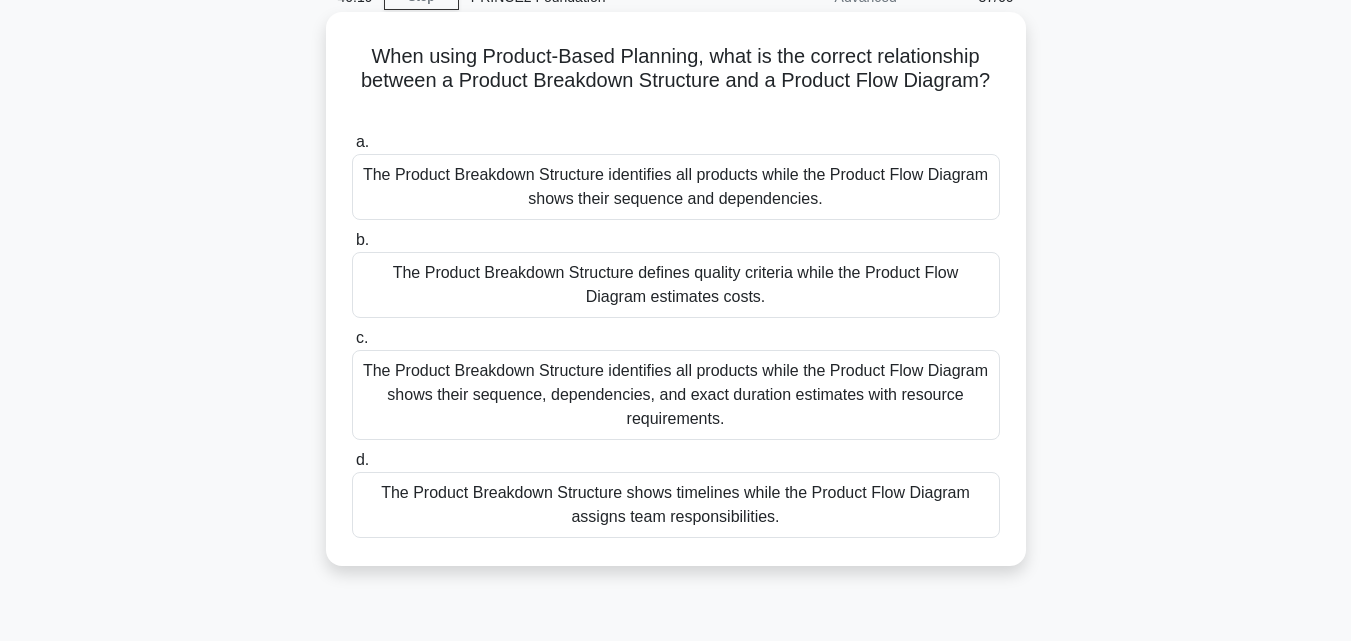 click on "The Product Breakdown Structure identifies all products while the Product Flow Diagram shows their sequence and dependencies." at bounding box center (676, 187) 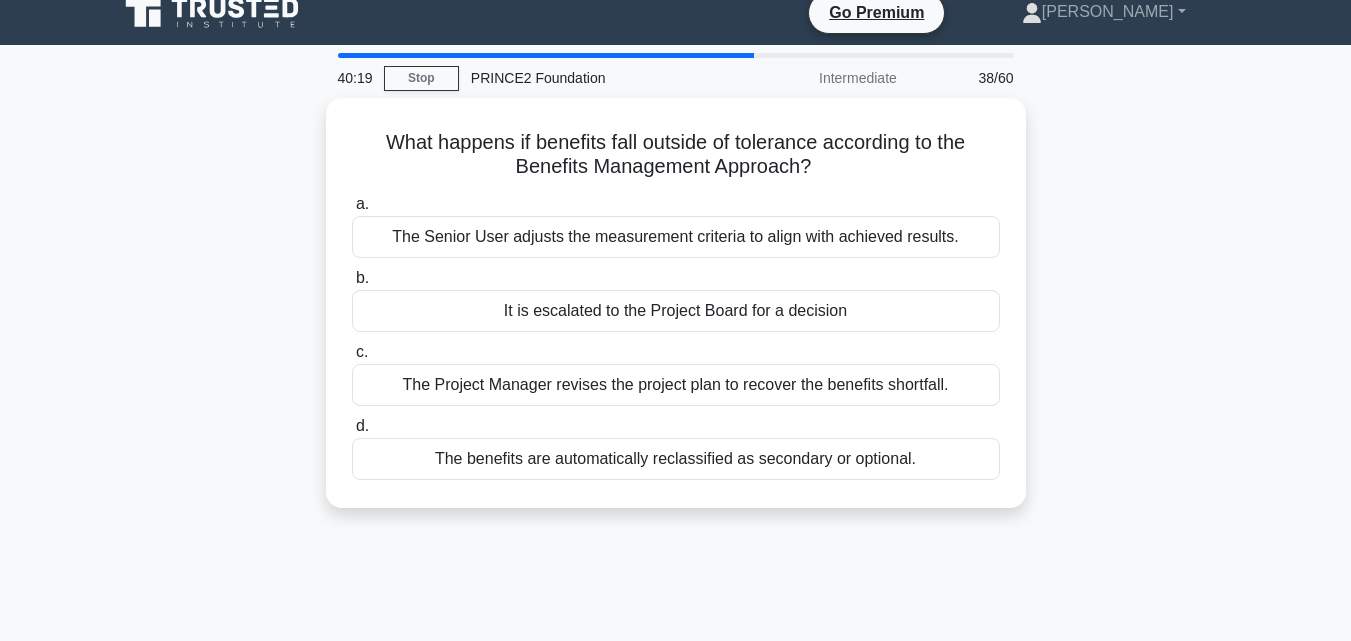 scroll, scrollTop: 0, scrollLeft: 0, axis: both 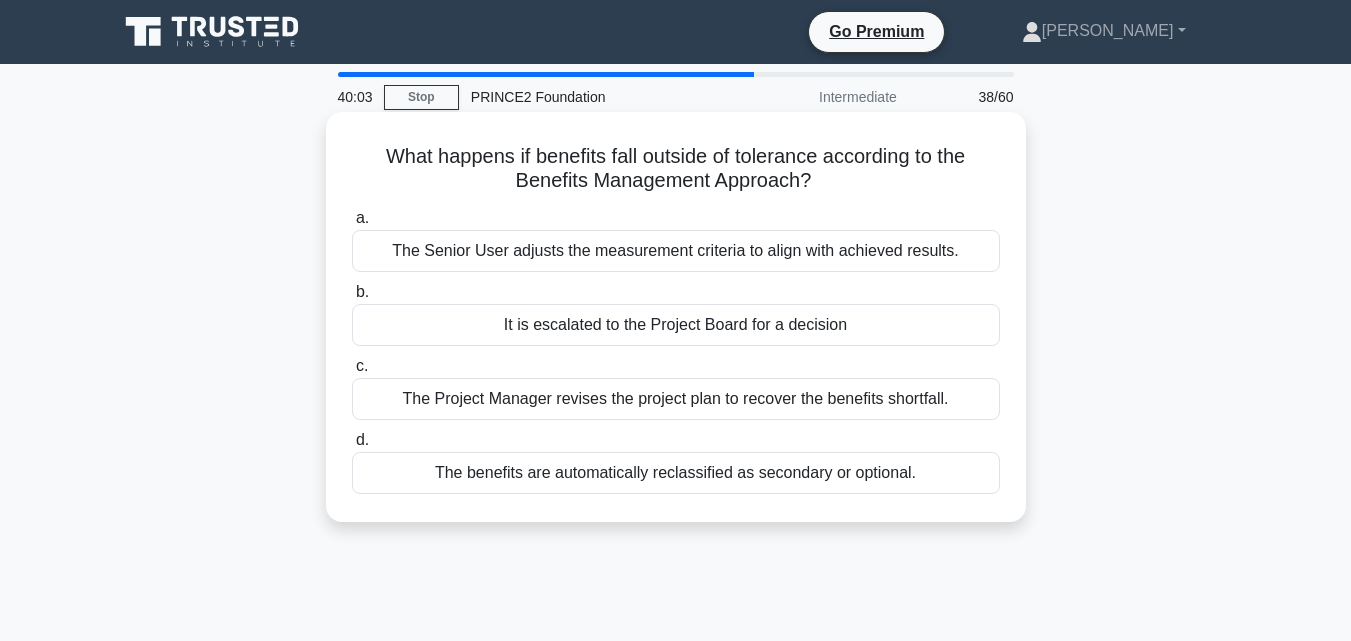 click on "It is escalated to the Project Board for a decision" at bounding box center [676, 325] 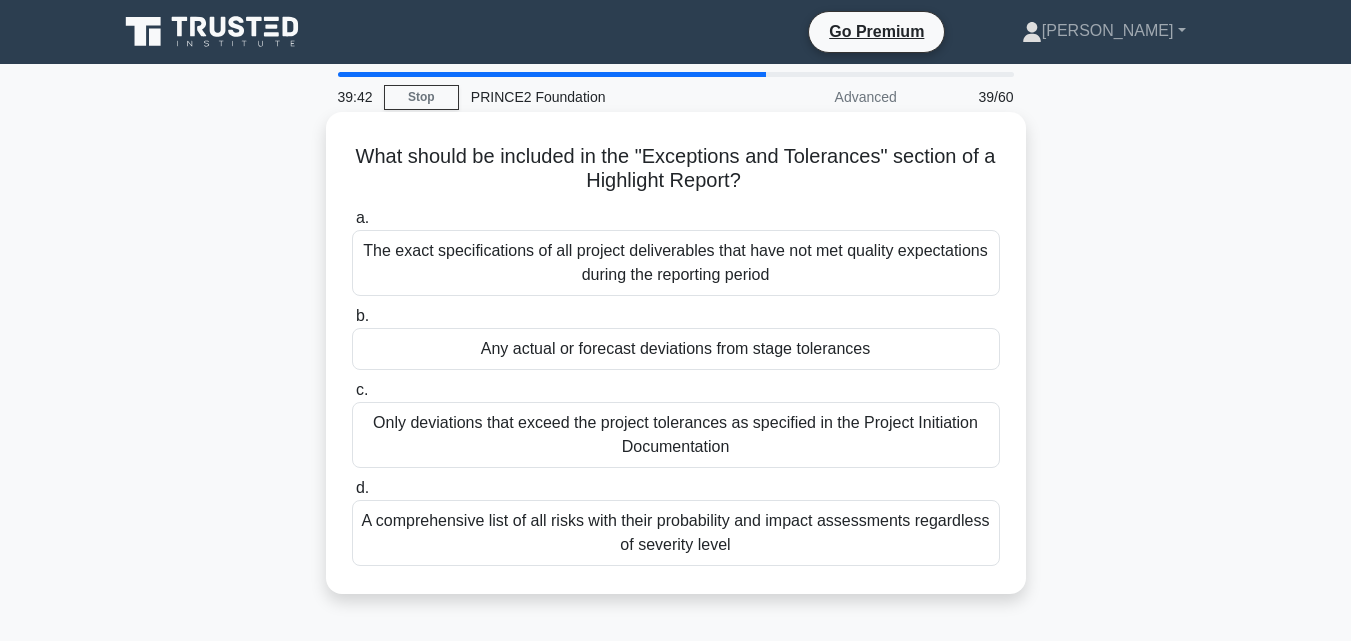 click on "Only deviations that exceed the project tolerances as specified in the Project Initiation Documentation" at bounding box center [676, 435] 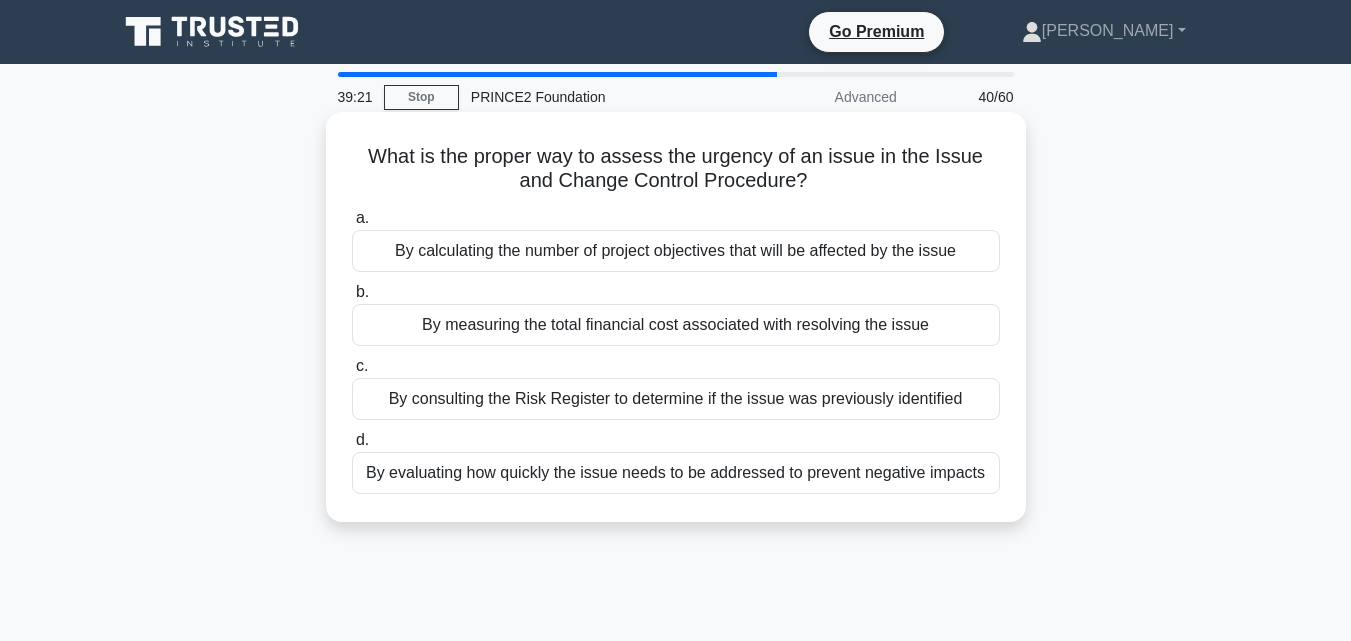 click on "By calculating the number of project objectives that will be affected by the issue" at bounding box center [676, 251] 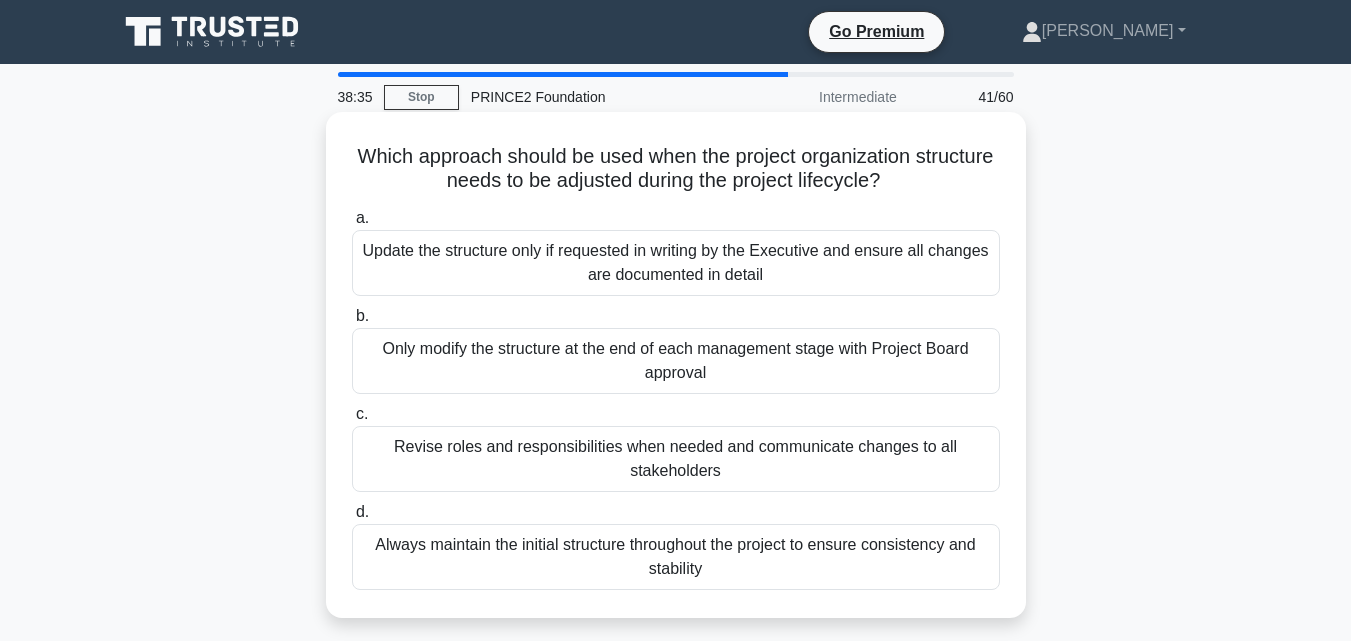 click on "Only modify the structure at the end of each management stage with Project Board approval" at bounding box center [676, 361] 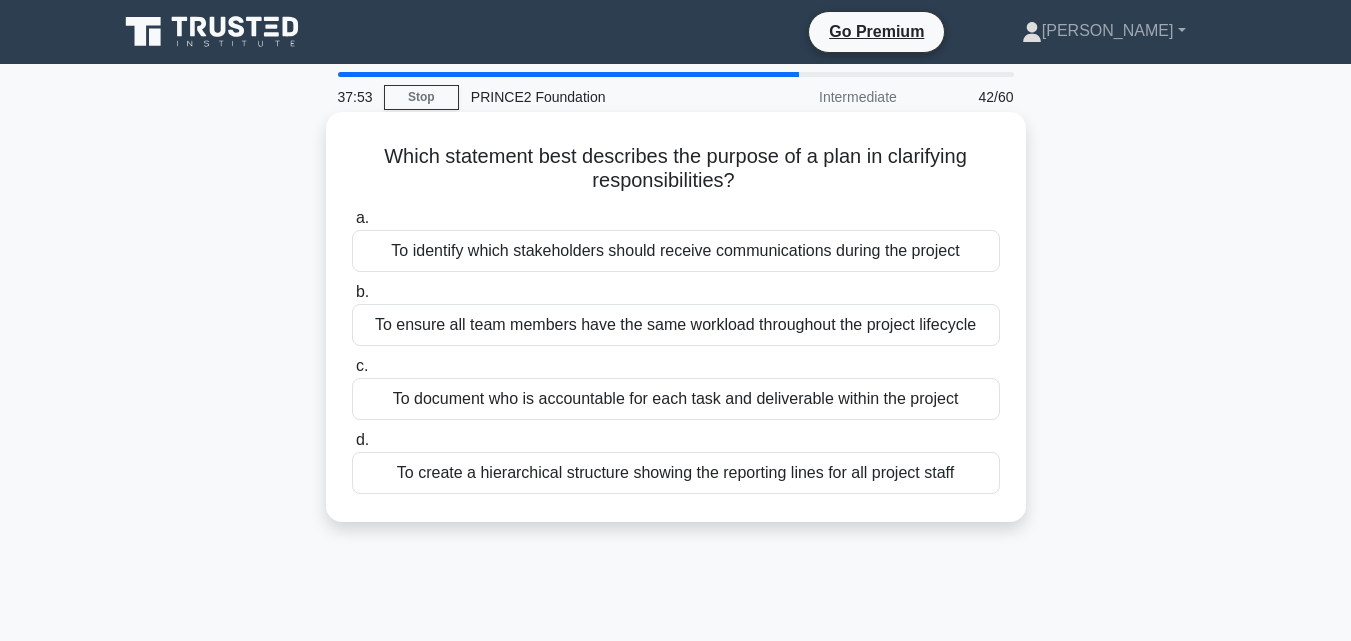 click on "To document who is accountable for each task and deliverable within the project" at bounding box center [676, 399] 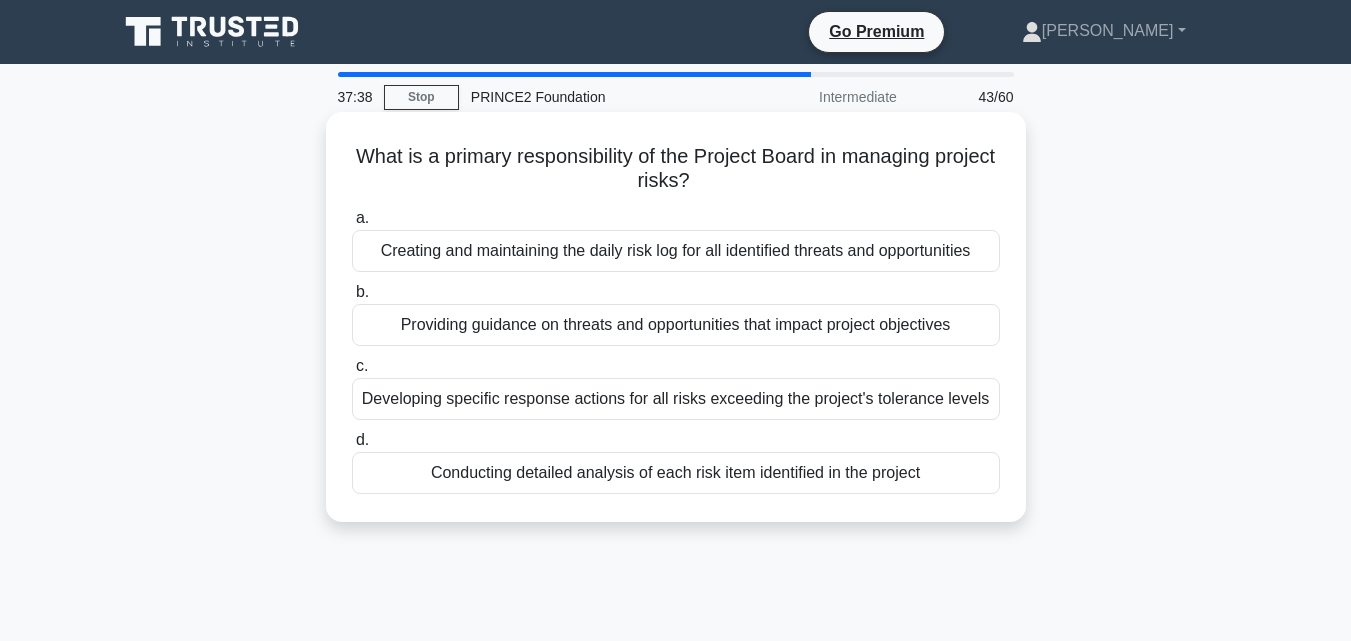 click on "Providing guidance on threats and opportunities that impact project objectives" at bounding box center (676, 325) 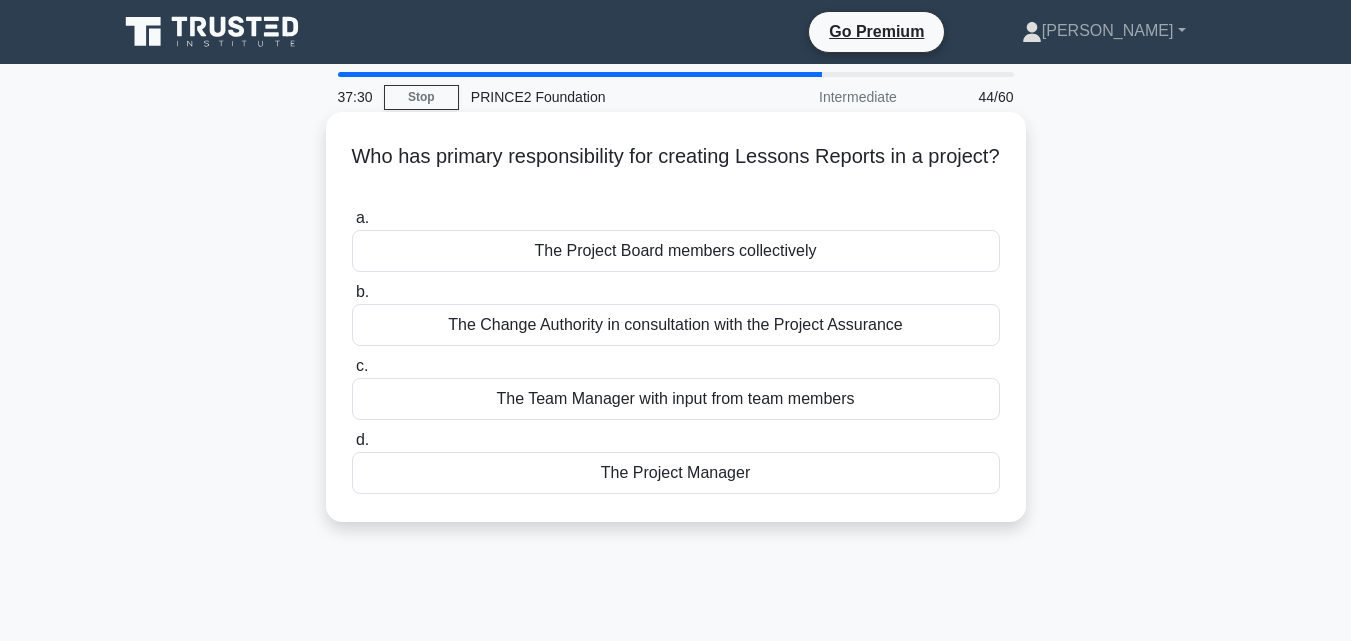 click on "The Project Manager" at bounding box center (676, 473) 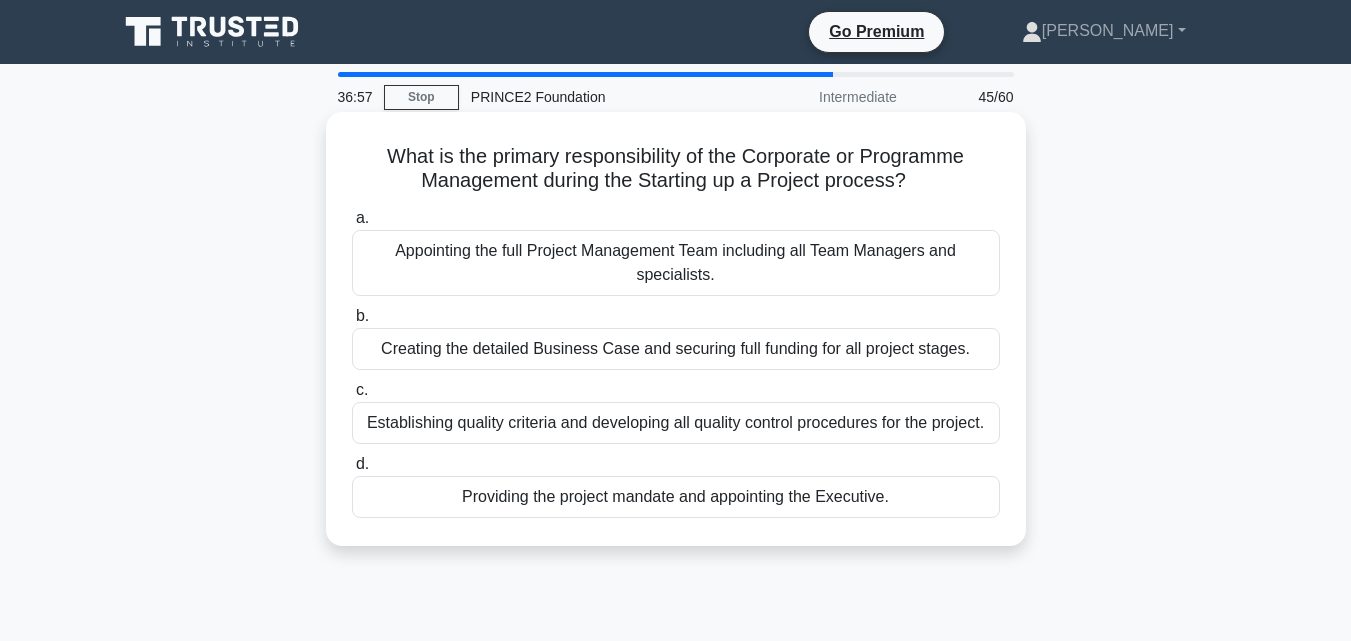 click on "Creating the detailed Business Case and securing full funding for all project stages." at bounding box center [676, 349] 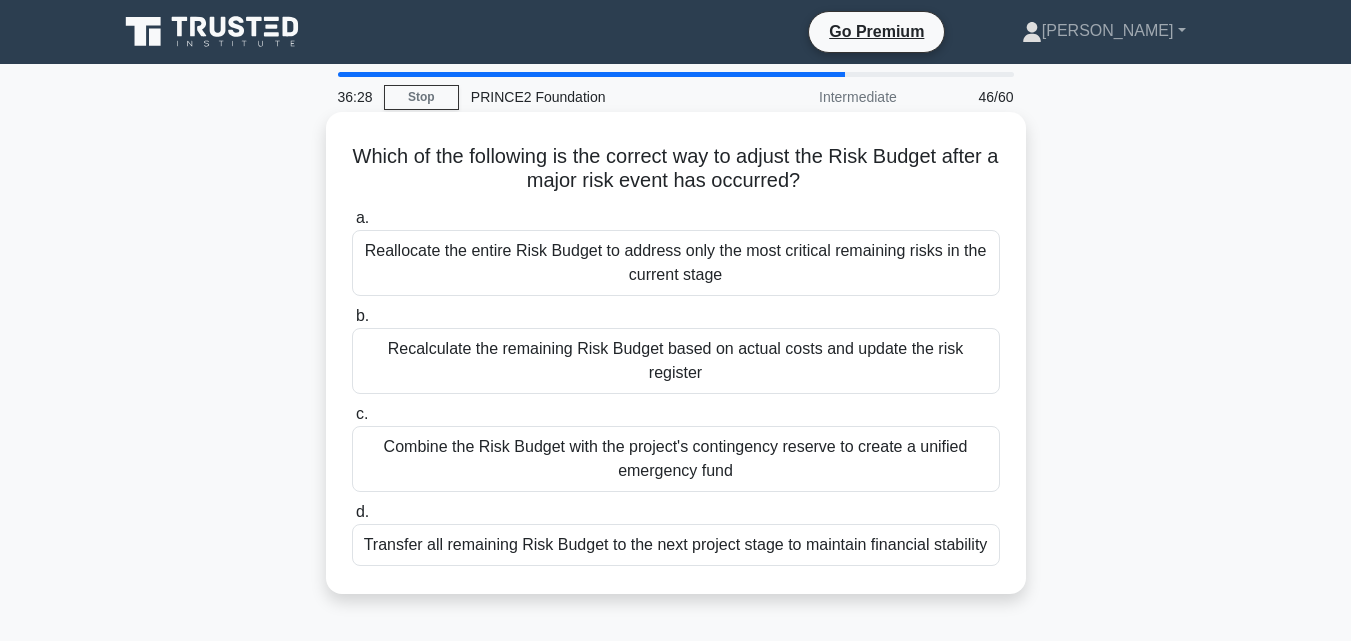 click on "a.
Reallocate the entire Risk Budget to address only the most critical remaining risks in the current stage
b.
c.
d." at bounding box center (676, 386) 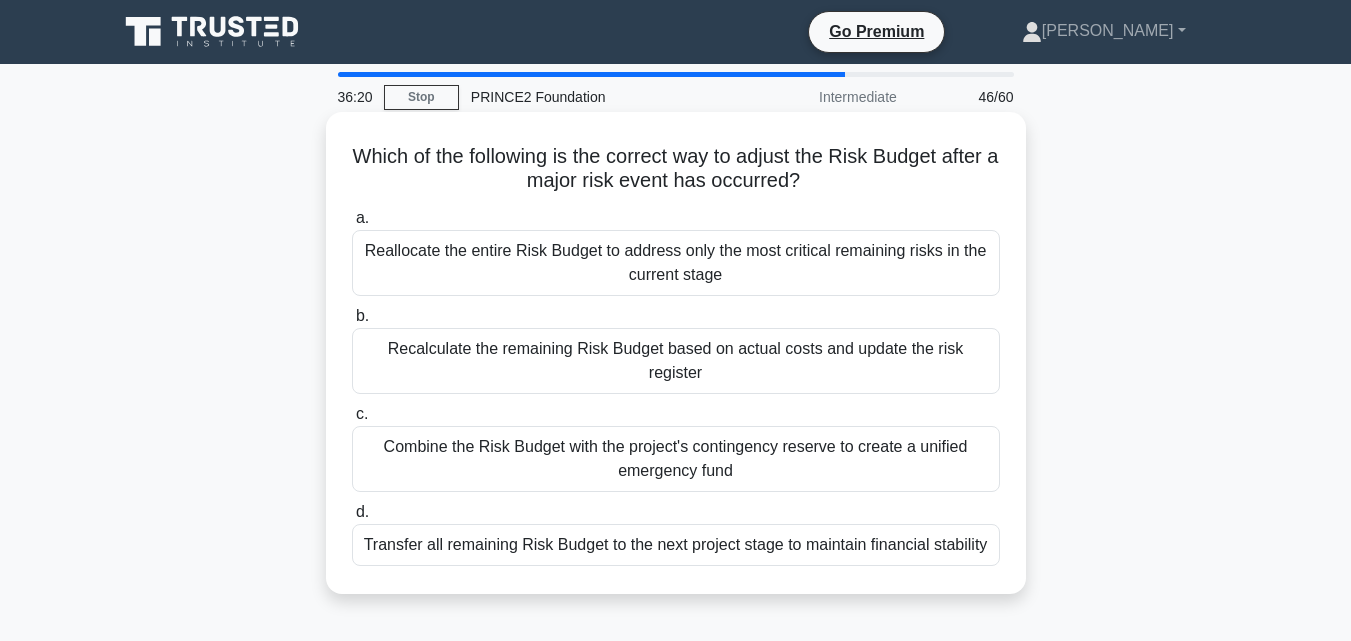 click on "Recalculate the remaining Risk Budget based on actual costs and update the risk register" at bounding box center (676, 361) 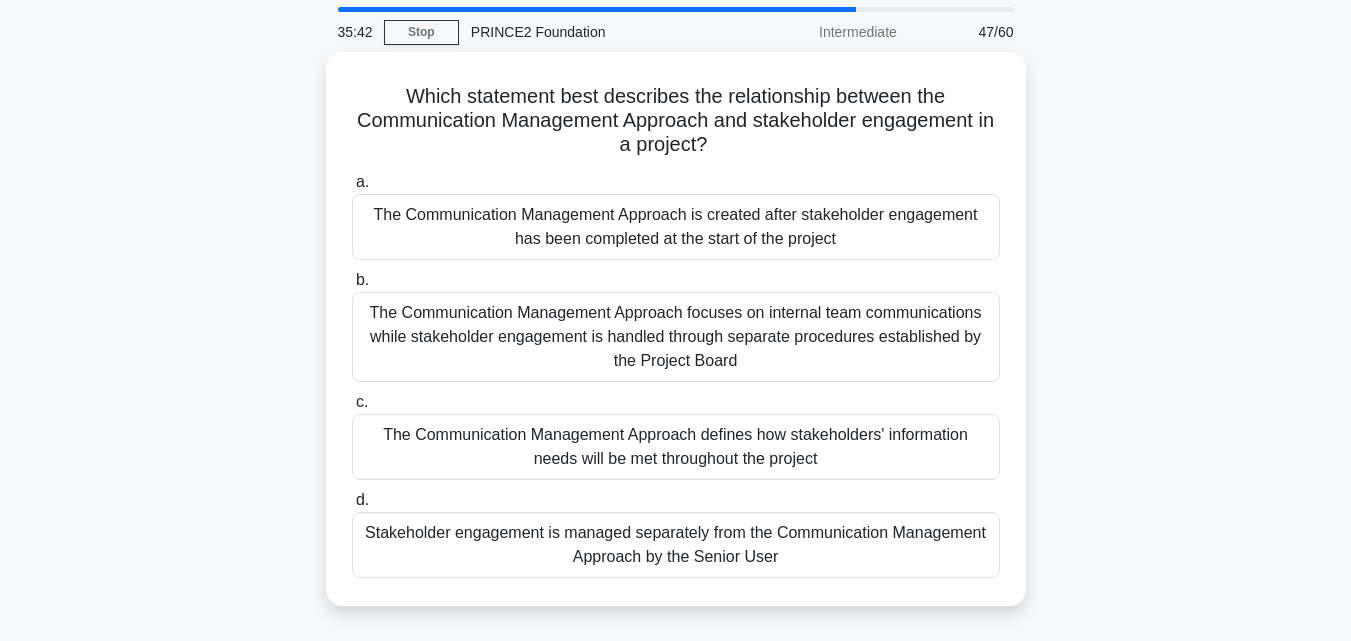 scroll, scrollTop: 100, scrollLeft: 0, axis: vertical 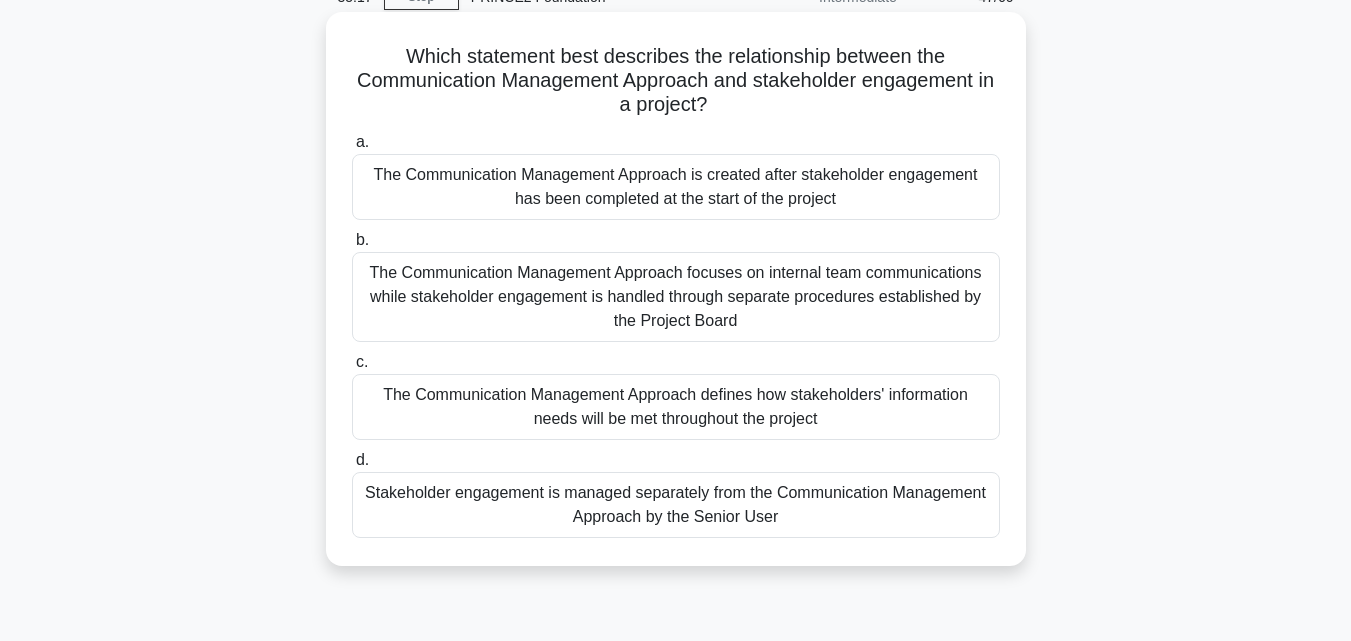 click on "The Communication Management Approach is created after stakeholder engagement has been completed at the start of the project" at bounding box center [676, 187] 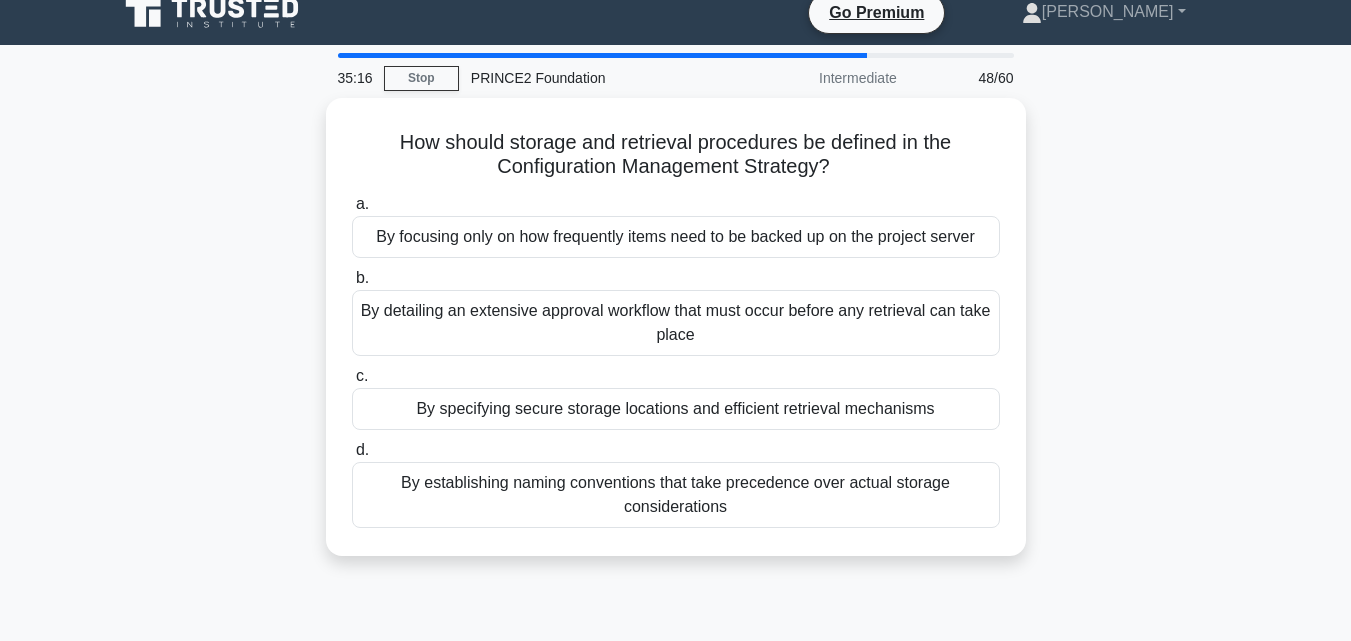scroll, scrollTop: 0, scrollLeft: 0, axis: both 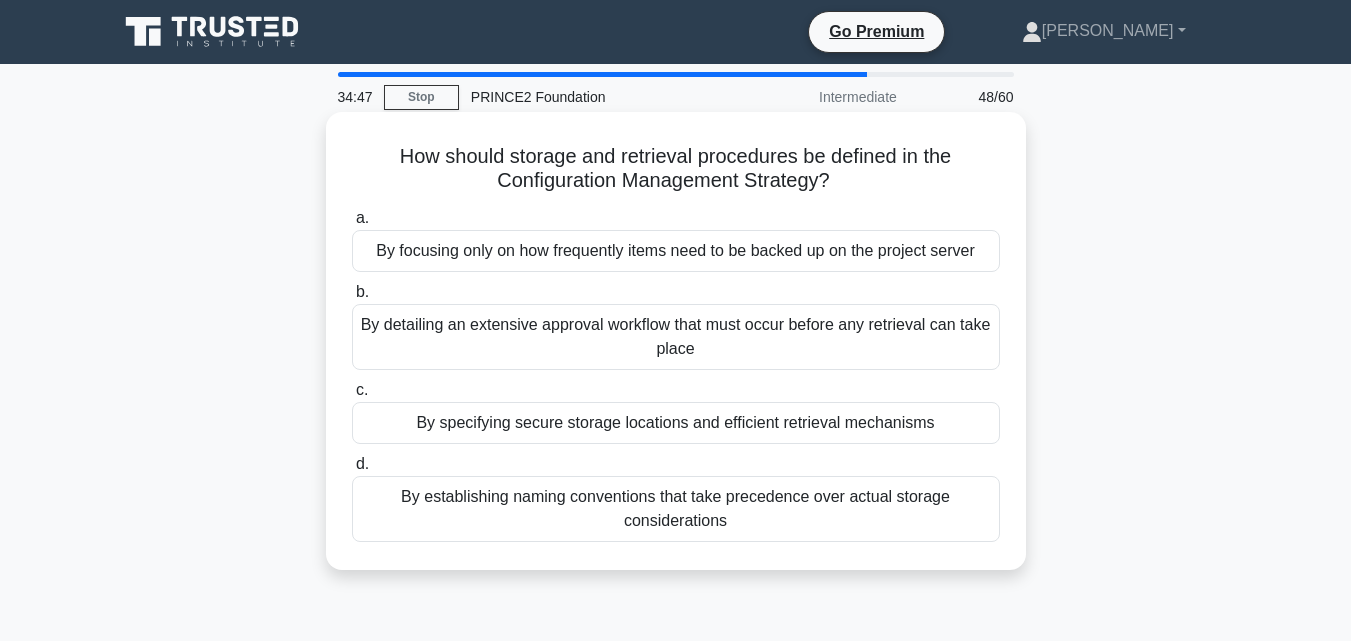 click on "By specifying secure storage locations and efficient retrieval mechanisms" at bounding box center [676, 423] 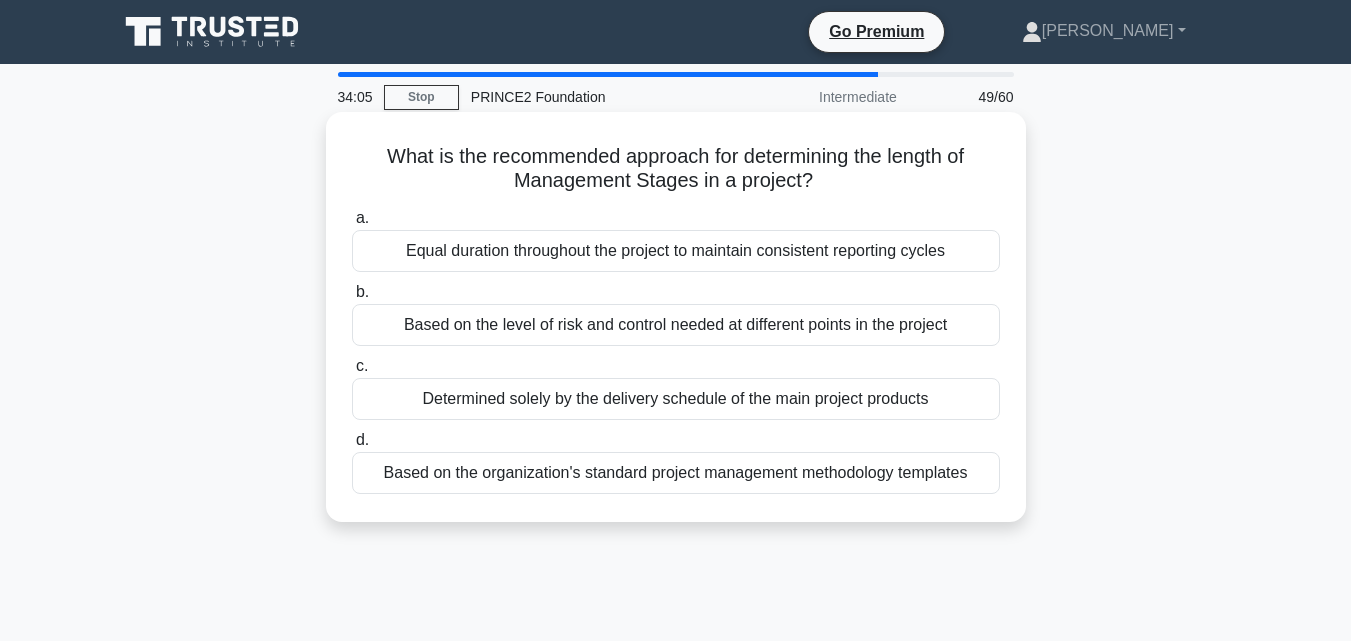 click on "Based on the level of risk and control needed at different points in the project" at bounding box center [676, 325] 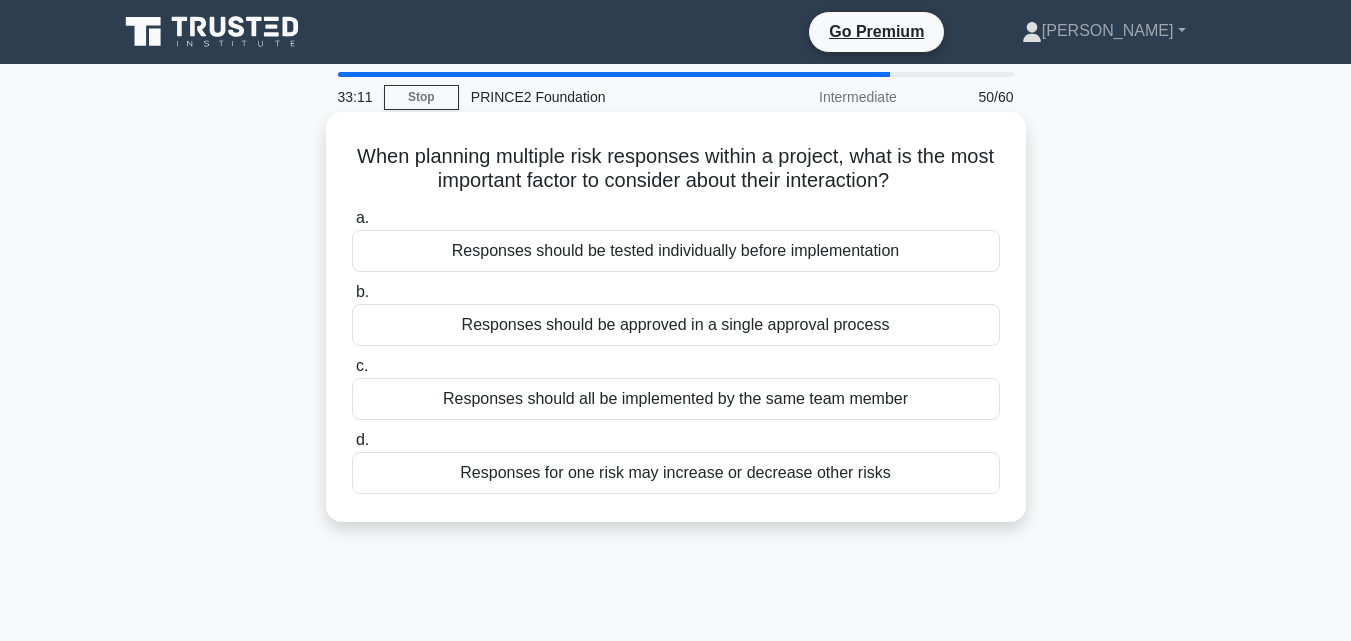 click on "Responses for one risk may increase or decrease other risks" at bounding box center (676, 473) 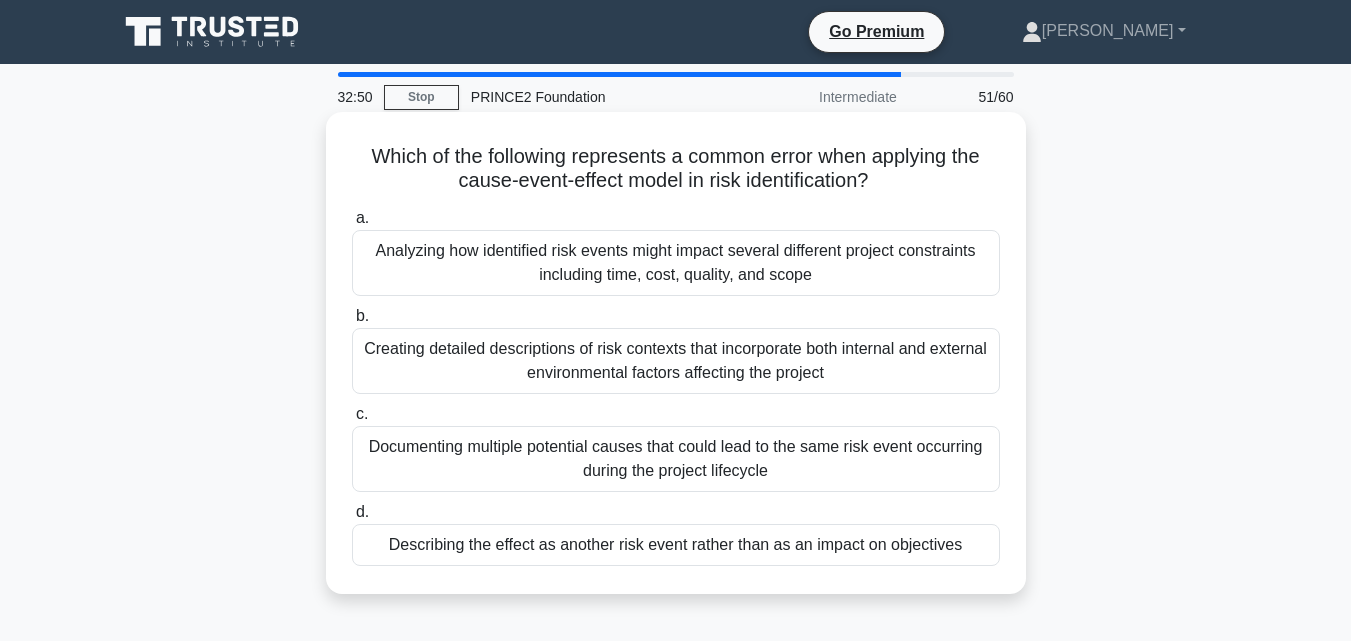 click on "Creating detailed descriptions of risk contexts that incorporate both internal and external environmental factors affecting the project" at bounding box center [676, 361] 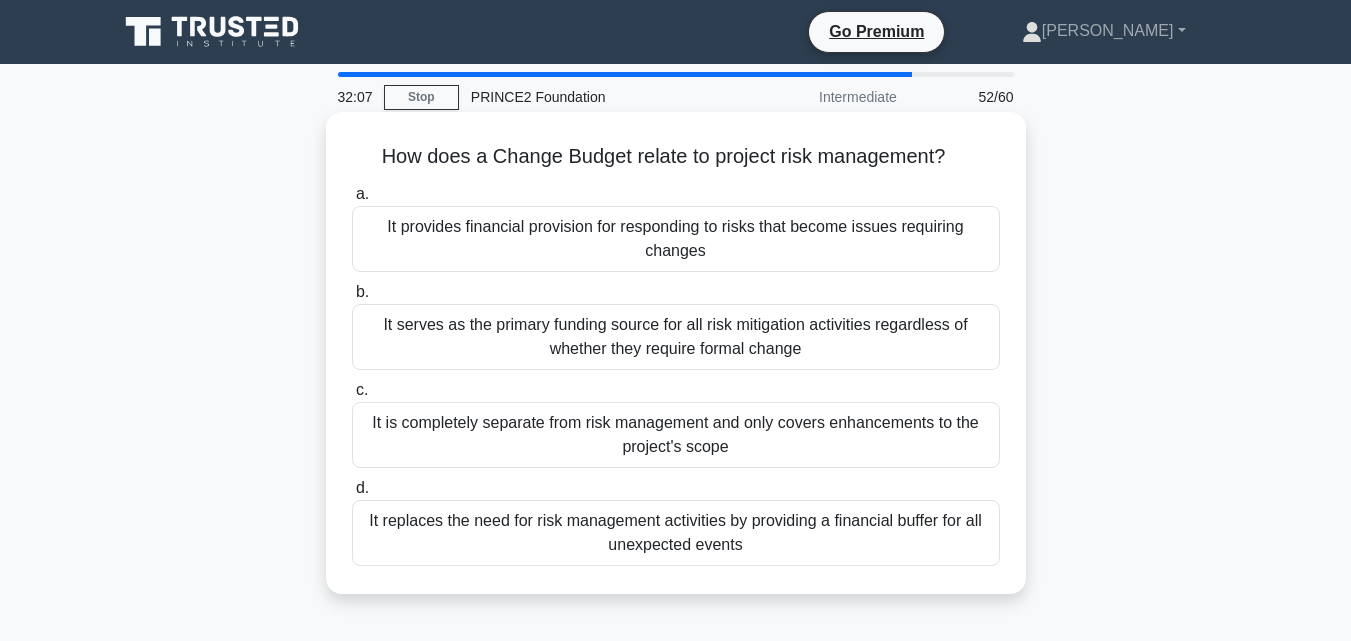 click on "It is completely separate from risk management and only covers enhancements to the project's scope" at bounding box center [676, 435] 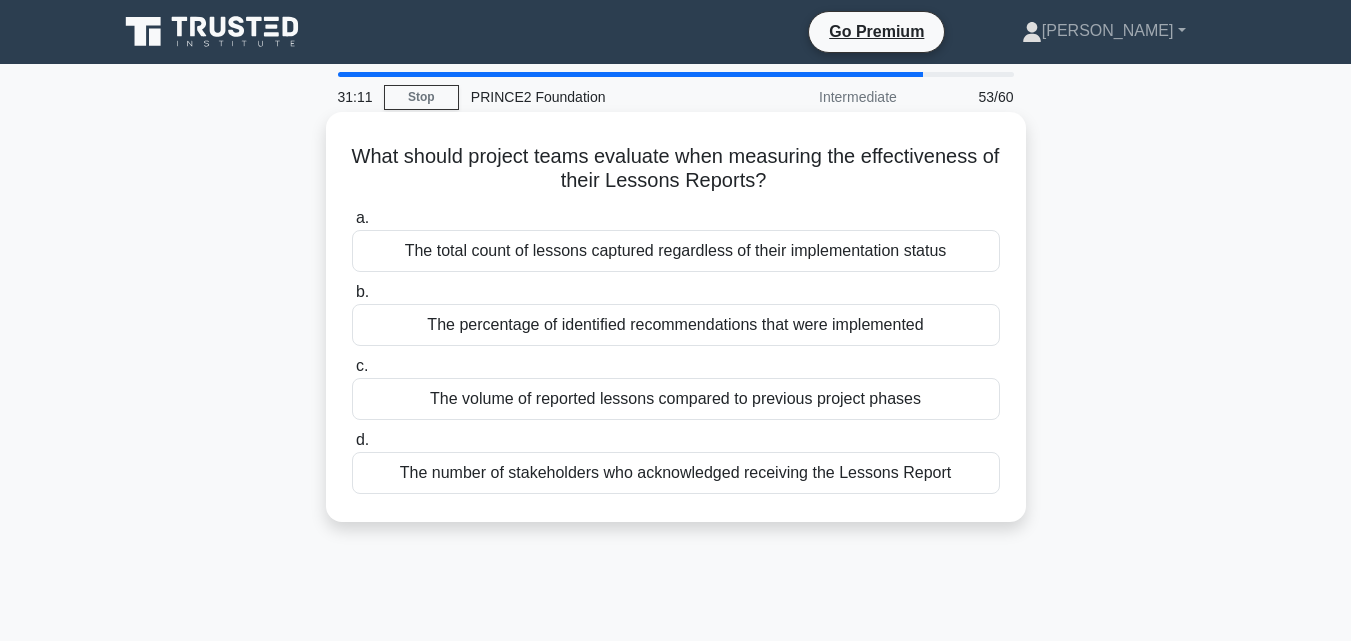 click on "The percentage of identified recommendations that were implemented" at bounding box center [676, 325] 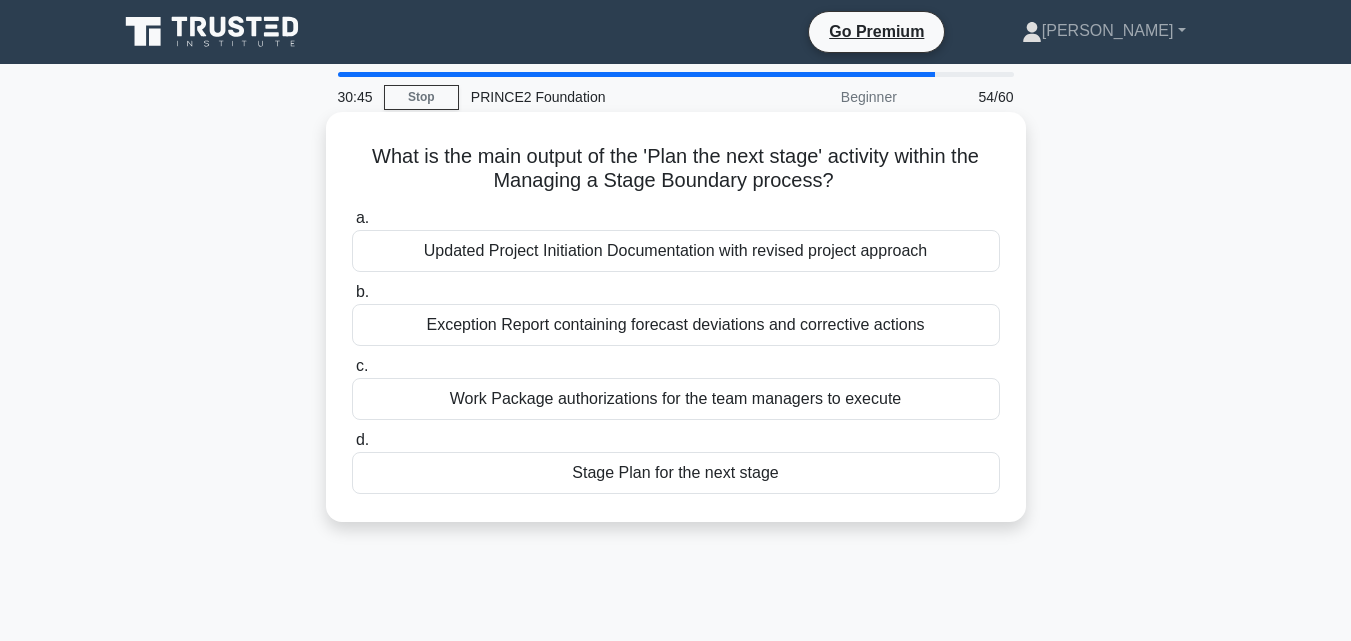 click on "Stage Plan for the next stage" at bounding box center (676, 473) 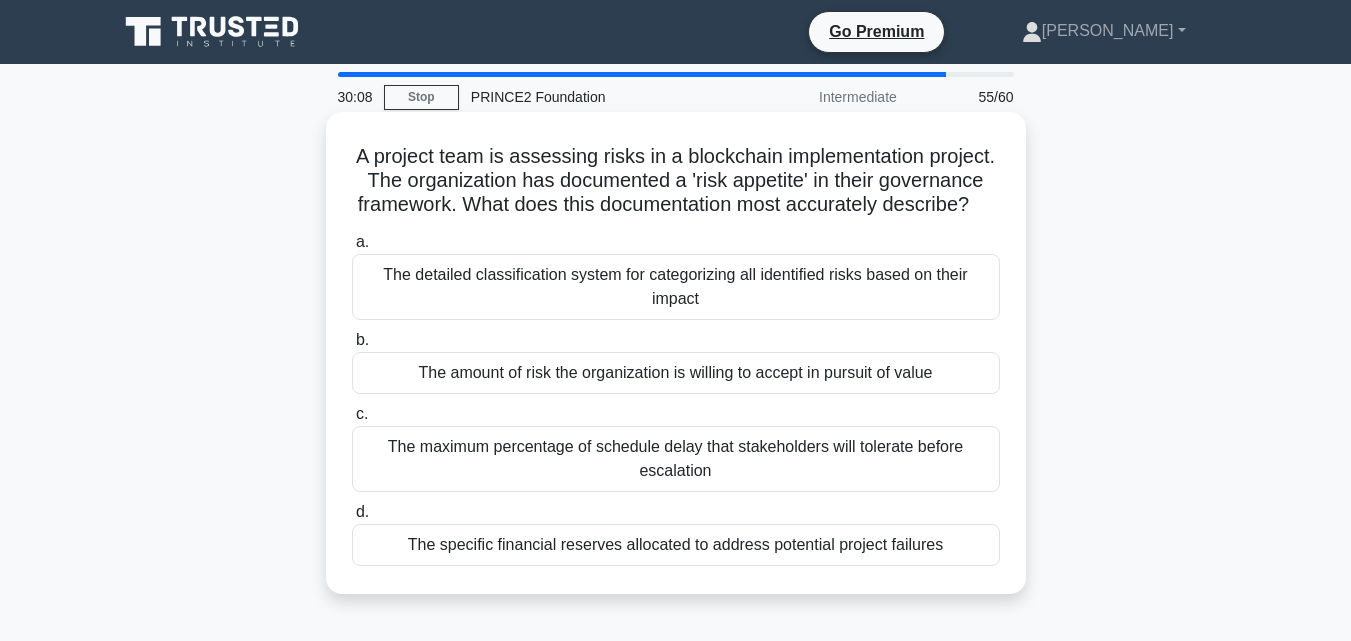 click on "The amount of risk the organization is willing to accept in pursuit of value" at bounding box center (676, 373) 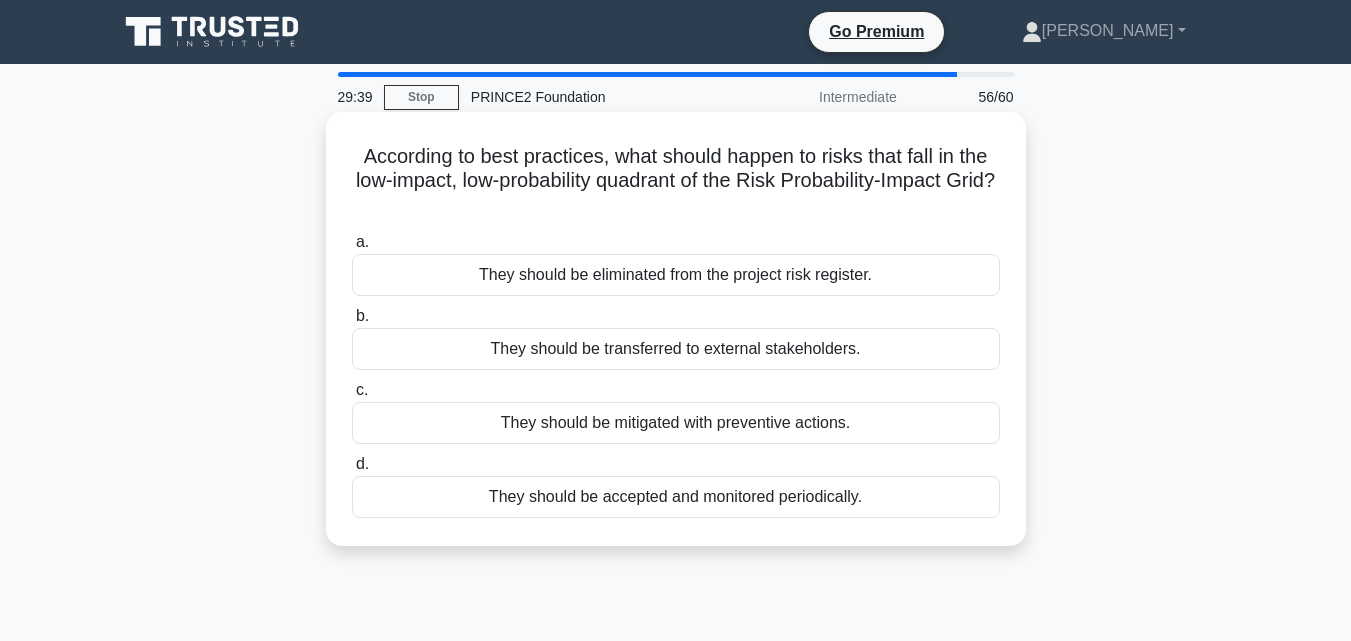 click on "They should be accepted and monitored periodically." at bounding box center (676, 497) 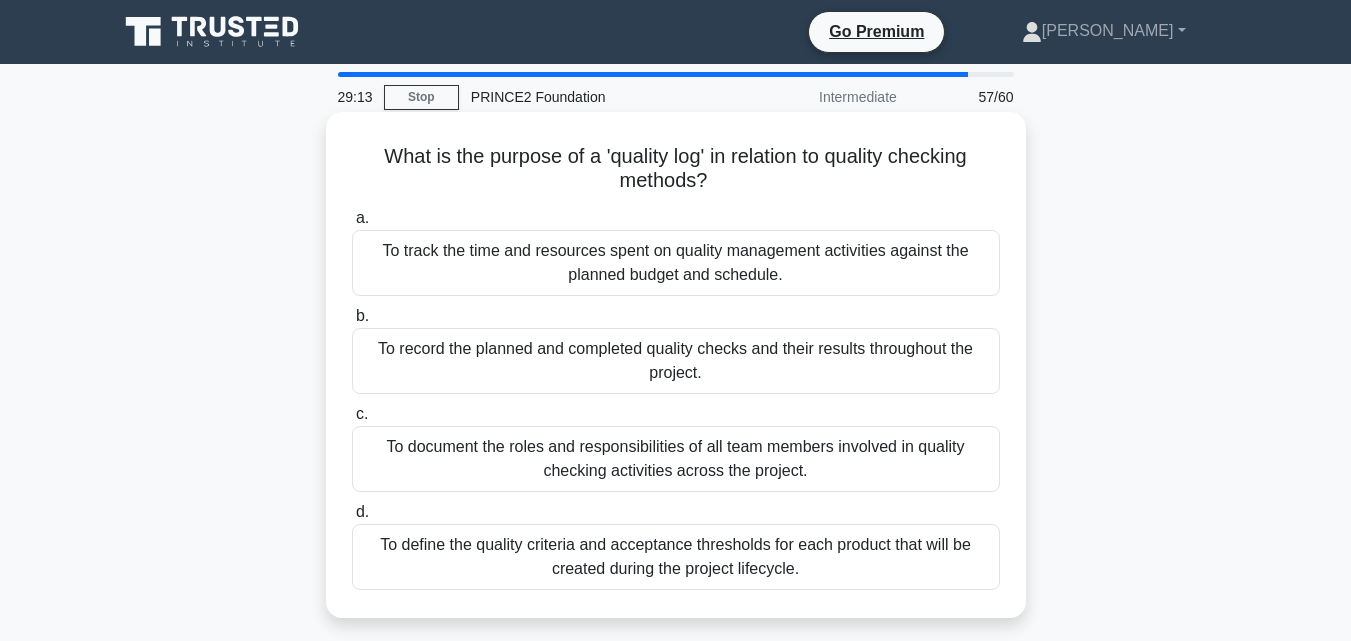 click on "To record the planned and completed quality checks and their results throughout the project." at bounding box center (676, 361) 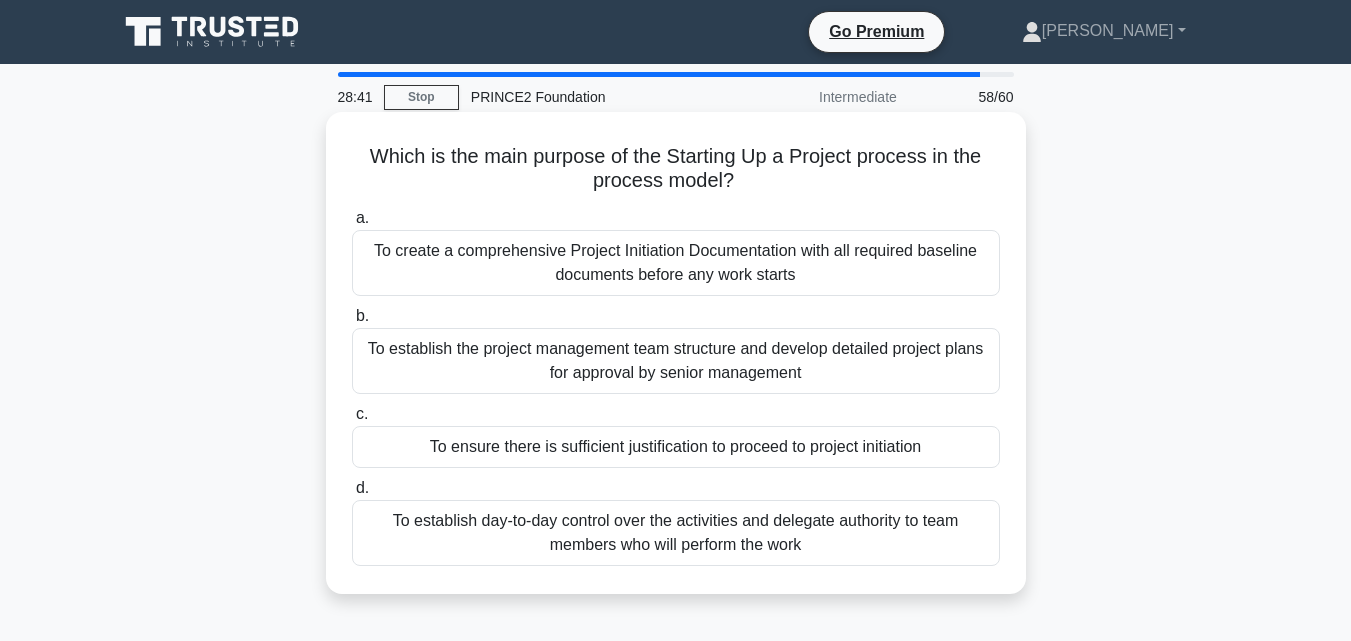 click on "To create a comprehensive Project Initiation Documentation with all required baseline documents before any work starts" at bounding box center [676, 263] 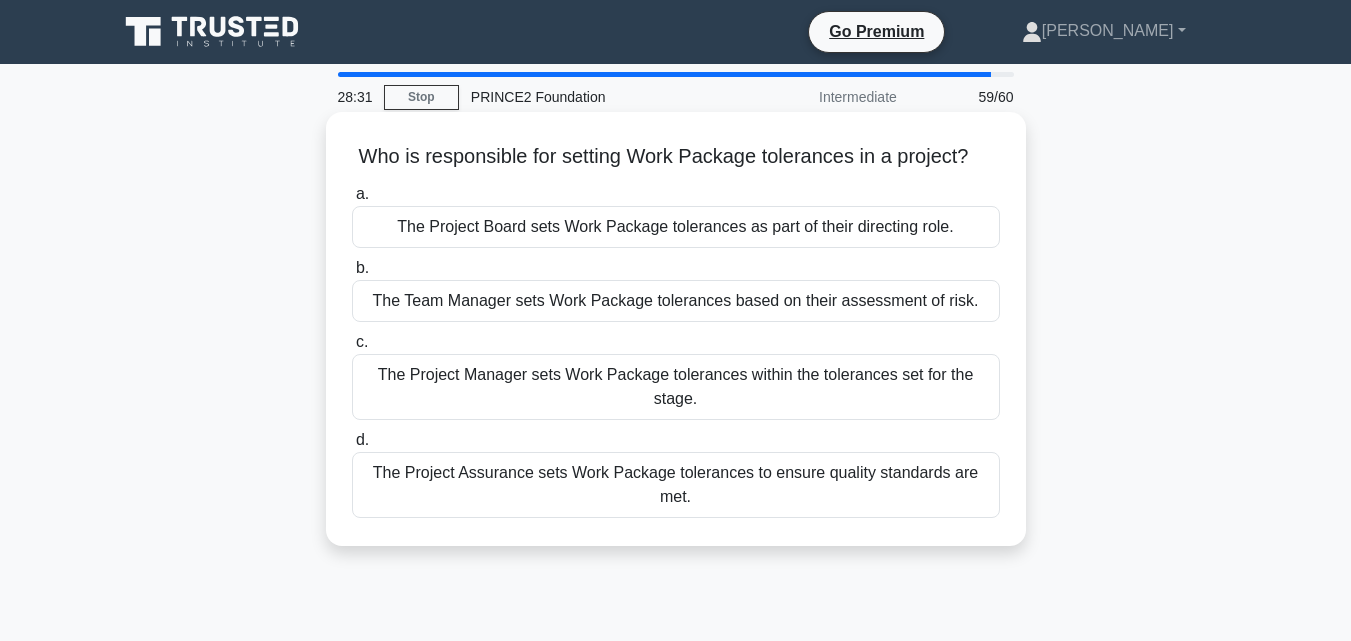 click on "The Project Manager sets Work Package tolerances within the tolerances set for the stage." at bounding box center (676, 387) 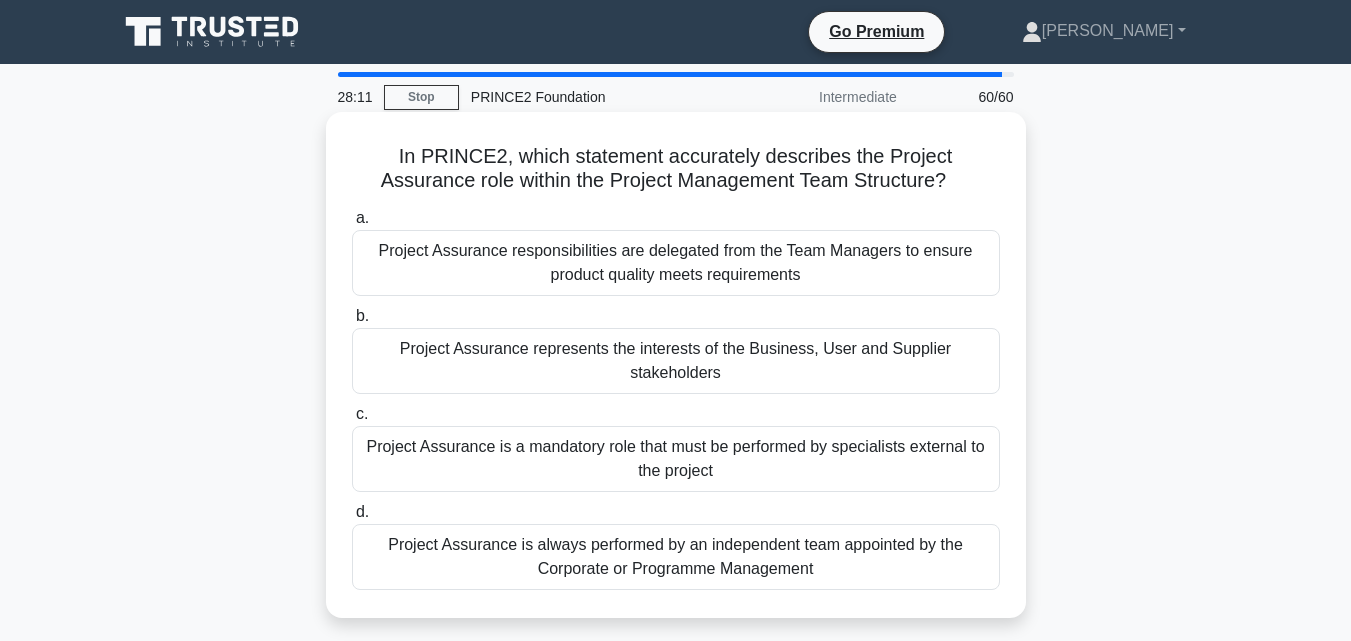 click on "Project Assurance is always performed by an independent team appointed by the Corporate or Programme Management" at bounding box center (676, 557) 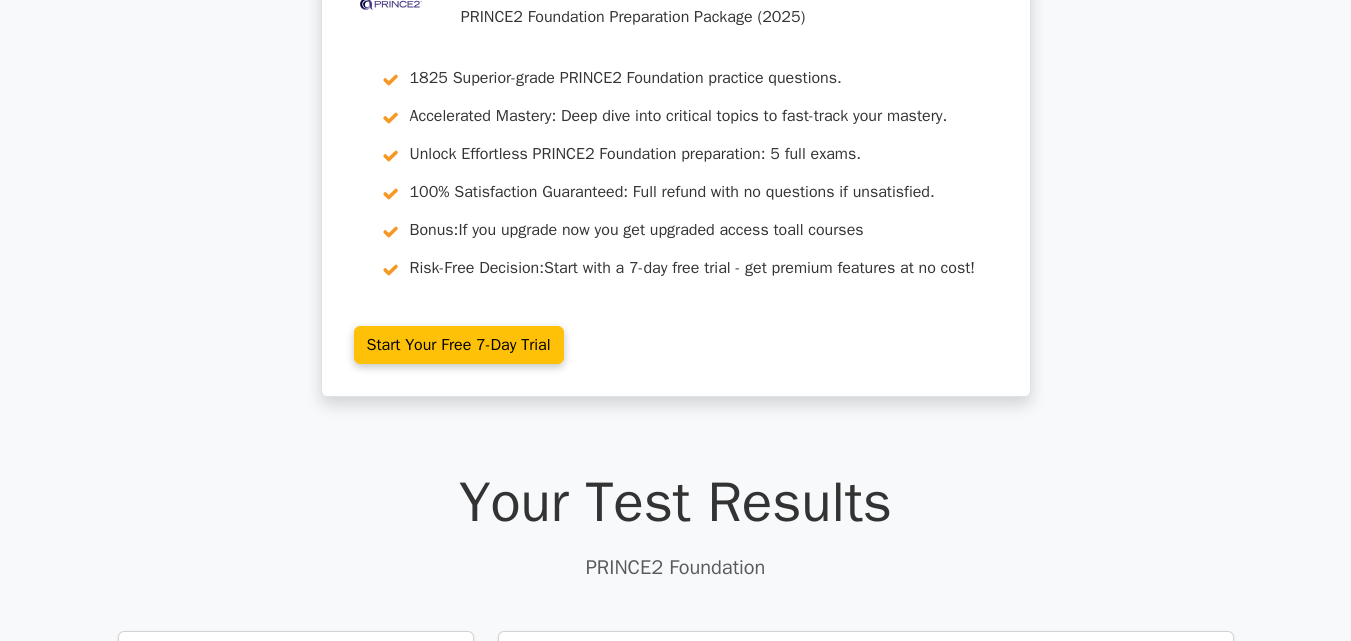 scroll, scrollTop: 0, scrollLeft: 0, axis: both 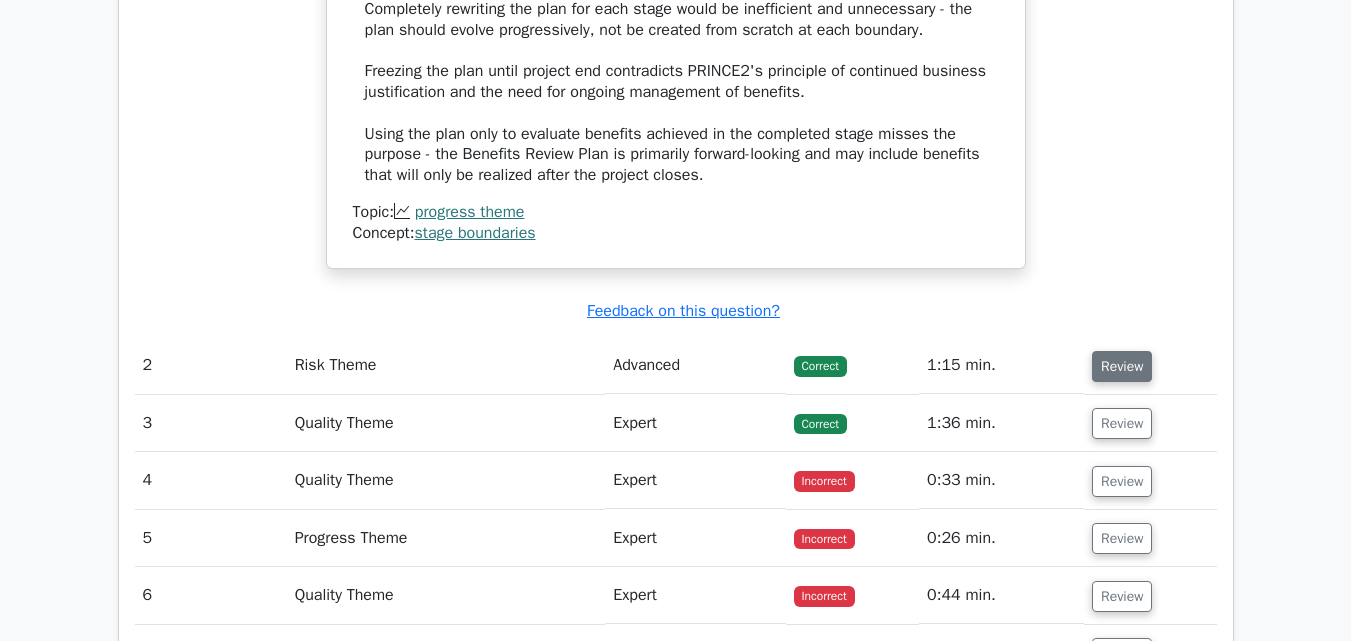 click on "Review" at bounding box center (1122, 366) 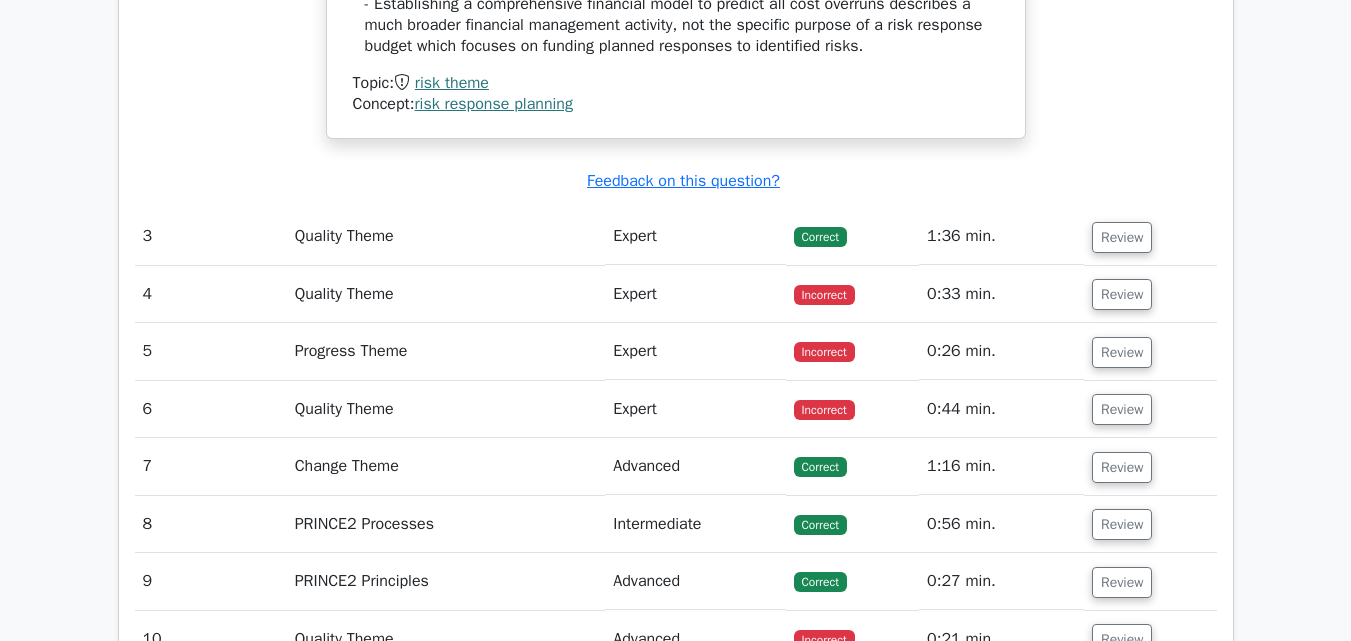 scroll, scrollTop: 3900, scrollLeft: 0, axis: vertical 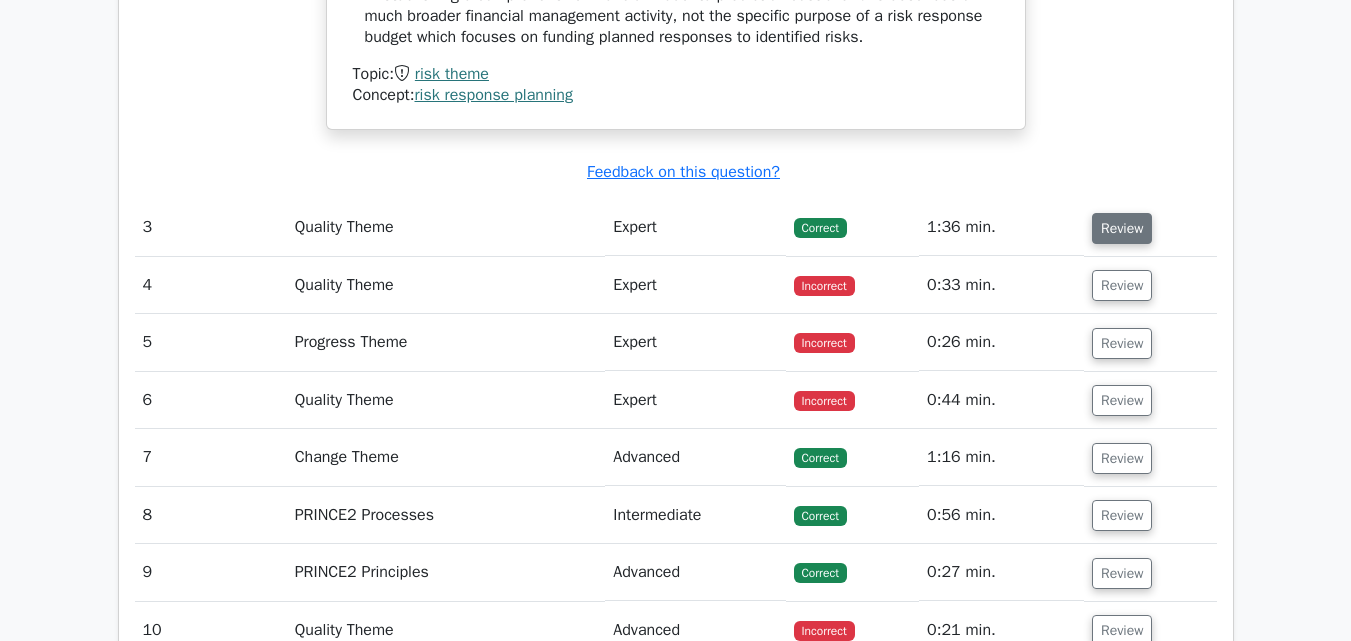click on "Review" at bounding box center (1122, 228) 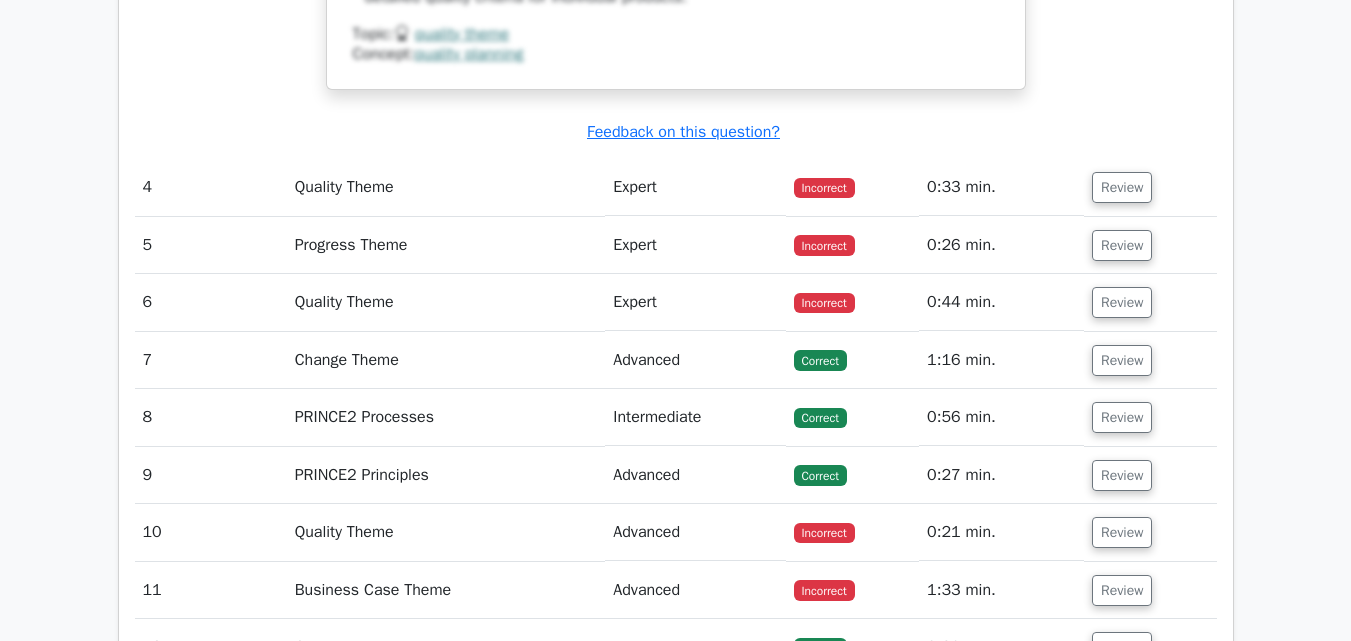scroll, scrollTop: 4900, scrollLeft: 0, axis: vertical 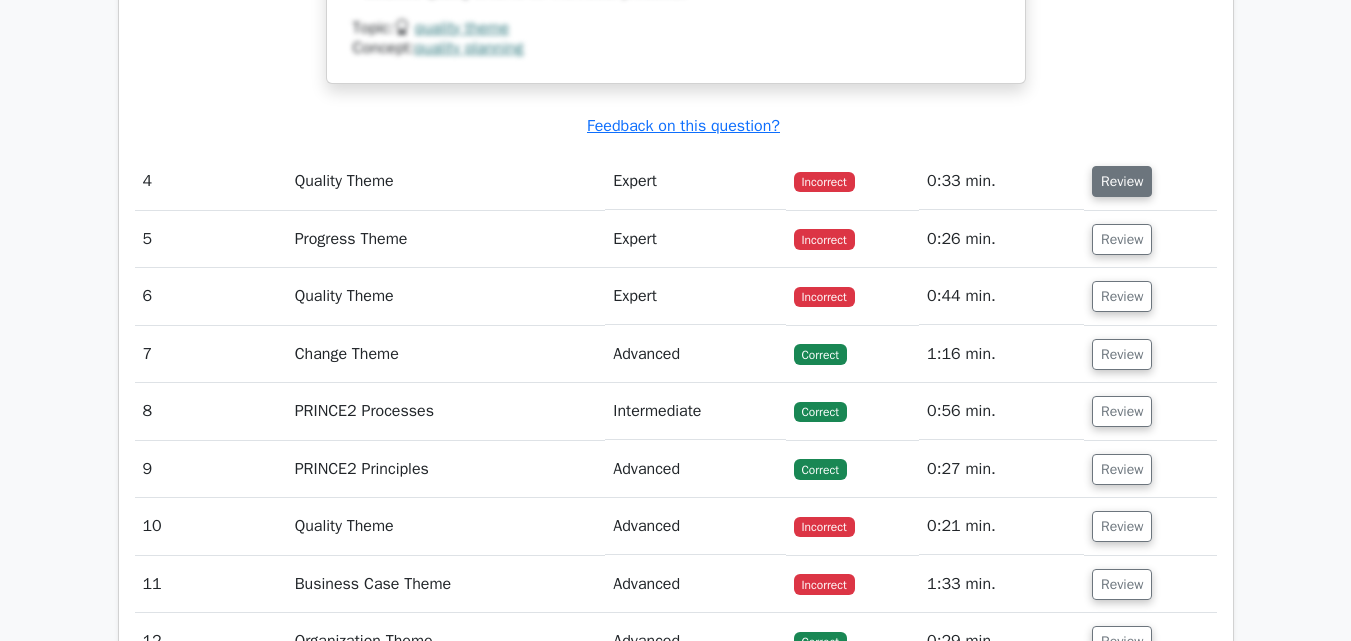 click on "Review" at bounding box center [1122, 181] 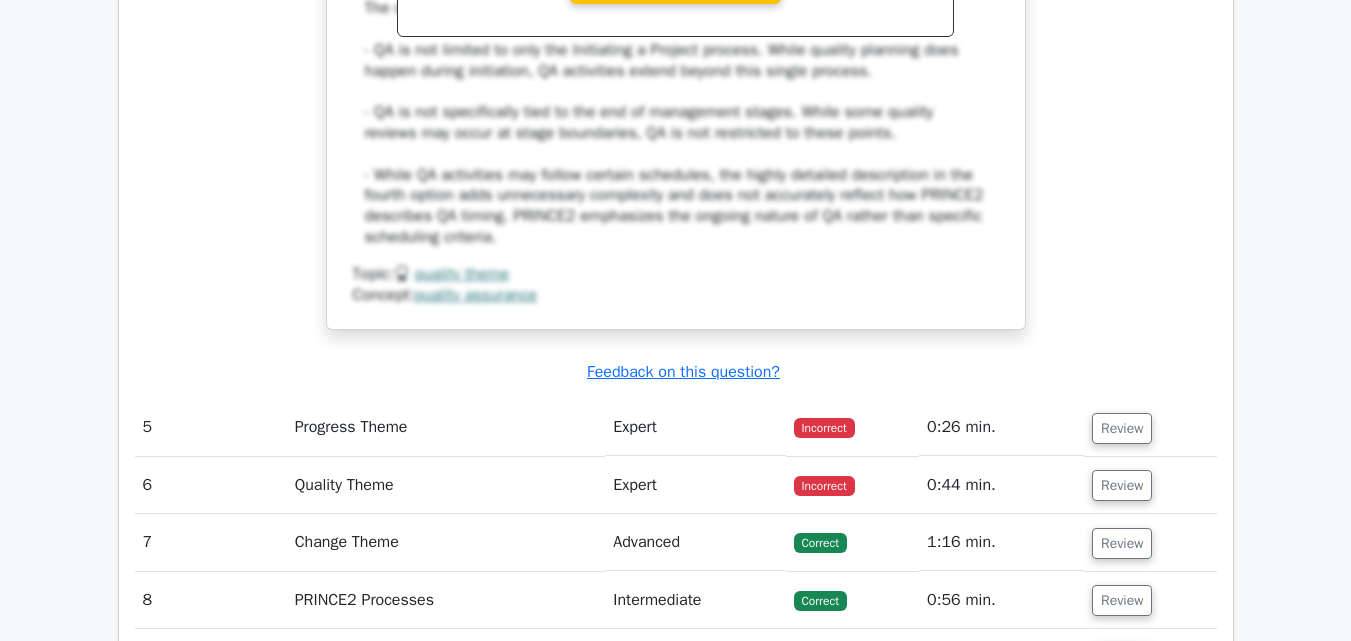 scroll, scrollTop: 5900, scrollLeft: 0, axis: vertical 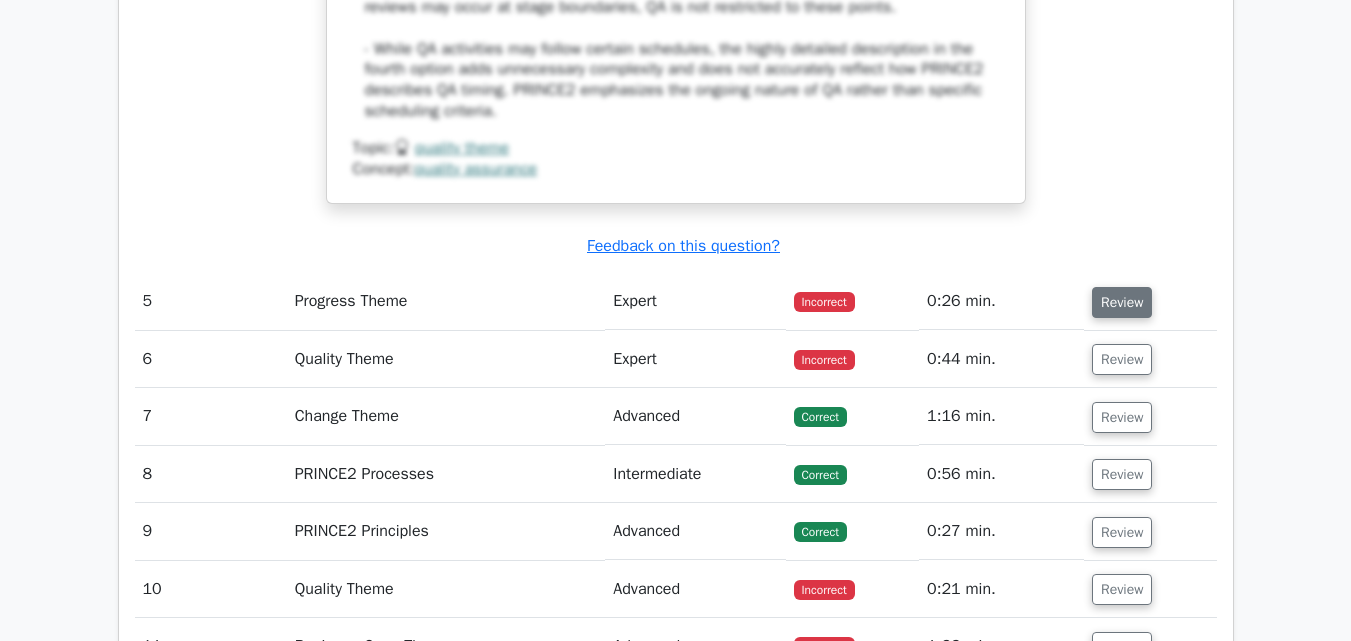click on "Review" at bounding box center [1122, 302] 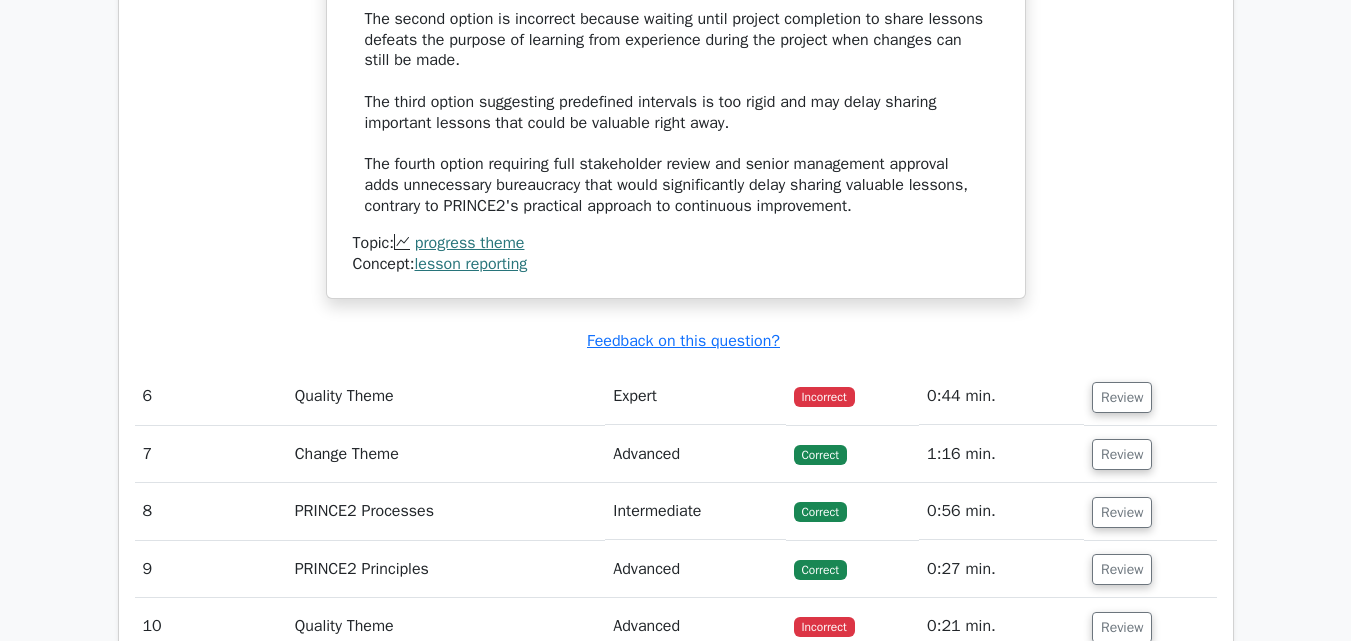 scroll, scrollTop: 6900, scrollLeft: 0, axis: vertical 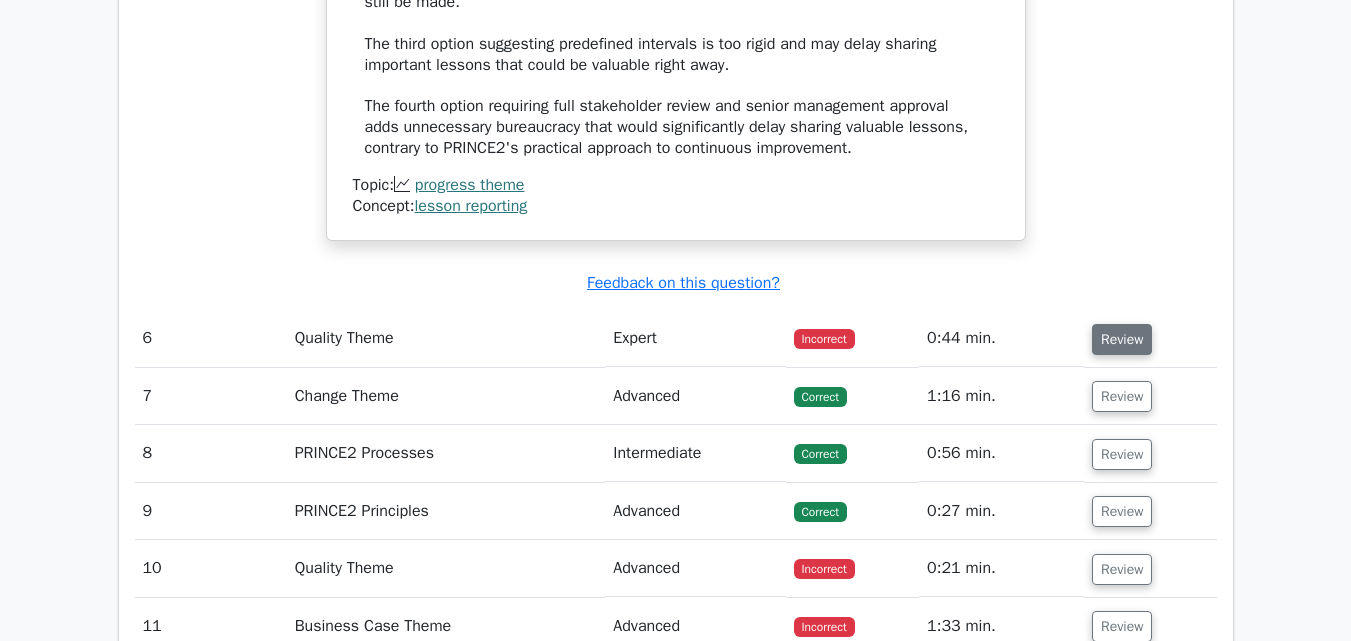 click on "Review" at bounding box center (1122, 339) 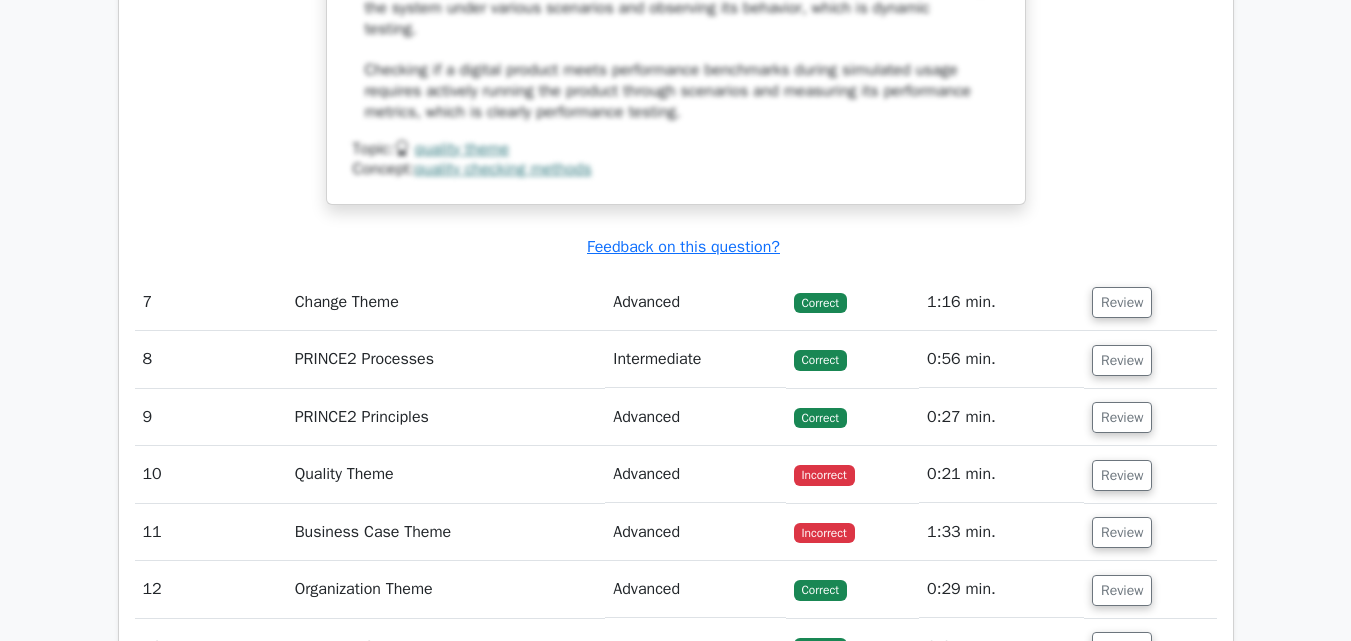 scroll, scrollTop: 8100, scrollLeft: 0, axis: vertical 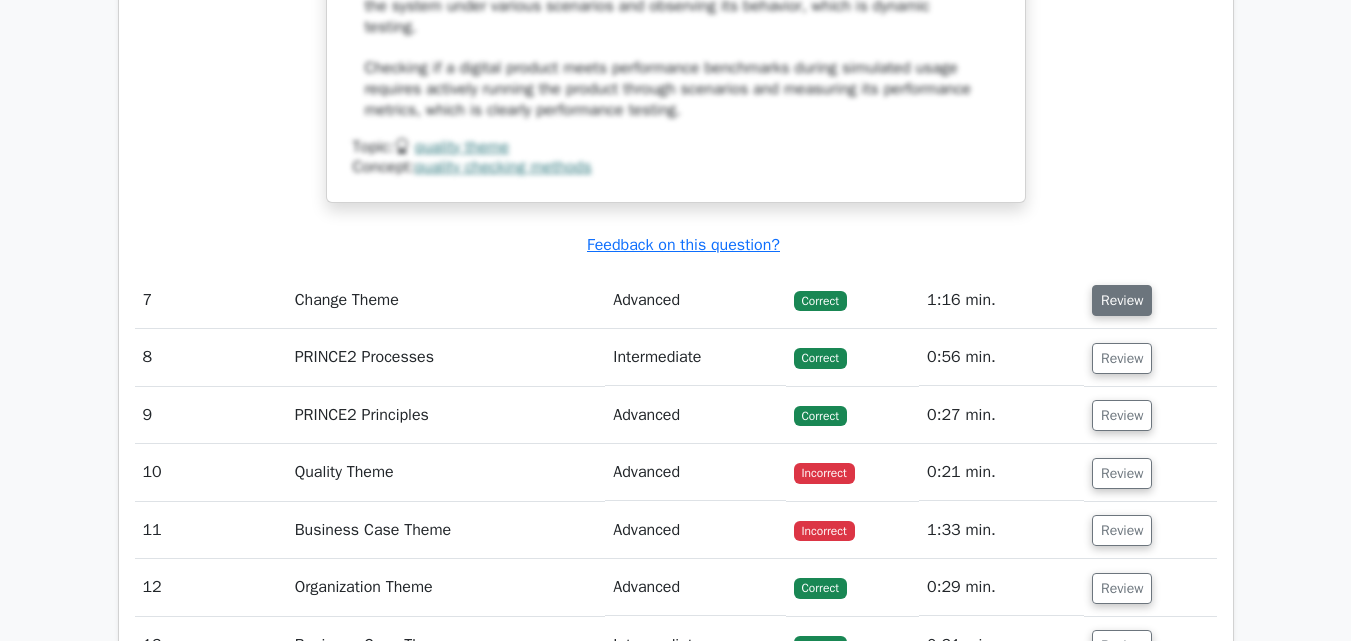 click on "Review" at bounding box center [1122, 300] 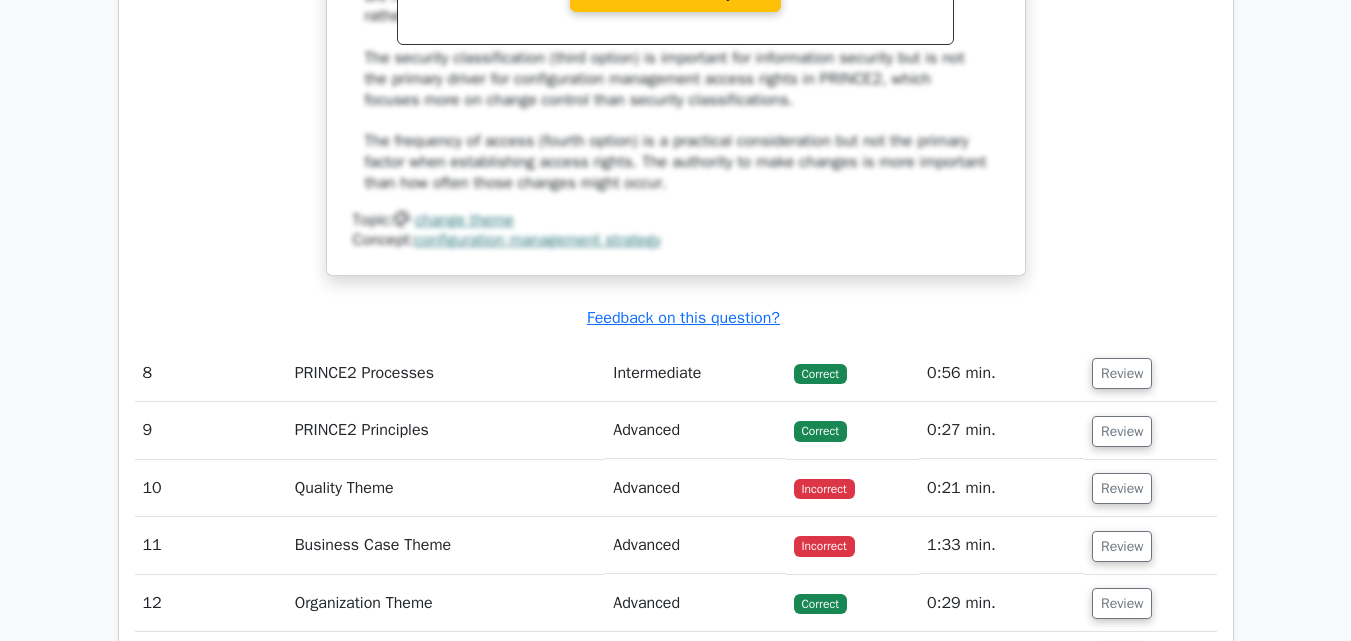scroll, scrollTop: 9100, scrollLeft: 0, axis: vertical 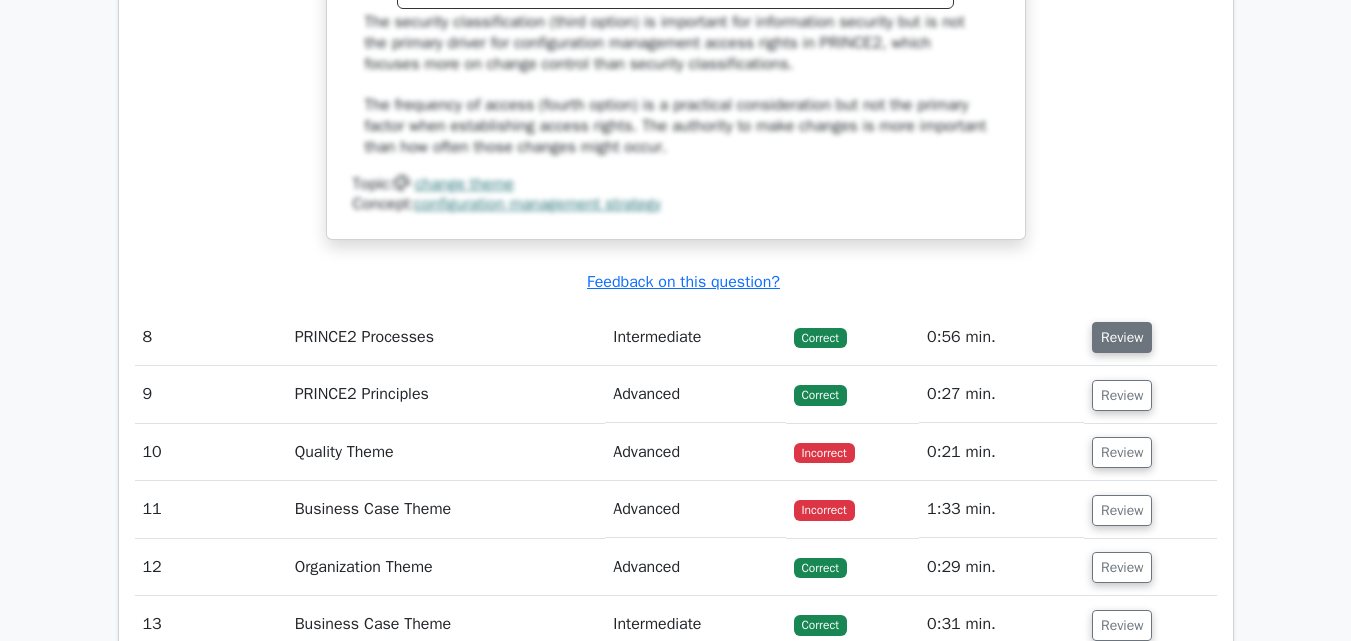 click on "Review" at bounding box center (1122, 337) 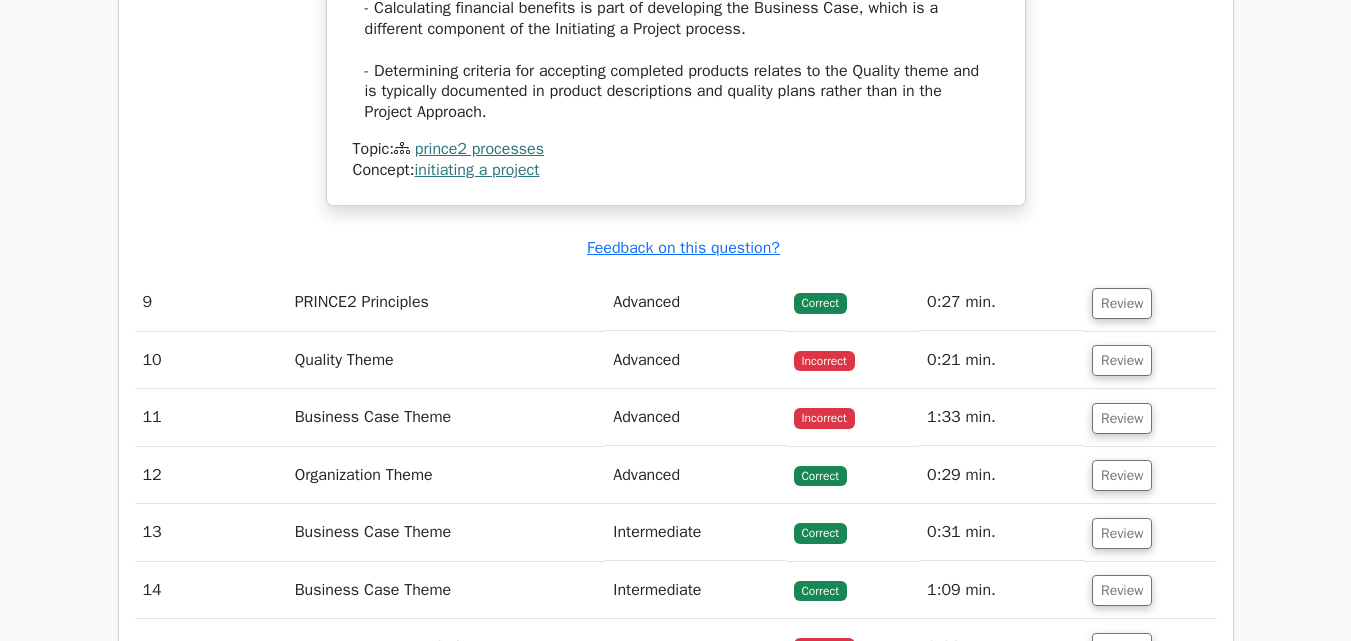 scroll, scrollTop: 10200, scrollLeft: 0, axis: vertical 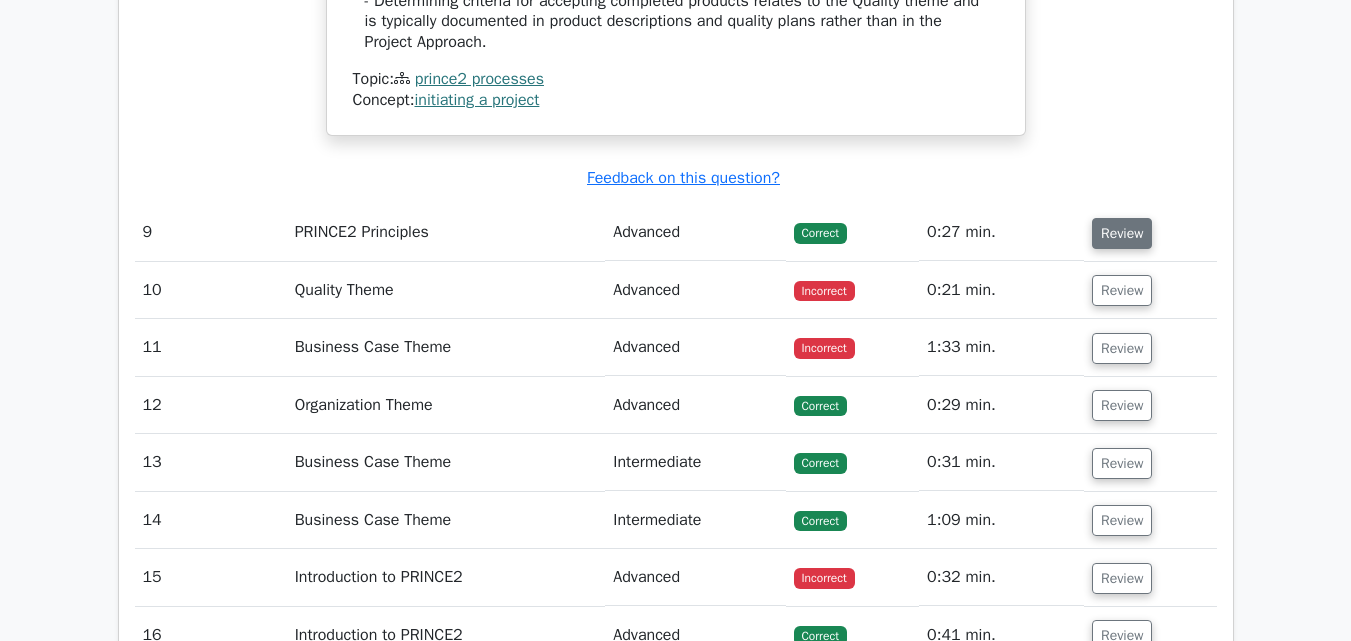 click on "Review" at bounding box center (1150, 232) 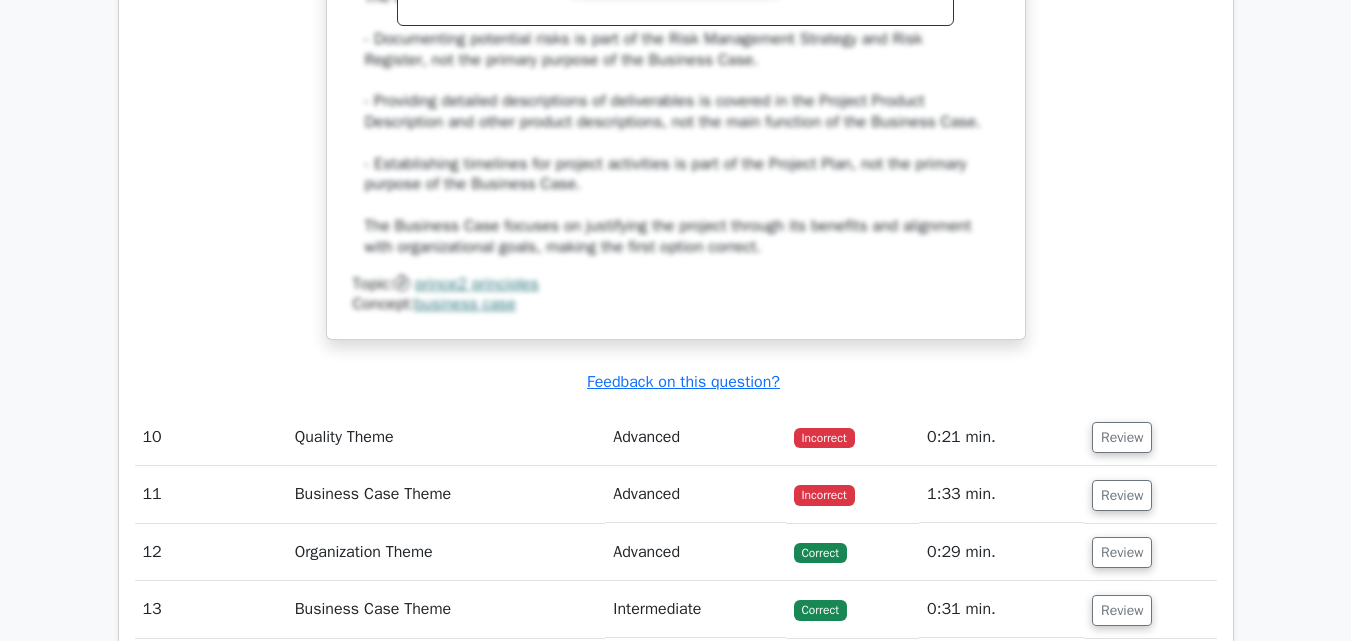 scroll, scrollTop: 11100, scrollLeft: 0, axis: vertical 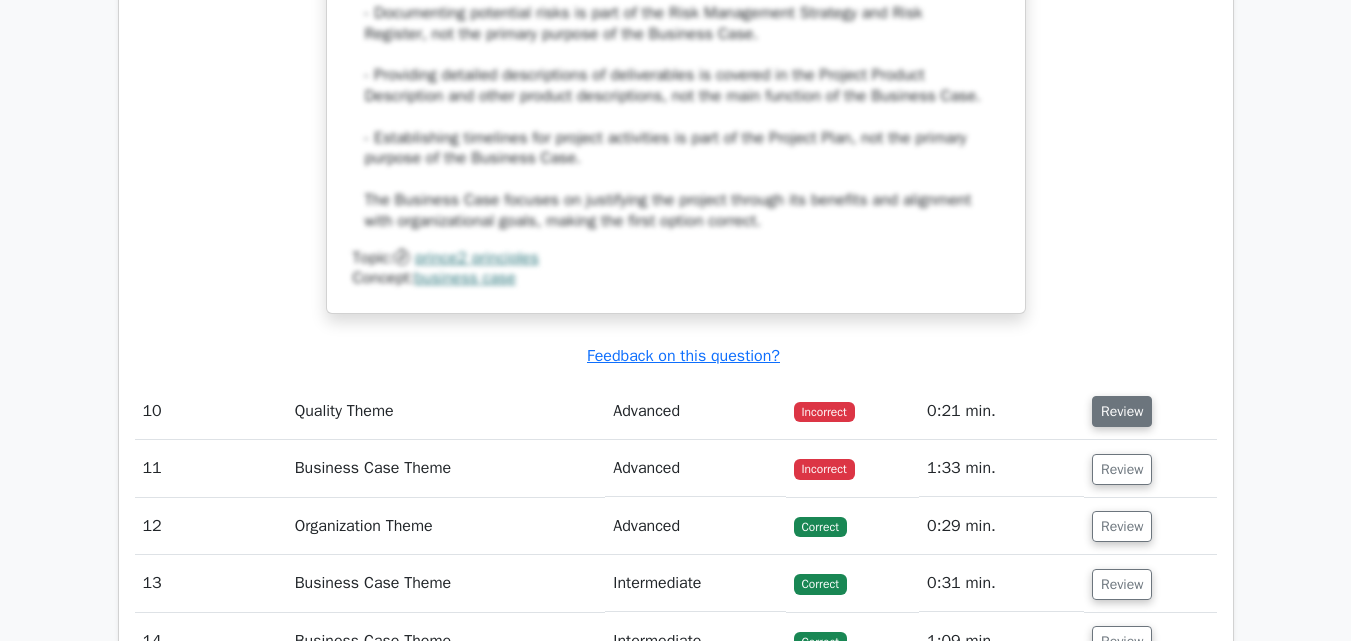 click on "Review" at bounding box center (1122, 411) 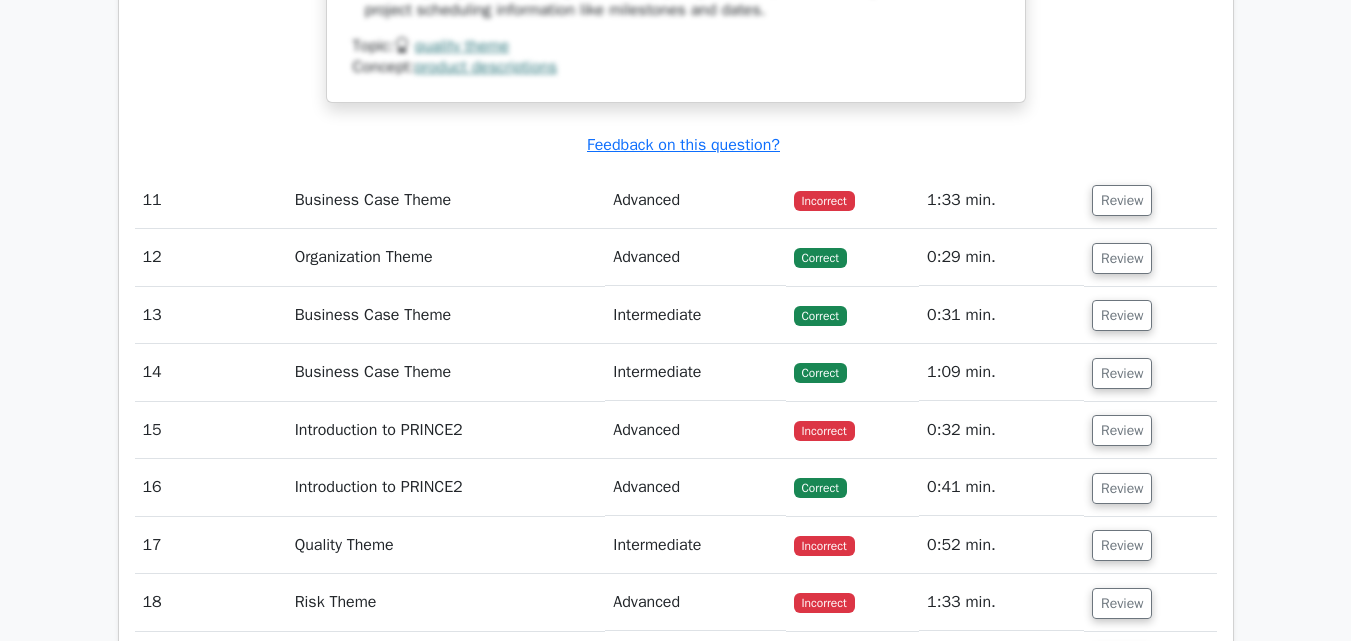 scroll, scrollTop: 12400, scrollLeft: 0, axis: vertical 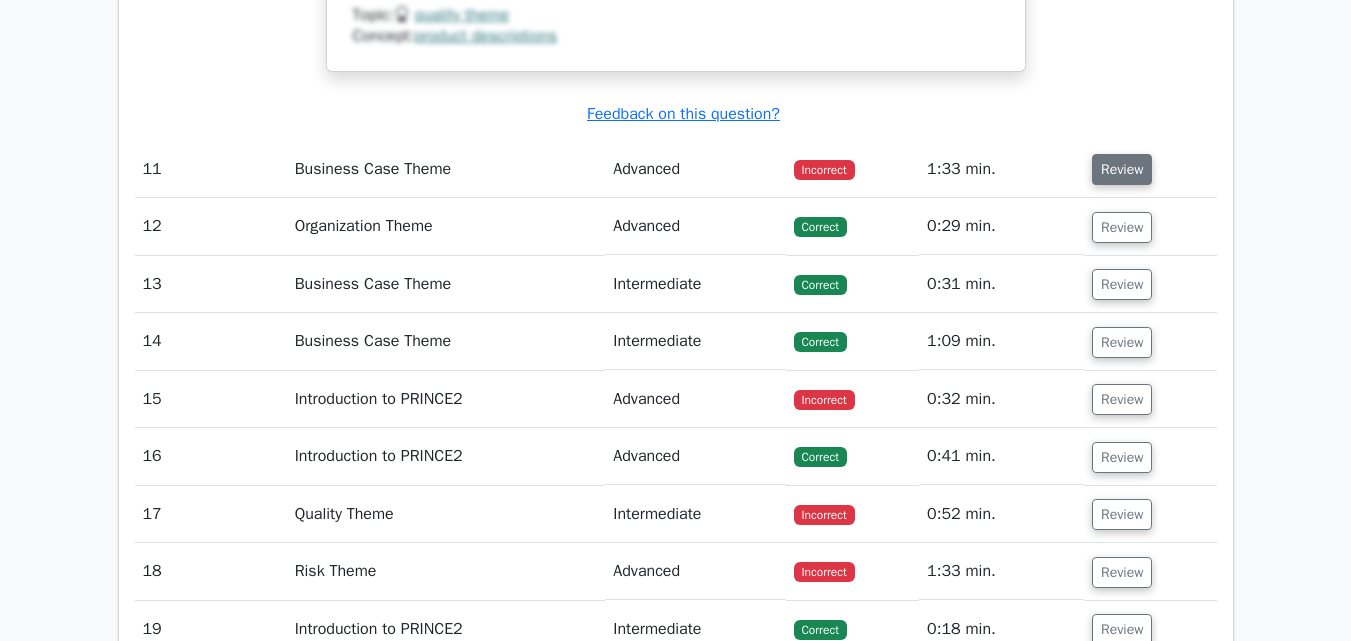 click on "Review" at bounding box center [1122, 169] 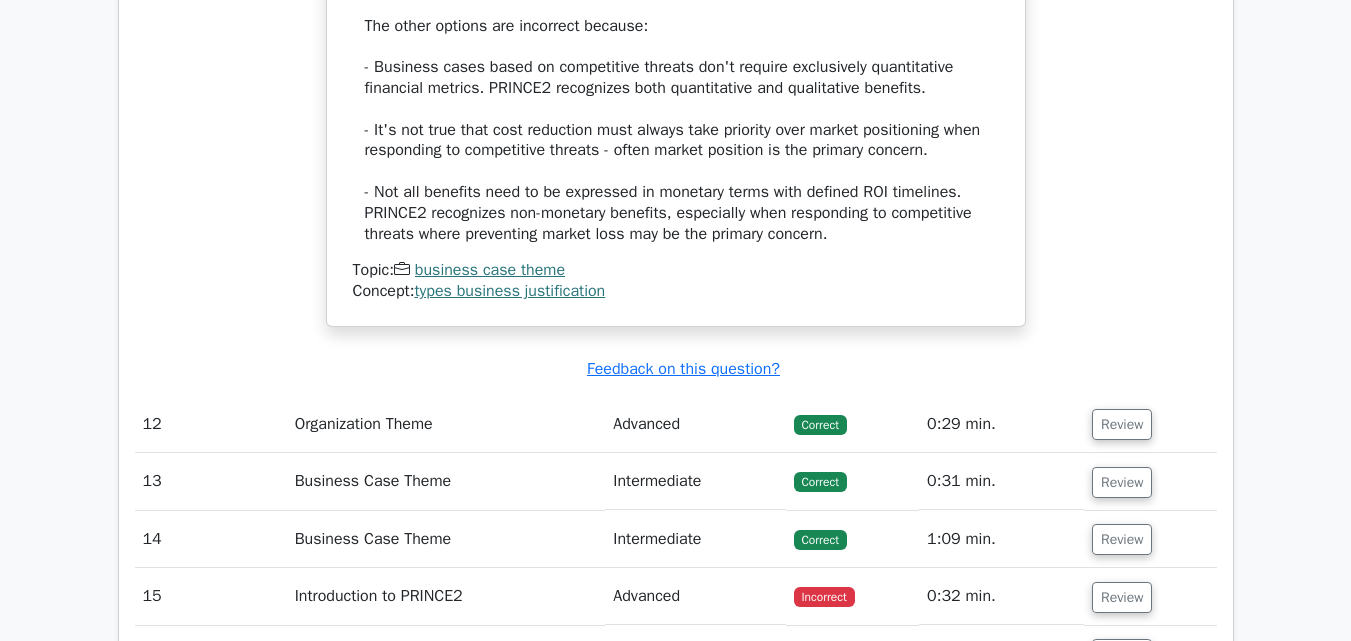 scroll, scrollTop: 13400, scrollLeft: 0, axis: vertical 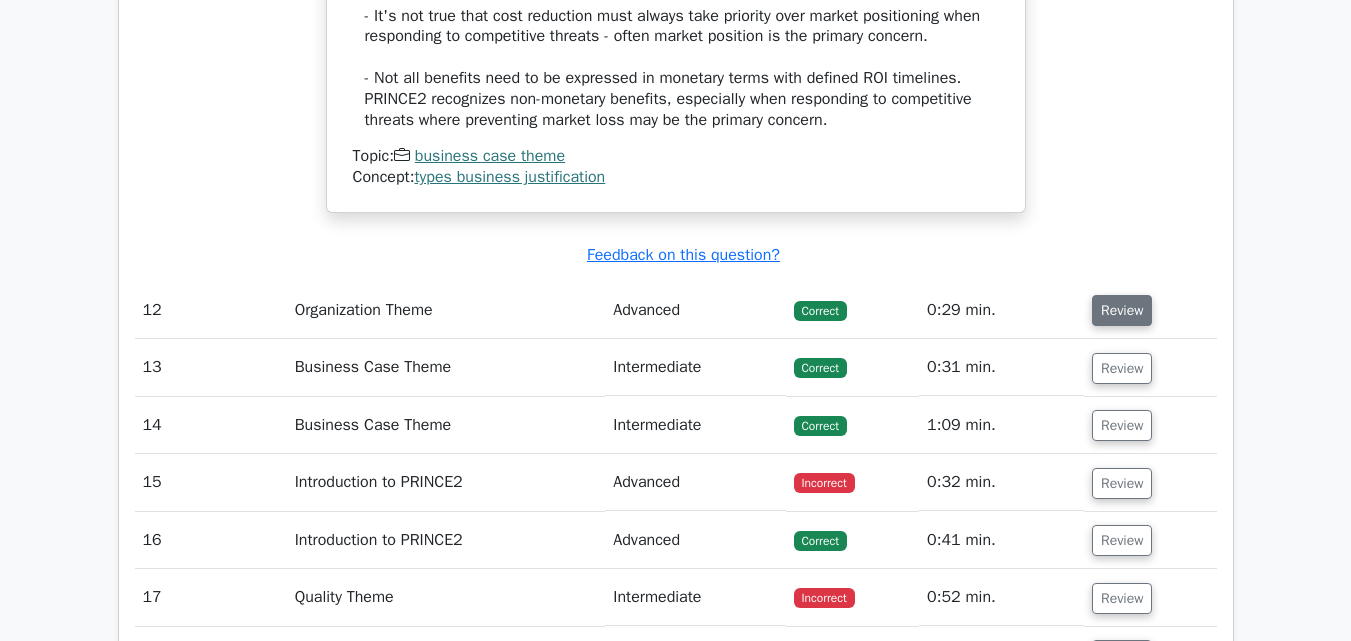 click on "Review" at bounding box center (1122, 310) 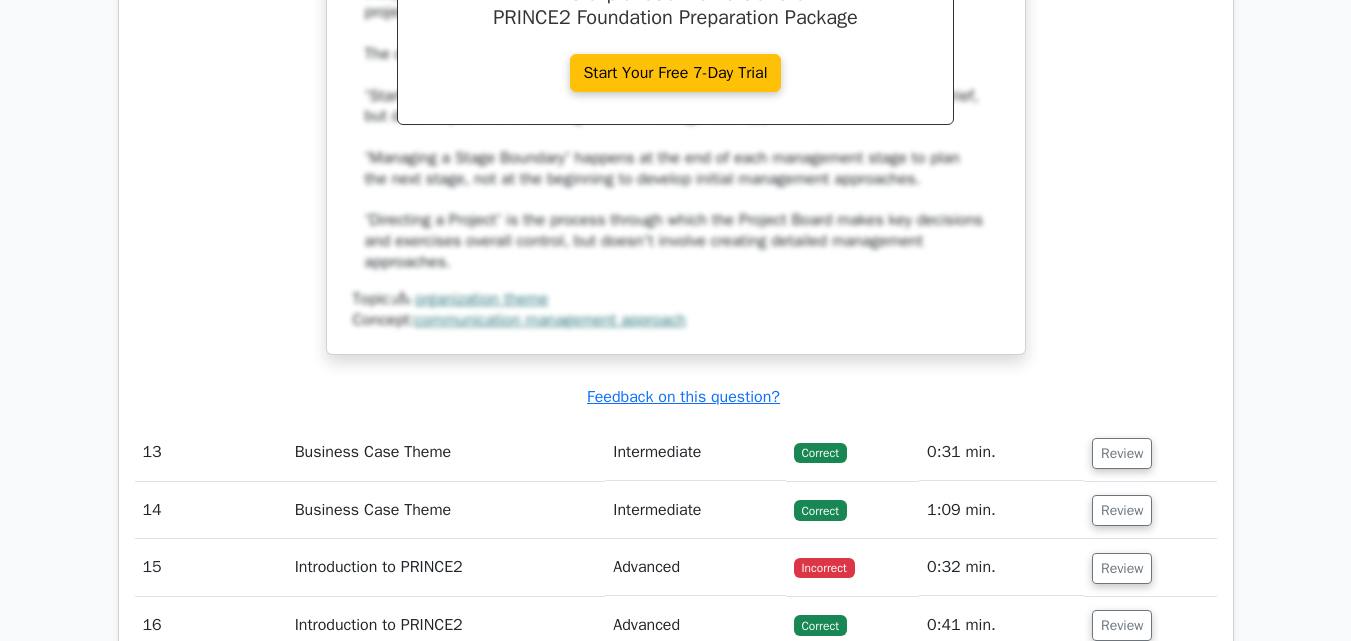 scroll, scrollTop: 14300, scrollLeft: 0, axis: vertical 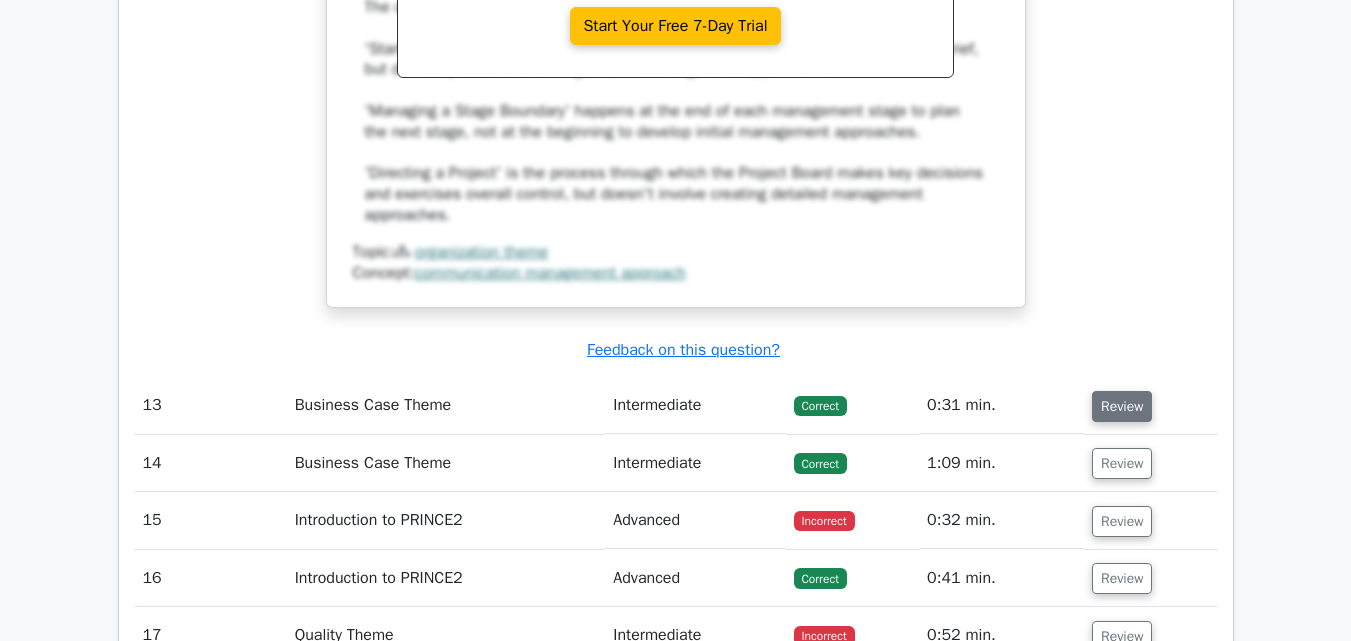 click on "Review" at bounding box center [1122, 406] 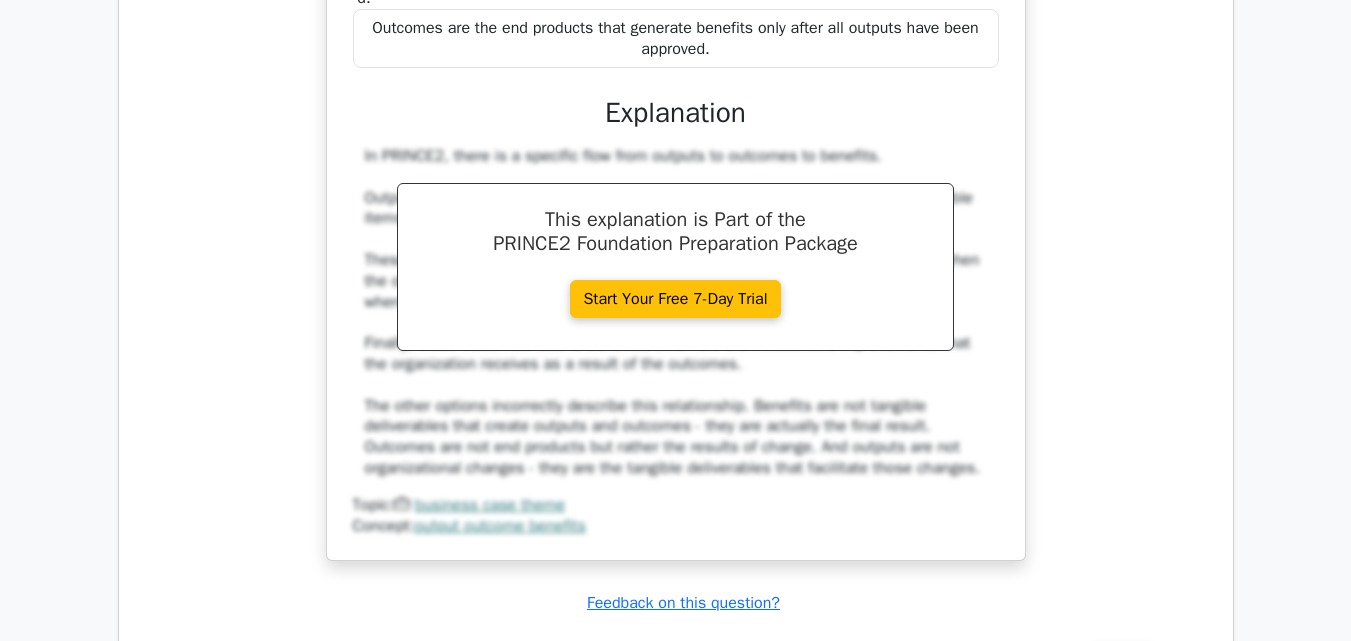 scroll, scrollTop: 15200, scrollLeft: 0, axis: vertical 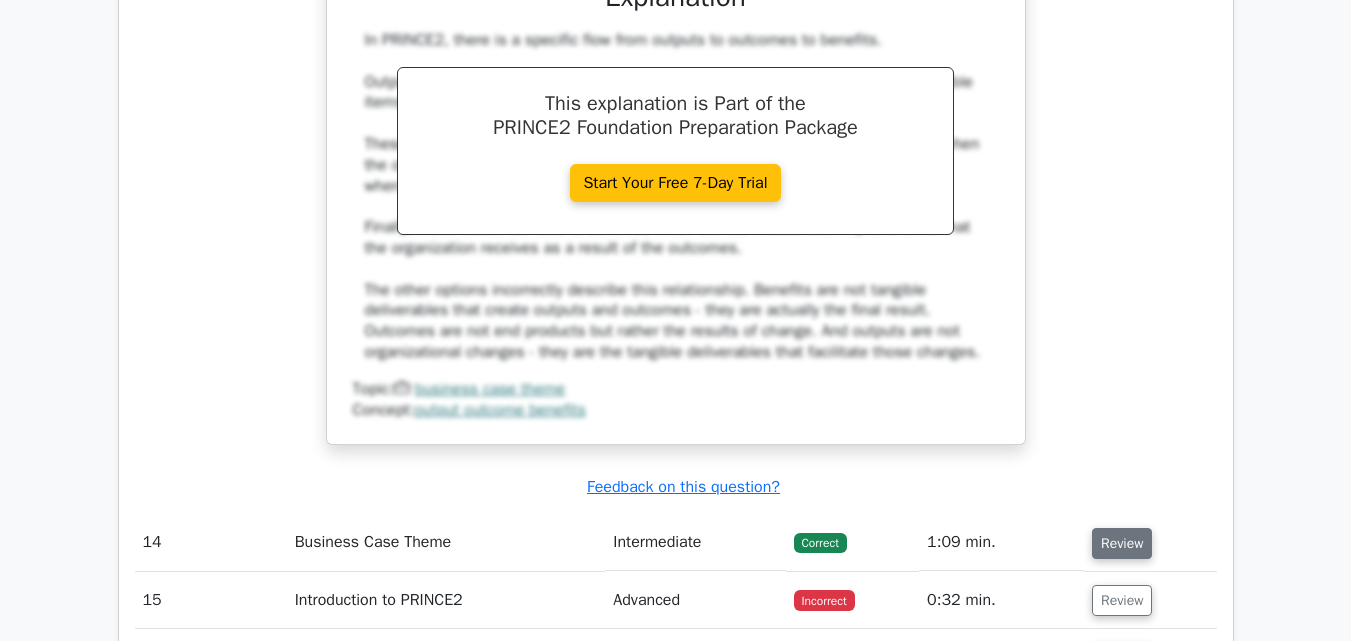 click on "Review" at bounding box center [1122, 543] 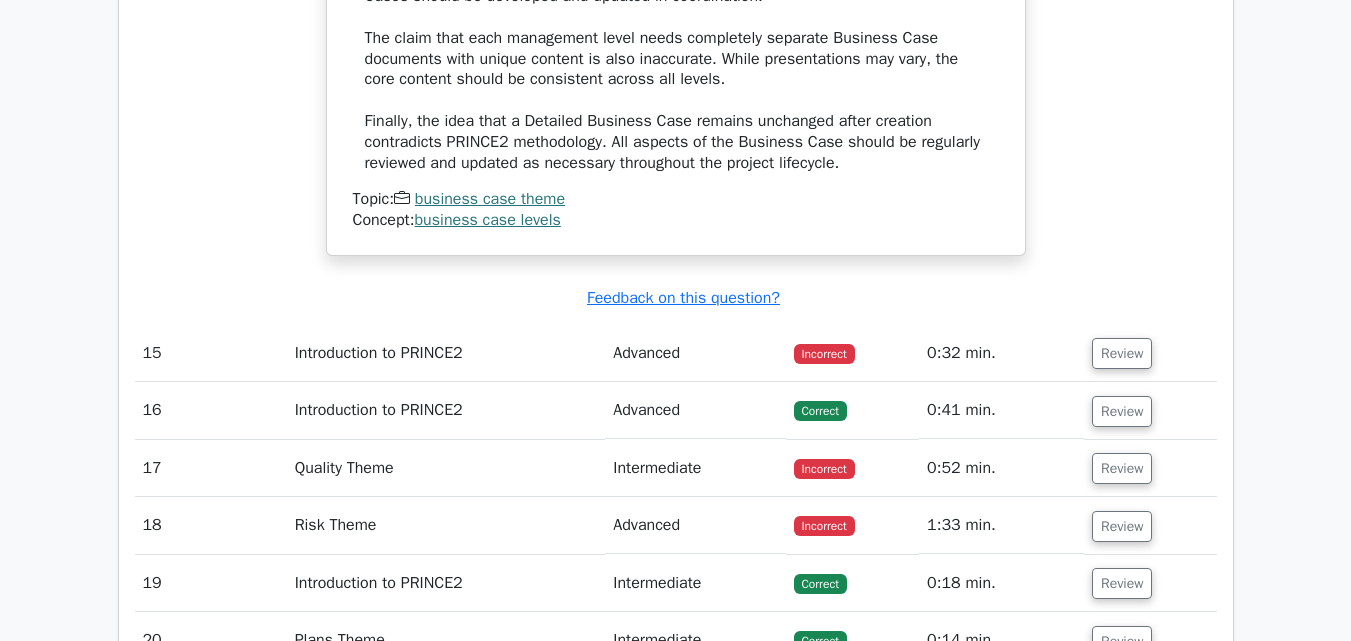 scroll, scrollTop: 16500, scrollLeft: 0, axis: vertical 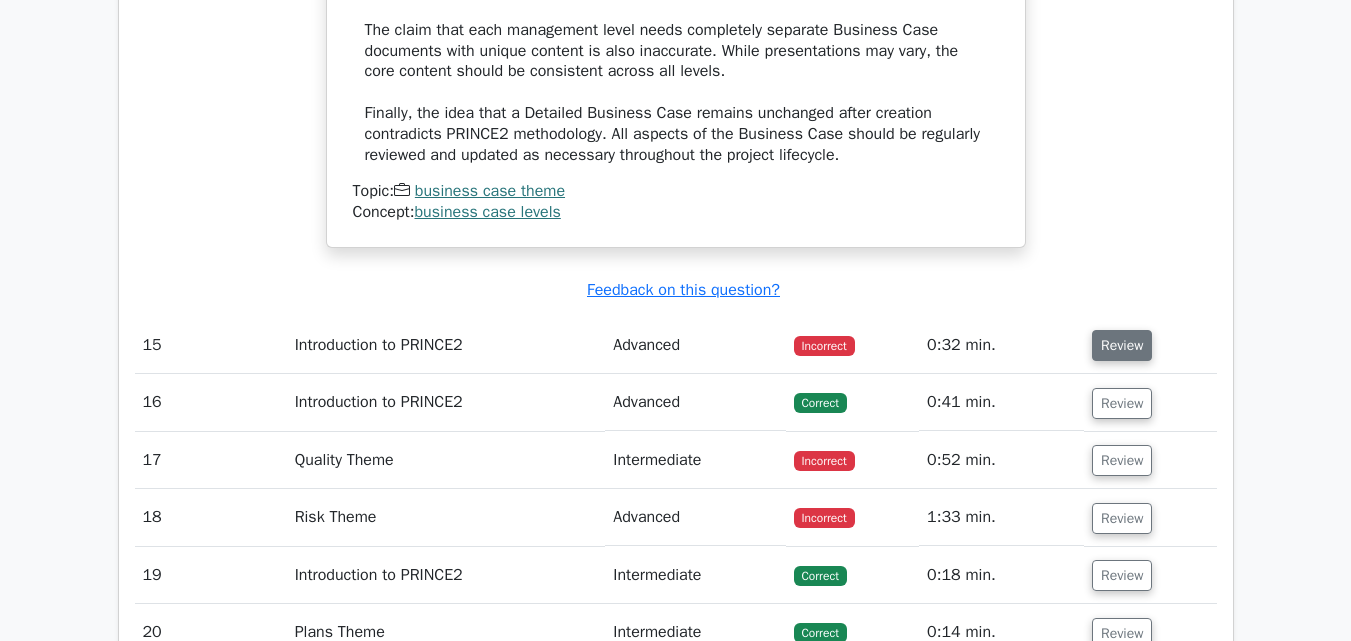 click on "Review" at bounding box center [1122, 345] 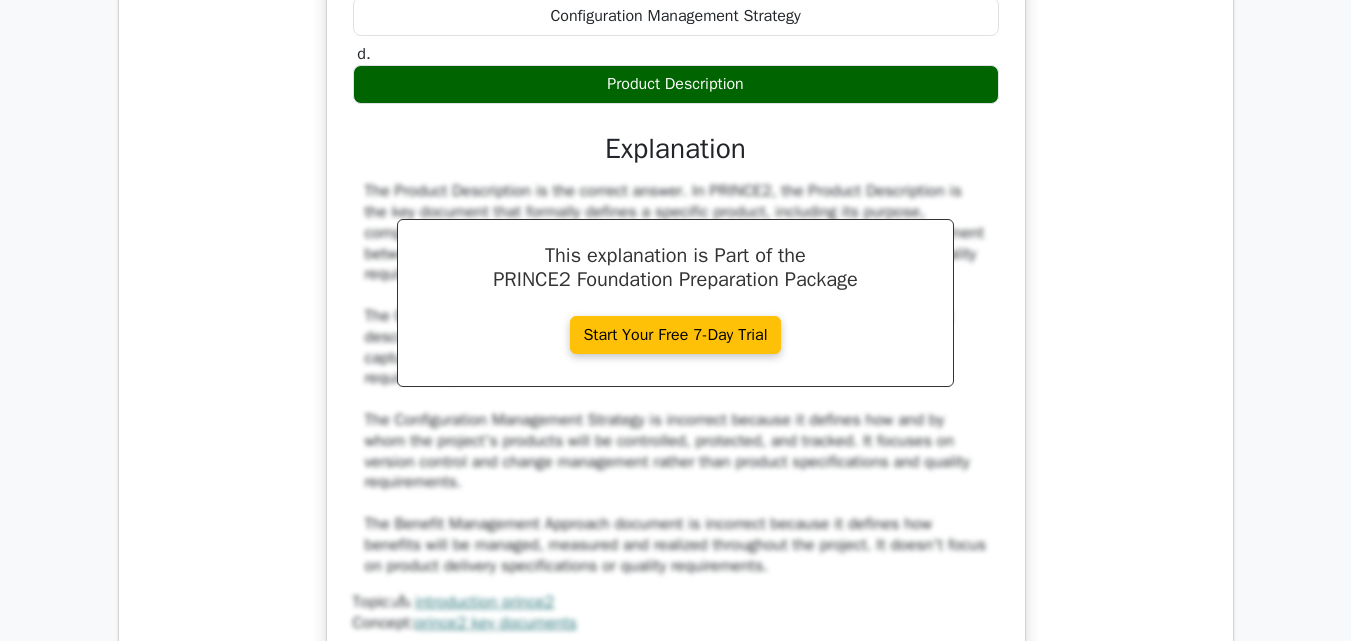 scroll, scrollTop: 17600, scrollLeft: 0, axis: vertical 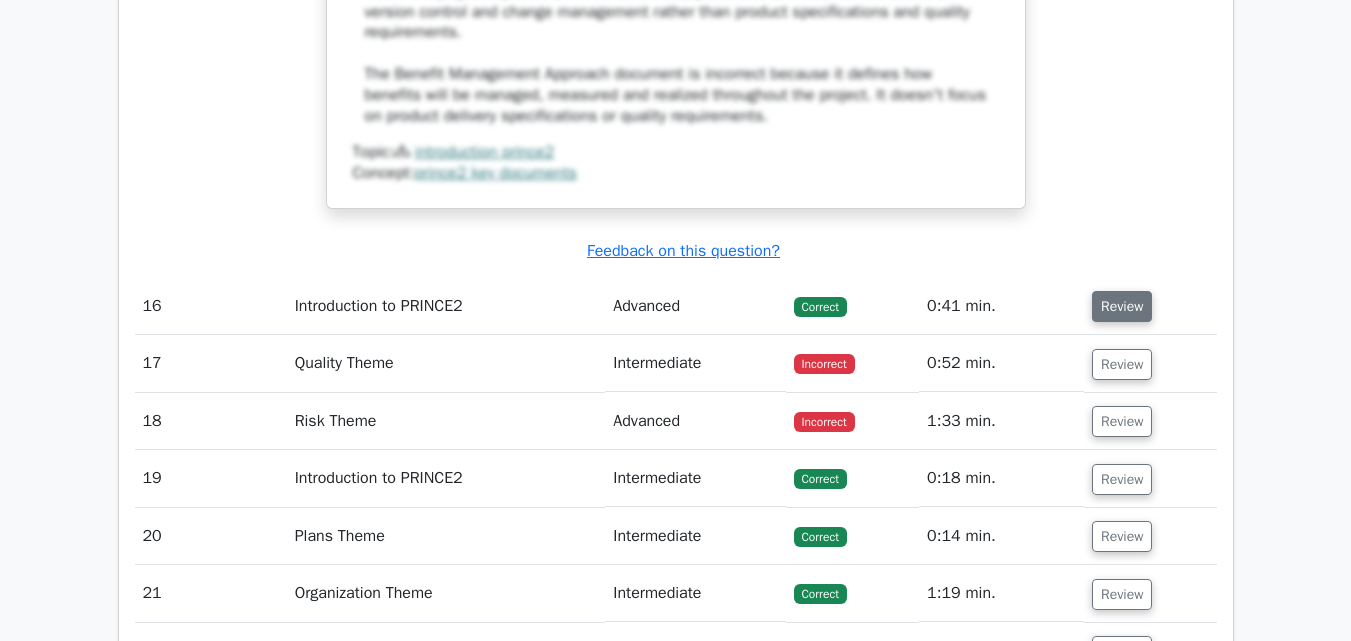 click on "Review" at bounding box center [1122, 306] 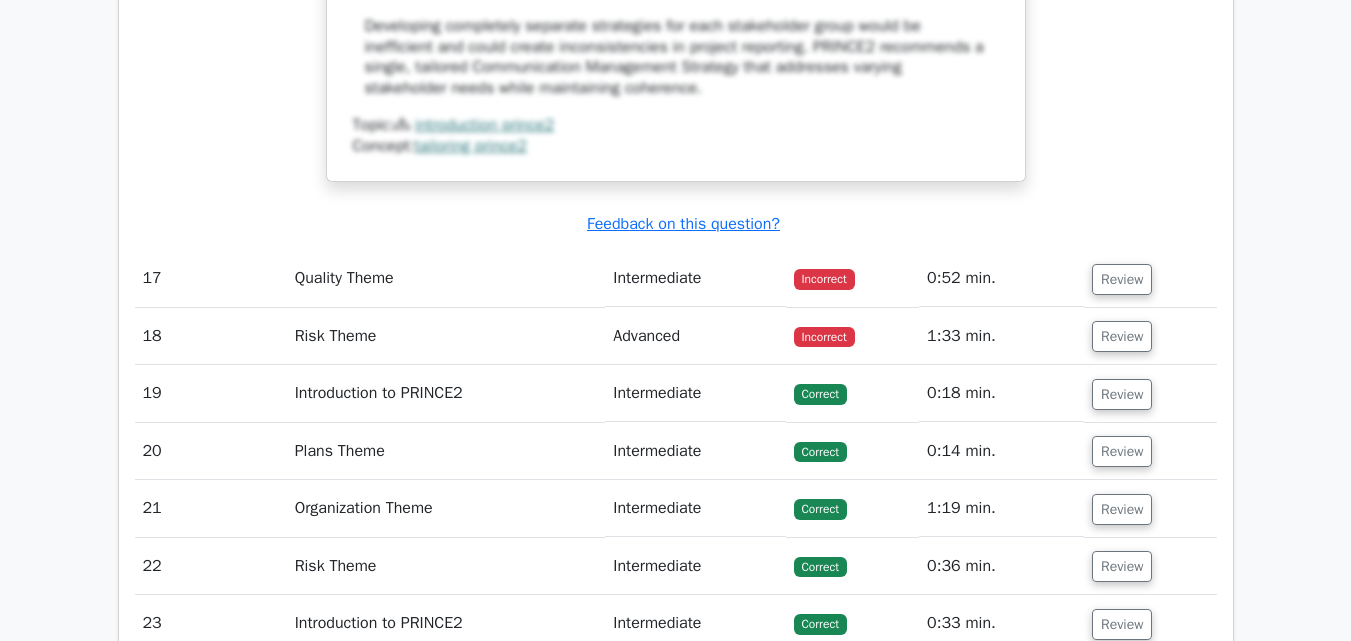 scroll, scrollTop: 18800, scrollLeft: 0, axis: vertical 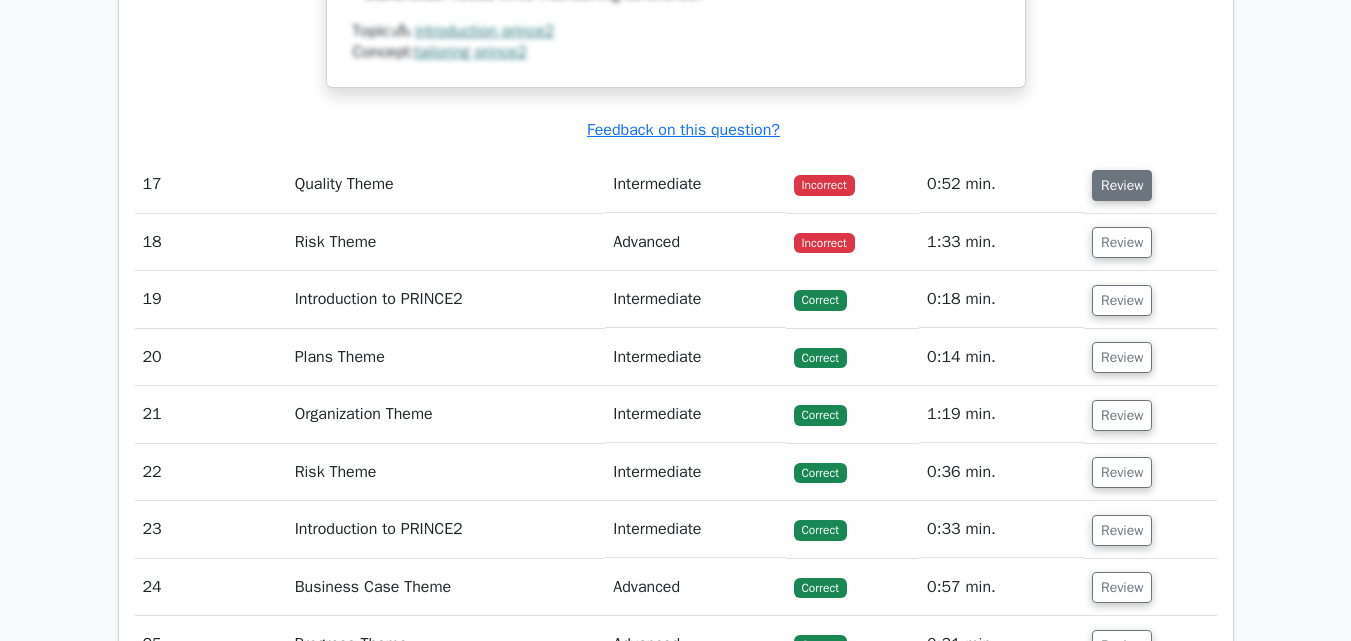 click on "Review" at bounding box center (1122, 185) 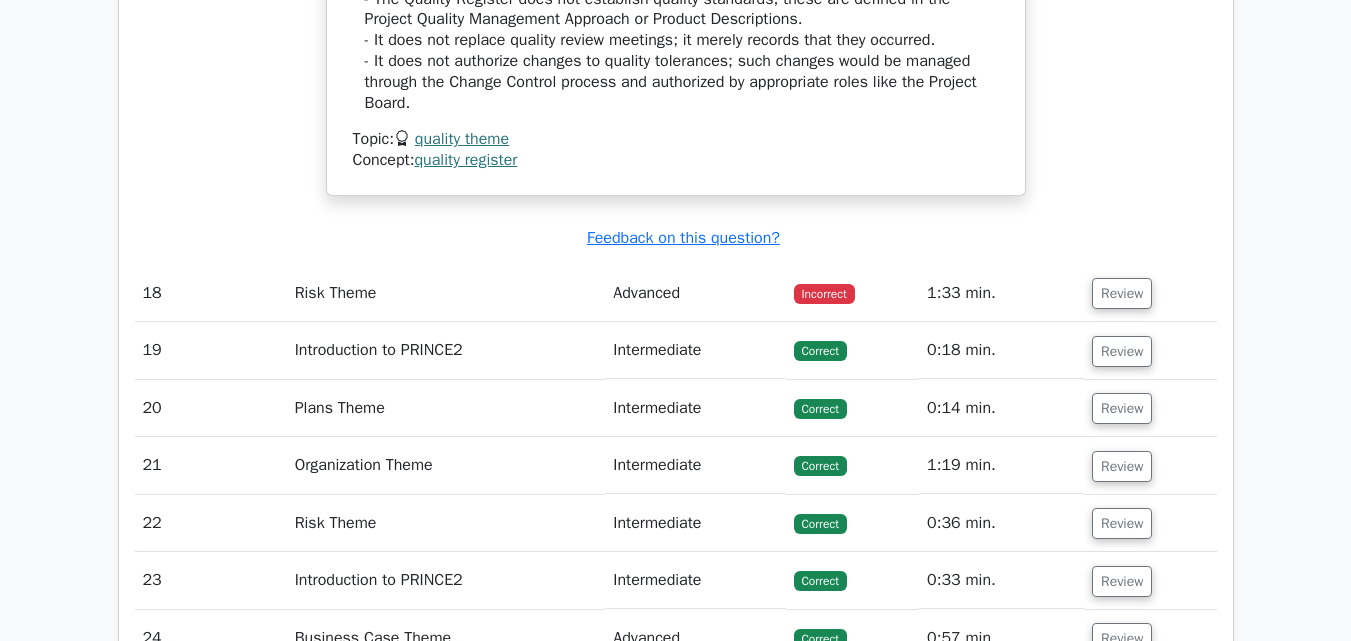 scroll, scrollTop: 19600, scrollLeft: 0, axis: vertical 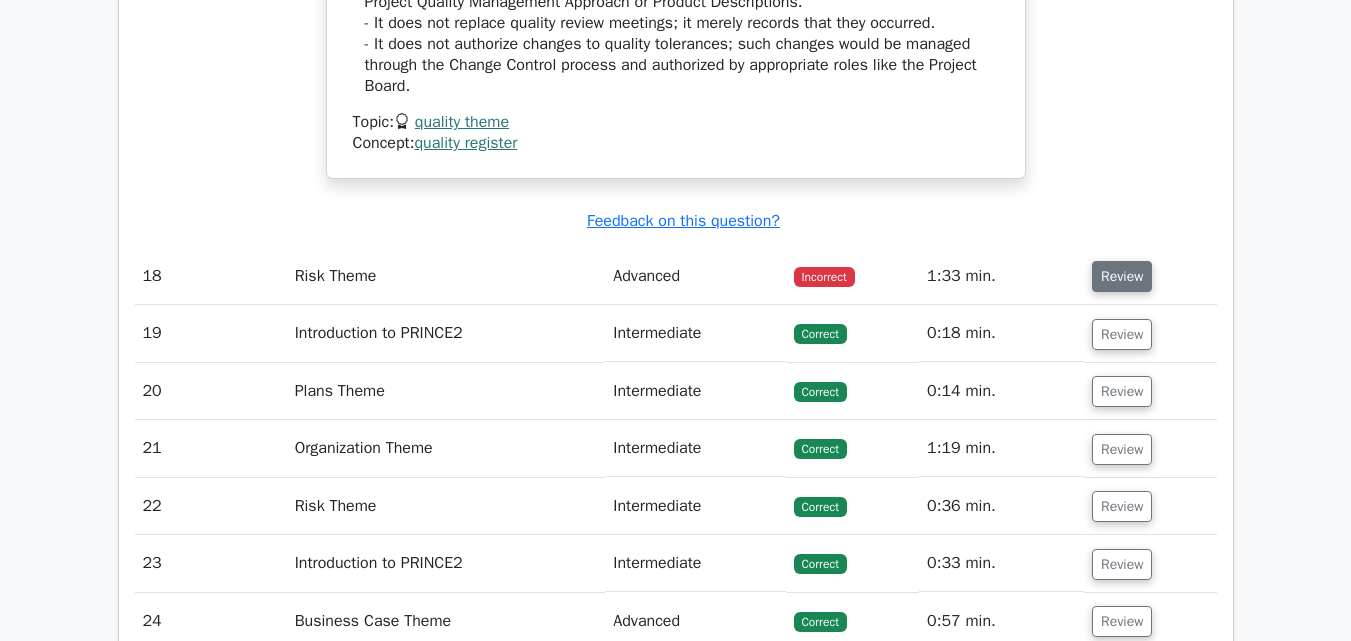 click on "Review" at bounding box center [1122, 276] 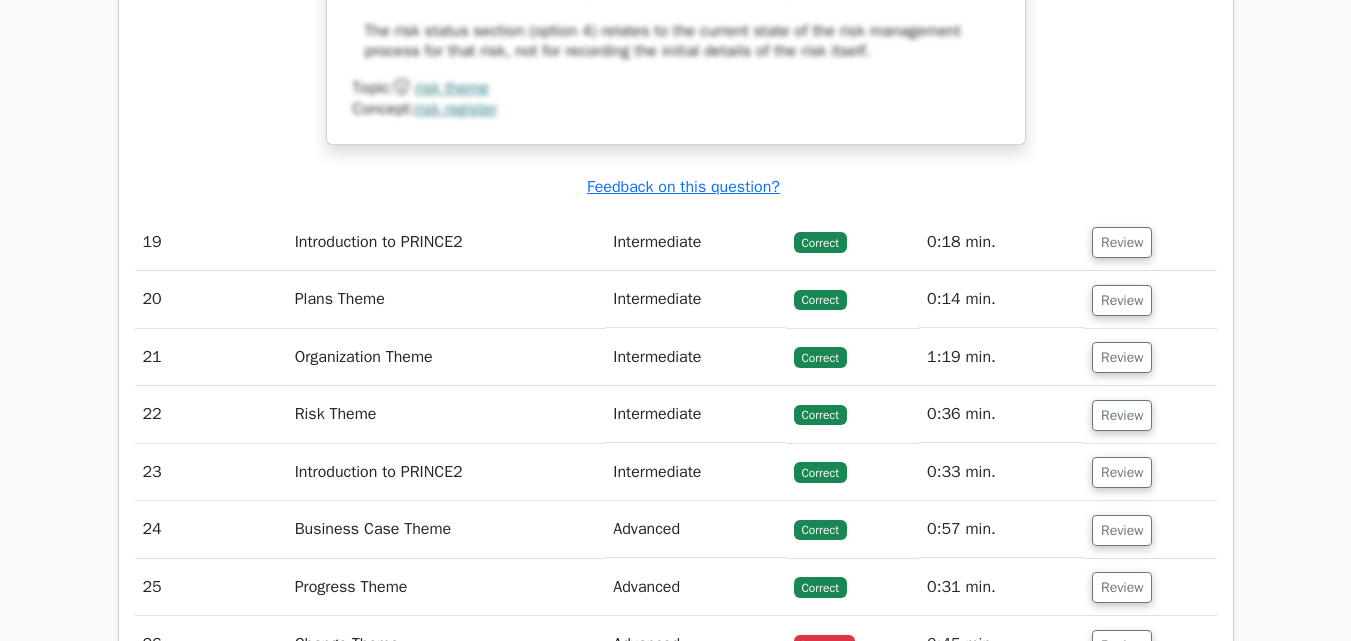 scroll, scrollTop: 20700, scrollLeft: 0, axis: vertical 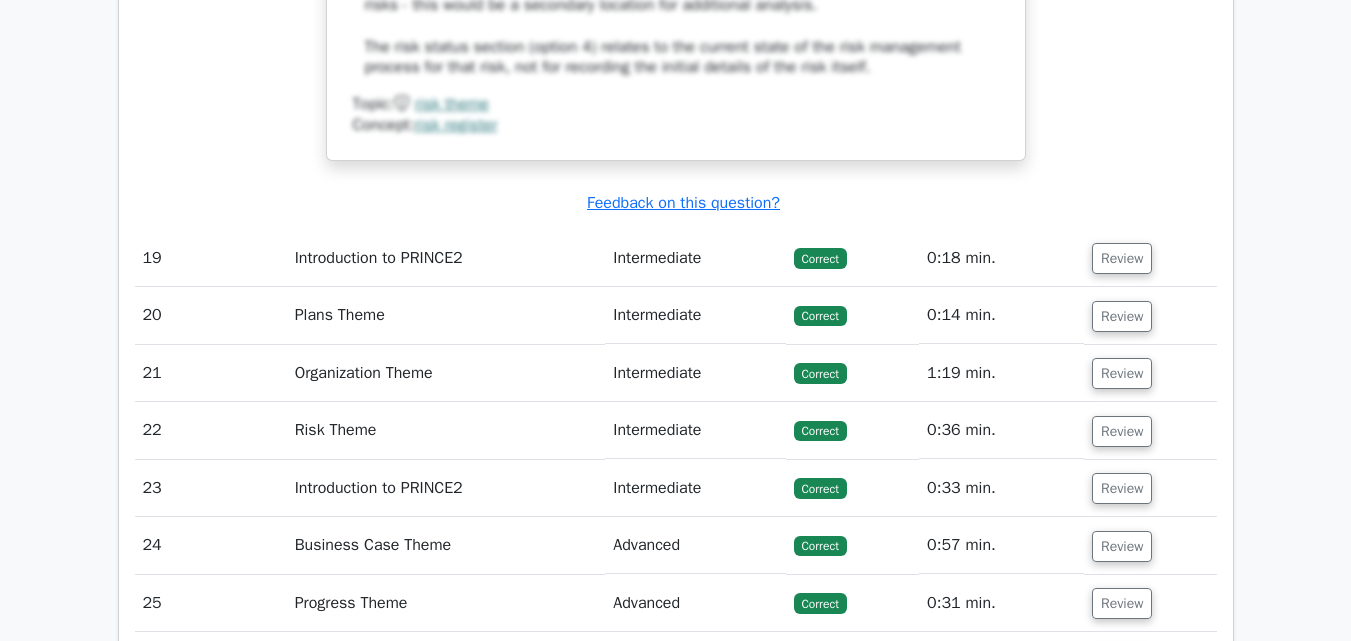type 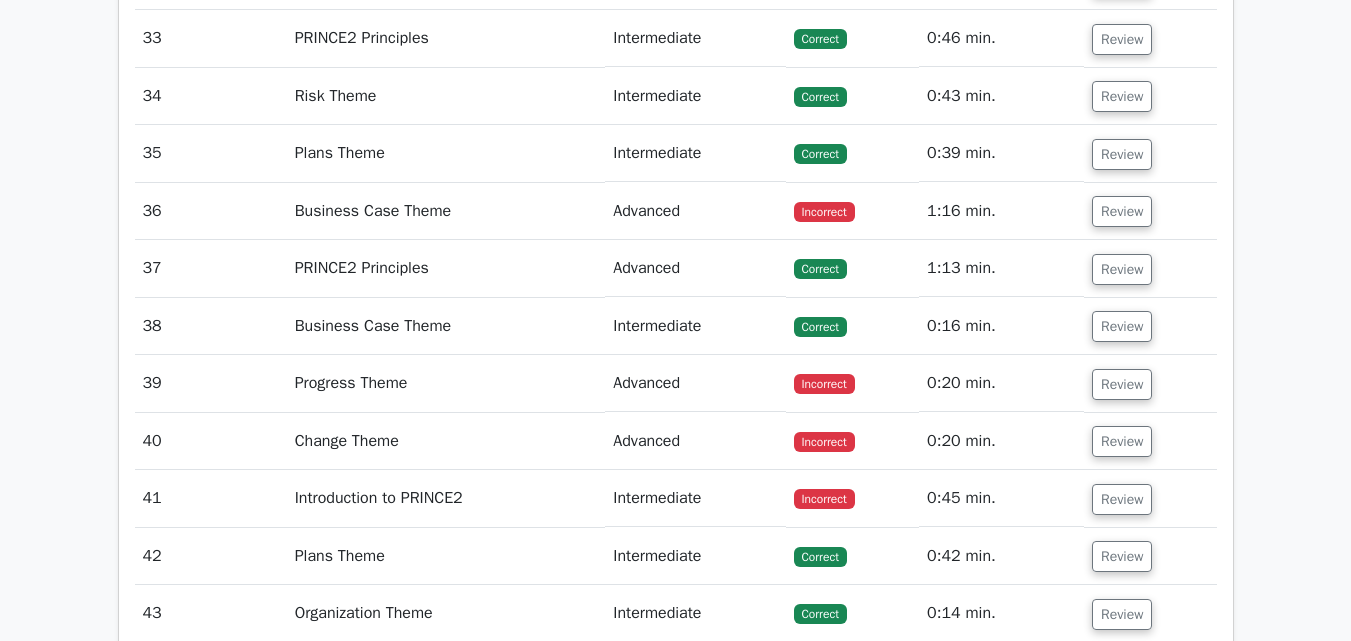 click on "Review" at bounding box center (1122, -19) 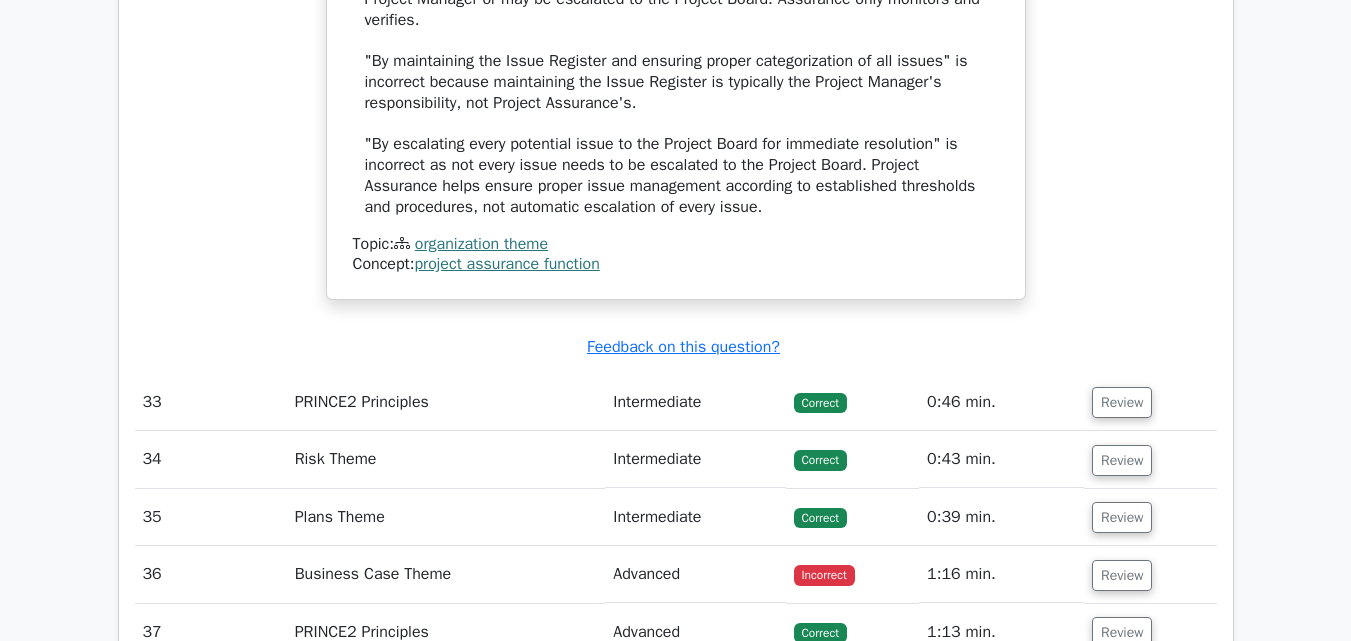 scroll, scrollTop: 21400, scrollLeft: 0, axis: vertical 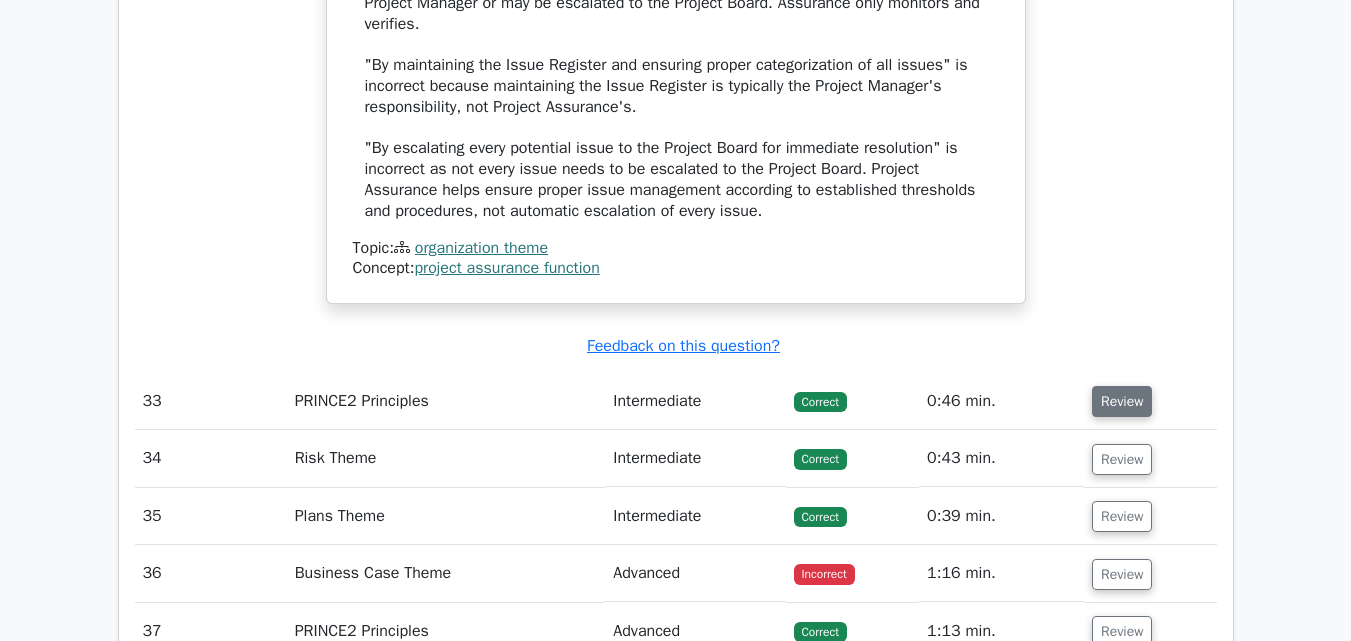 click on "Review" at bounding box center (1122, 401) 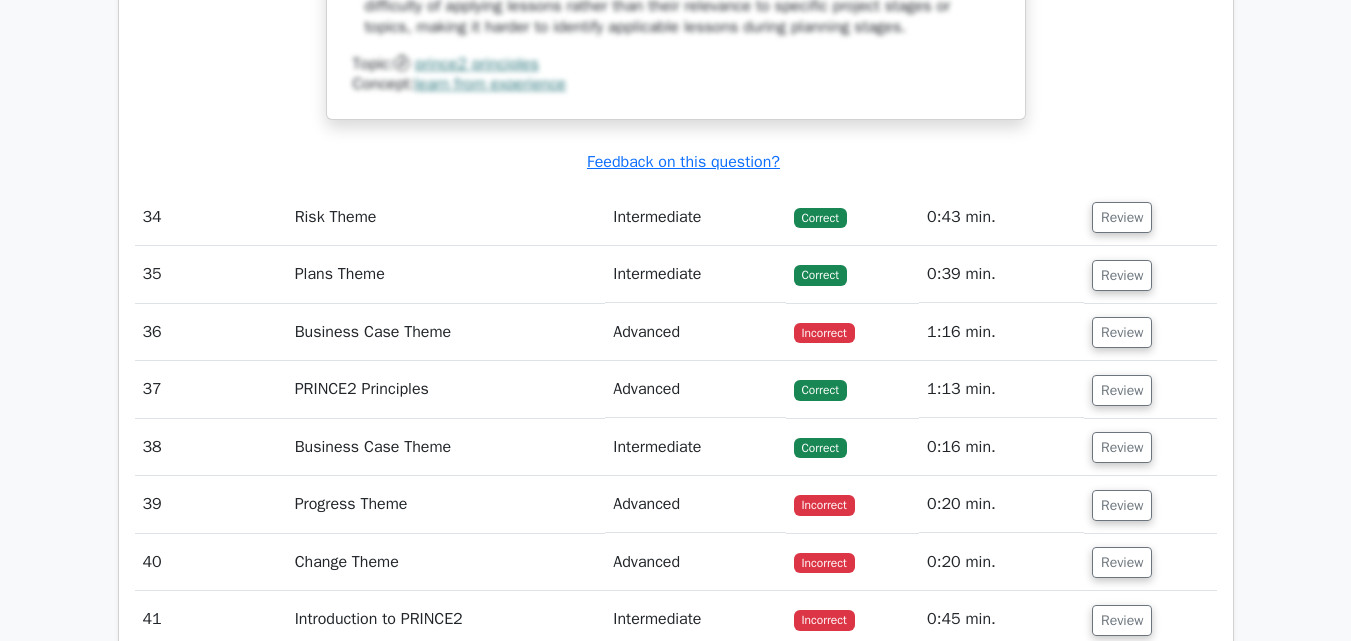 scroll, scrollTop: 22800, scrollLeft: 0, axis: vertical 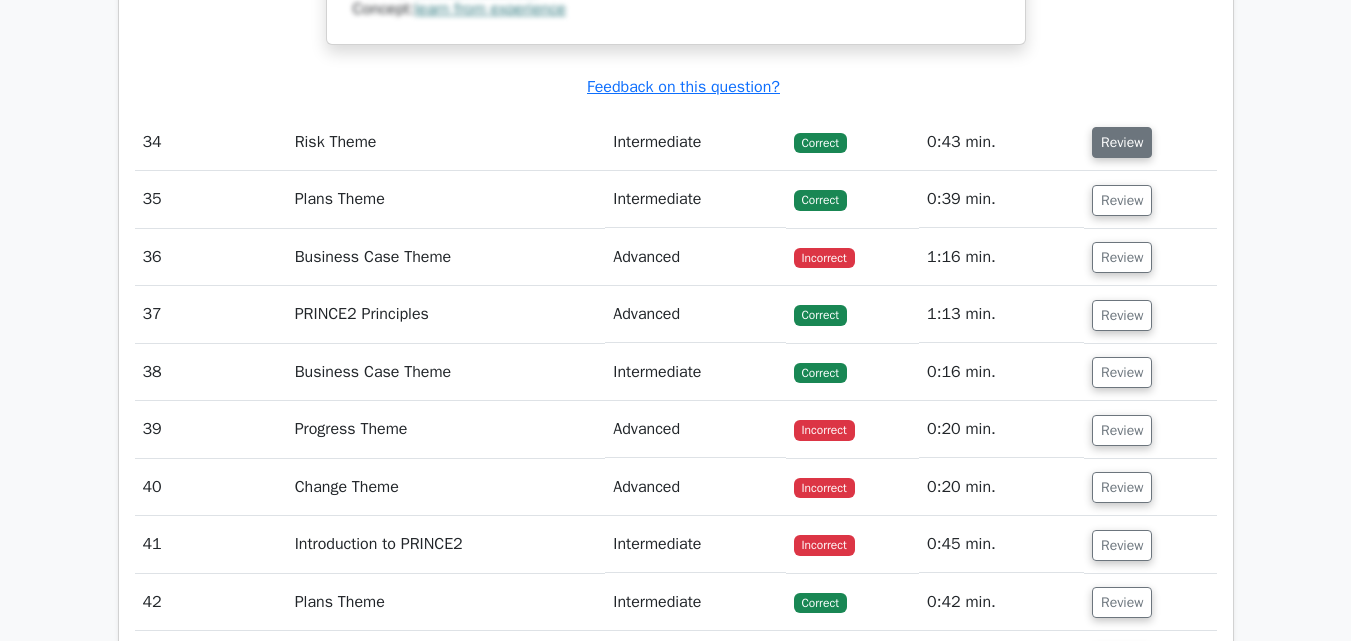 click on "Review" at bounding box center (1122, 142) 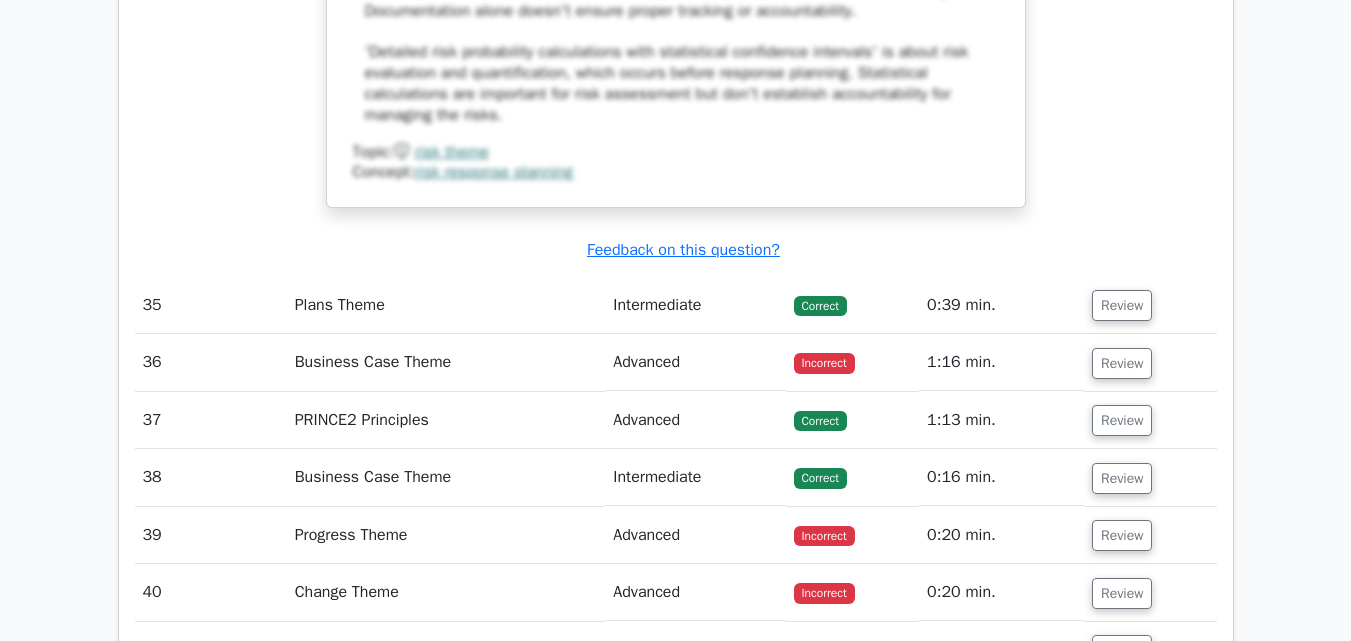 scroll, scrollTop: 23700, scrollLeft: 0, axis: vertical 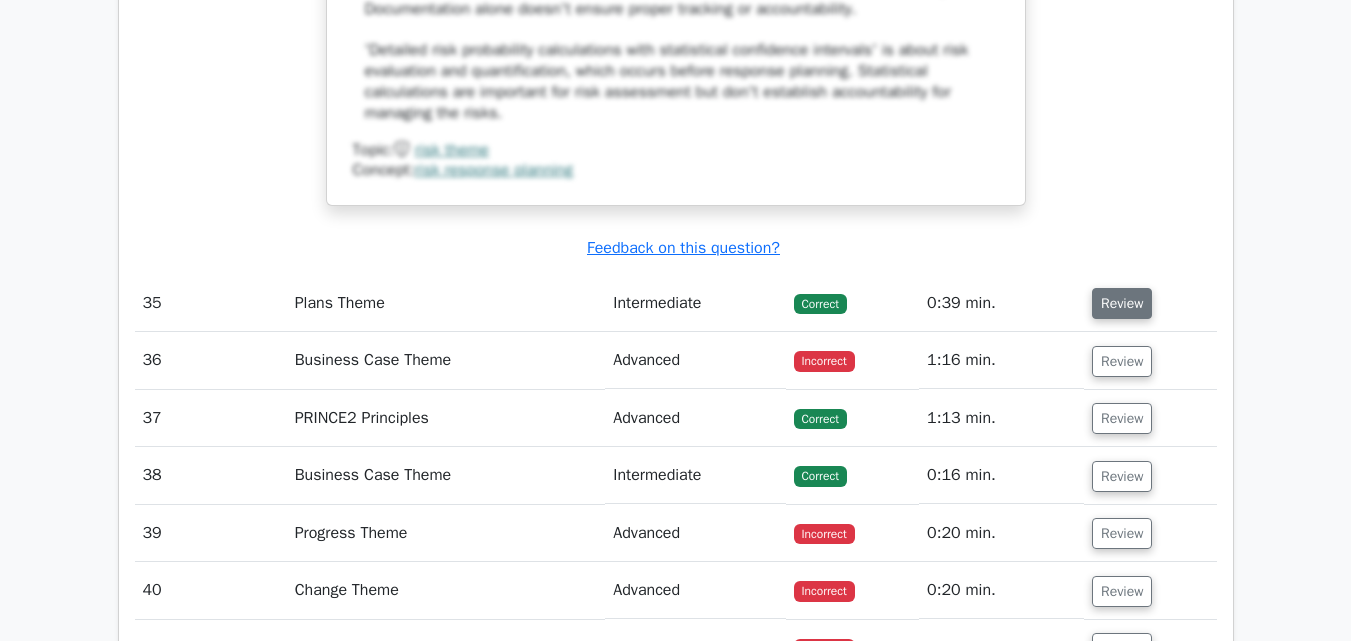 click on "Review" at bounding box center (1122, 303) 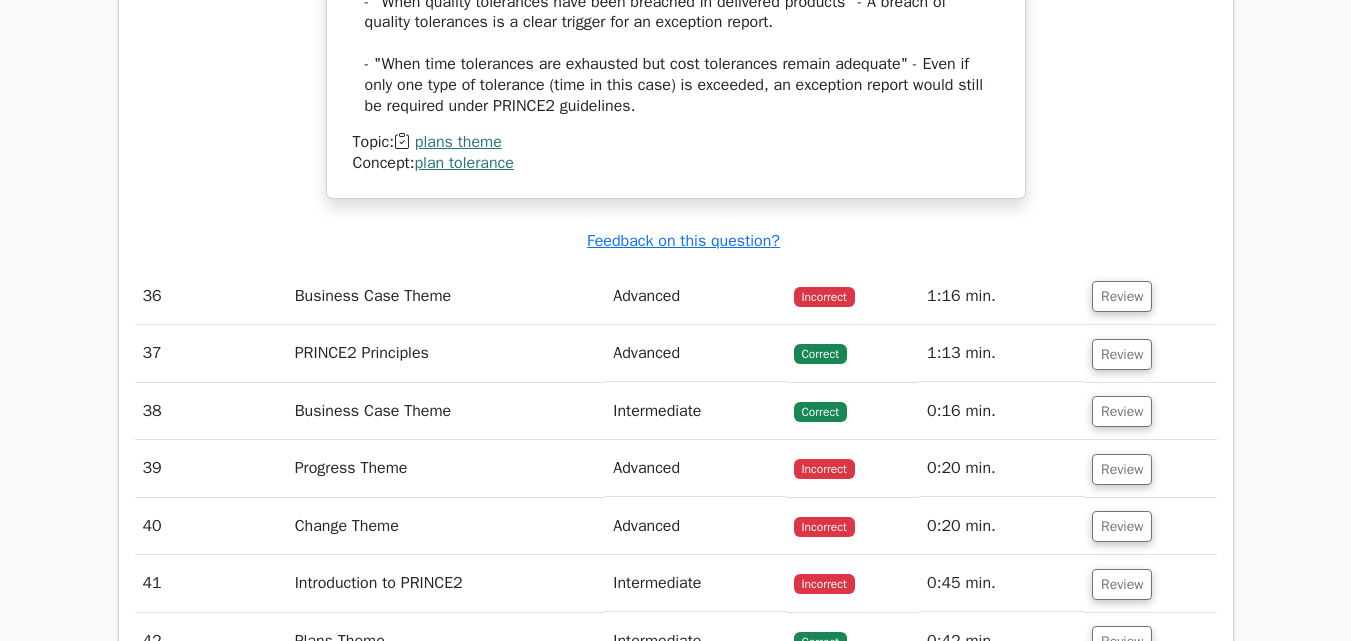 scroll, scrollTop: 24800, scrollLeft: 0, axis: vertical 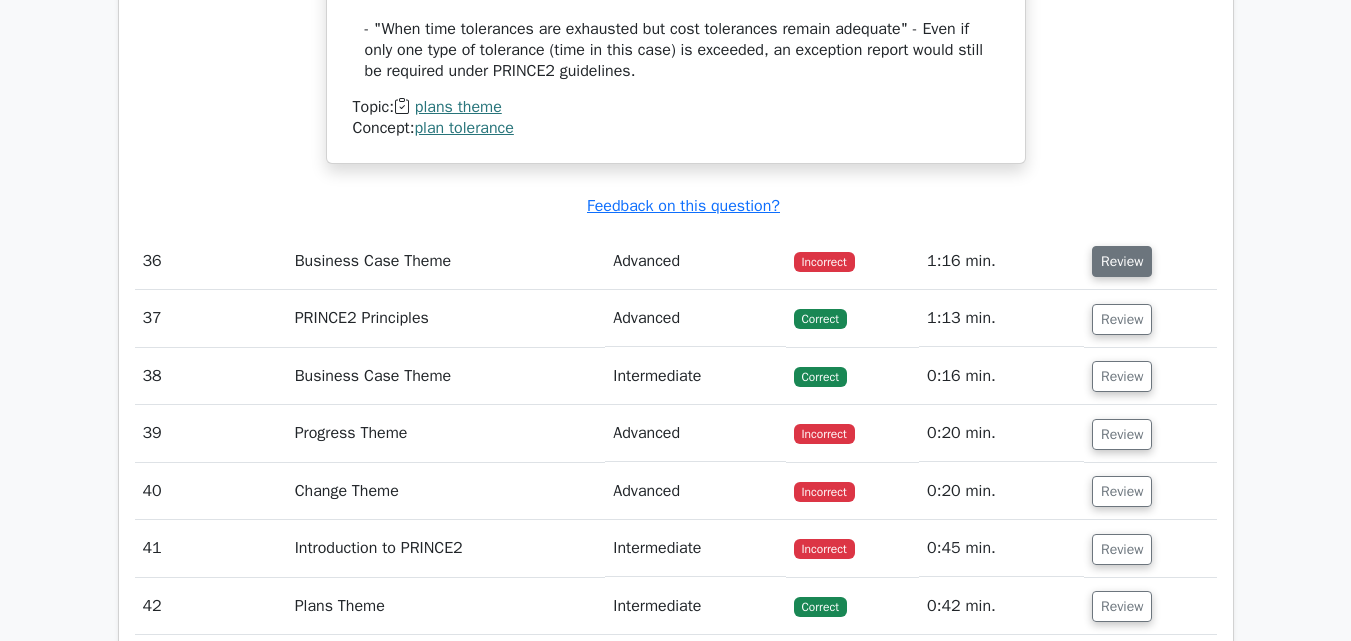click on "Review" at bounding box center (1122, 261) 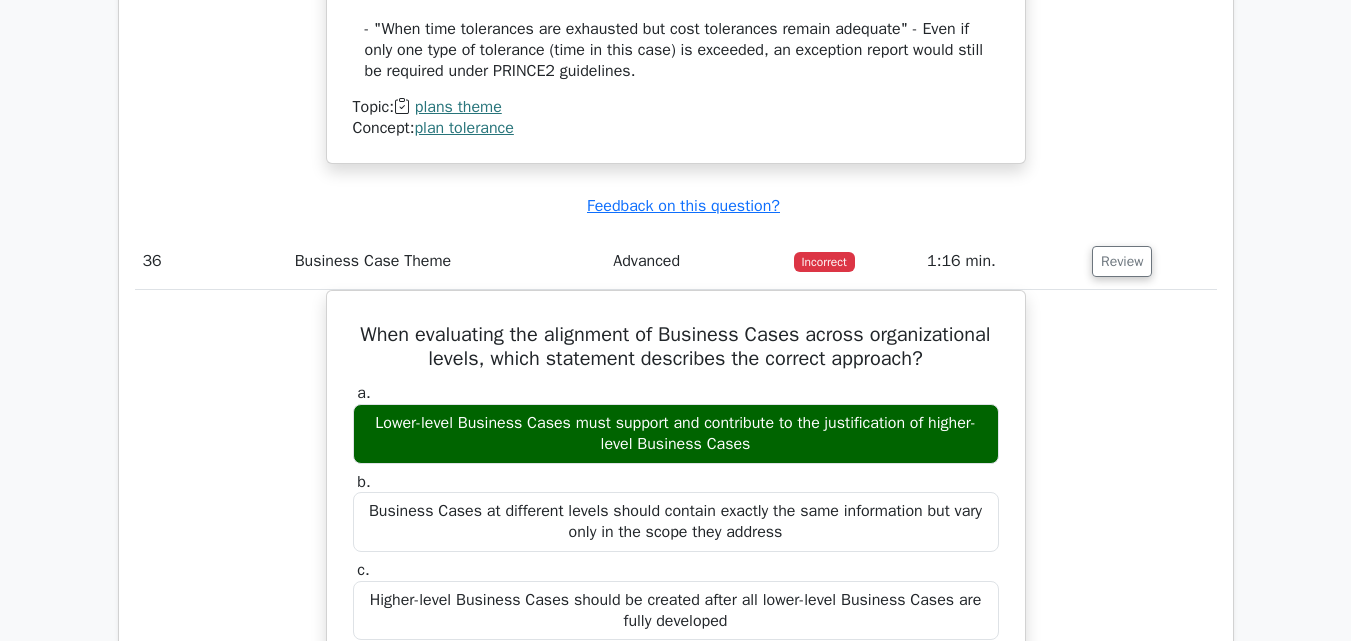 scroll, scrollTop: 24900, scrollLeft: 0, axis: vertical 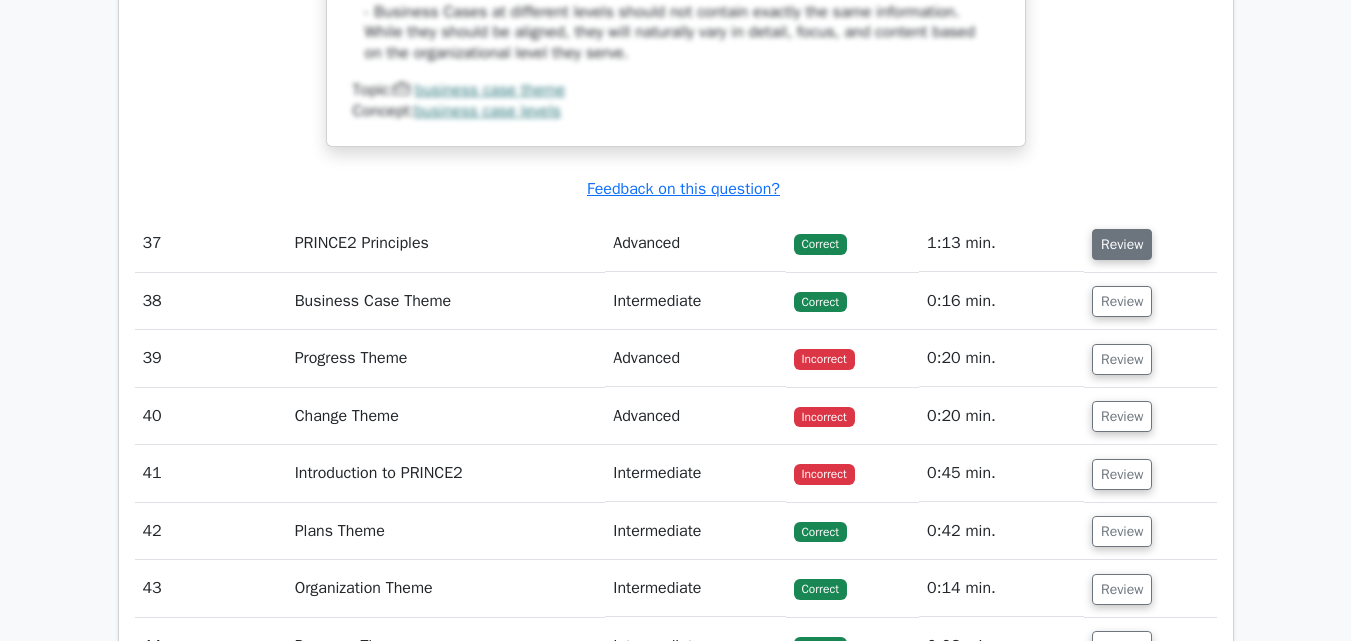 click on "Review" at bounding box center (1122, 244) 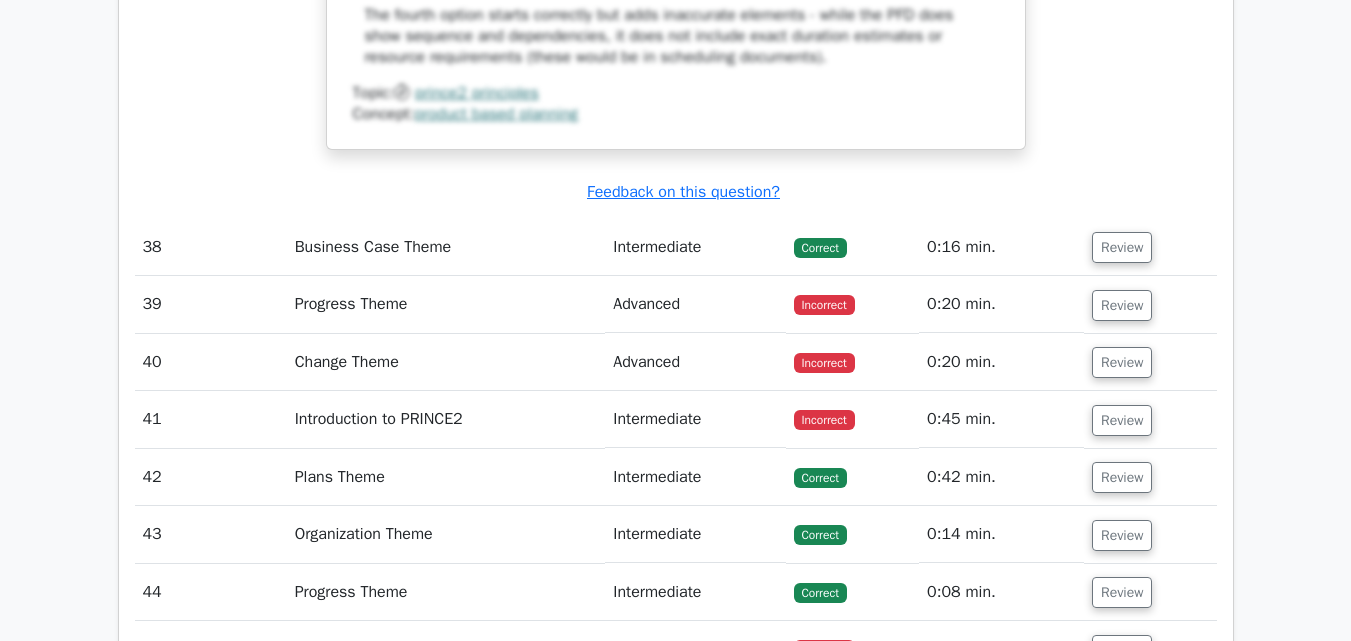 scroll, scrollTop: 27200, scrollLeft: 0, axis: vertical 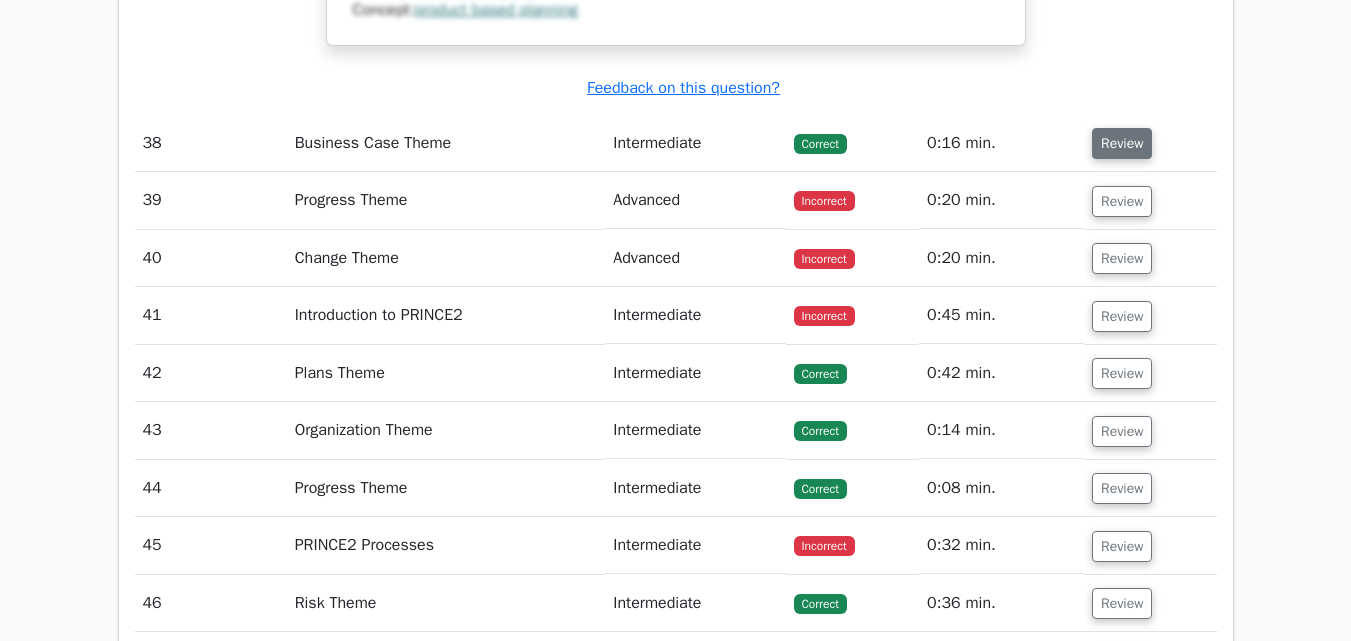 click on "Review" at bounding box center [1122, 143] 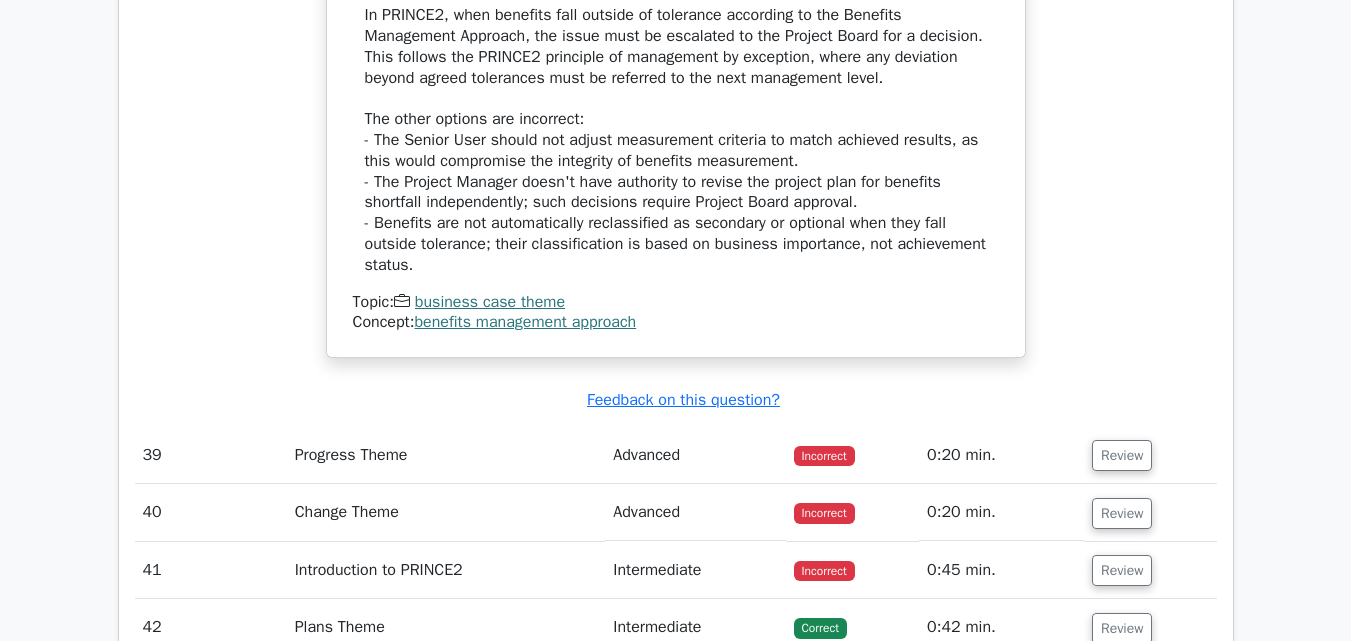scroll, scrollTop: 27900, scrollLeft: 0, axis: vertical 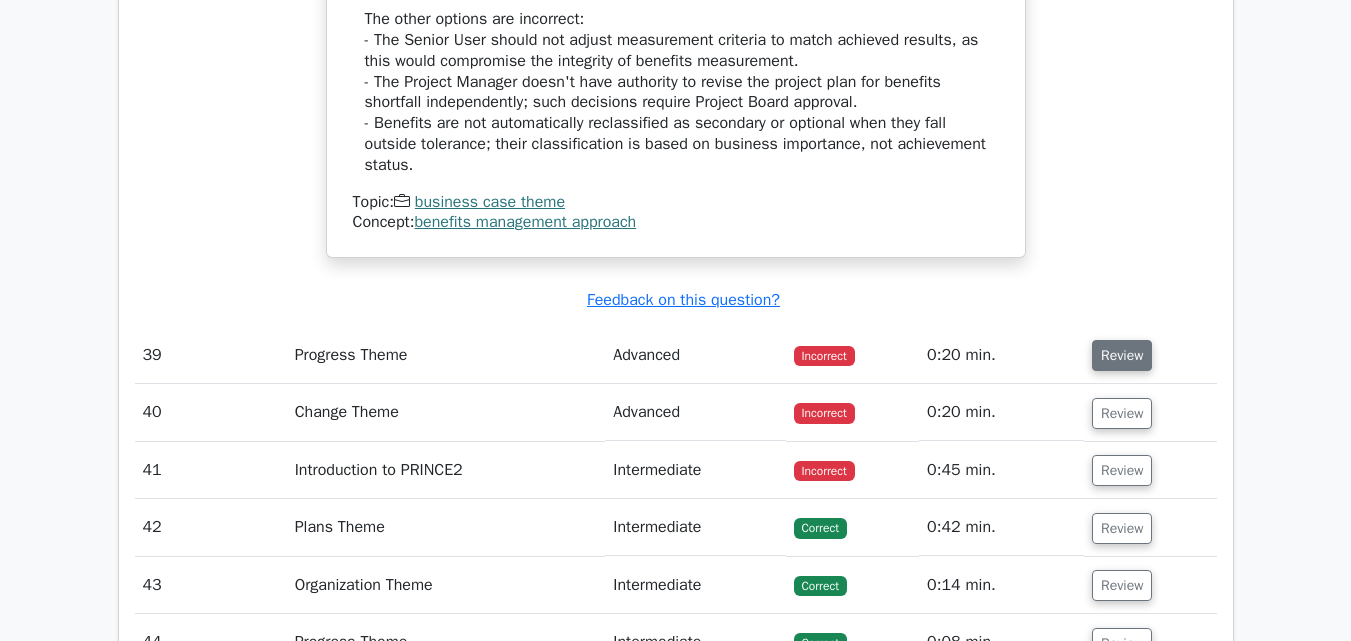 click on "Review" at bounding box center [1122, 355] 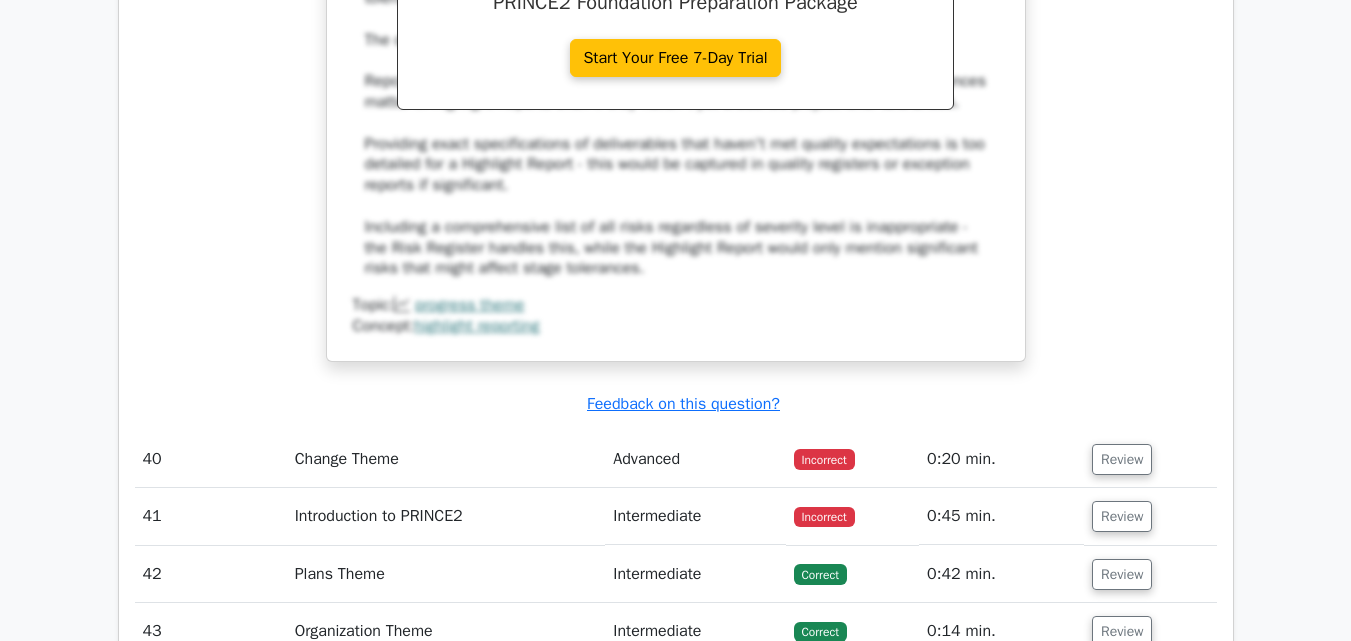 scroll, scrollTop: 28900, scrollLeft: 0, axis: vertical 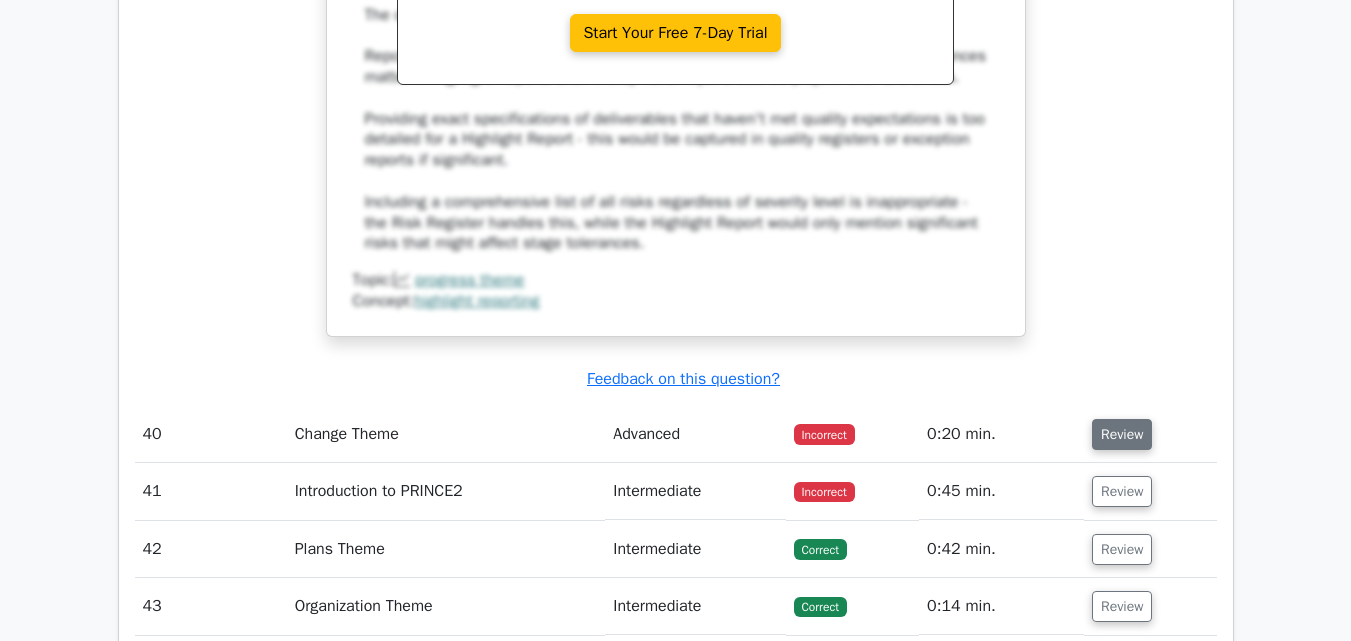 click on "Review" at bounding box center [1122, 434] 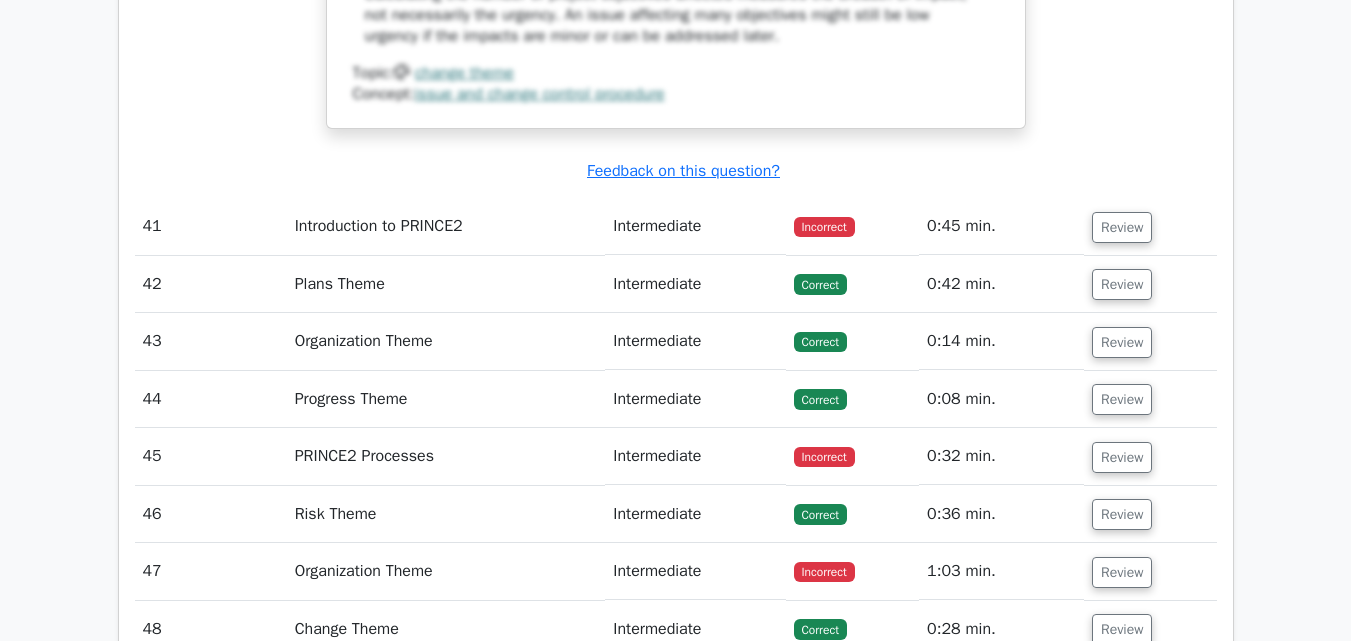 scroll, scrollTop: 30100, scrollLeft: 0, axis: vertical 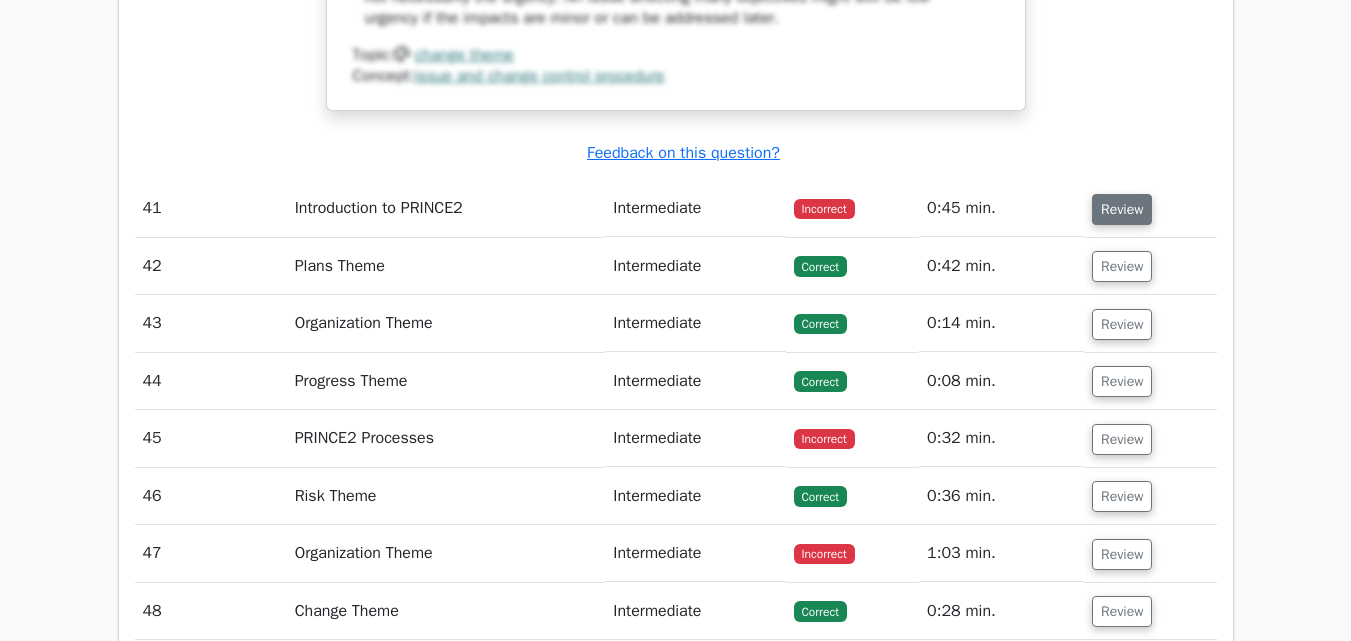 click on "Review" at bounding box center [1122, 209] 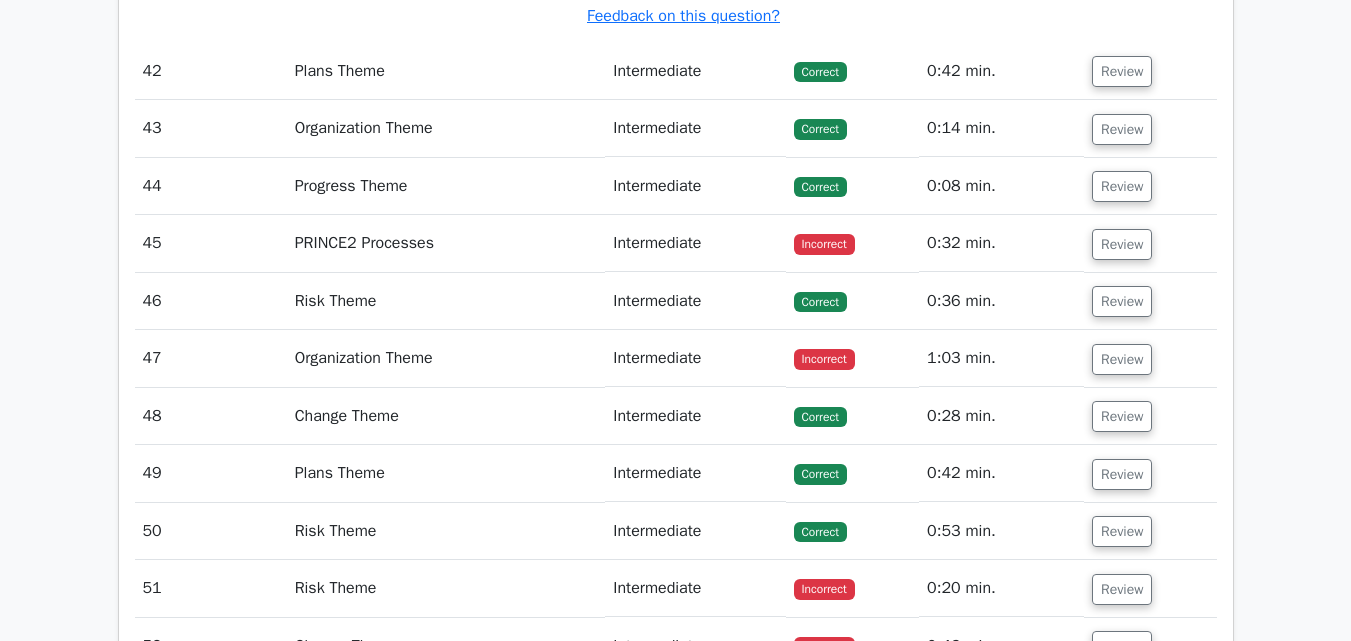 scroll, scrollTop: 31400, scrollLeft: 0, axis: vertical 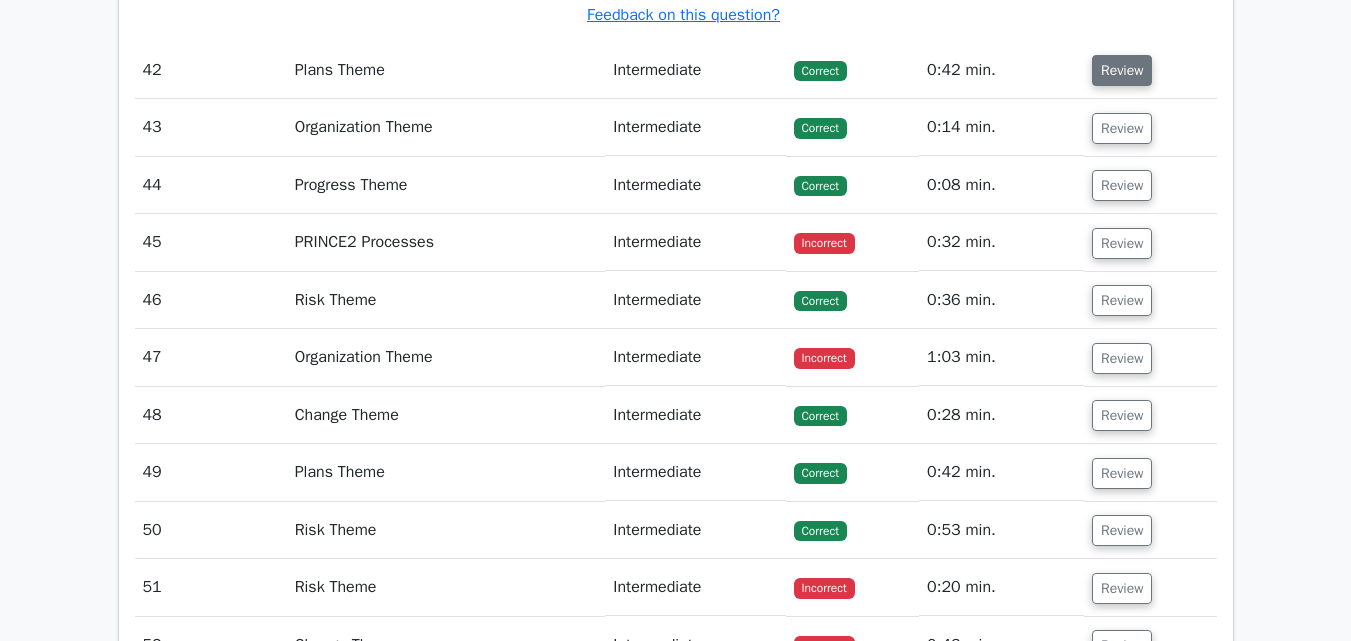 click on "Review" at bounding box center [1122, 70] 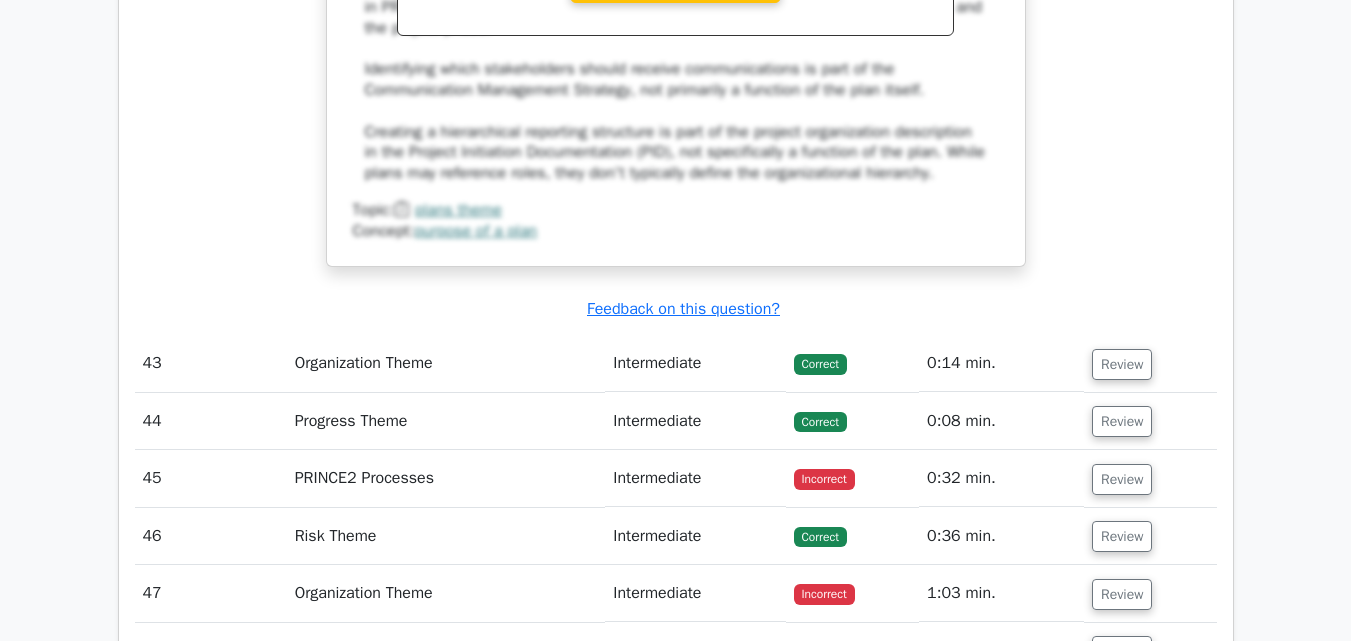 scroll, scrollTop: 32400, scrollLeft: 0, axis: vertical 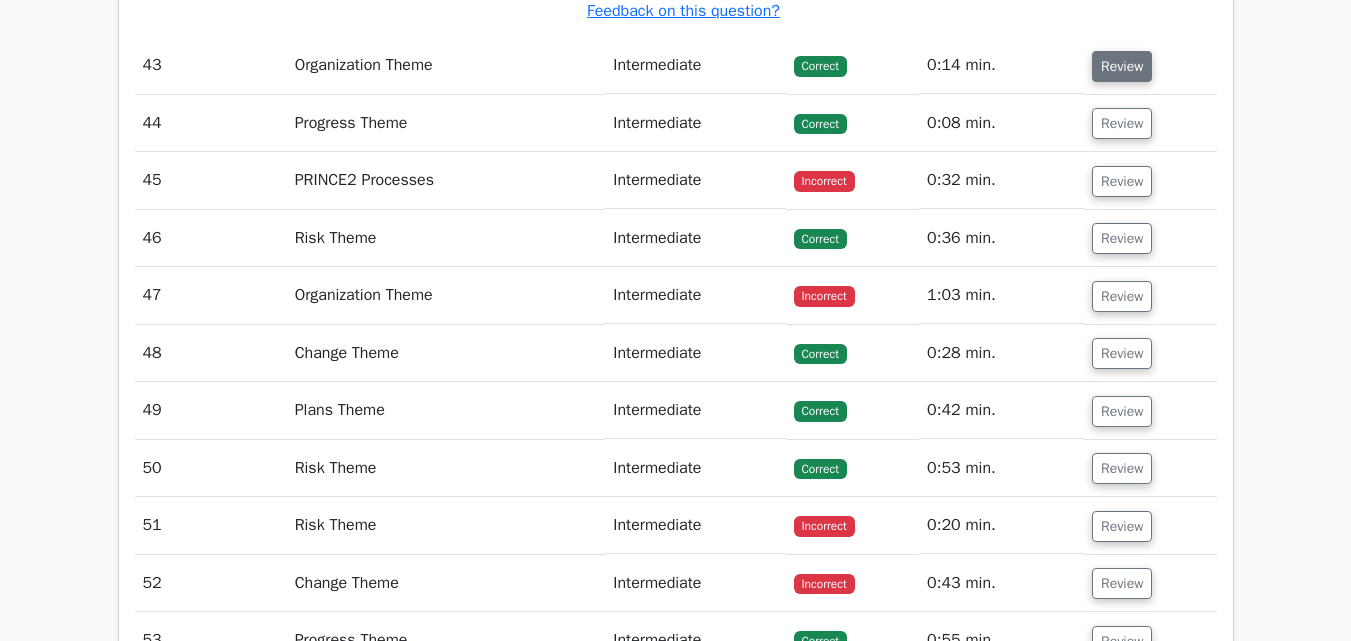 click on "Review" at bounding box center (1122, 66) 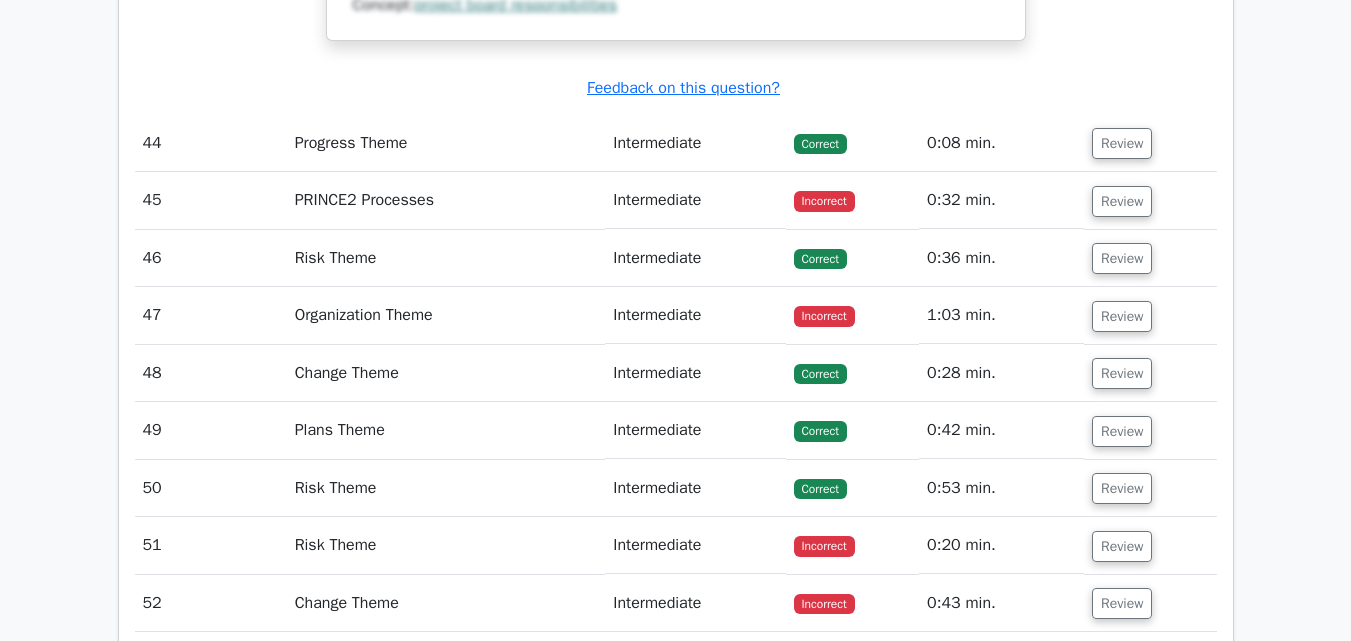 scroll, scrollTop: 33300, scrollLeft: 0, axis: vertical 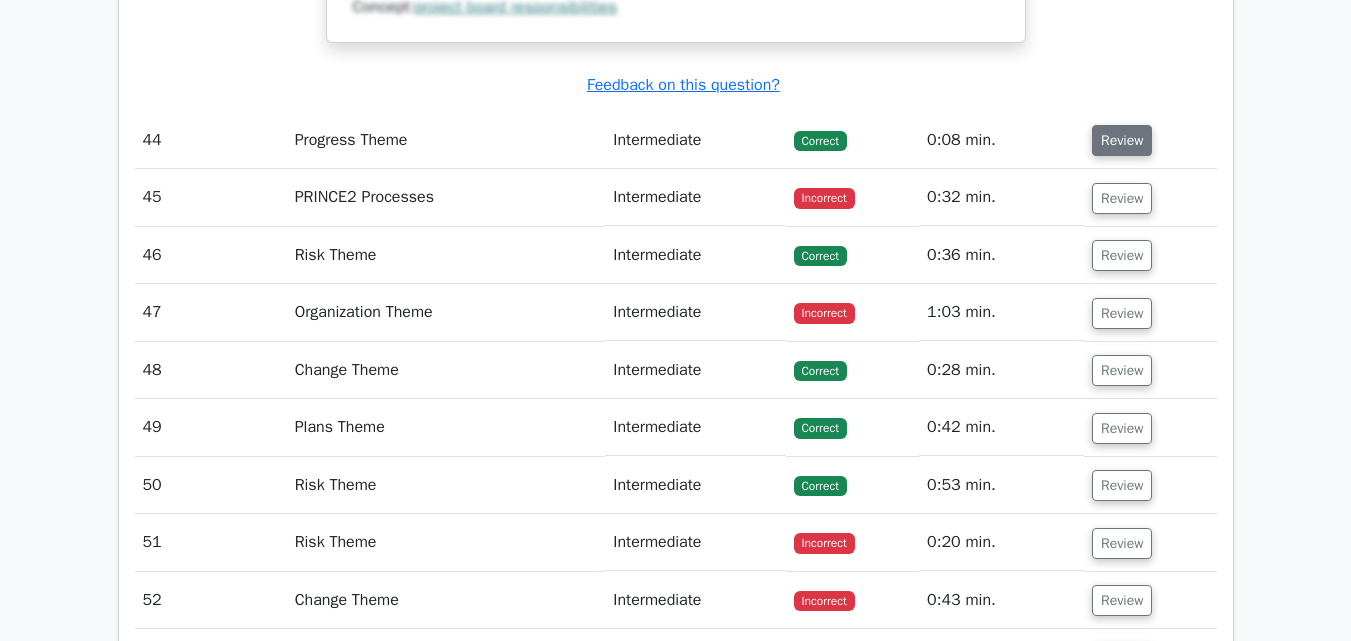 click on "Review" at bounding box center (1122, 140) 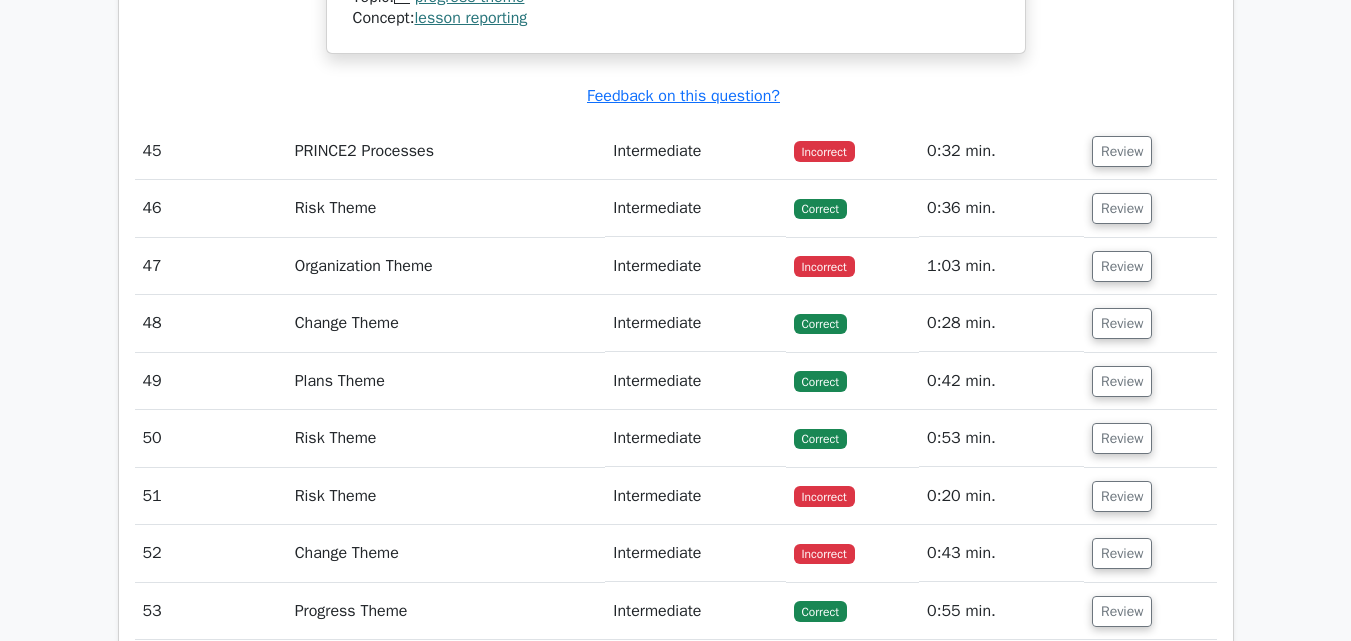 scroll, scrollTop: 34300, scrollLeft: 0, axis: vertical 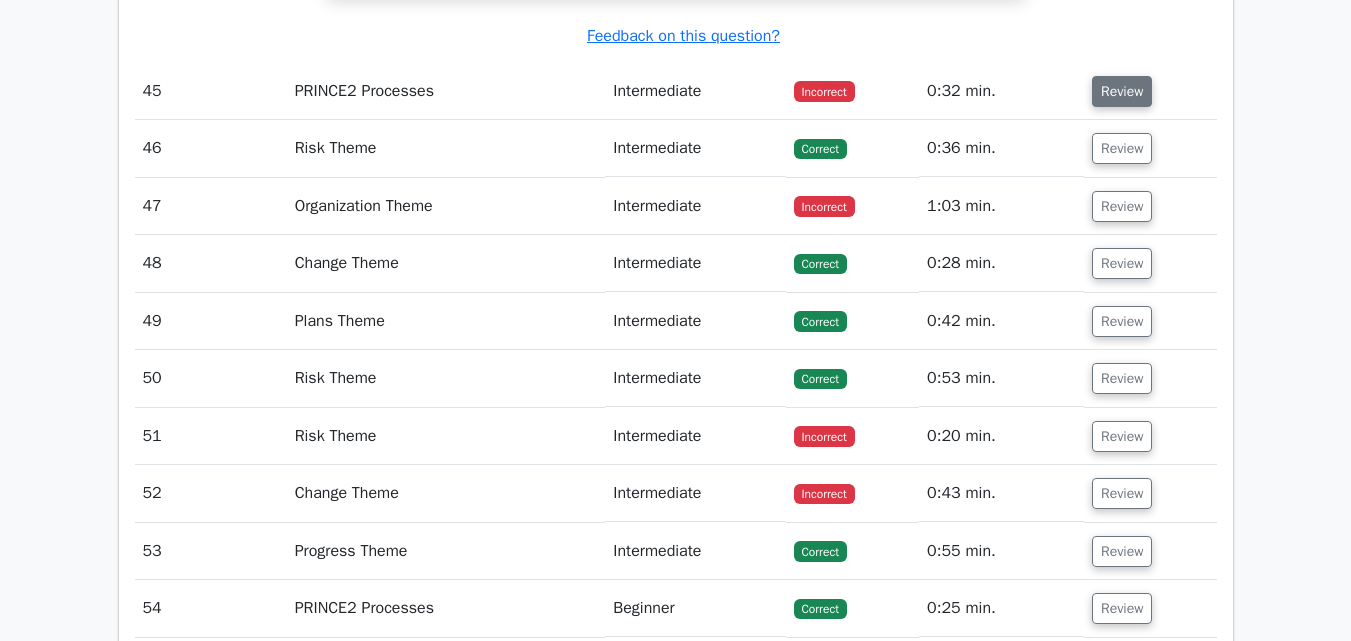 click on "Review" at bounding box center [1122, 91] 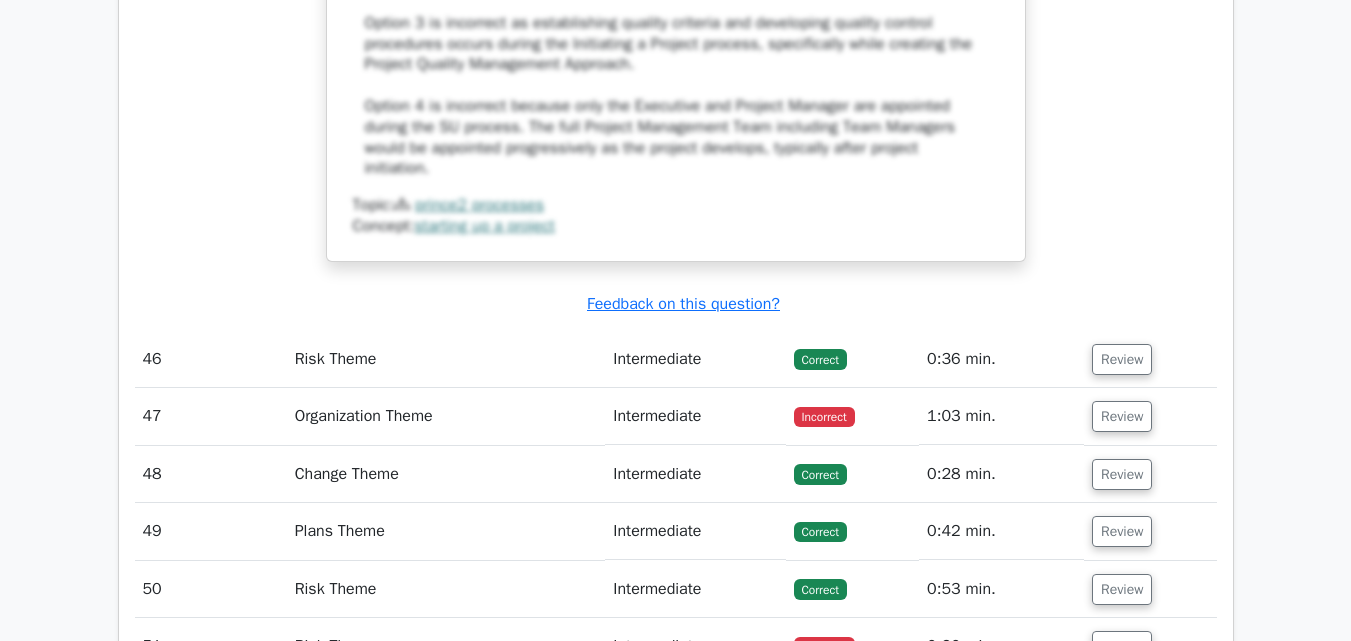 scroll, scrollTop: 35200, scrollLeft: 0, axis: vertical 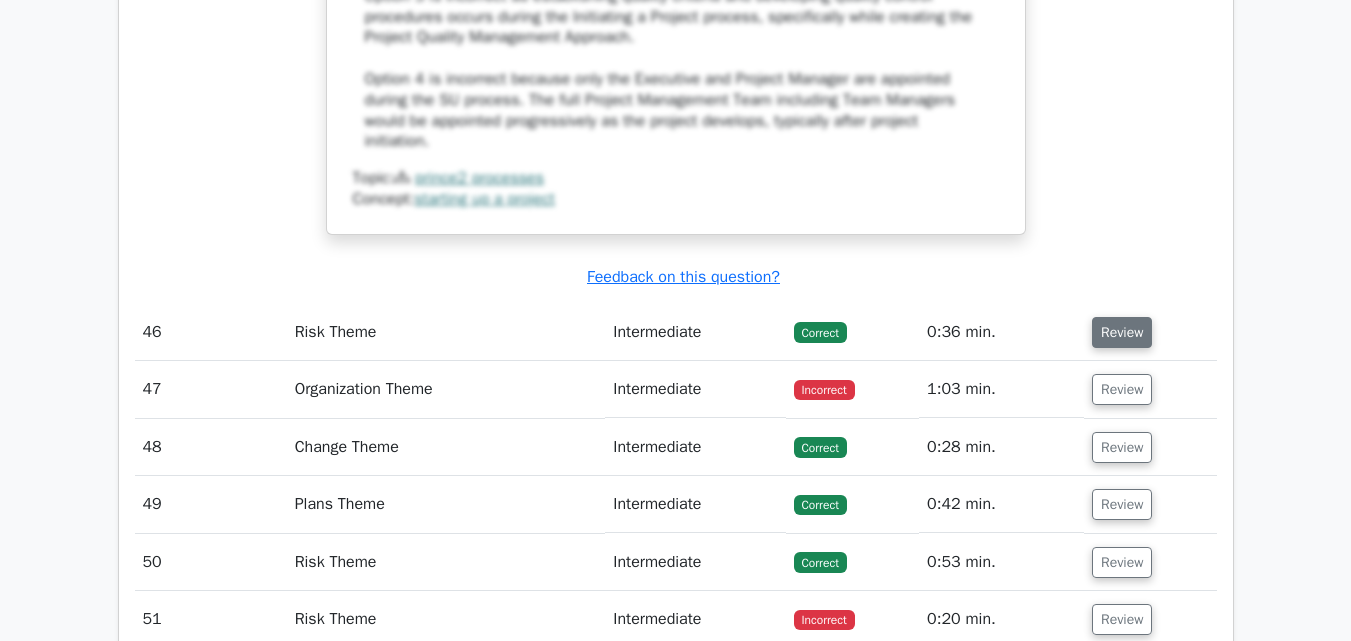 click on "Review" at bounding box center (1122, 332) 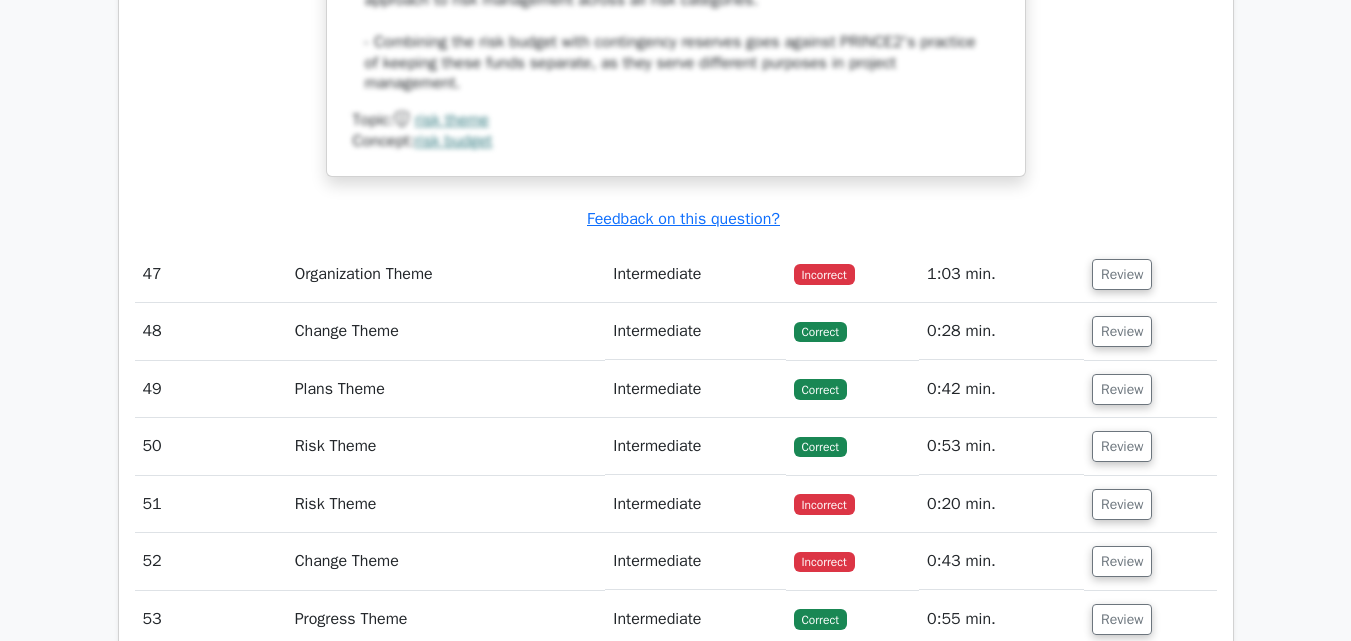 scroll, scrollTop: 36500, scrollLeft: 0, axis: vertical 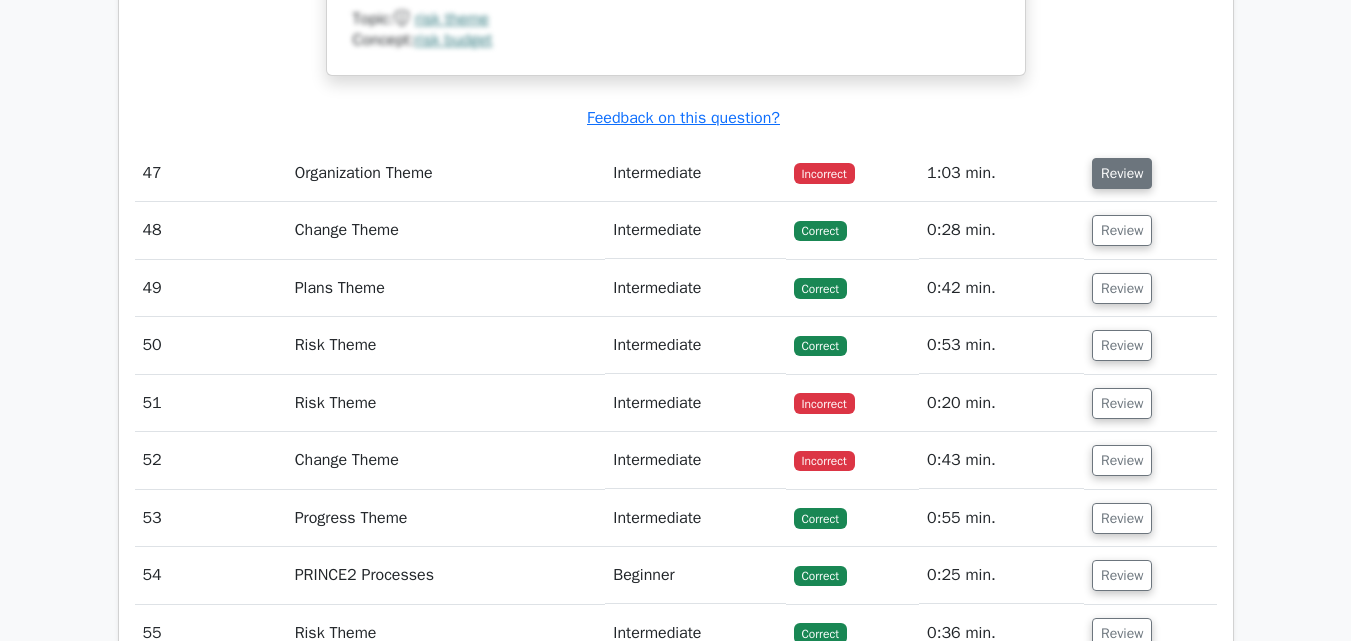 click on "Review" at bounding box center [1122, 173] 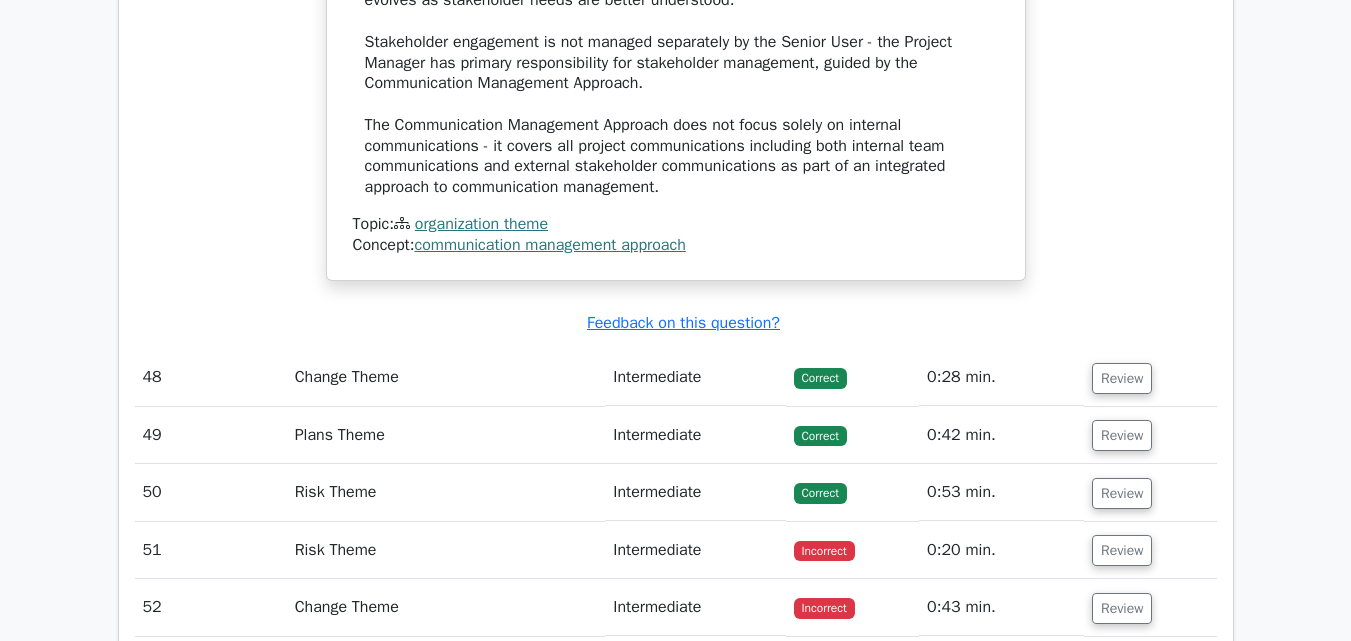scroll, scrollTop: 37600, scrollLeft: 0, axis: vertical 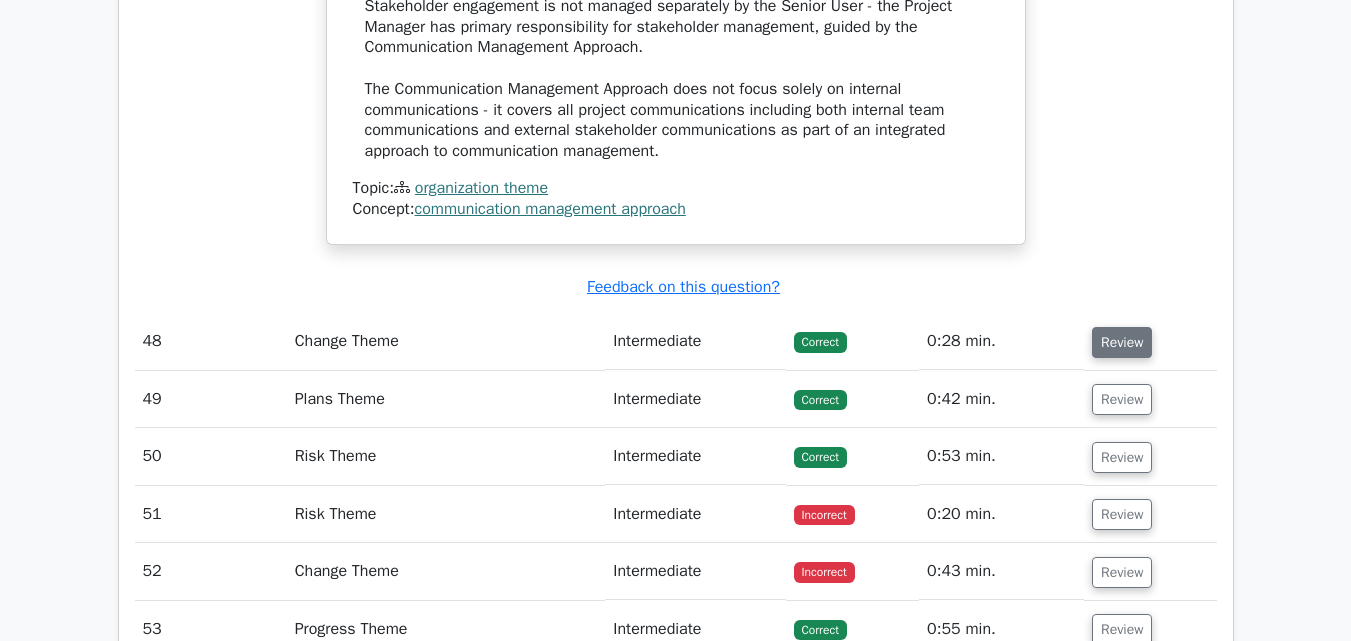 click on "Review" at bounding box center [1122, 342] 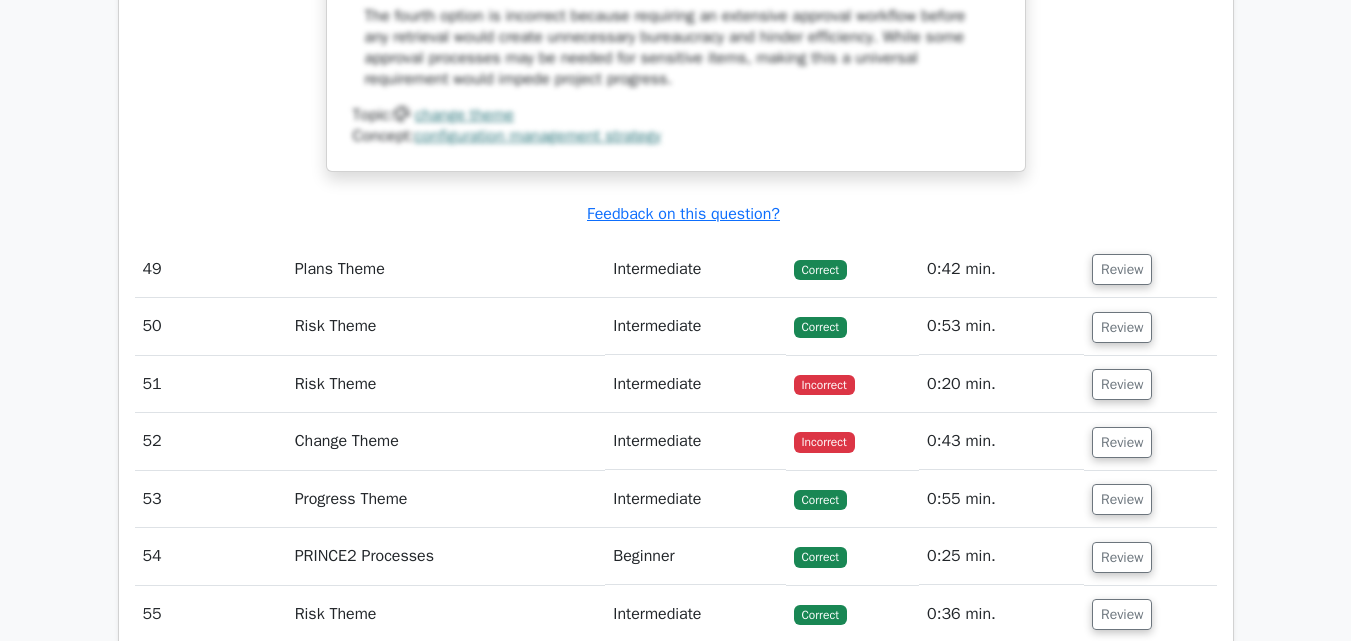 scroll, scrollTop: 38800, scrollLeft: 0, axis: vertical 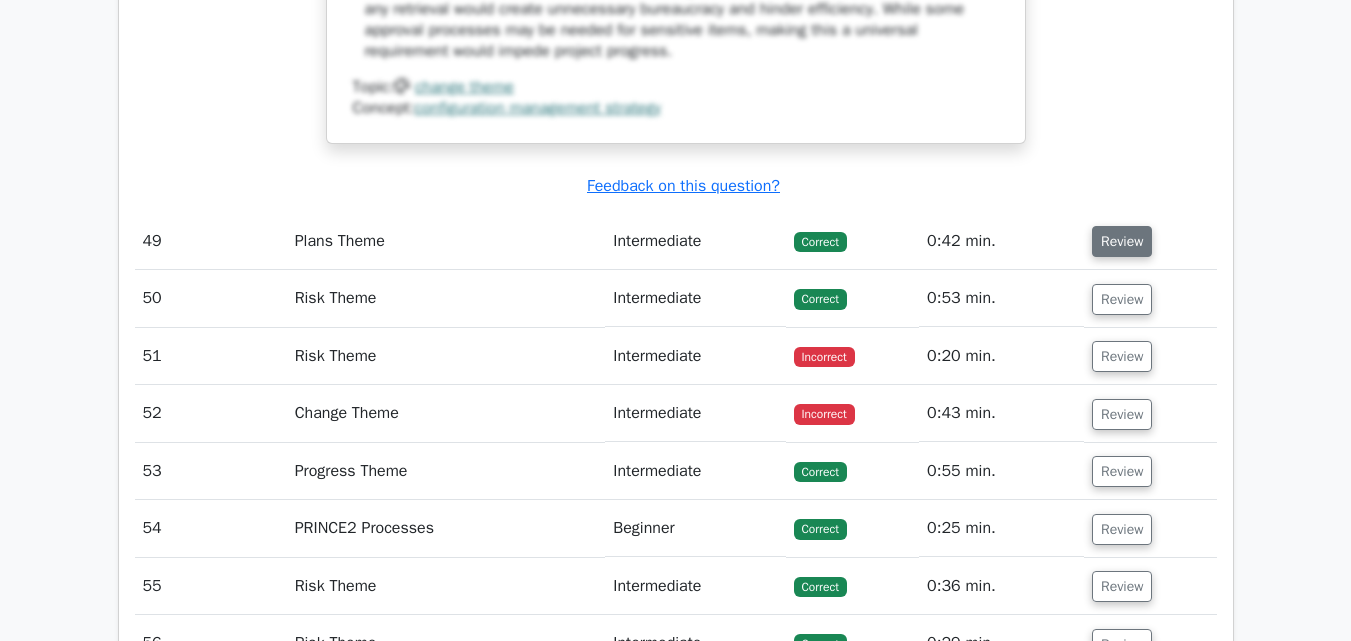 click on "Review" at bounding box center [1122, 241] 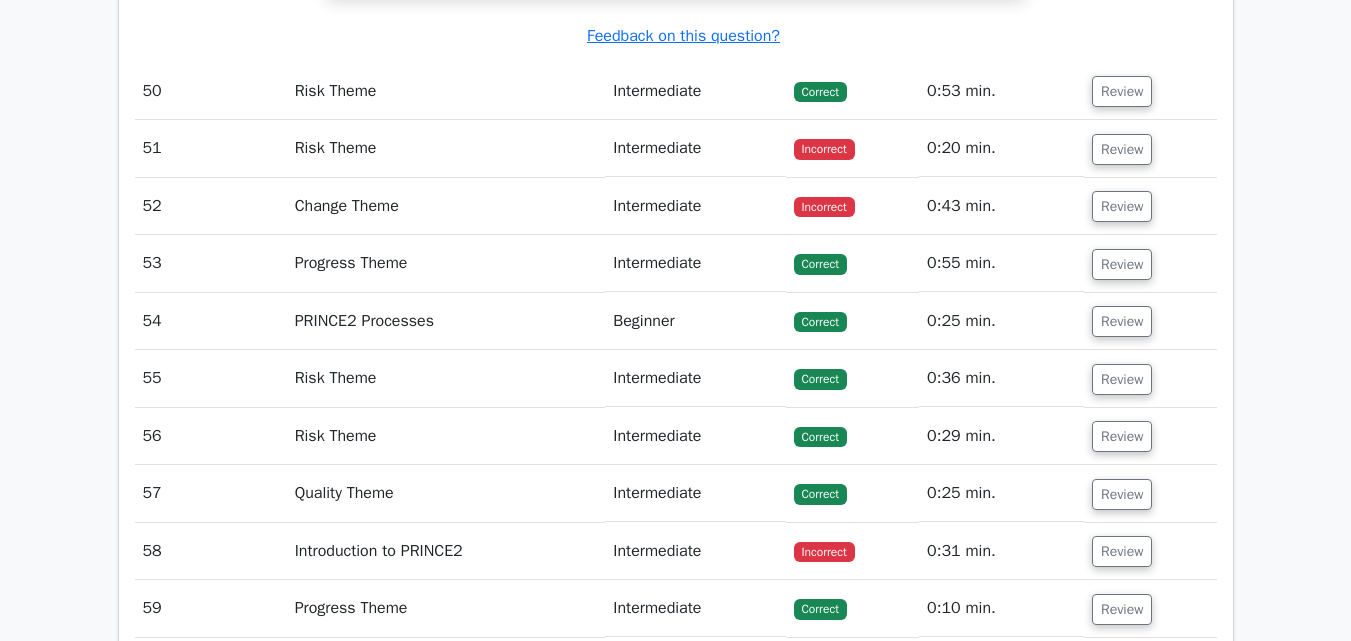 scroll, scrollTop: 40000, scrollLeft: 0, axis: vertical 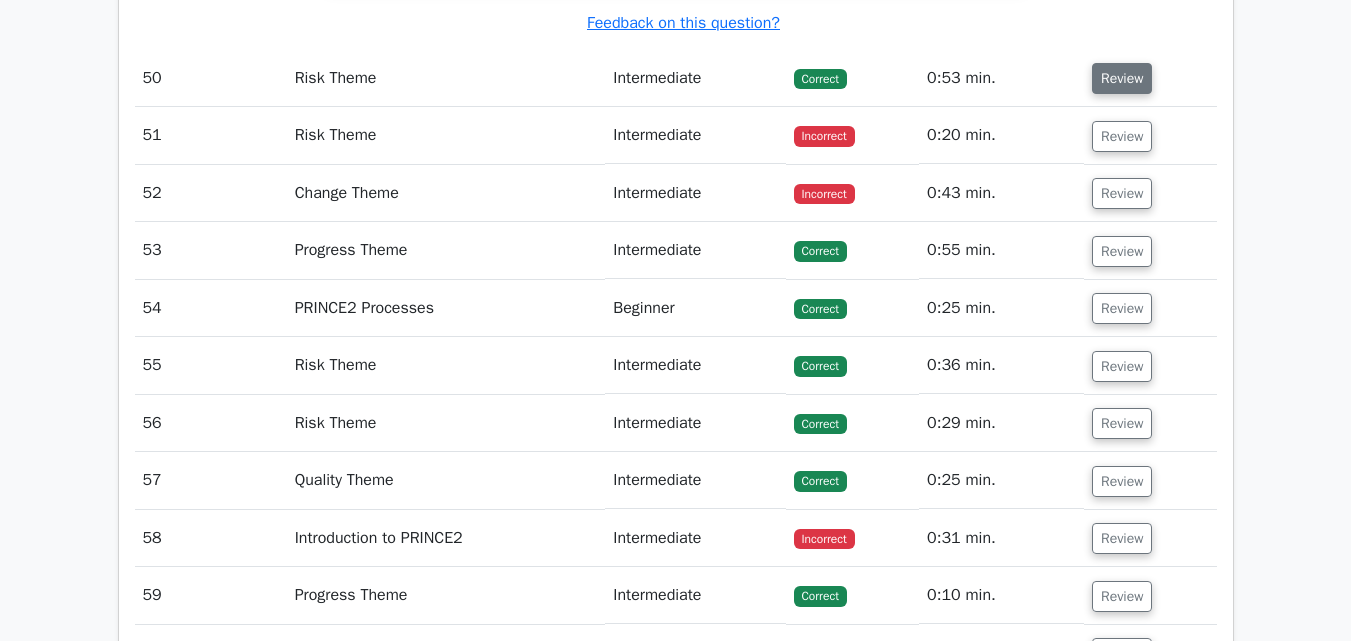 click on "Review" at bounding box center [1122, 78] 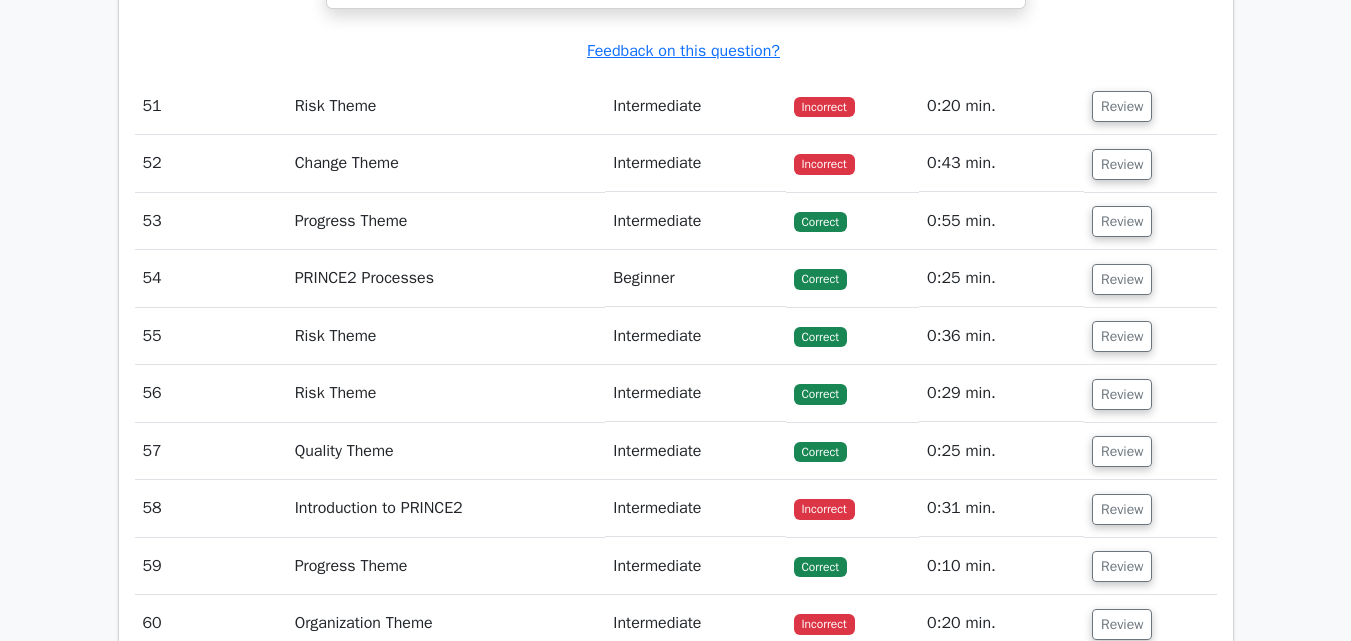scroll, scrollTop: 41200, scrollLeft: 0, axis: vertical 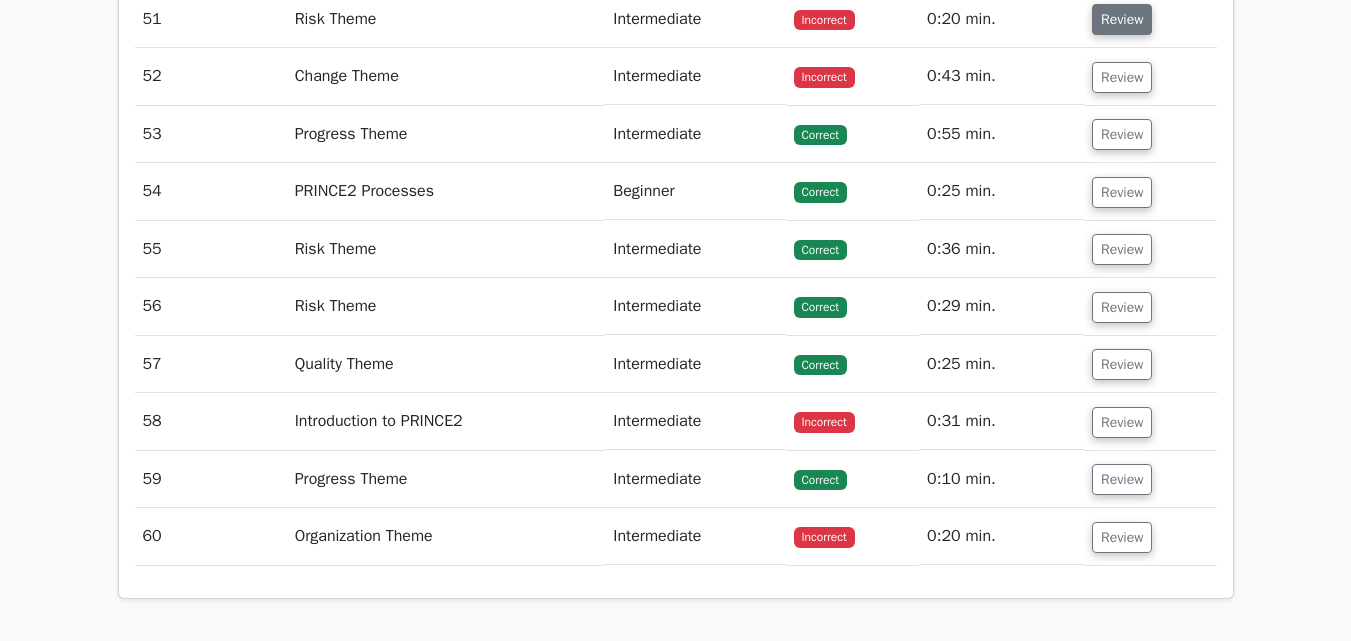 click on "Review" at bounding box center (1122, 19) 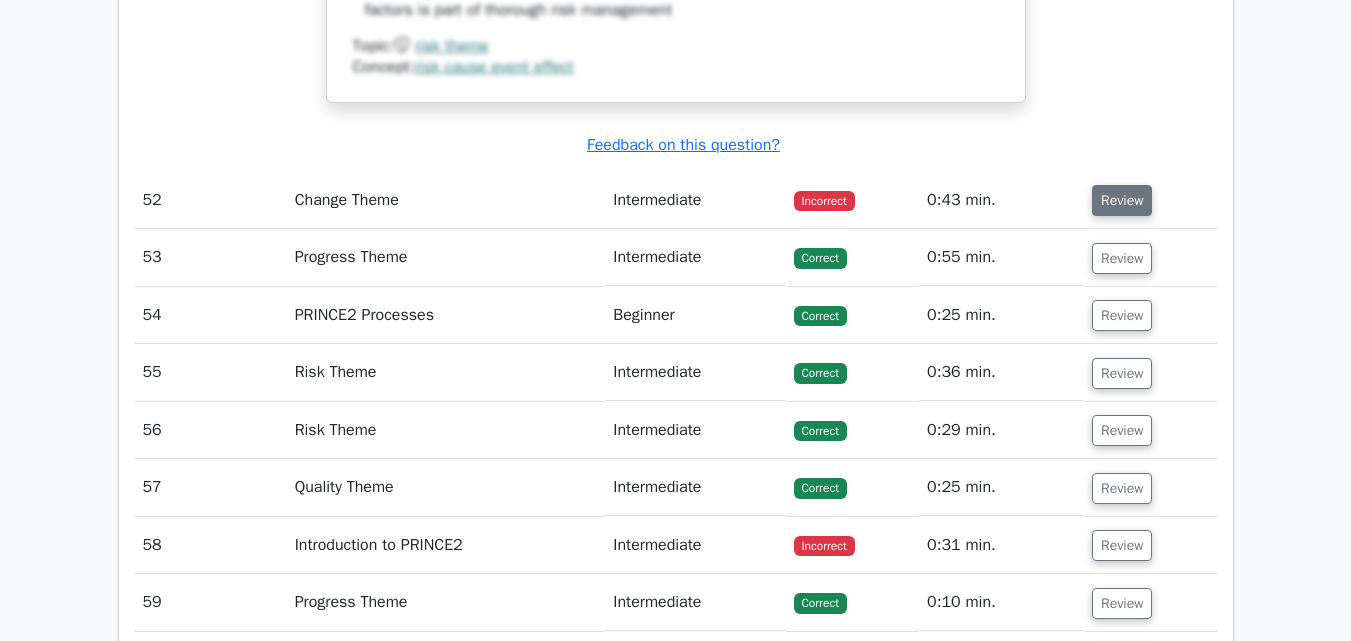 scroll, scrollTop: 42100, scrollLeft: 0, axis: vertical 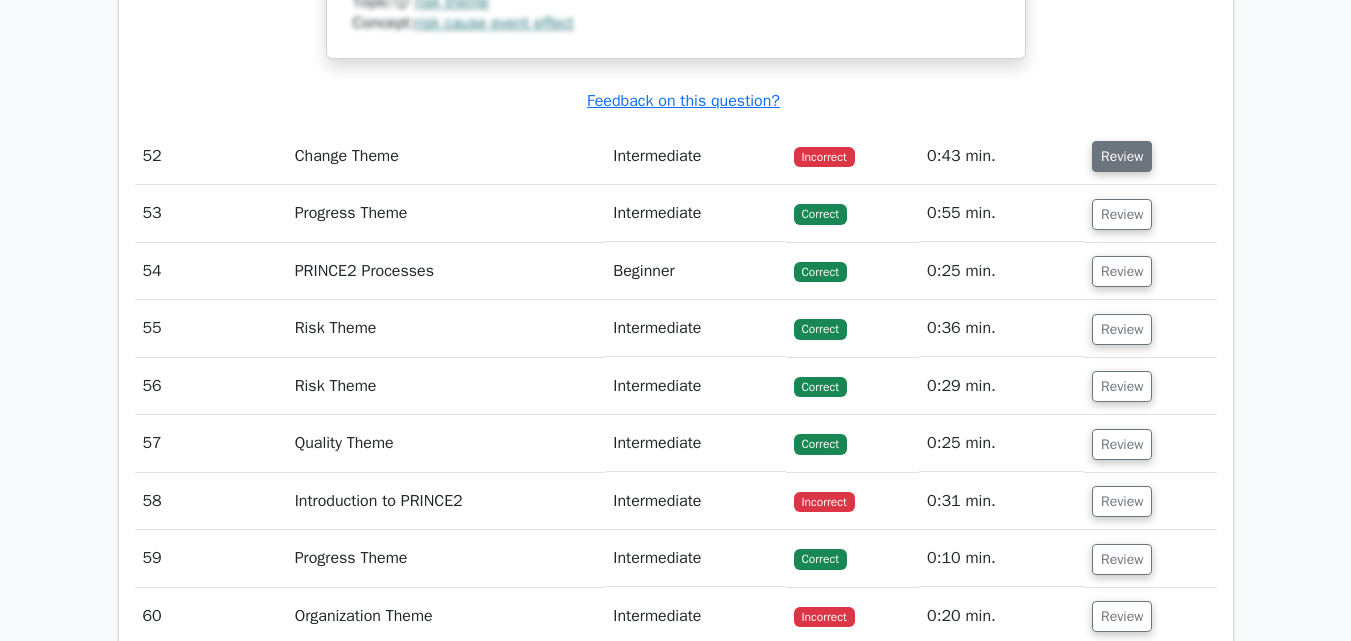 click on "Review" at bounding box center (1122, 156) 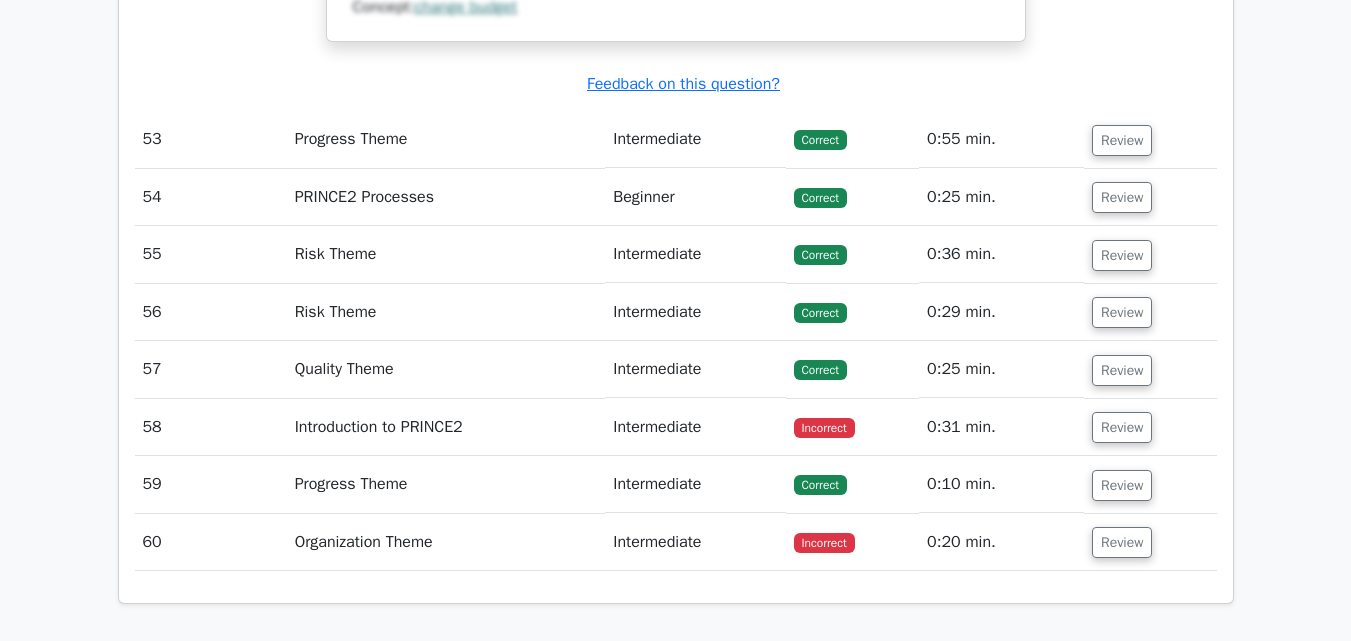 scroll, scrollTop: 43400, scrollLeft: 0, axis: vertical 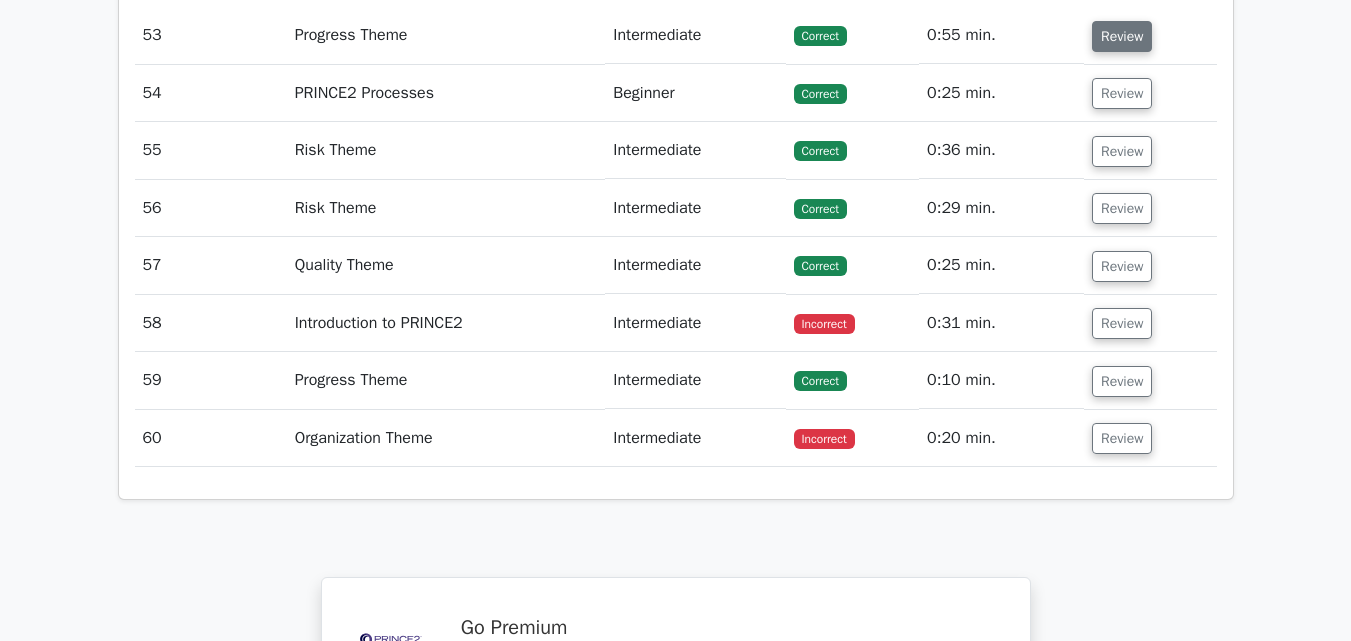 click on "Review" at bounding box center (1122, 36) 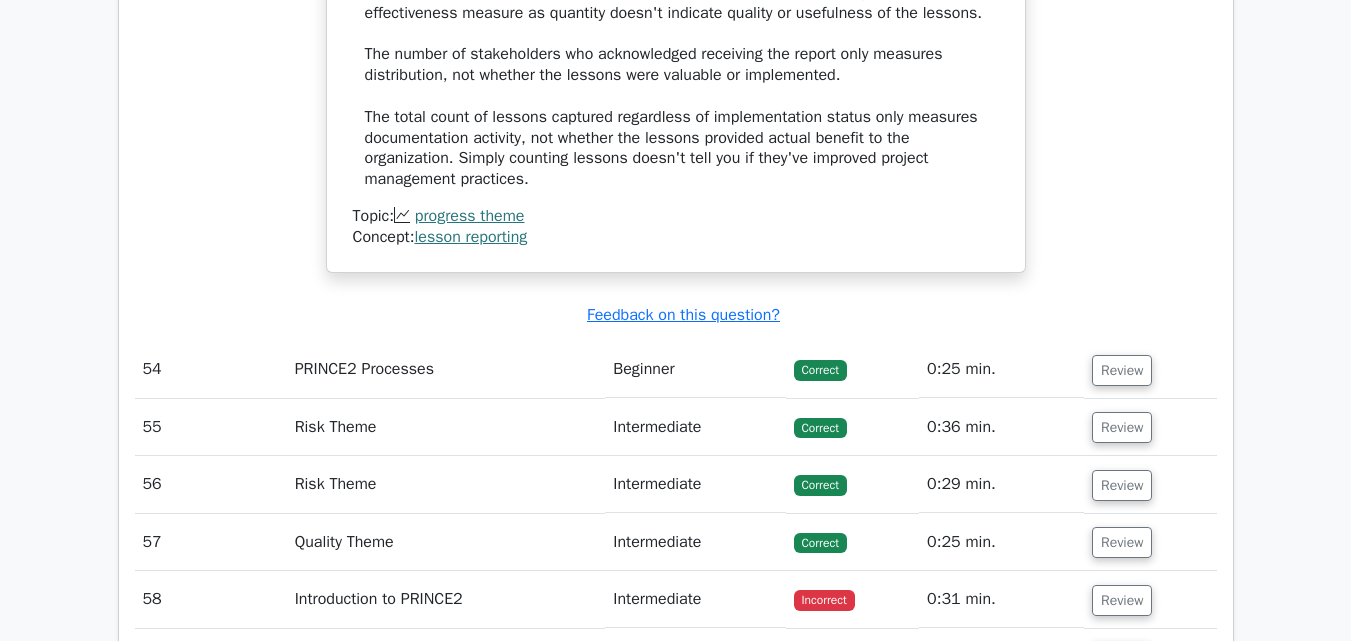 scroll, scrollTop: 44100, scrollLeft: 0, axis: vertical 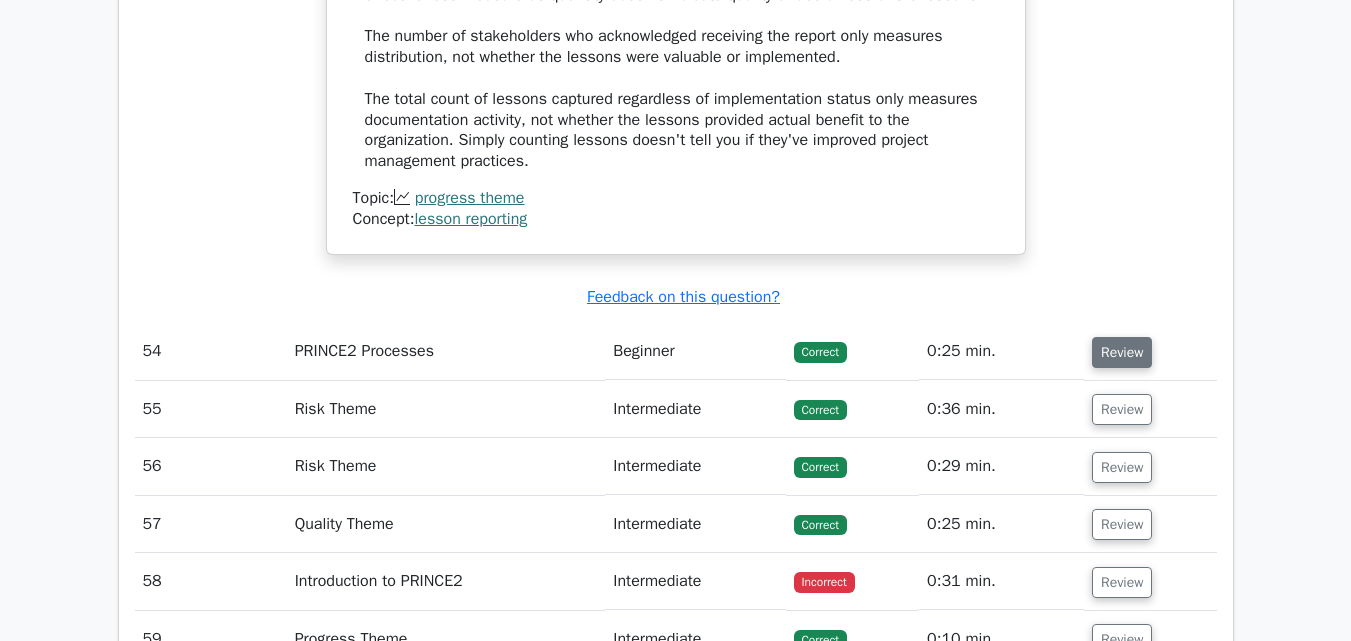 click on "Review" at bounding box center [1122, 352] 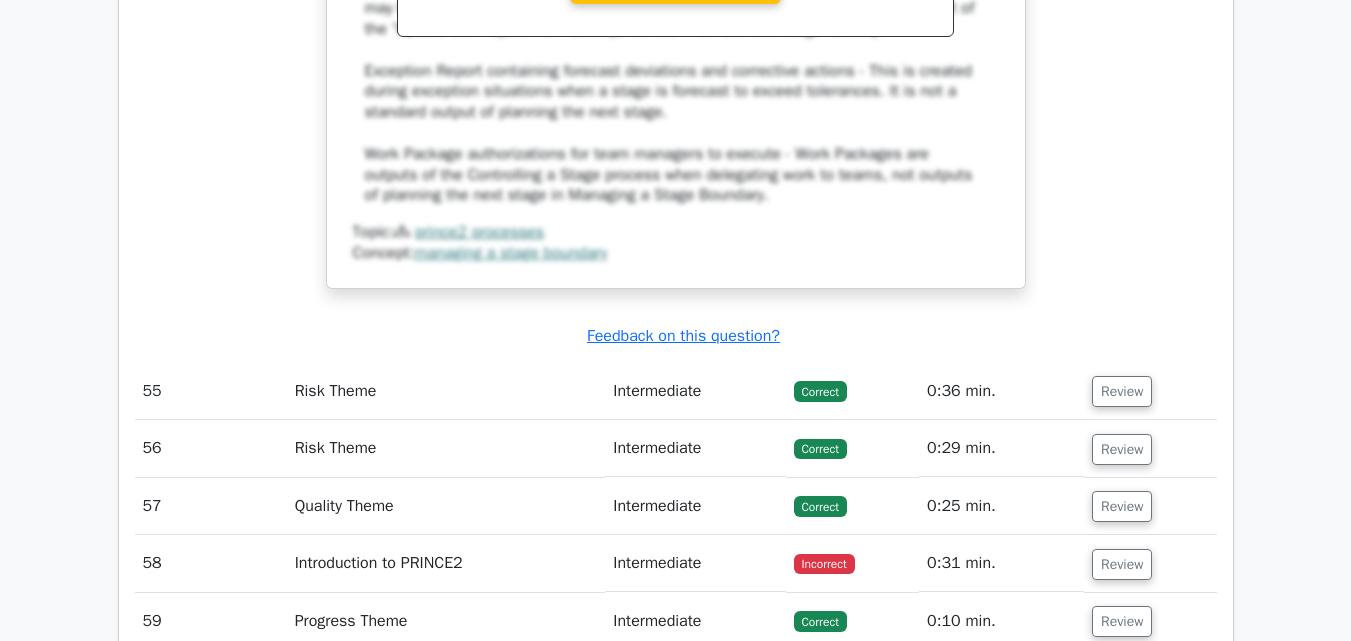 scroll, scrollTop: 45200, scrollLeft: 0, axis: vertical 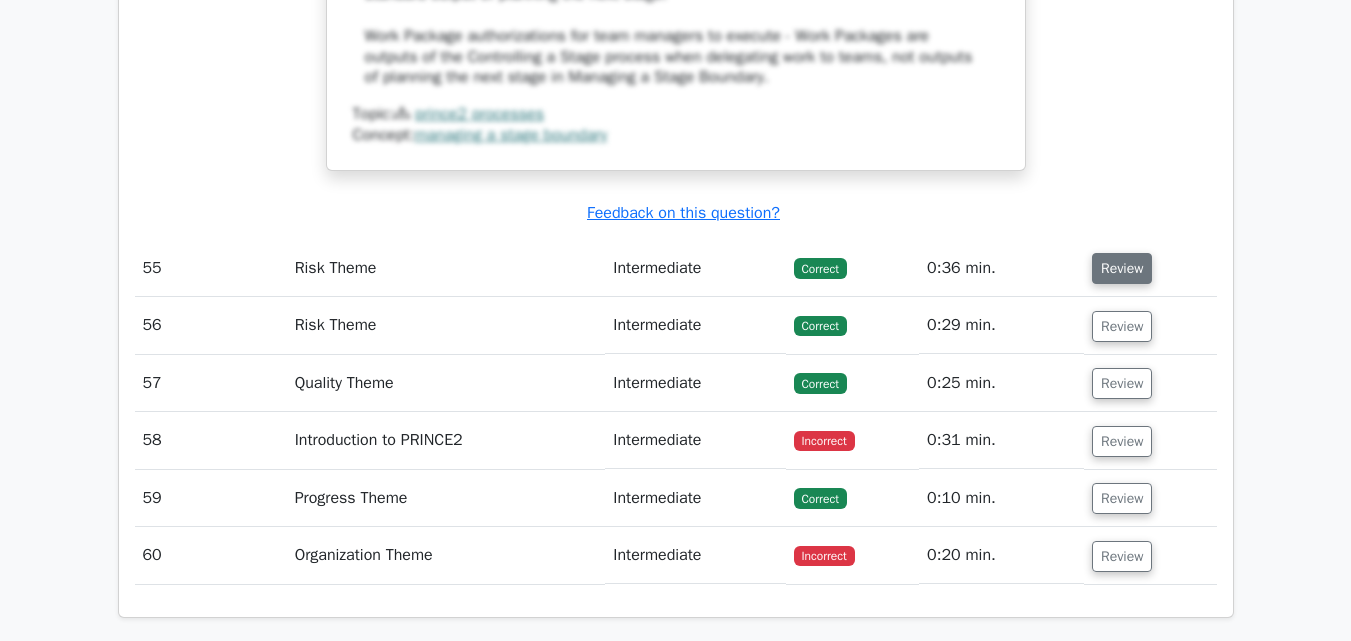 click on "Review" at bounding box center [1122, 268] 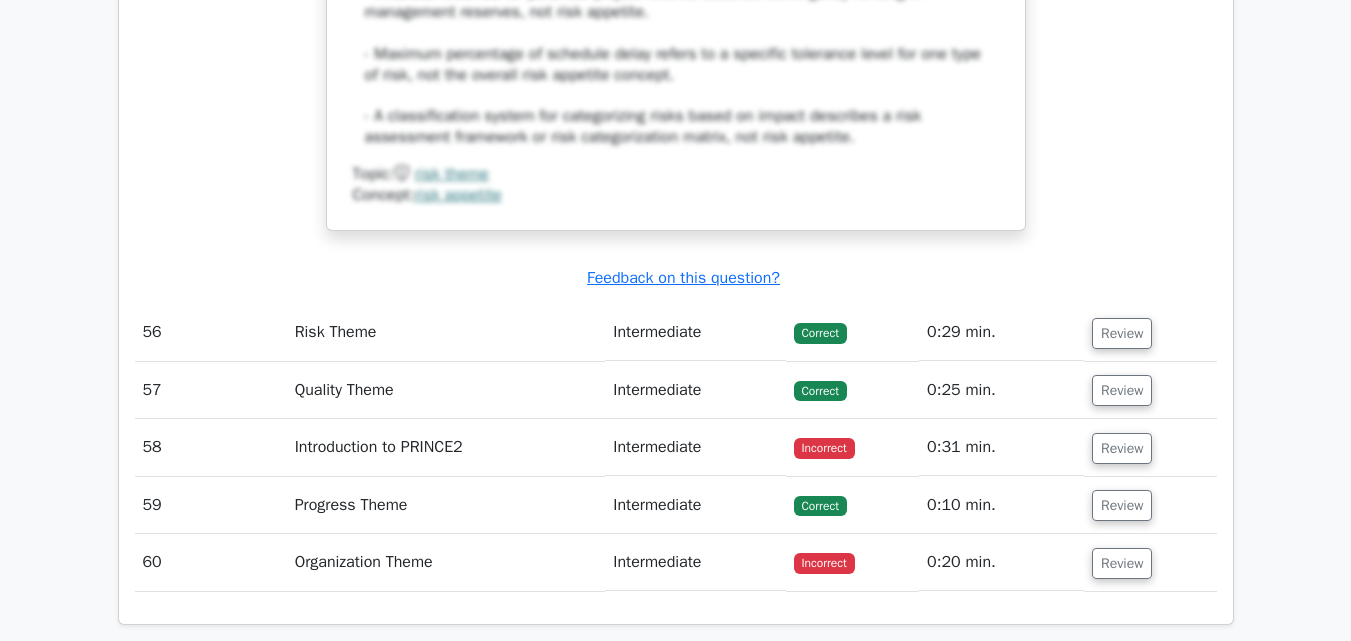 scroll, scrollTop: 46300, scrollLeft: 0, axis: vertical 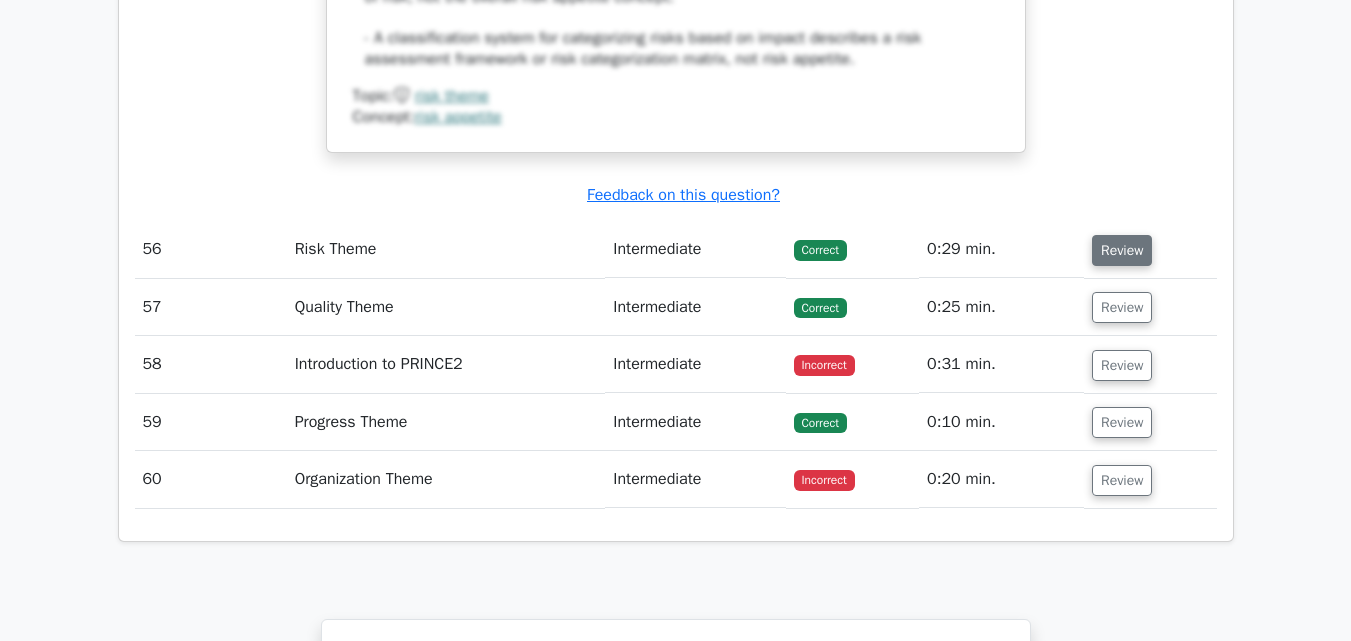 click on "Review" at bounding box center [1122, 250] 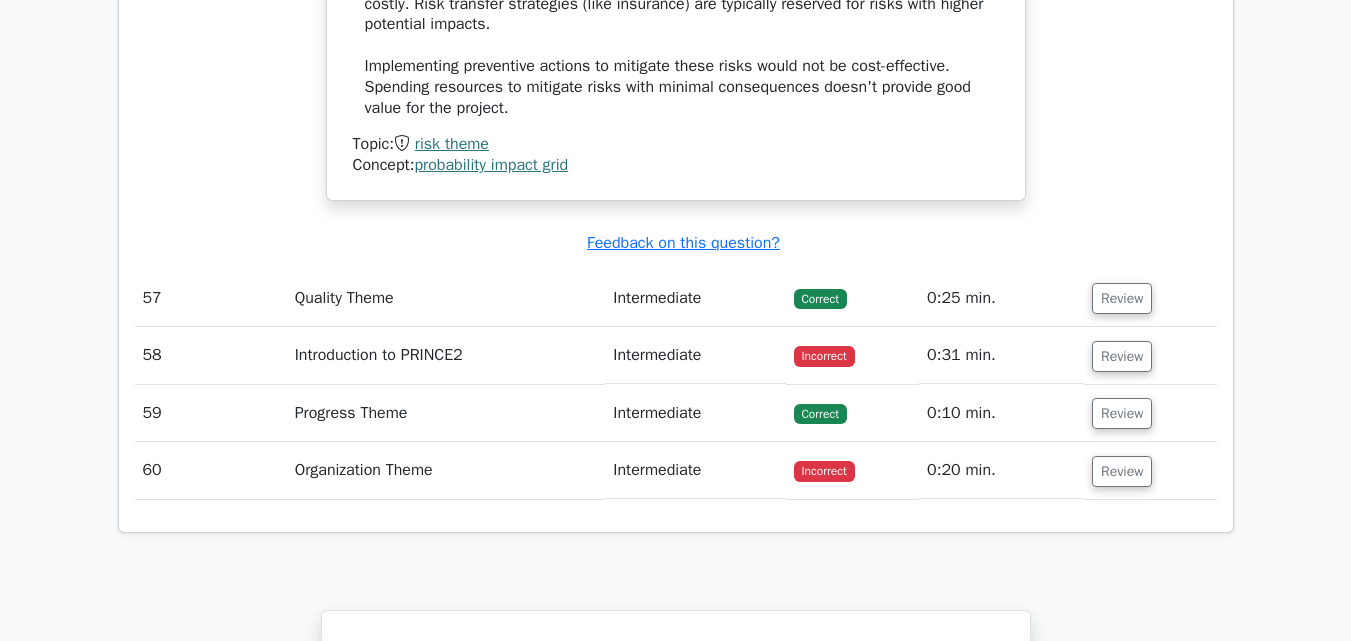scroll, scrollTop: 47300, scrollLeft: 0, axis: vertical 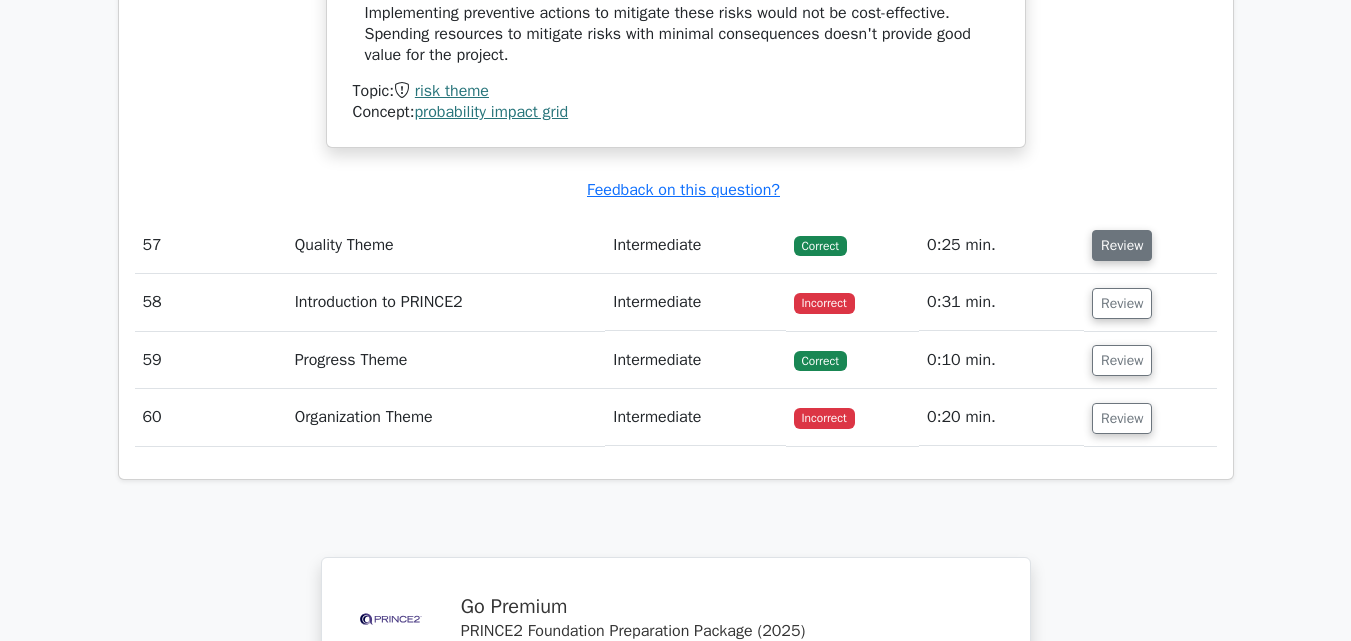 click on "Review" at bounding box center [1122, 245] 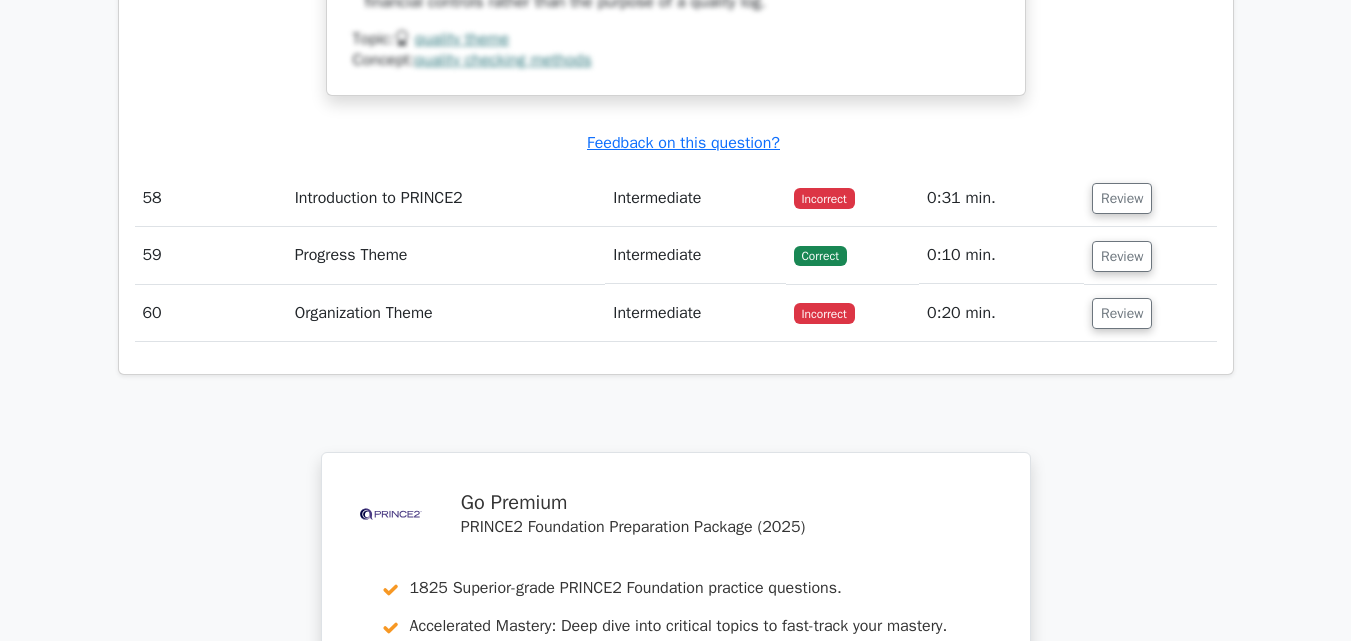 scroll, scrollTop: 48500, scrollLeft: 0, axis: vertical 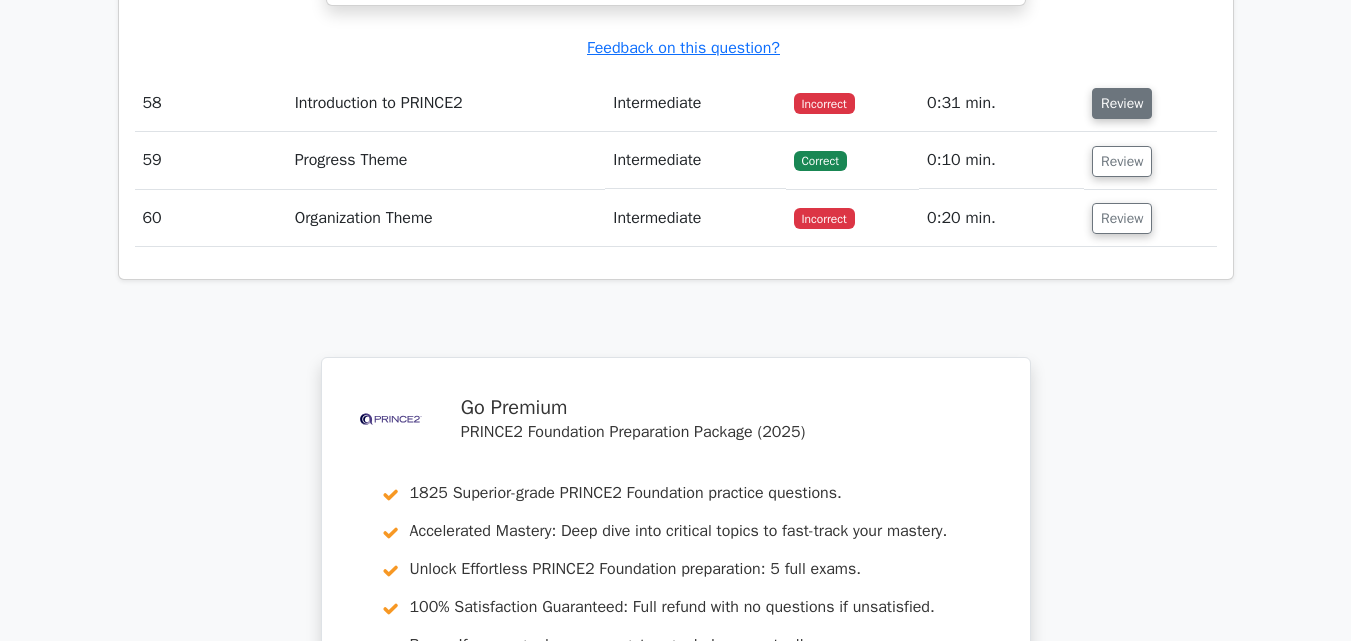 click on "Review" at bounding box center [1122, 103] 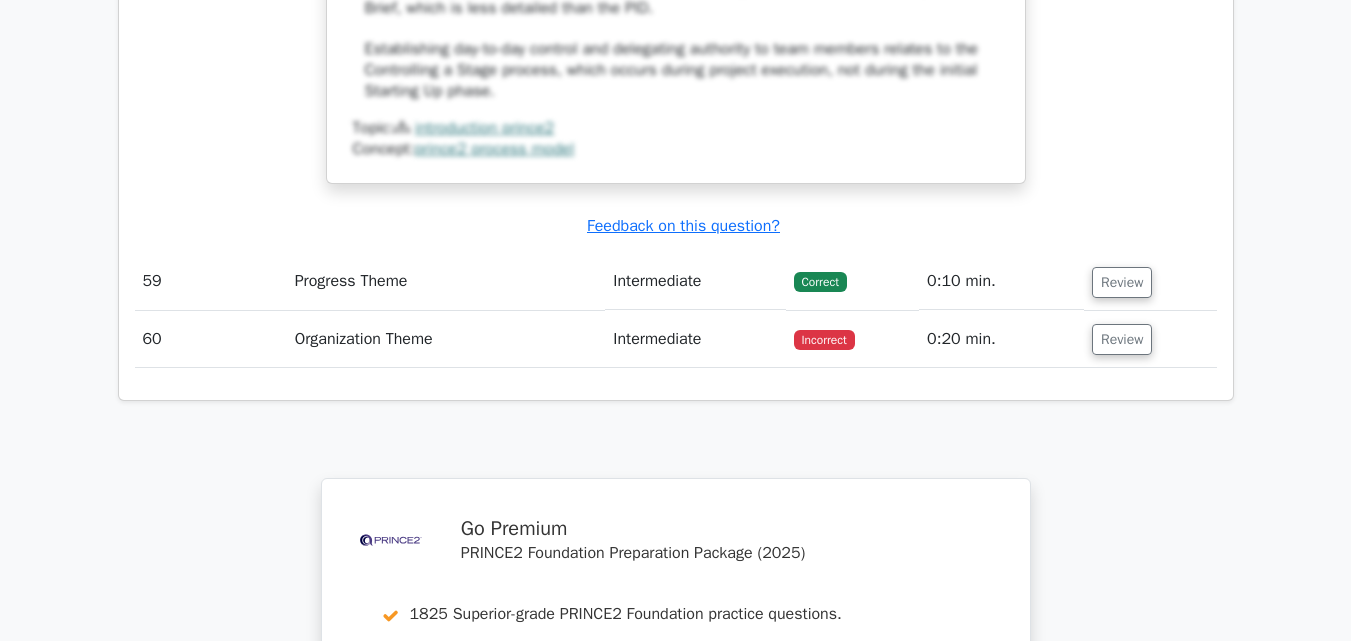 scroll, scrollTop: 49700, scrollLeft: 0, axis: vertical 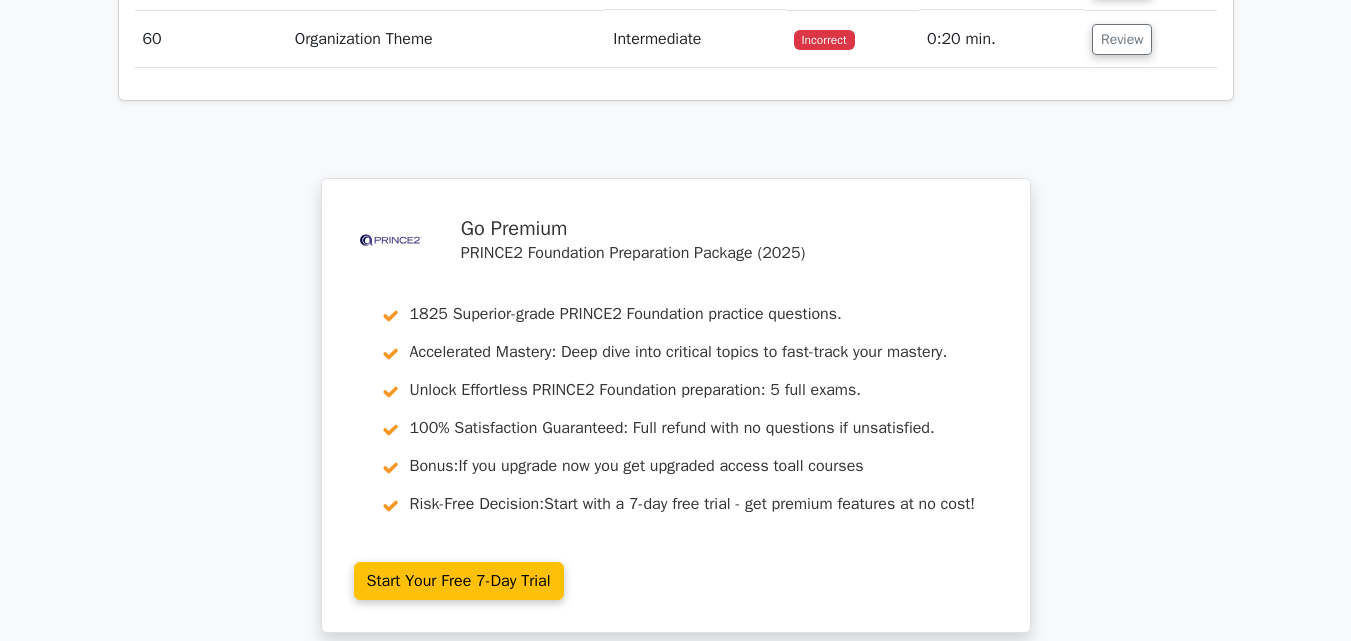 click on "Review" at bounding box center [1122, -18] 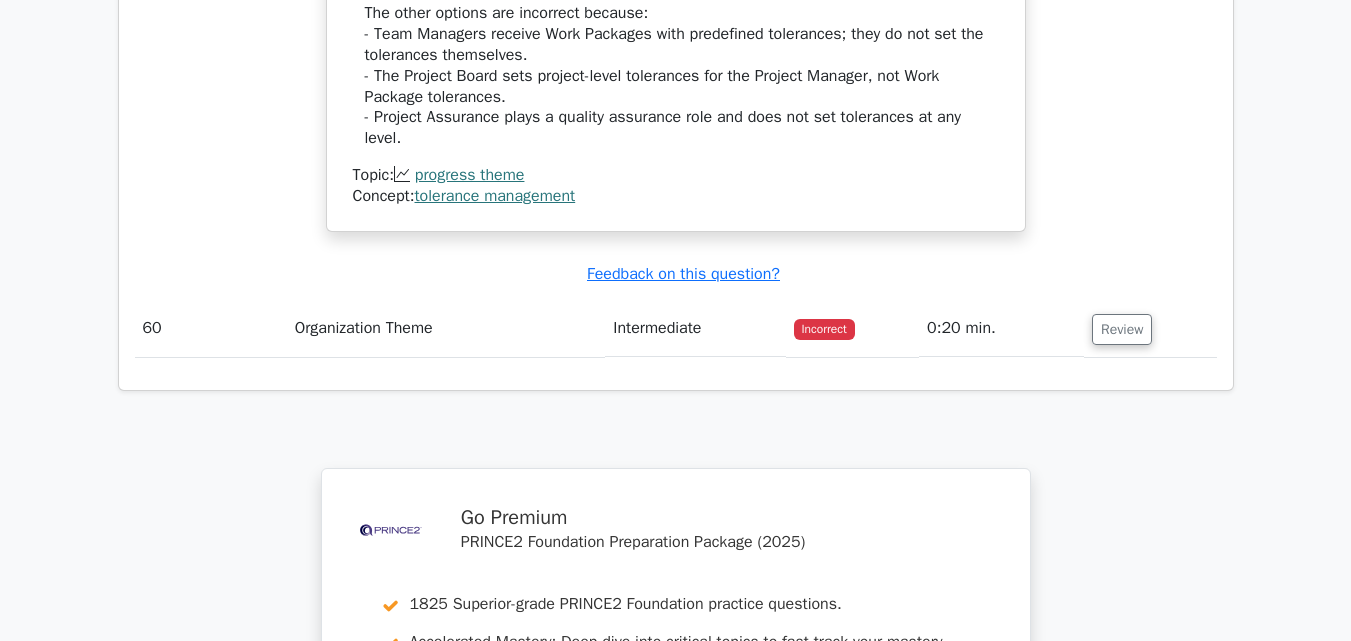 scroll, scrollTop: 50400, scrollLeft: 0, axis: vertical 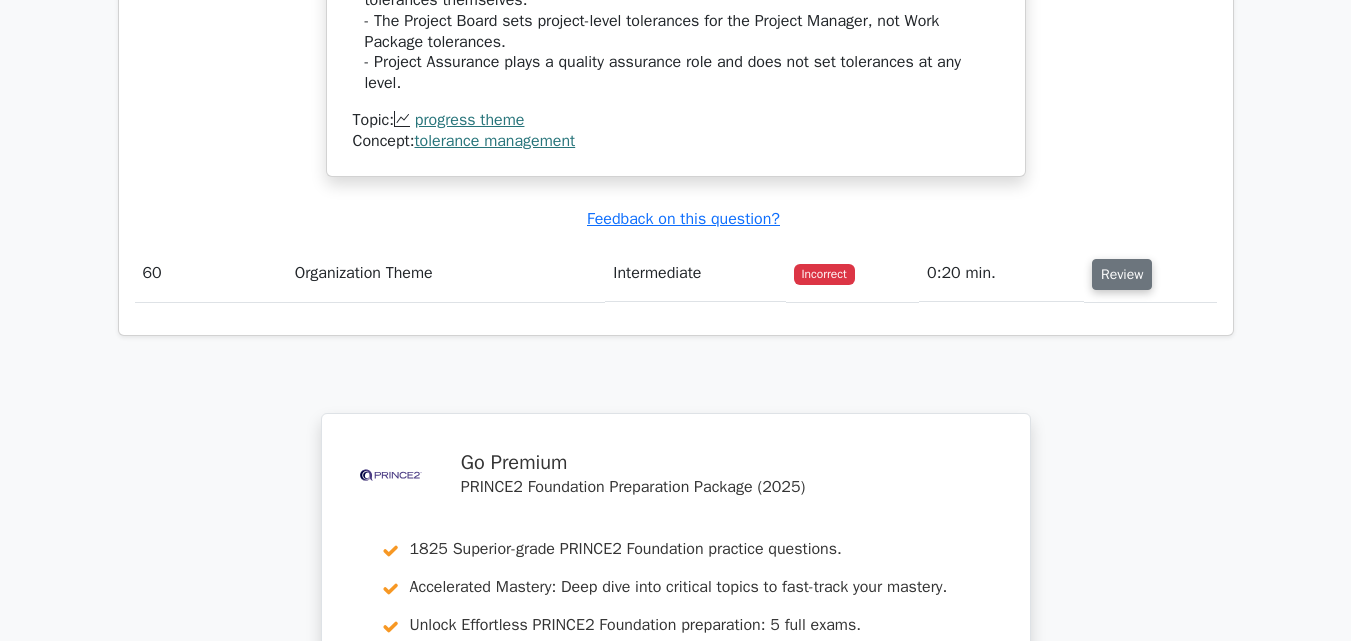 click on "Review" at bounding box center (1122, 274) 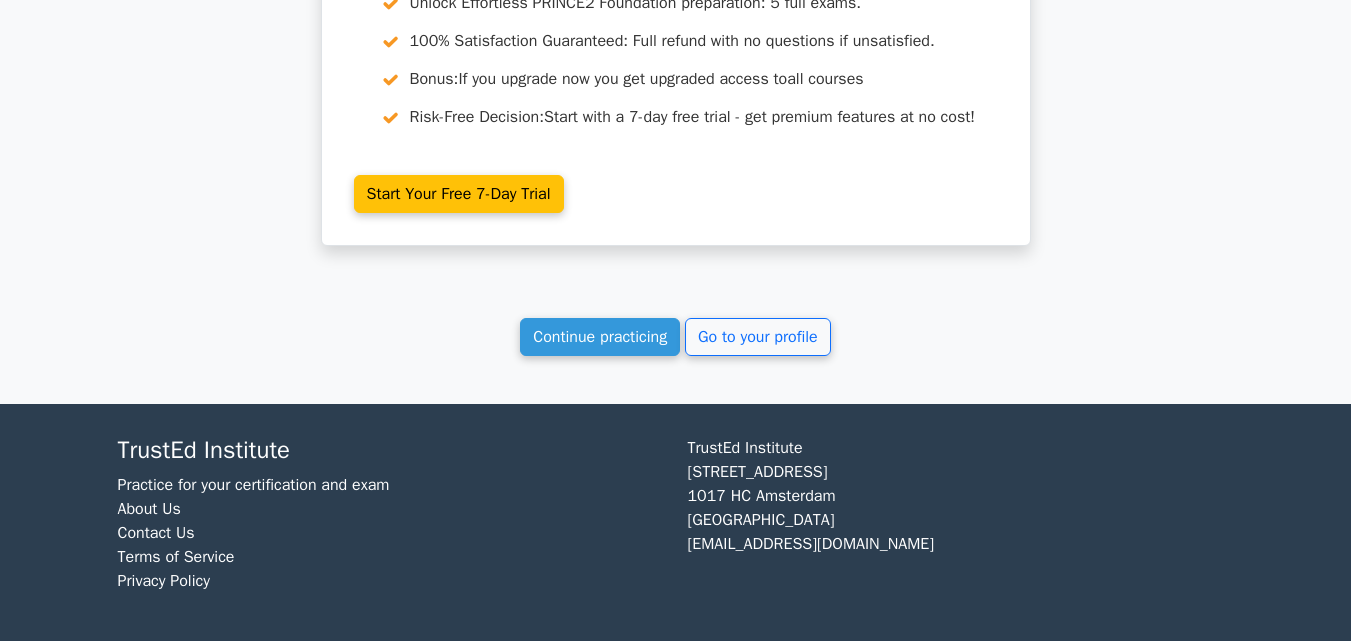 scroll, scrollTop: 52091, scrollLeft: 0, axis: vertical 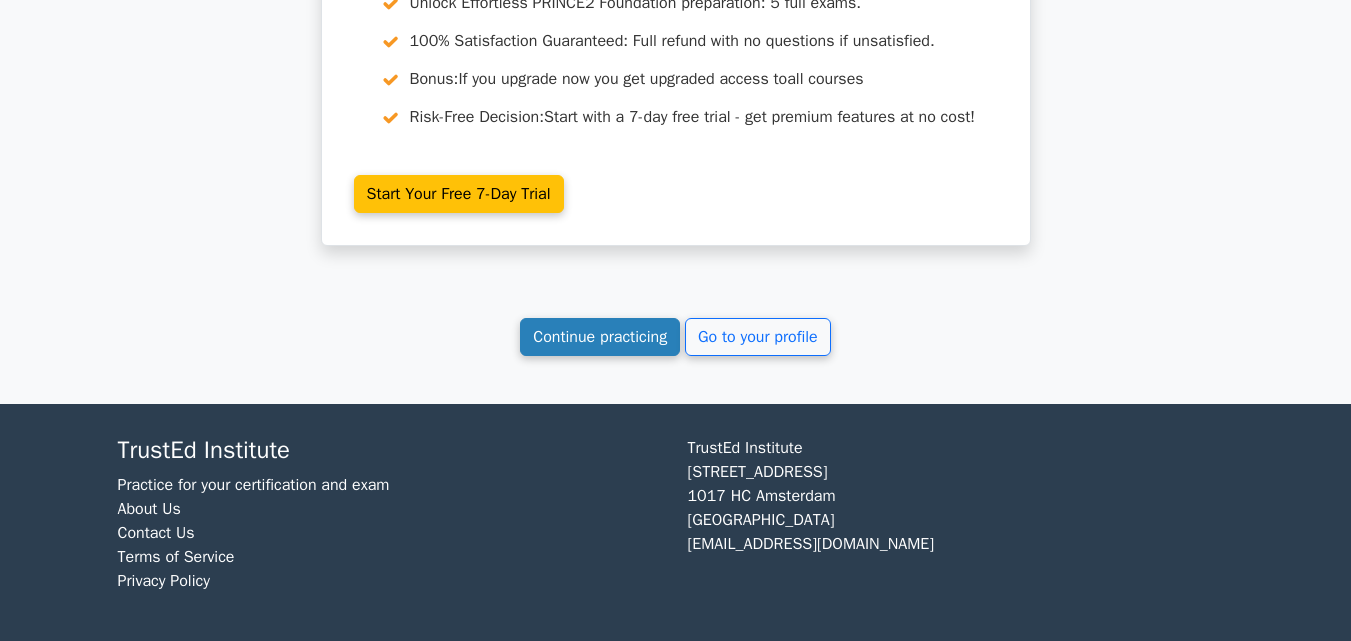 click on "Continue practicing" at bounding box center (600, 337) 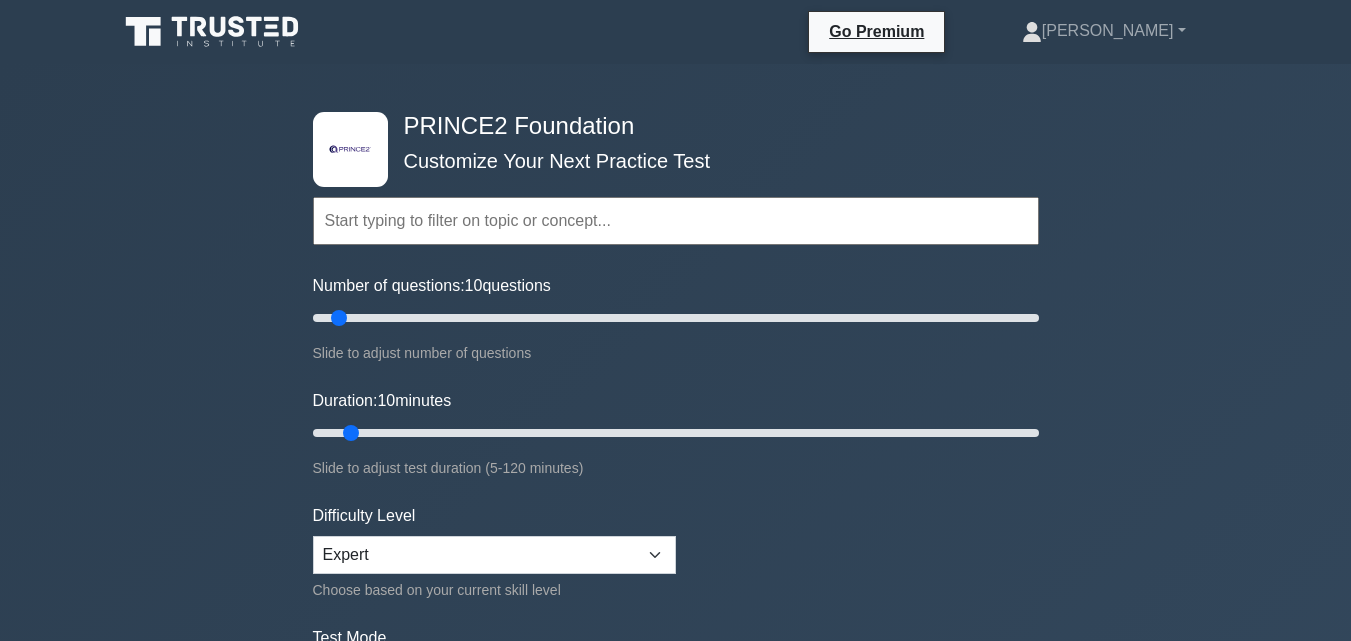 scroll, scrollTop: 0, scrollLeft: 0, axis: both 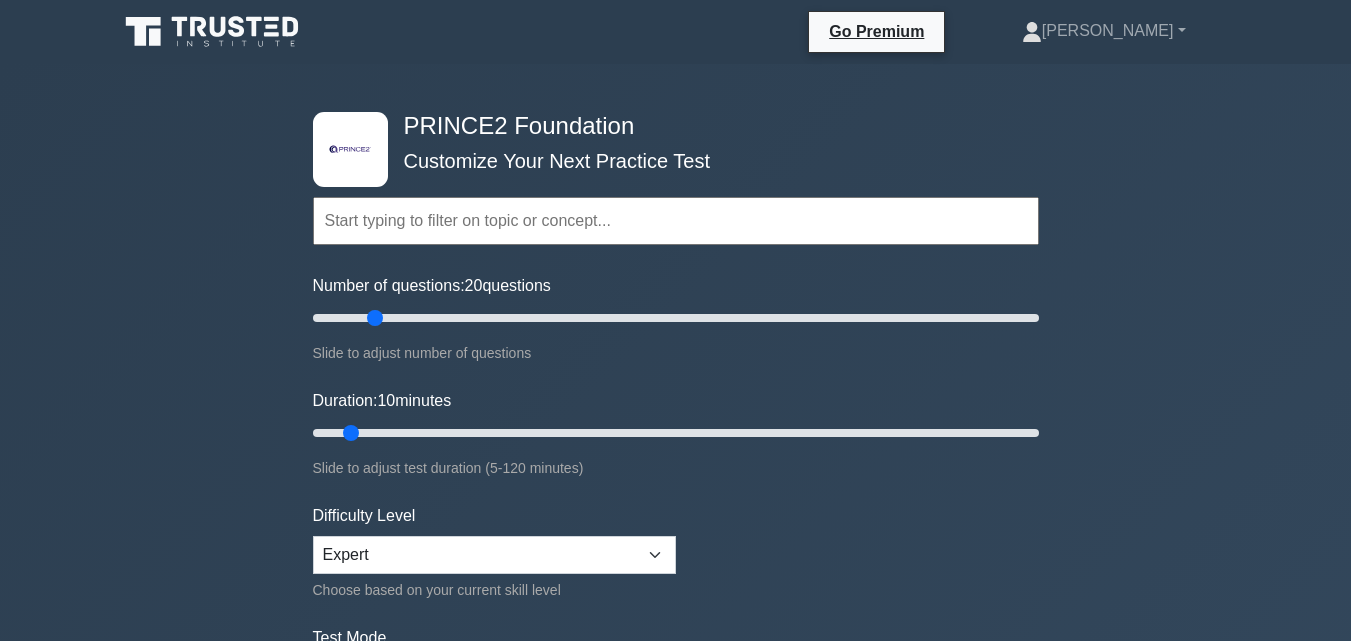 drag, startPoint x: 336, startPoint y: 319, endPoint x: 380, endPoint y: 319, distance: 44 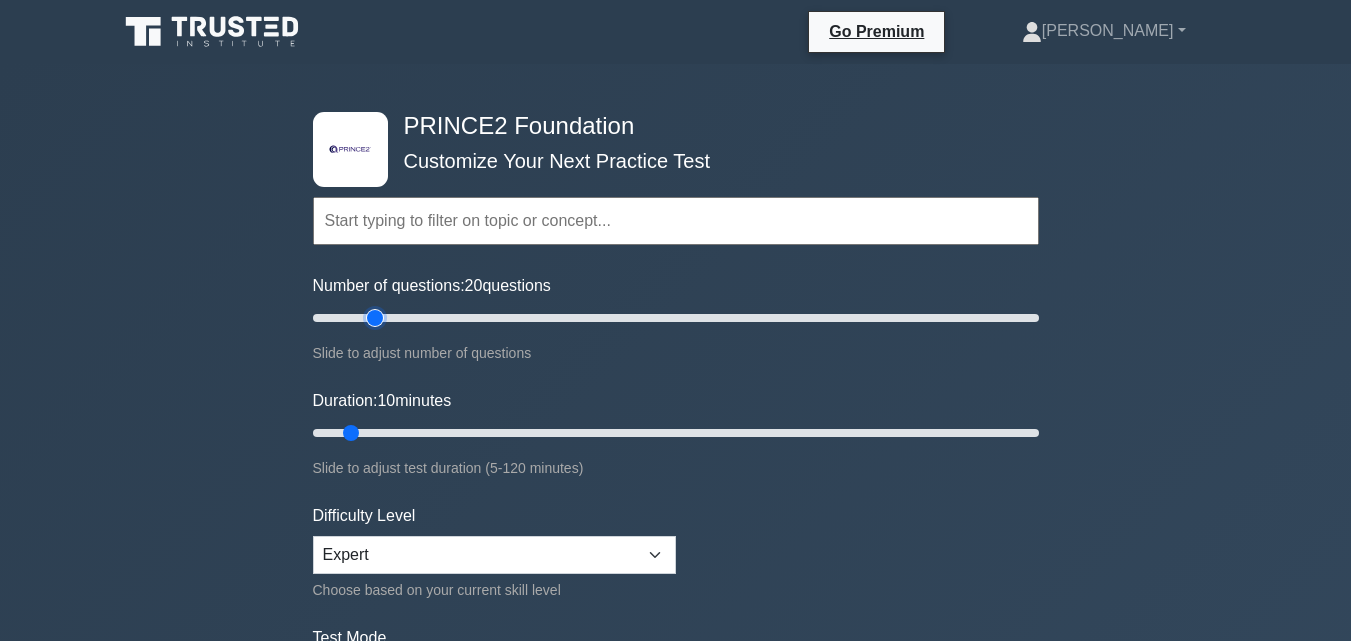 type on "20" 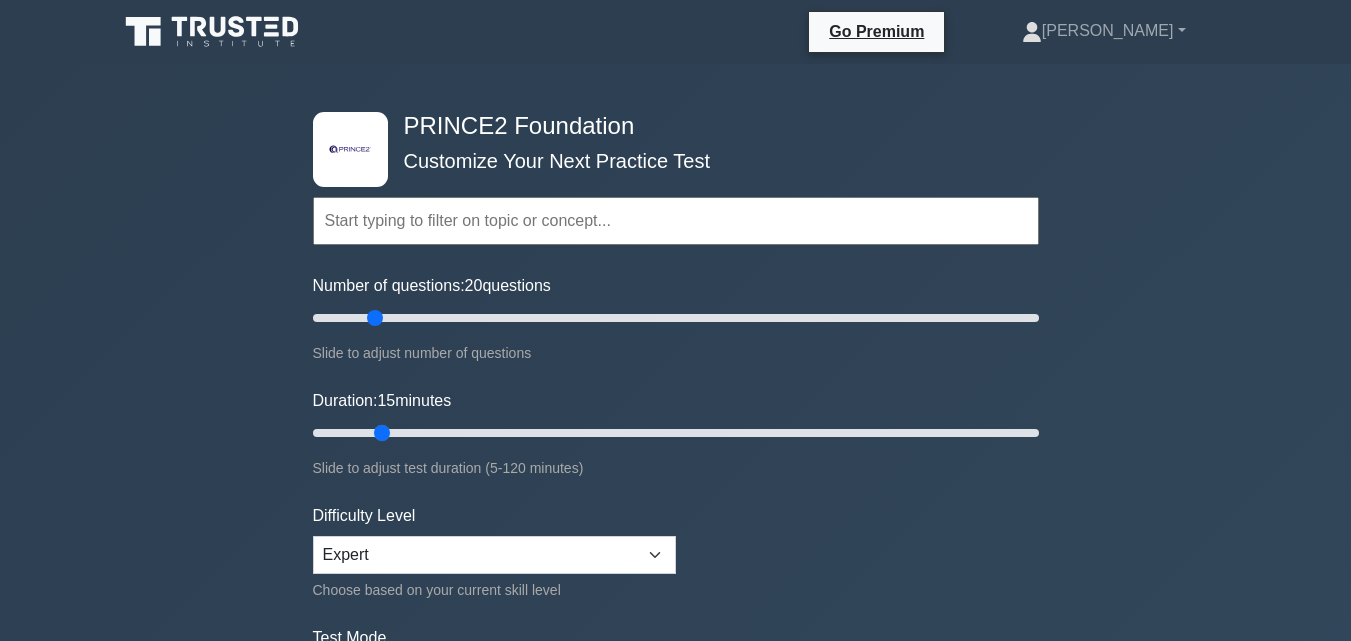 drag, startPoint x: 351, startPoint y: 430, endPoint x: 382, endPoint y: 430, distance: 31 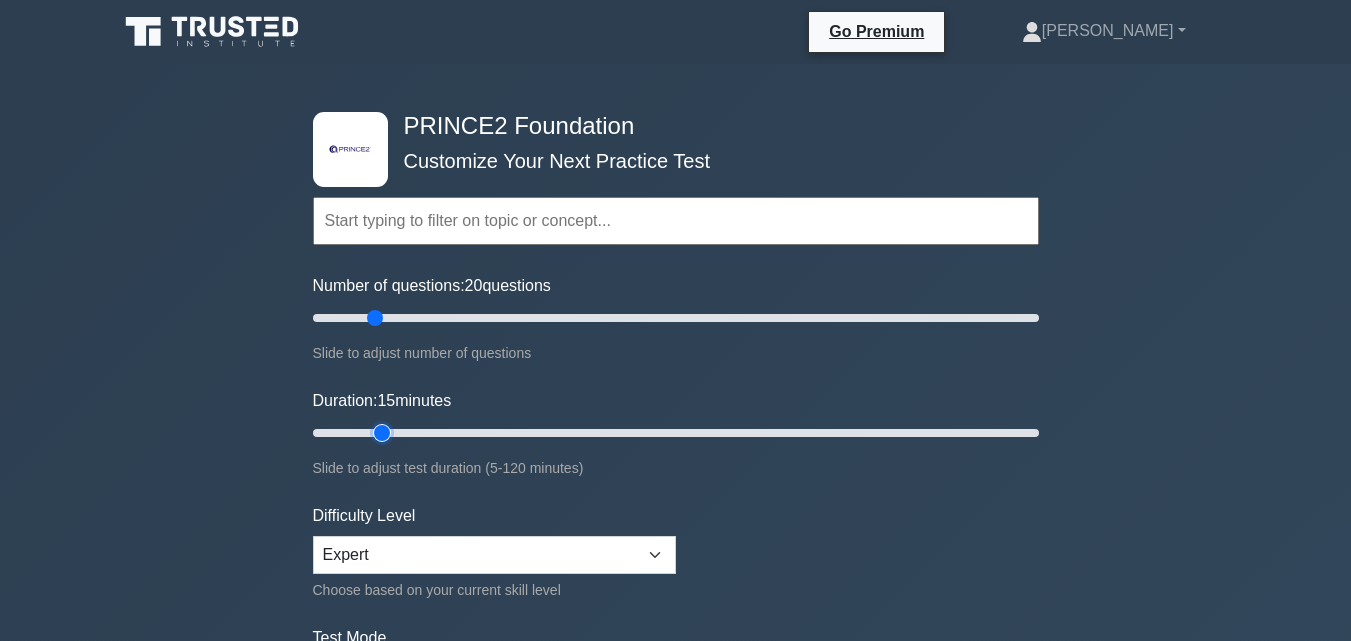 type on "15" 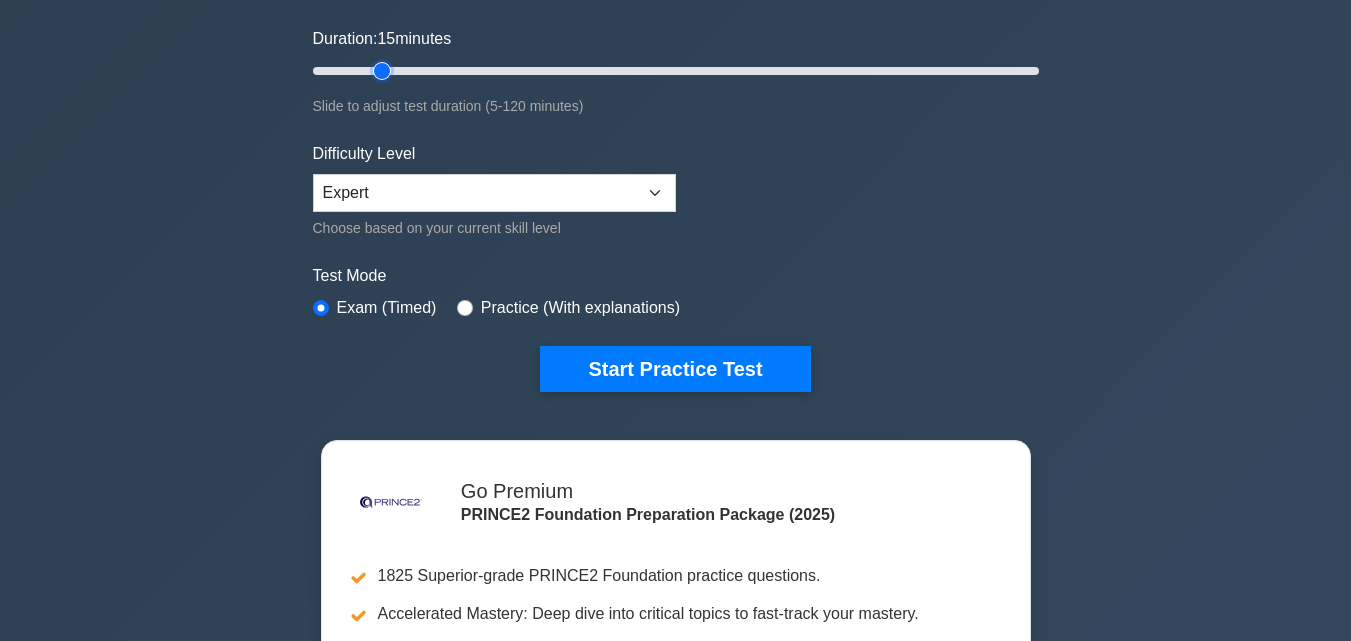 scroll, scrollTop: 400, scrollLeft: 0, axis: vertical 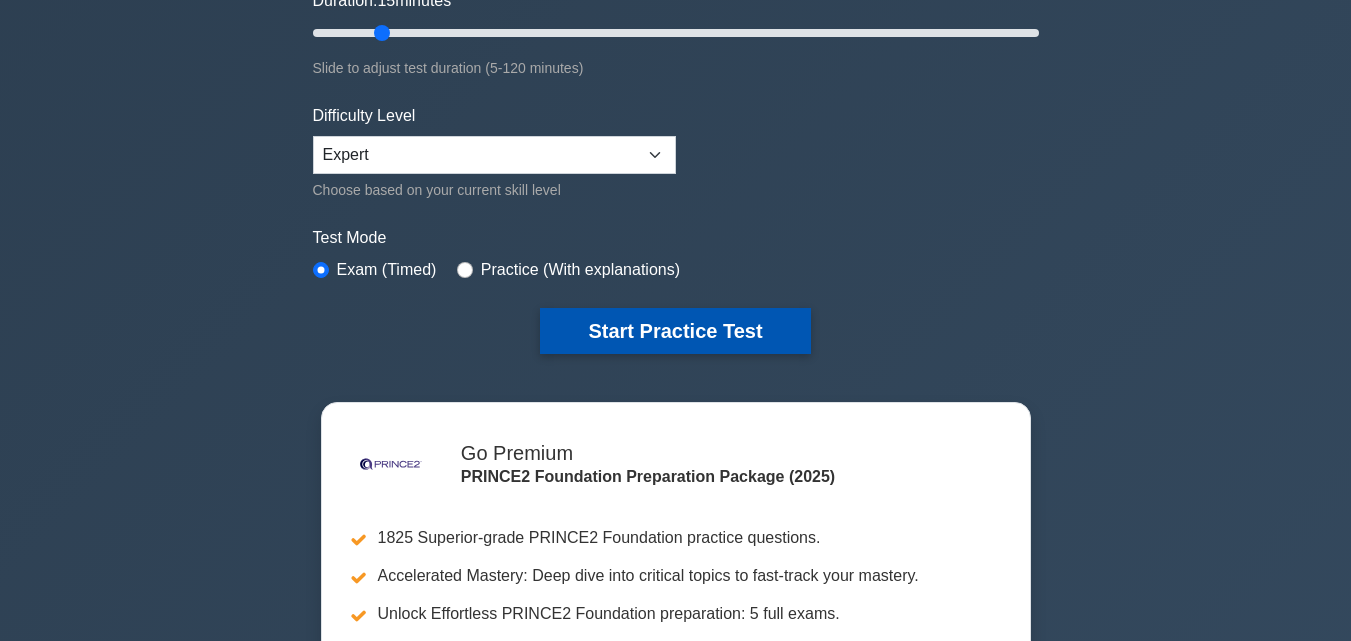 click on "Start Practice Test" at bounding box center [675, 331] 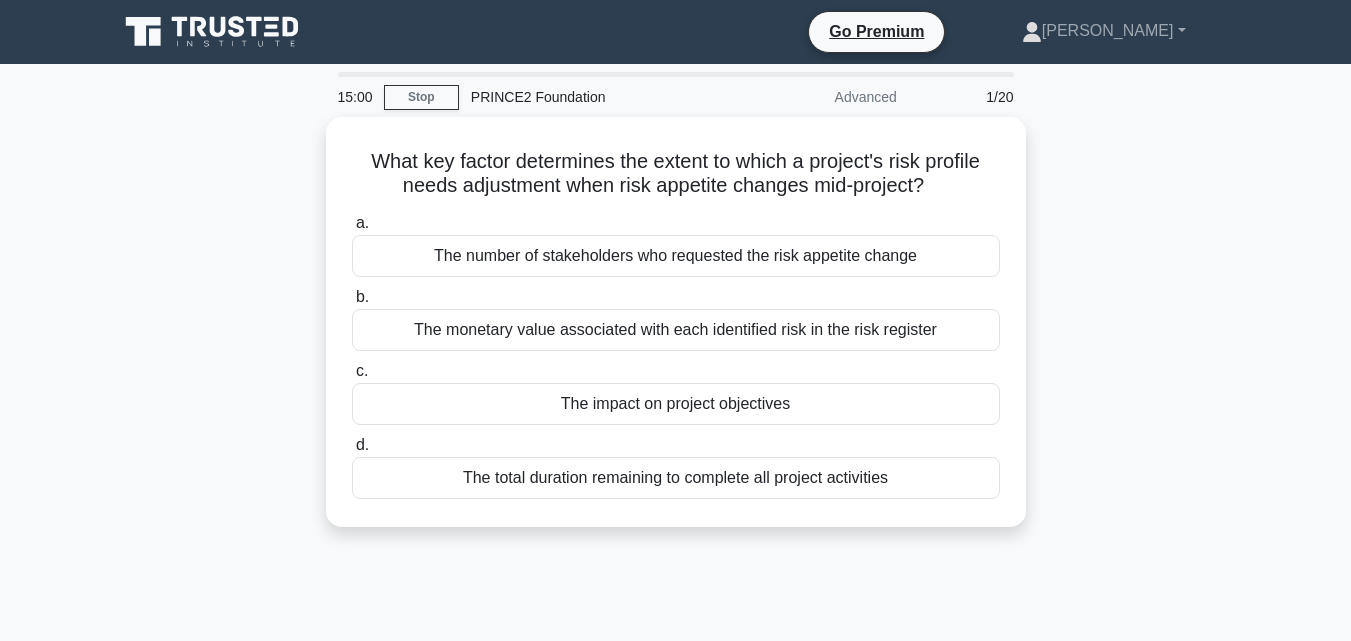 scroll, scrollTop: 0, scrollLeft: 0, axis: both 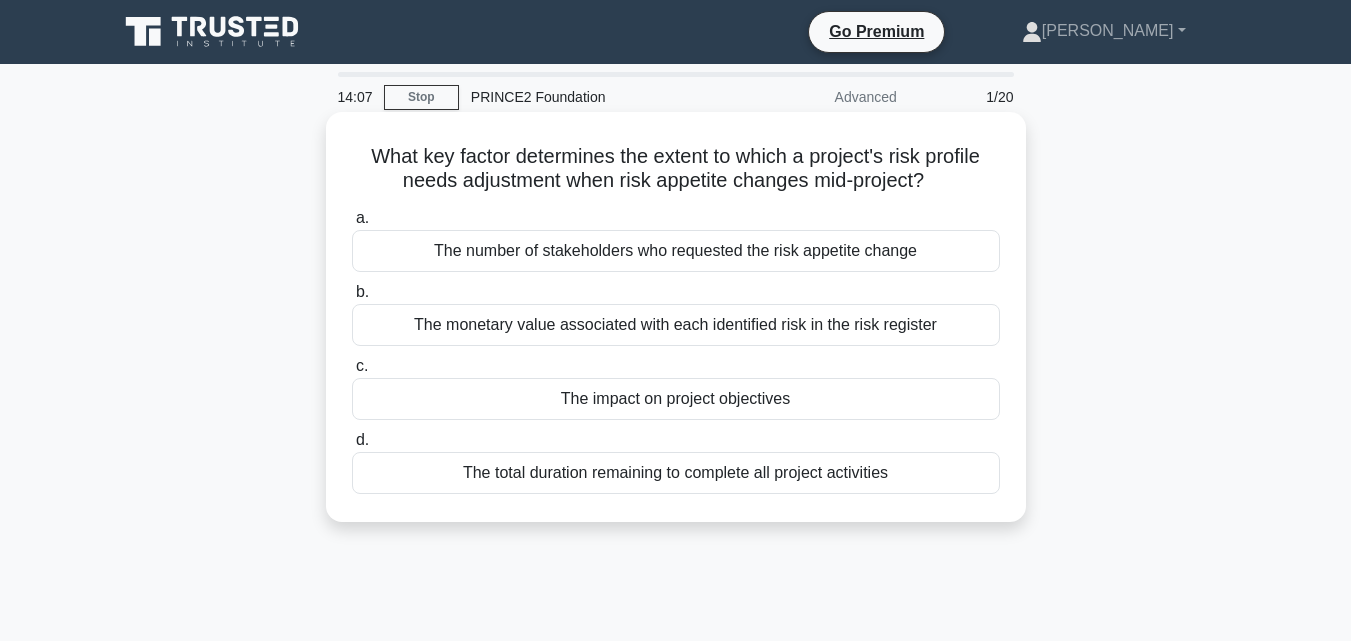 click on "The impact on project objectives" at bounding box center [676, 399] 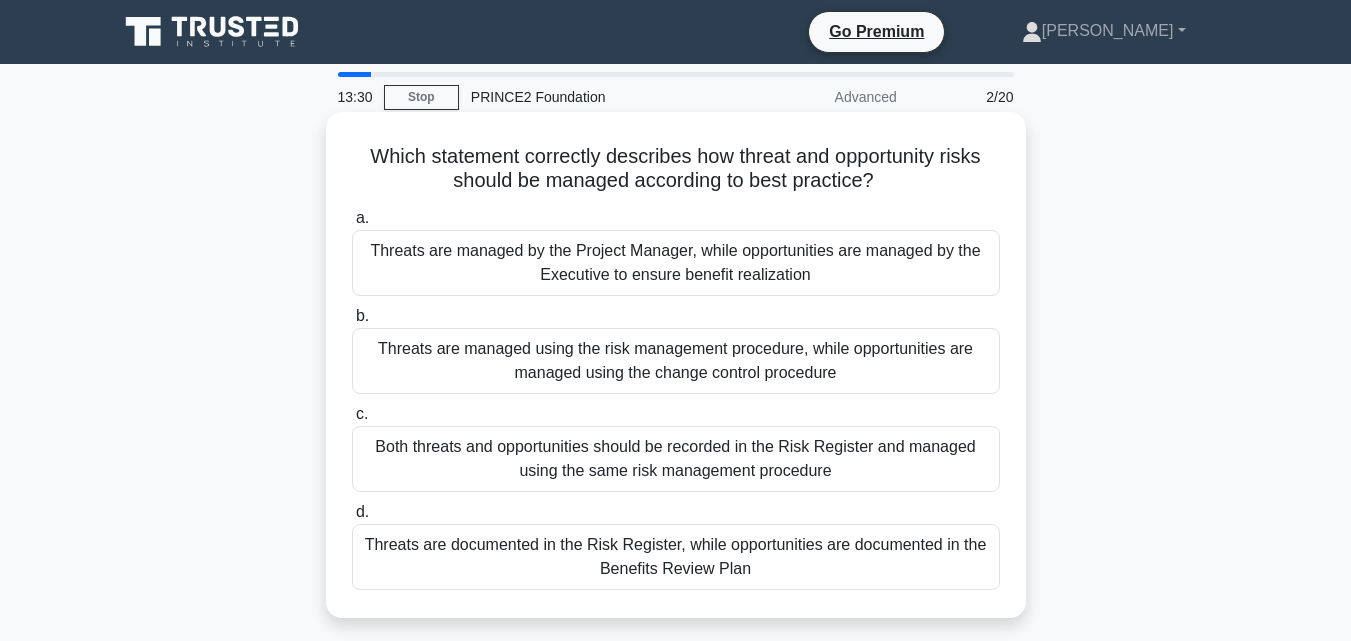 click on "Threats are documented in the Risk Register, while opportunities are documented in the Benefits Review Plan" at bounding box center [676, 557] 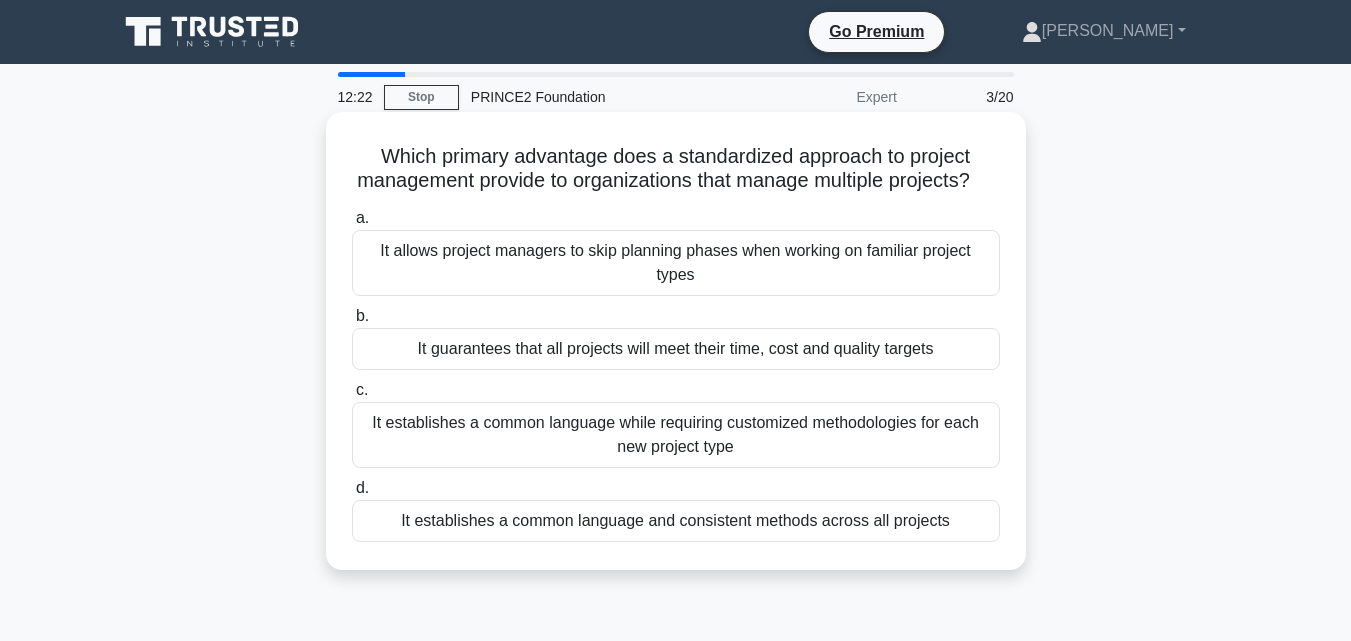 click on "It establishes a common language and consistent methods across all projects" at bounding box center [676, 521] 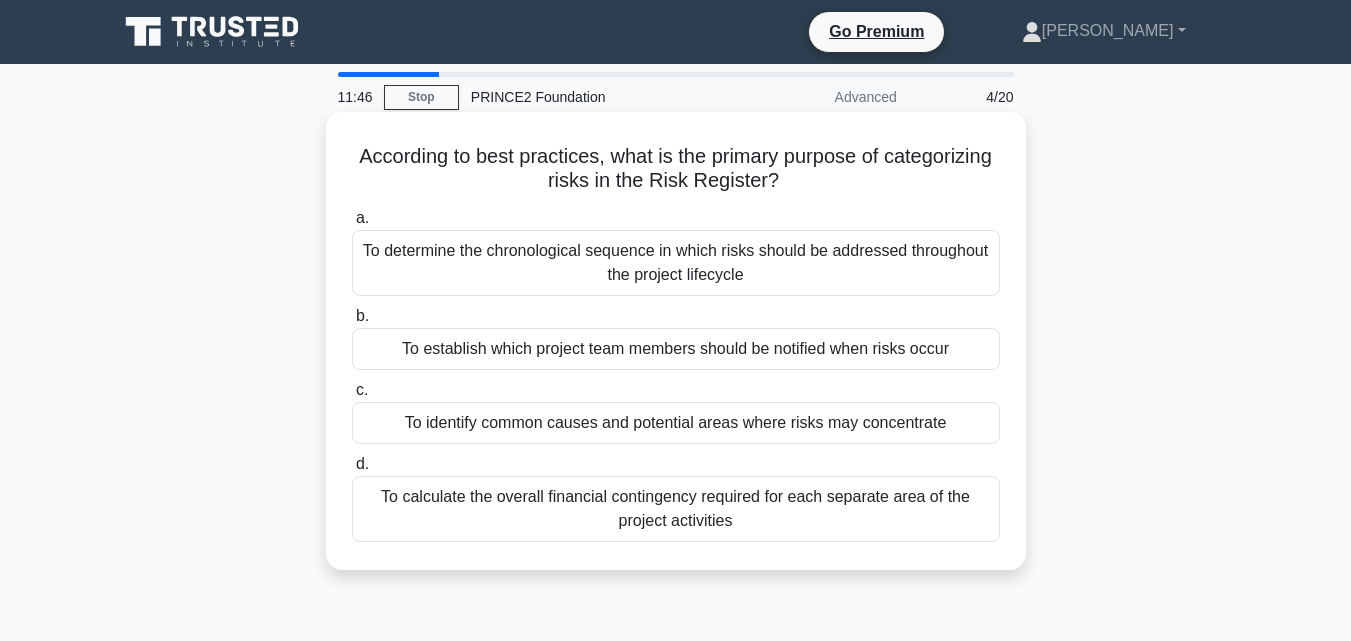 click on "To calculate the overall financial contingency required for each separate area of the project activities" at bounding box center [676, 509] 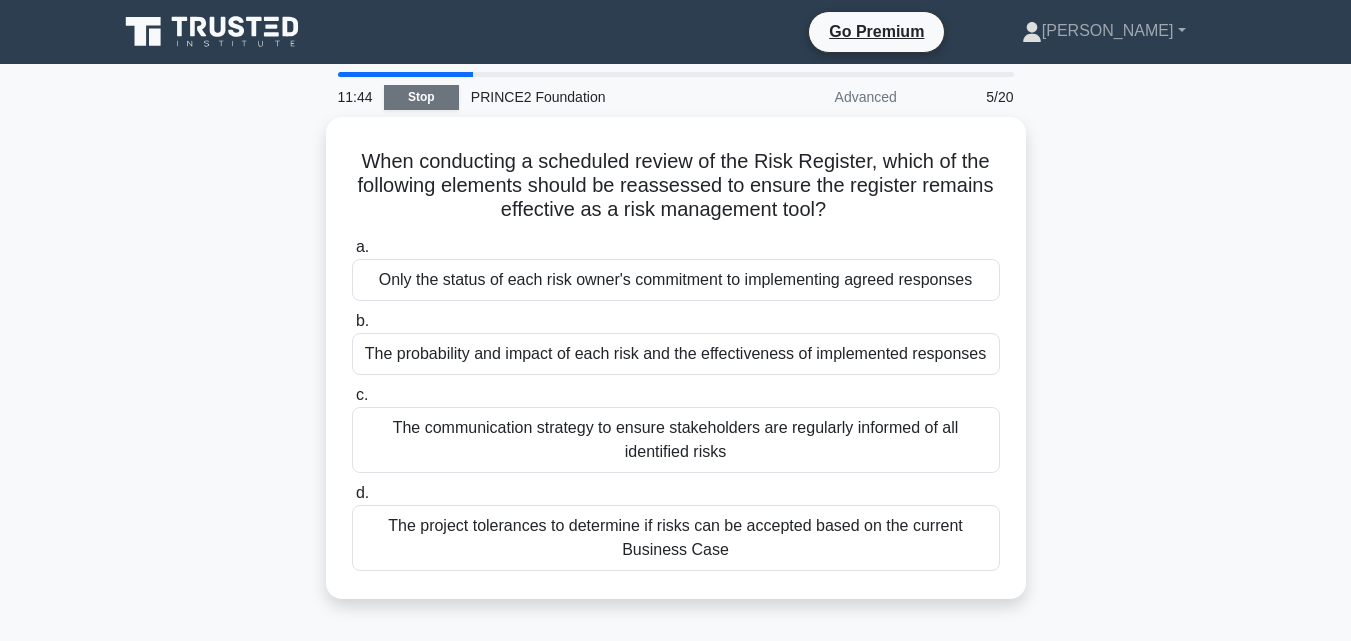 click on "Stop" at bounding box center [421, 97] 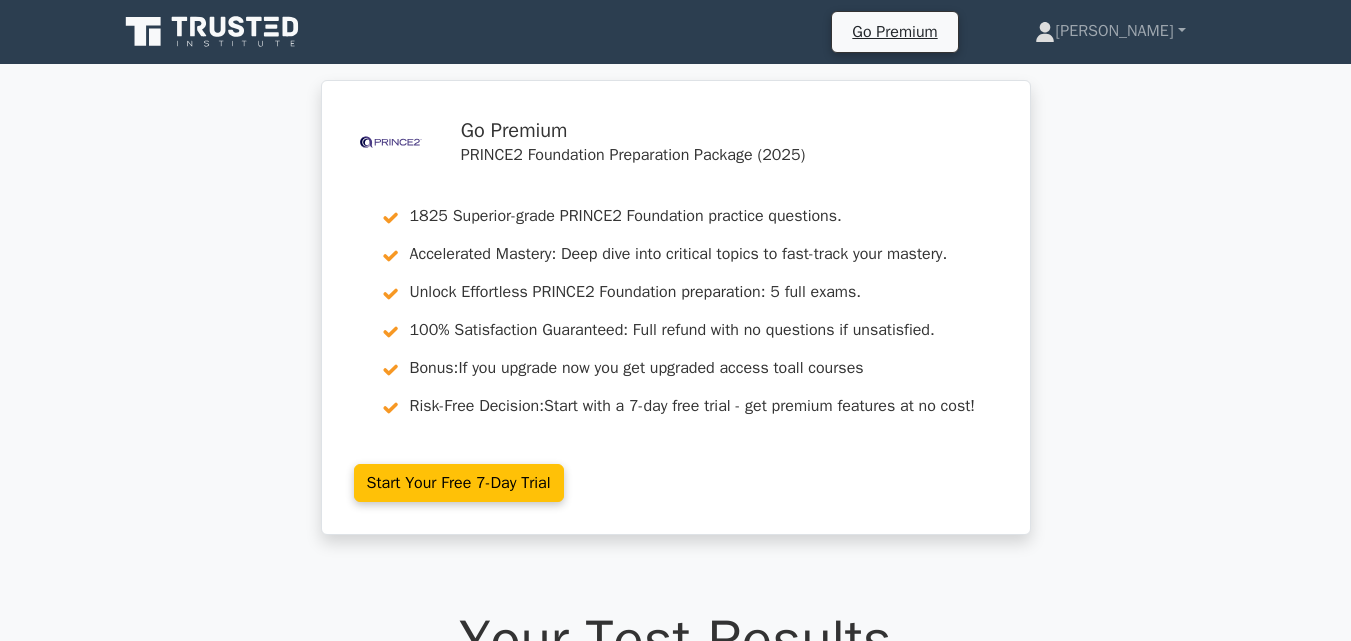 scroll, scrollTop: 0, scrollLeft: 0, axis: both 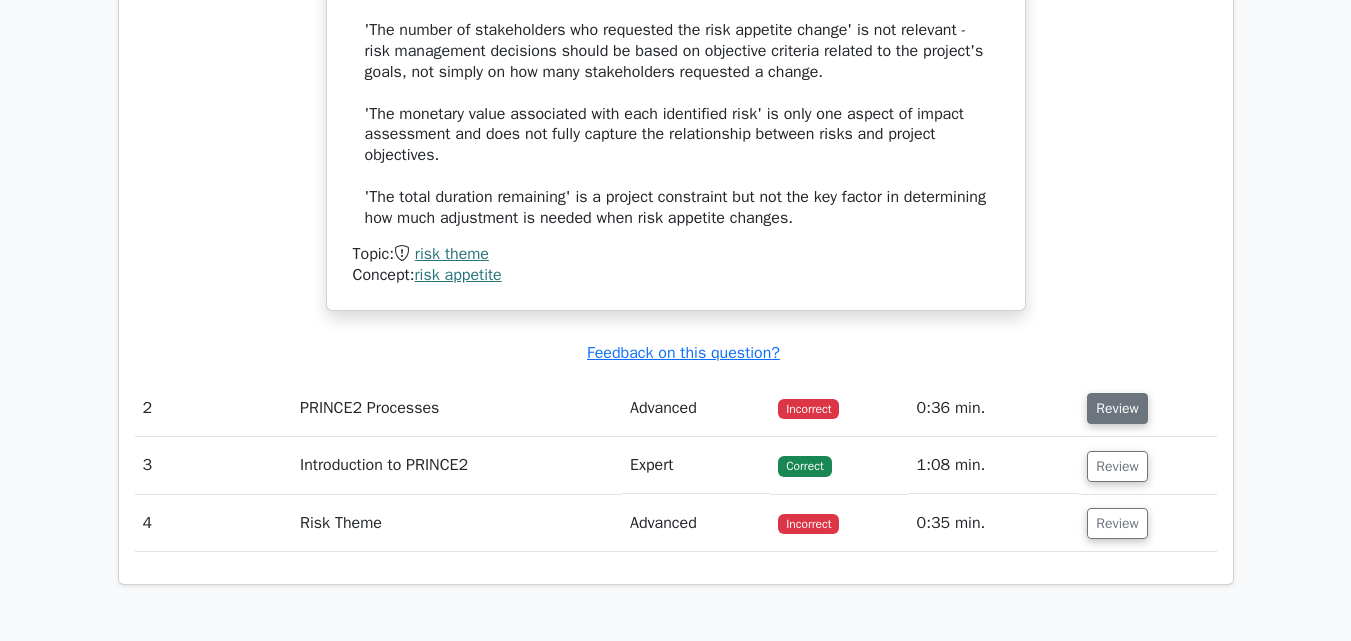 click on "Review" at bounding box center [1117, 408] 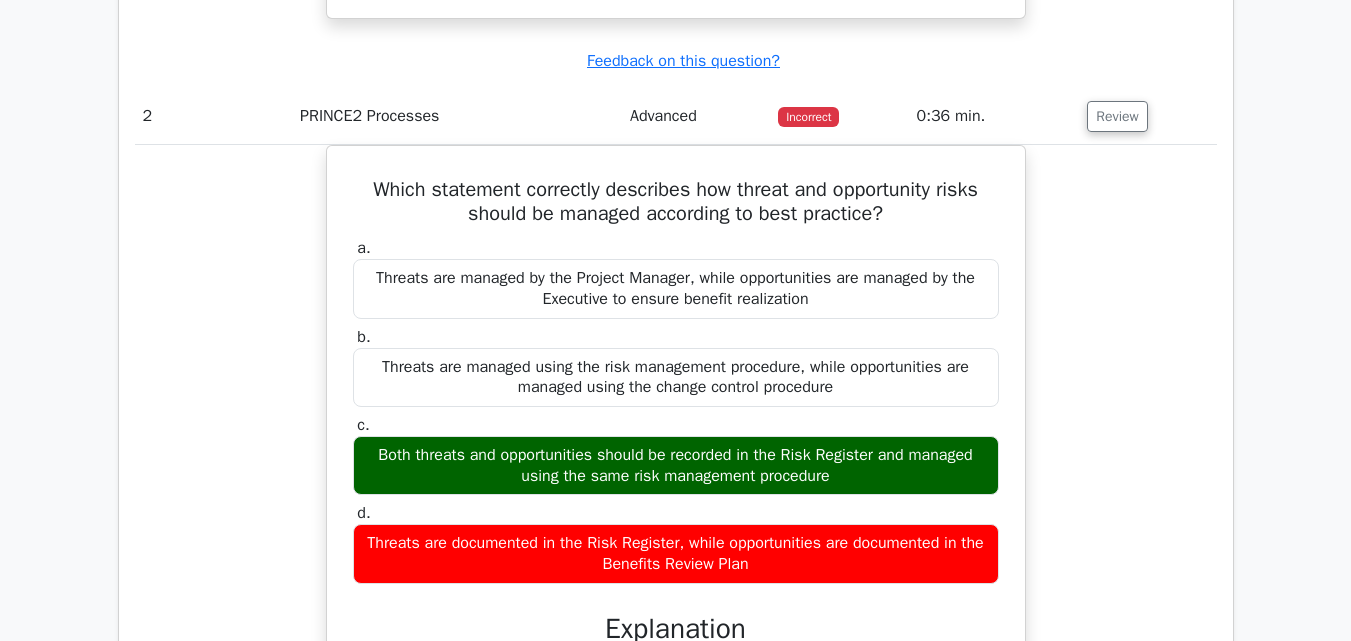 scroll, scrollTop: 2500, scrollLeft: 0, axis: vertical 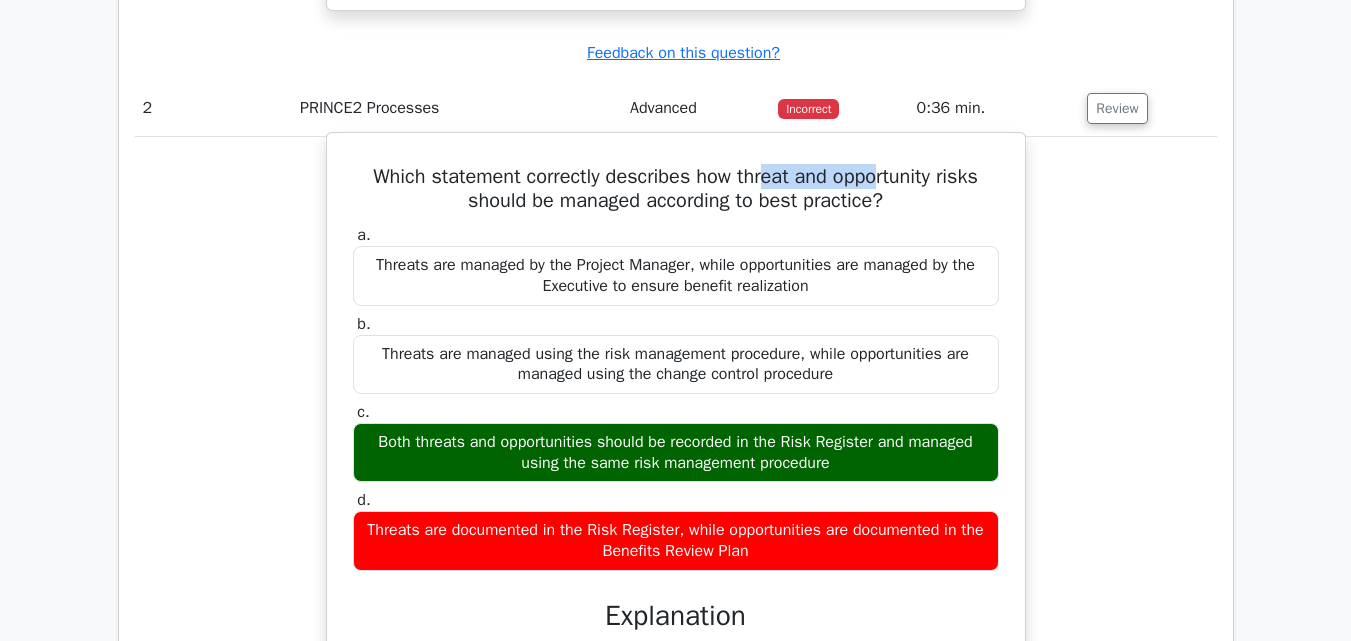 drag, startPoint x: 762, startPoint y: 171, endPoint x: 882, endPoint y: 177, distance: 120.14991 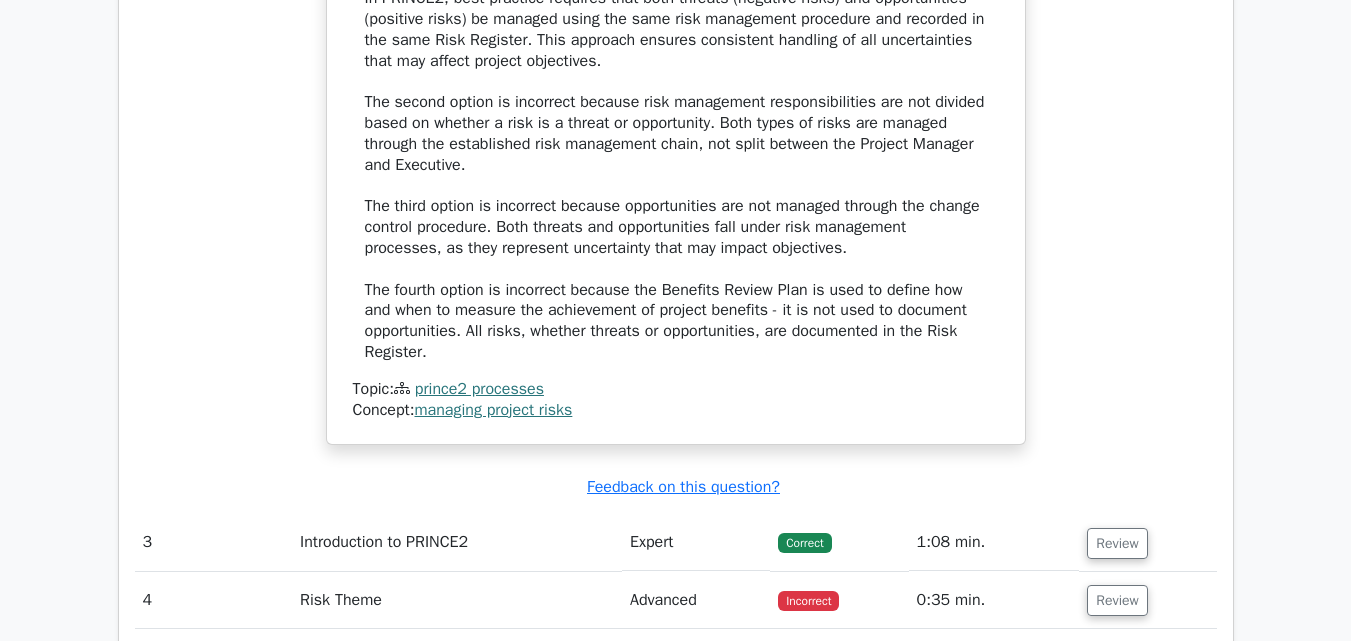 scroll, scrollTop: 3200, scrollLeft: 0, axis: vertical 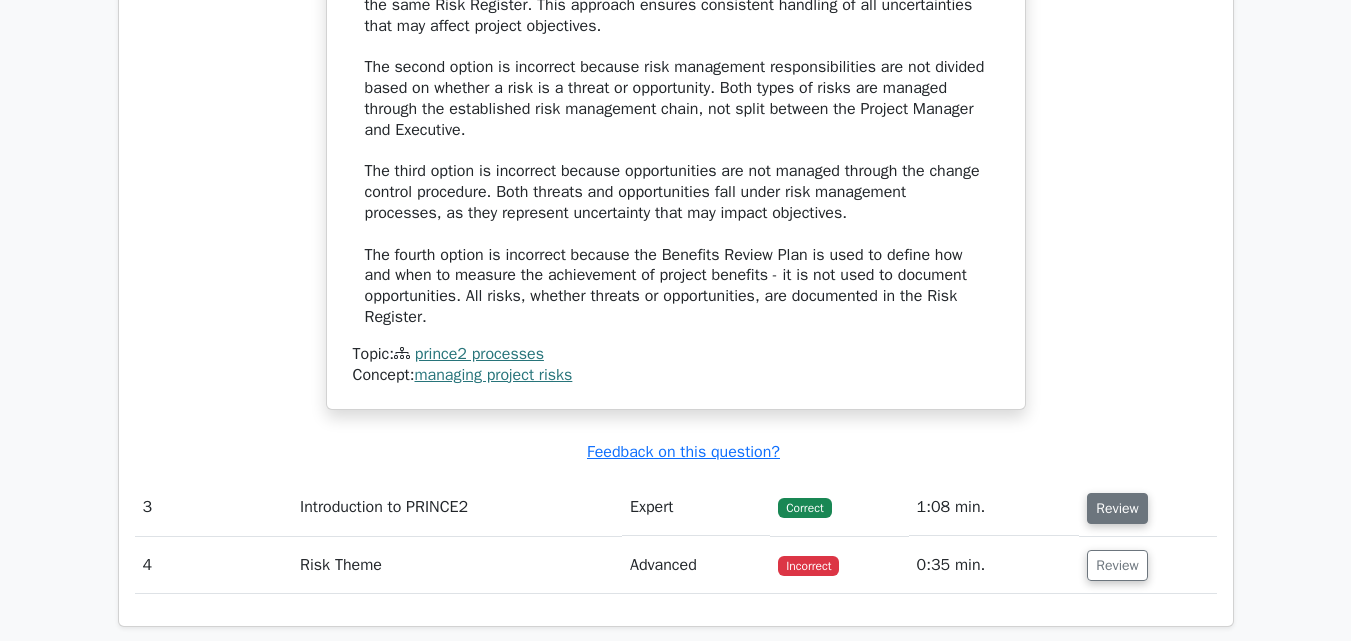click on "Review" at bounding box center [1117, 508] 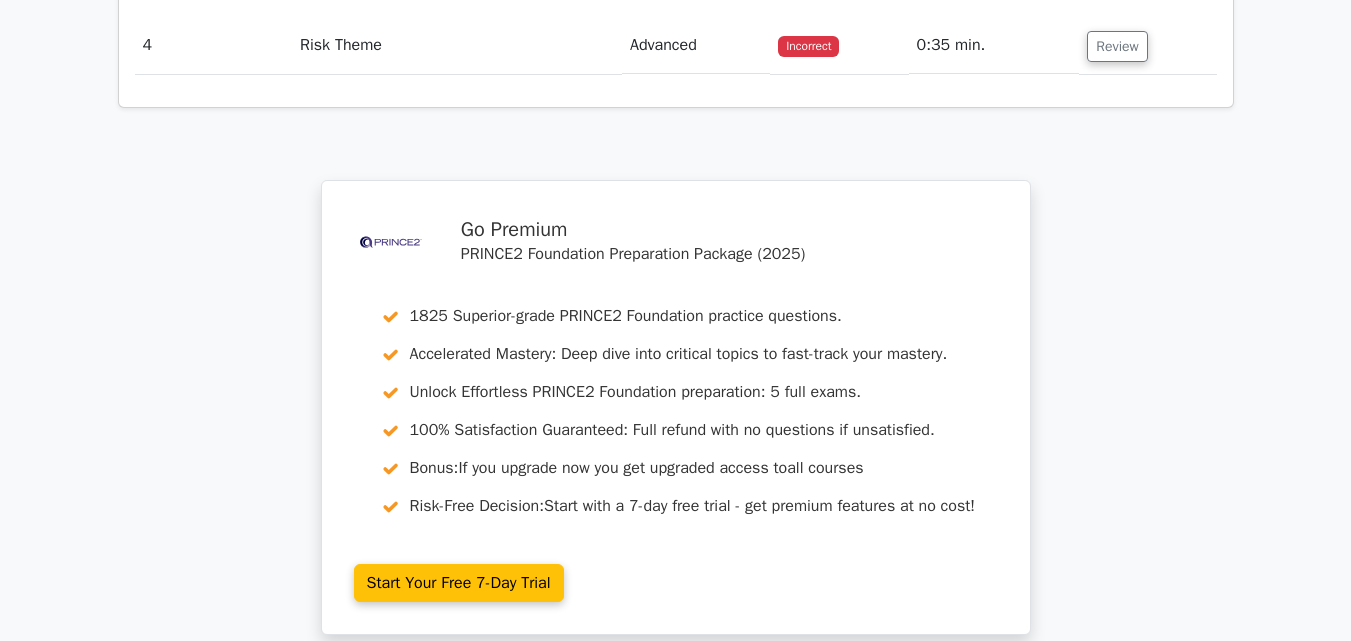 scroll, scrollTop: 4800, scrollLeft: 0, axis: vertical 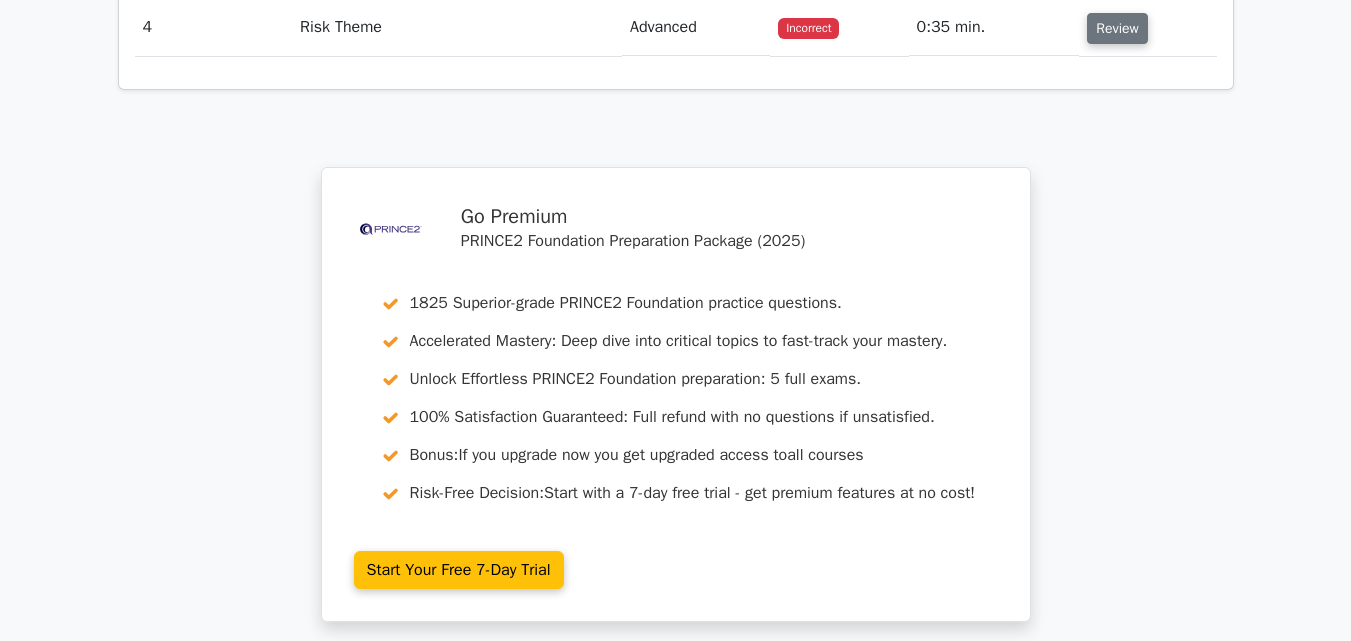 click on "Review" at bounding box center [1117, 28] 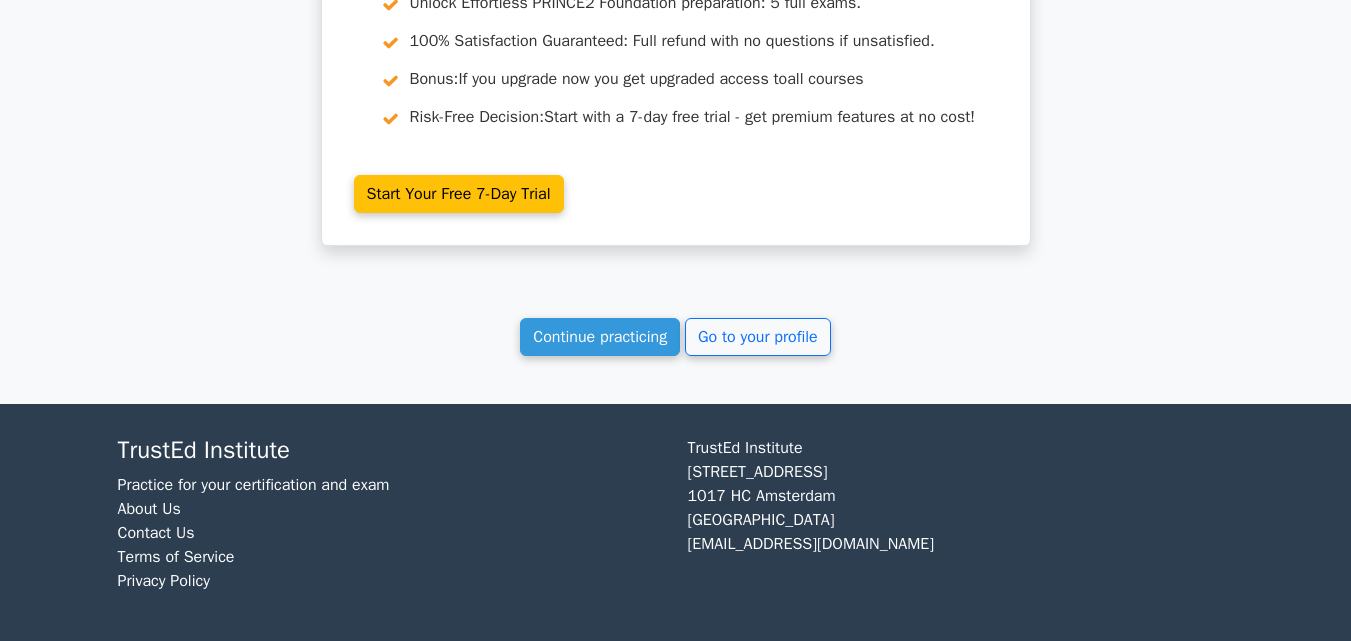 scroll, scrollTop: 6129, scrollLeft: 0, axis: vertical 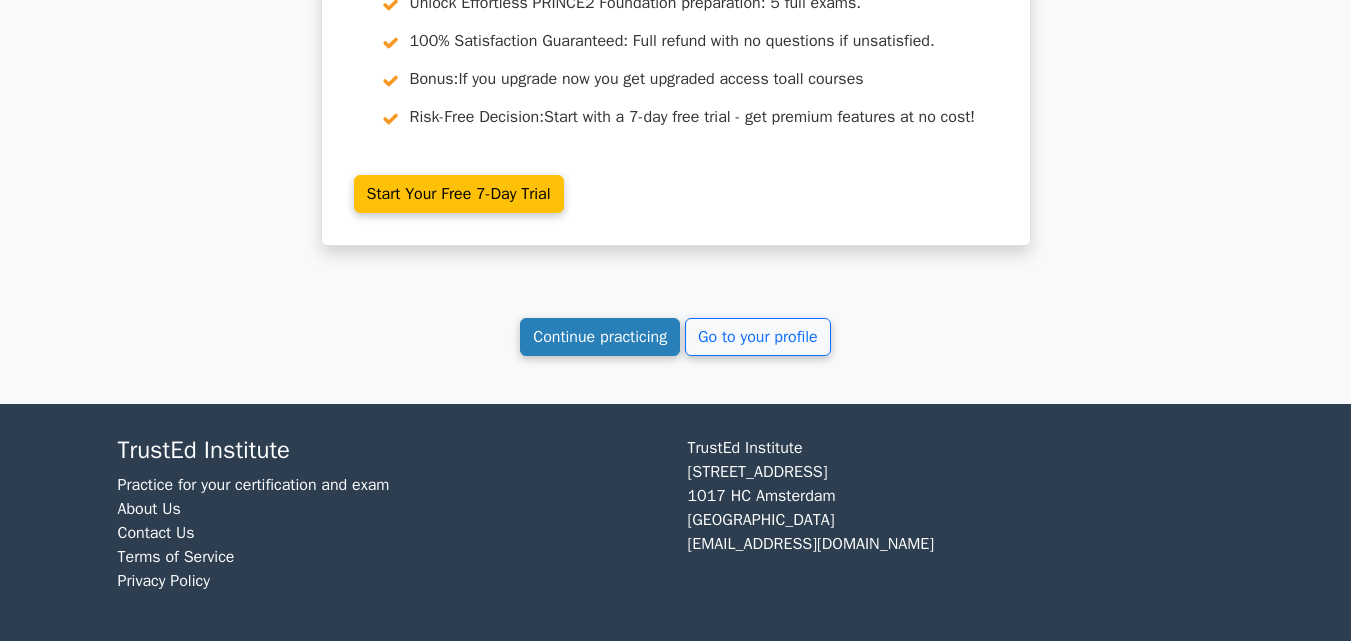 click on "Continue practicing" at bounding box center [600, 337] 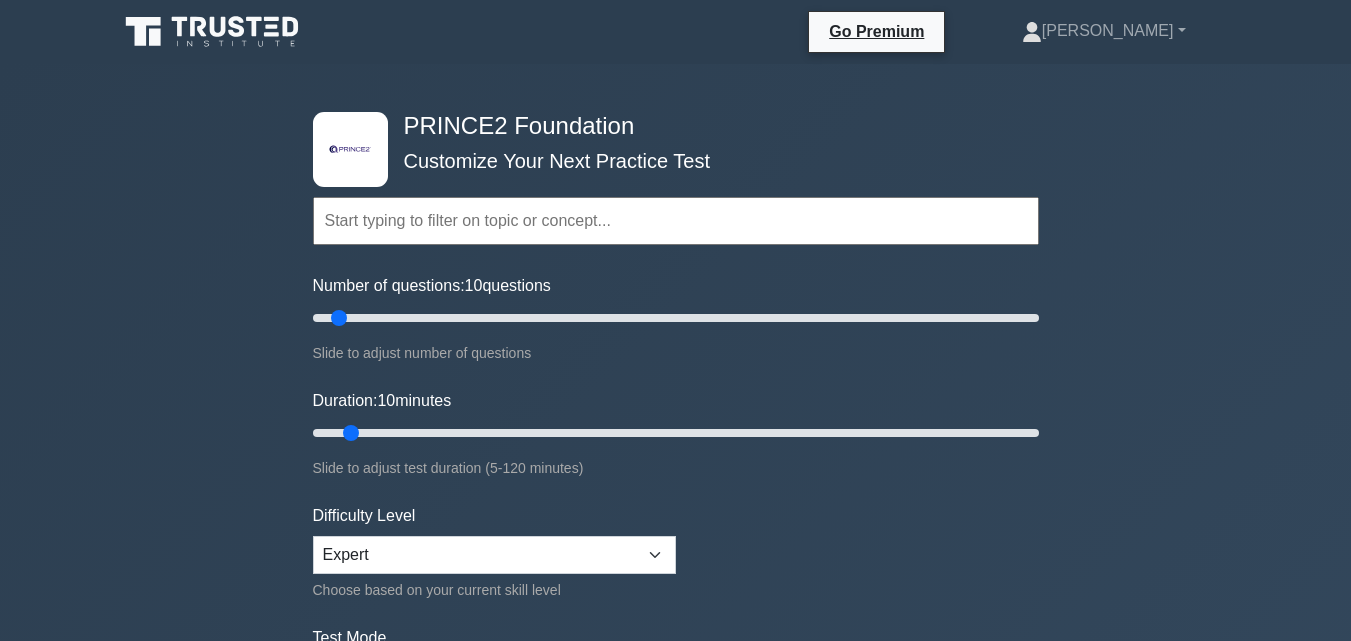 scroll, scrollTop: 0, scrollLeft: 0, axis: both 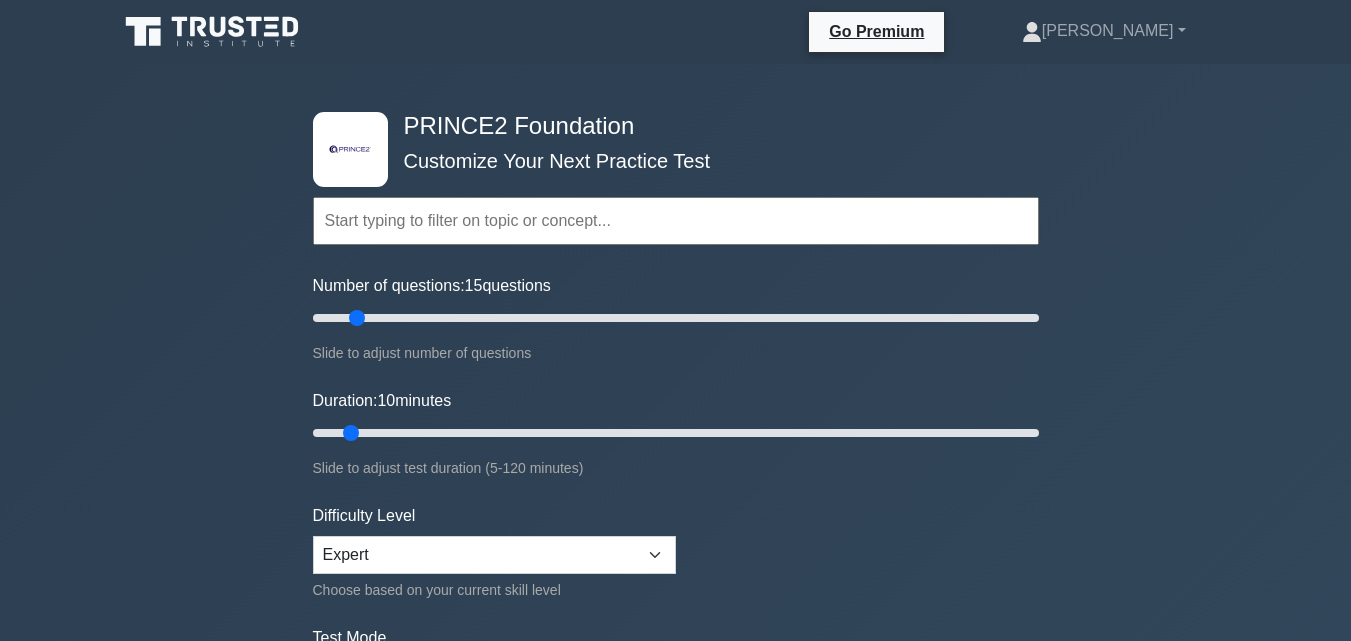 drag, startPoint x: 338, startPoint y: 316, endPoint x: 359, endPoint y: 321, distance: 21.587032 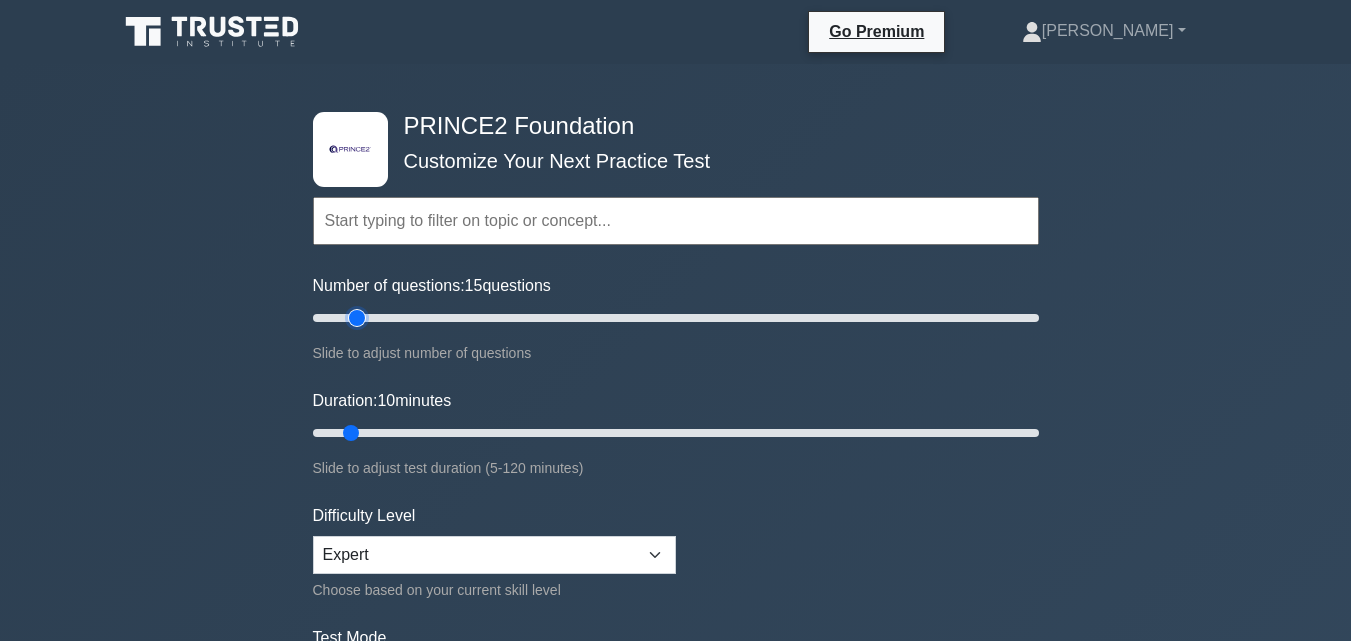 type on "15" 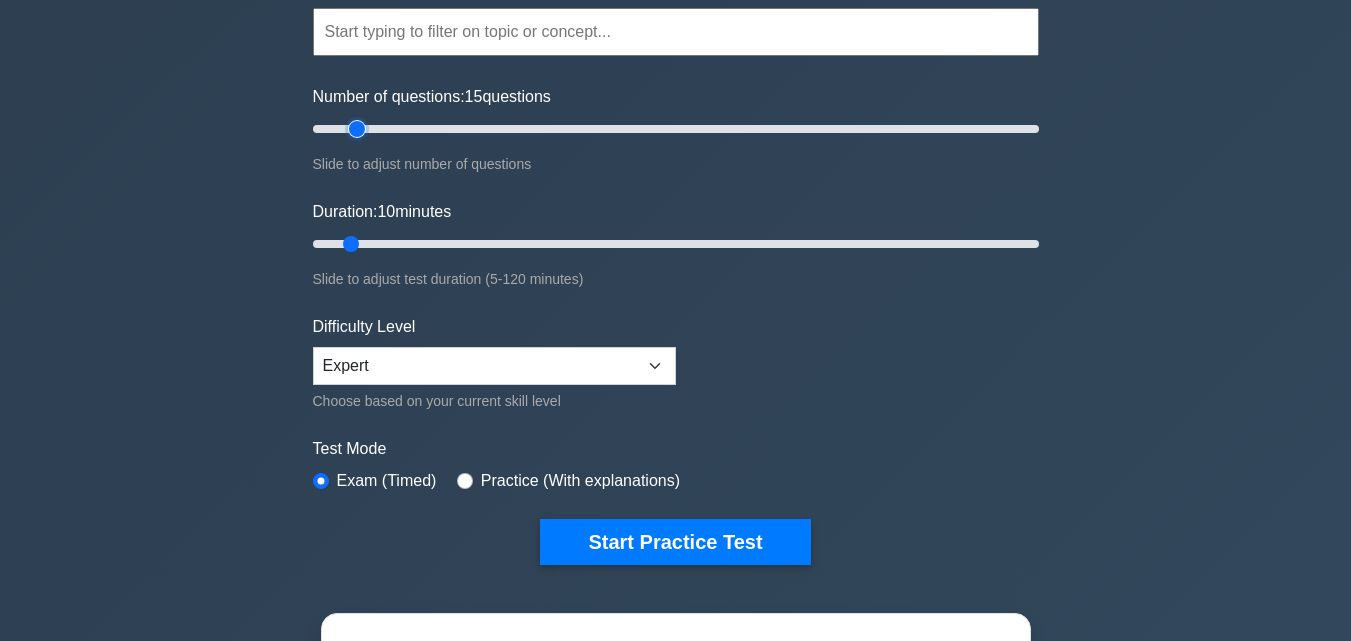 scroll, scrollTop: 200, scrollLeft: 0, axis: vertical 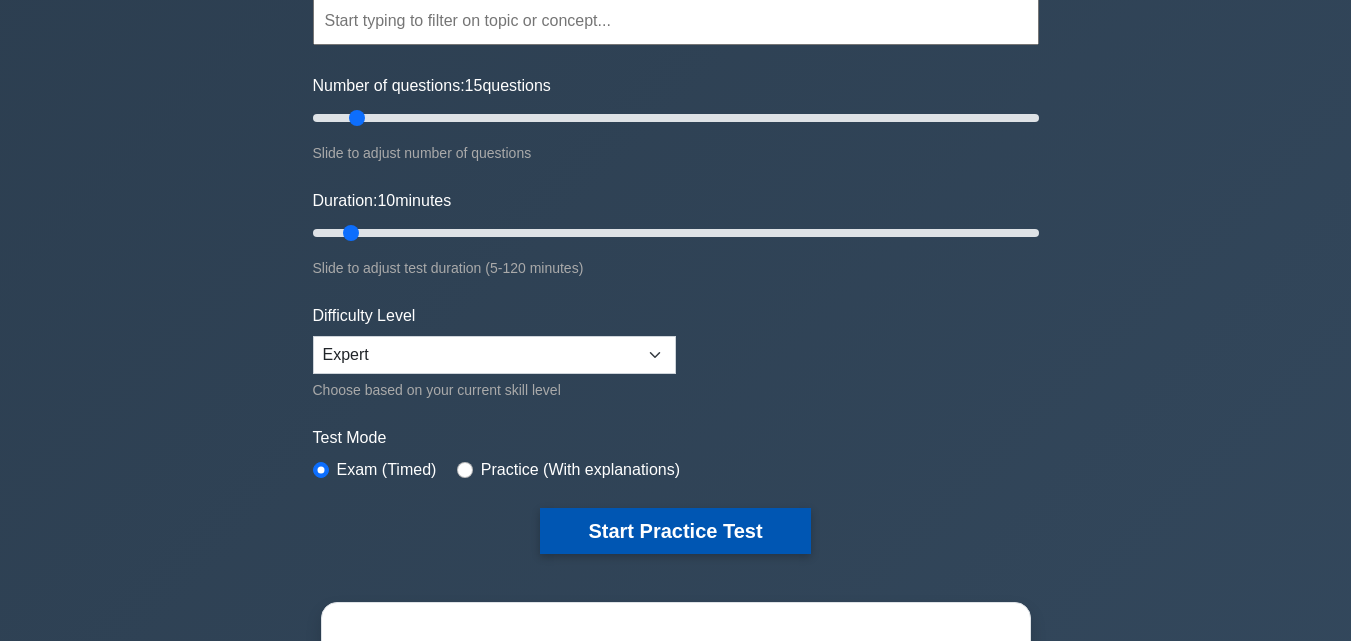 click on "Start Practice Test" at bounding box center [675, 531] 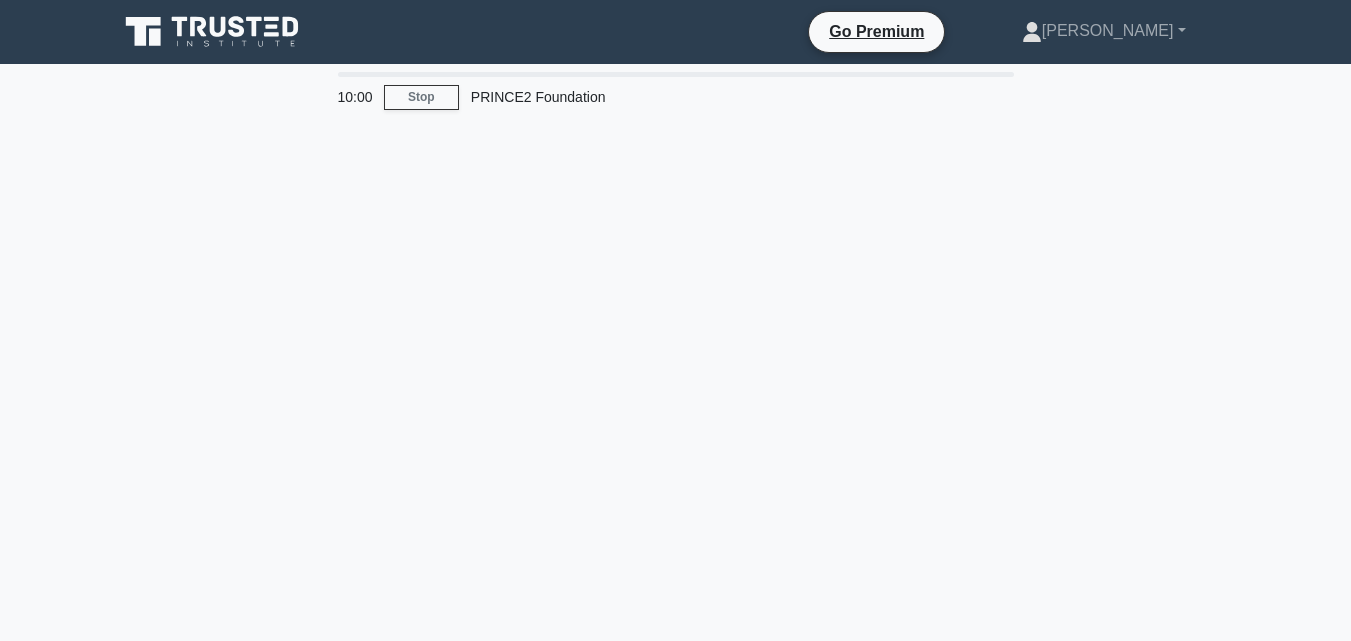 scroll, scrollTop: 0, scrollLeft: 0, axis: both 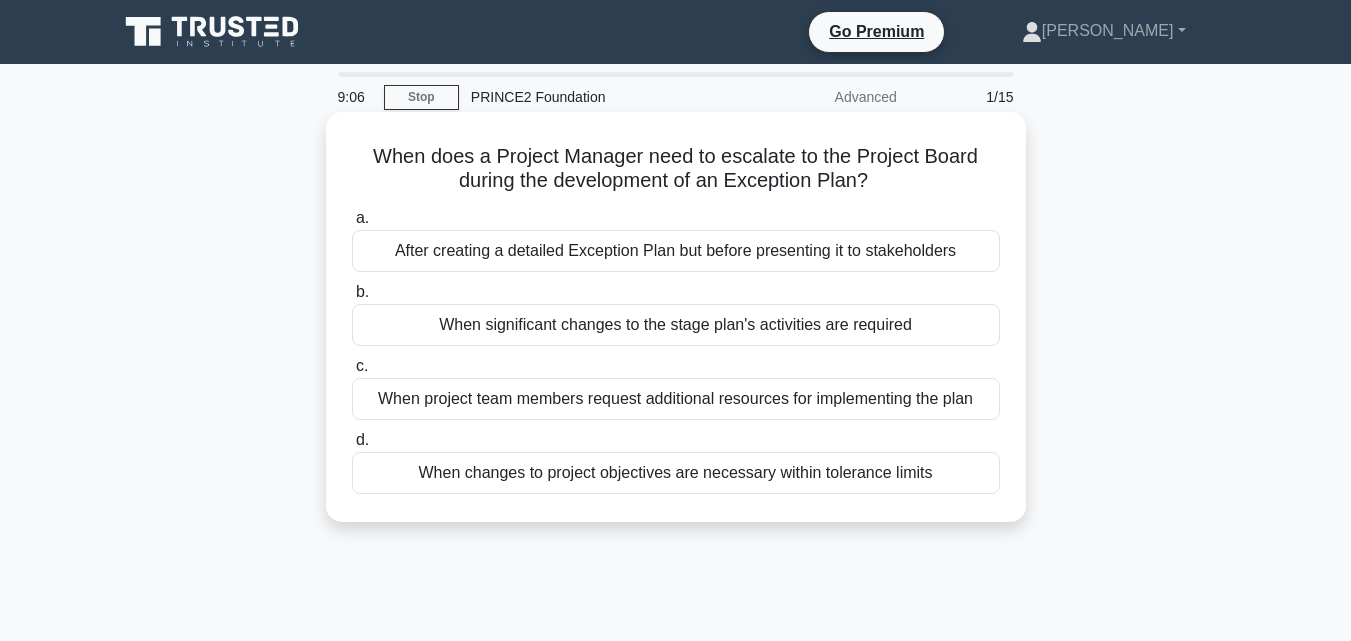 click on "After creating a detailed Exception Plan but before presenting it to stakeholders" at bounding box center (676, 251) 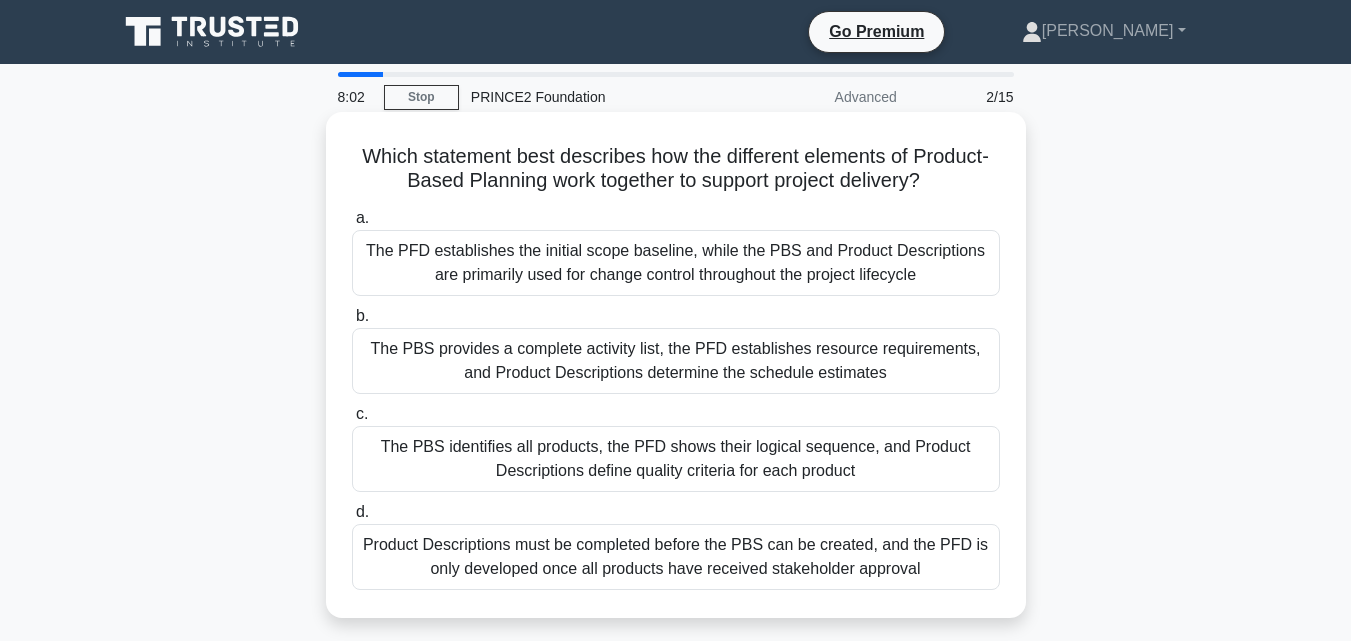 click on "The PFD establishes the initial scope baseline, while the PBS and Product Descriptions are primarily used for change control throughout the project lifecycle" at bounding box center (676, 263) 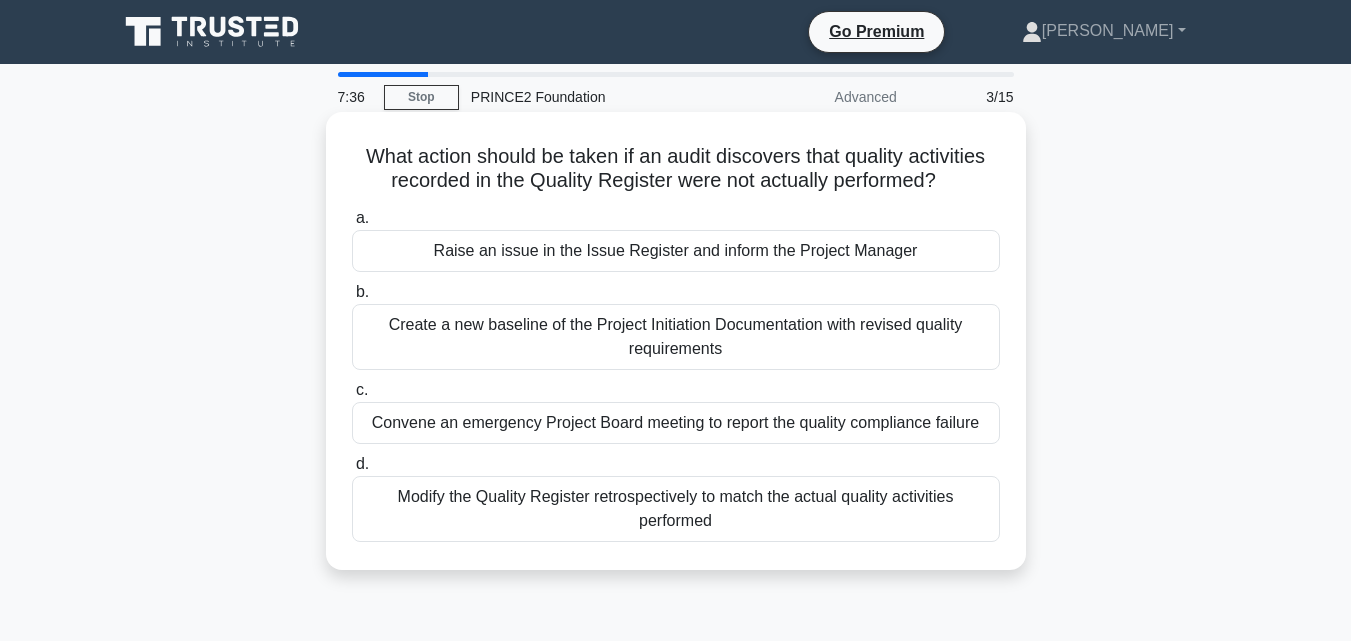 click on "Raise an issue in the Issue Register and inform the Project Manager" at bounding box center (676, 251) 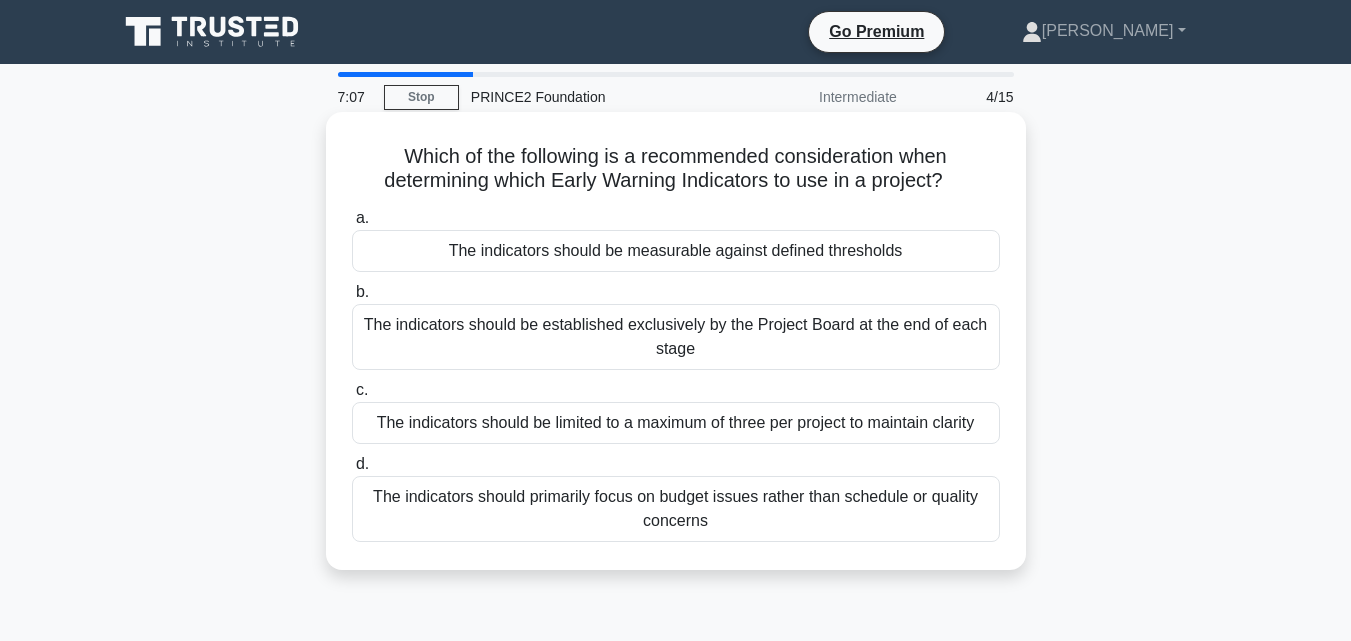 click on "The indicators should be measurable against defined thresholds" at bounding box center [676, 251] 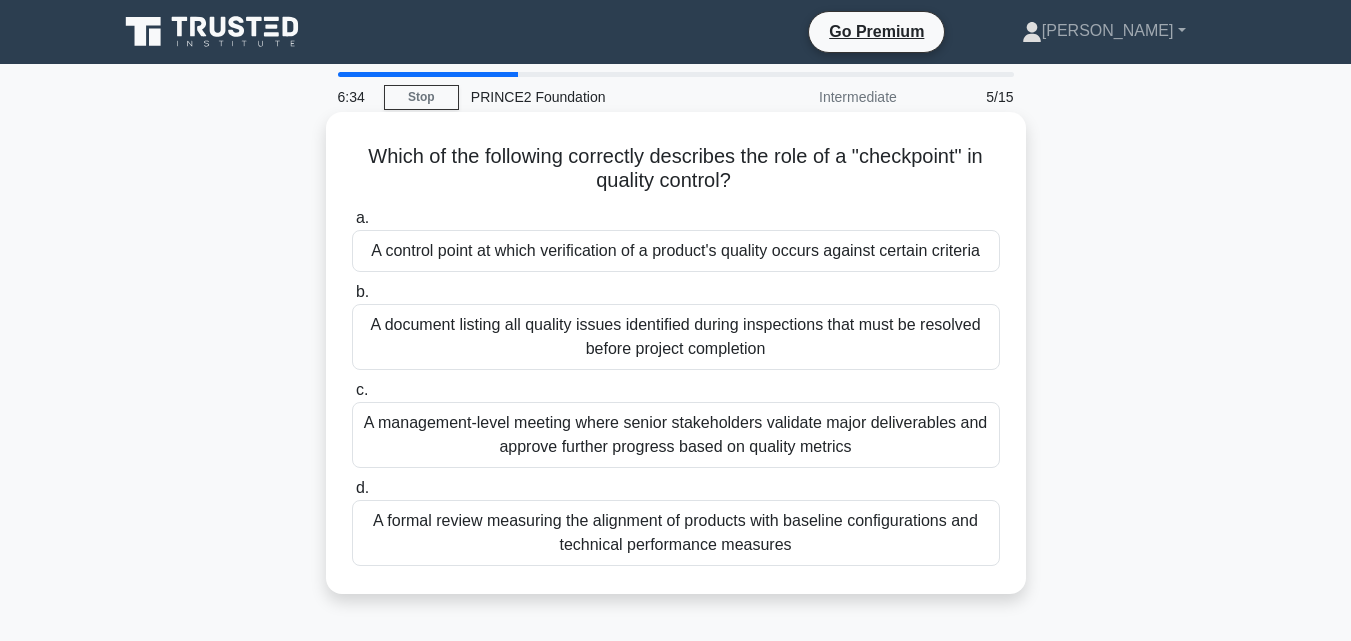 click on "A formal review measuring the alignment of products with baseline configurations and technical performance measures" at bounding box center [676, 533] 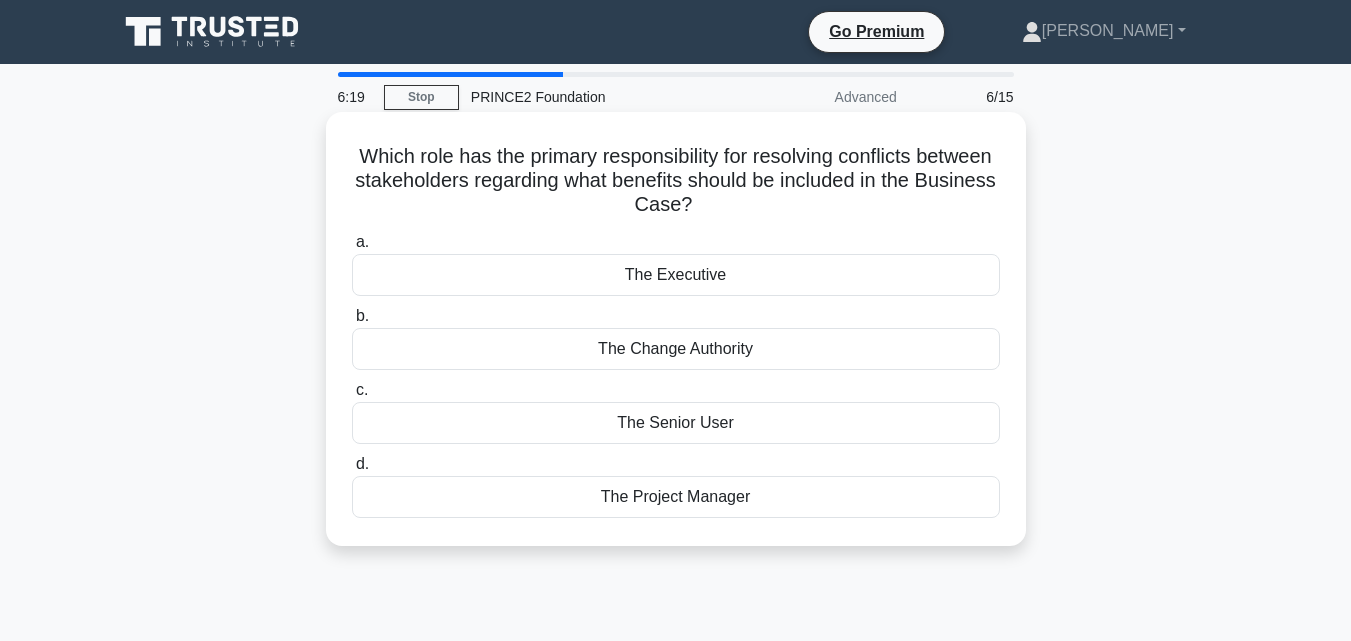 click on "The Executive" at bounding box center (676, 275) 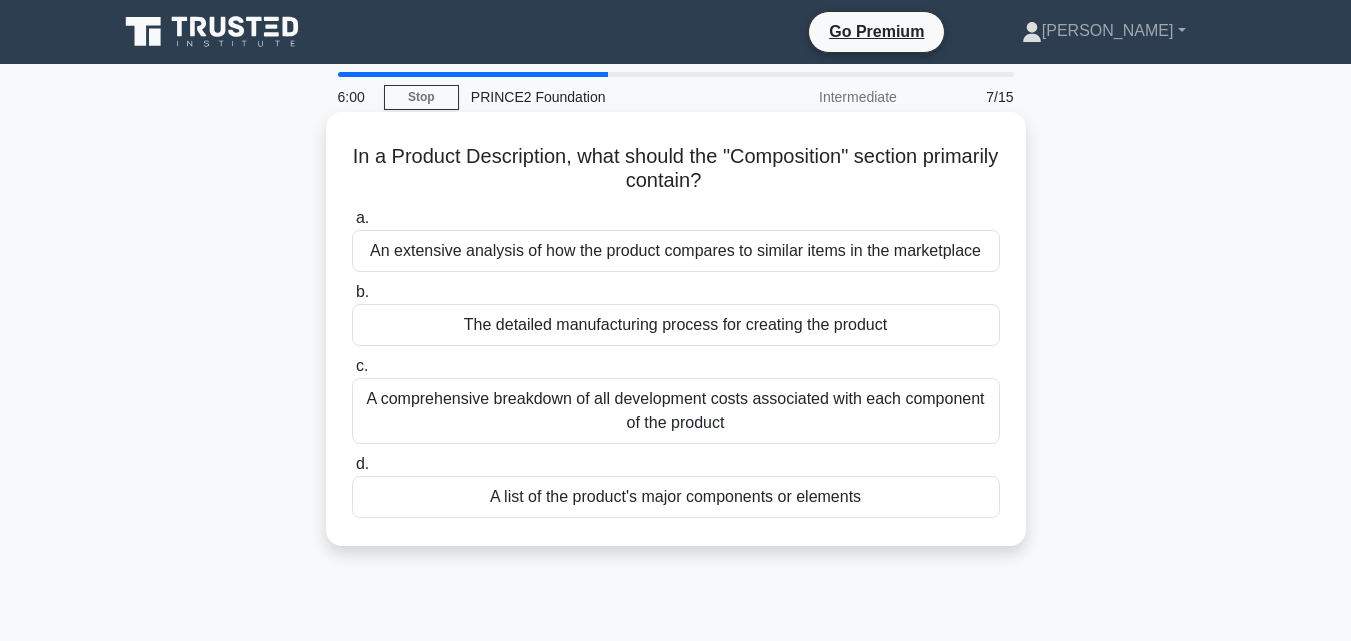 click on "A list of the product's major components or elements" at bounding box center (676, 497) 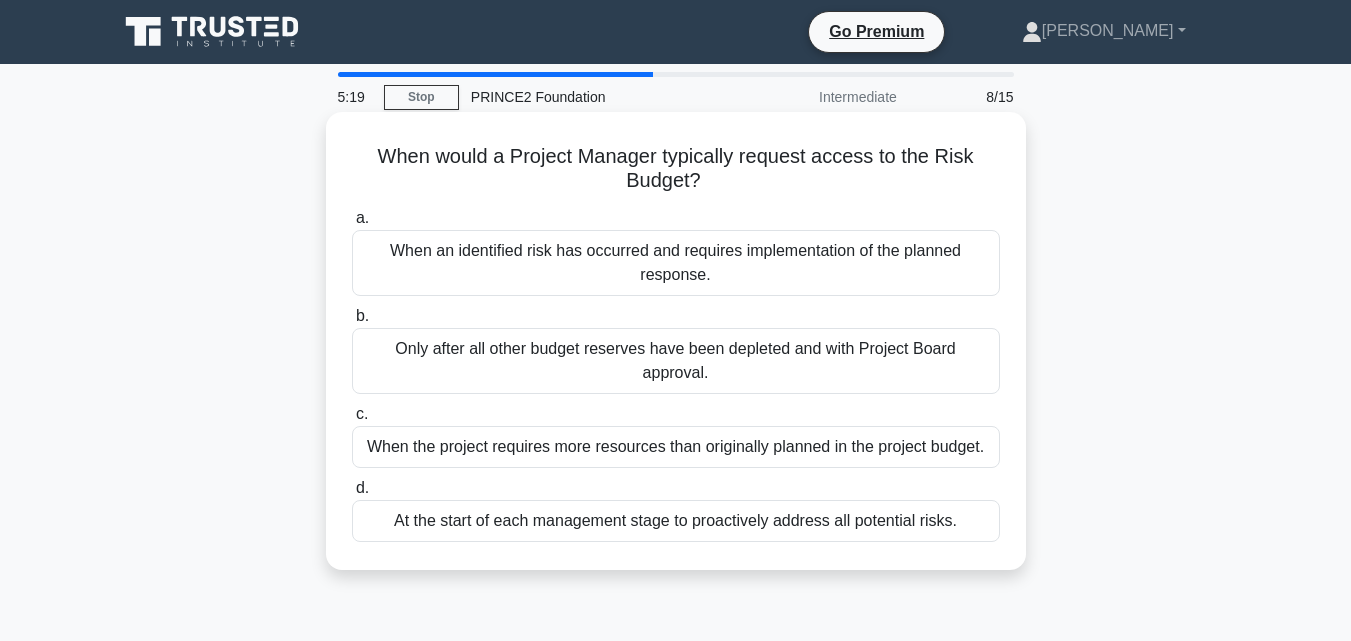 click on "Only after all other budget reserves have been depleted and with Project Board approval." at bounding box center (676, 361) 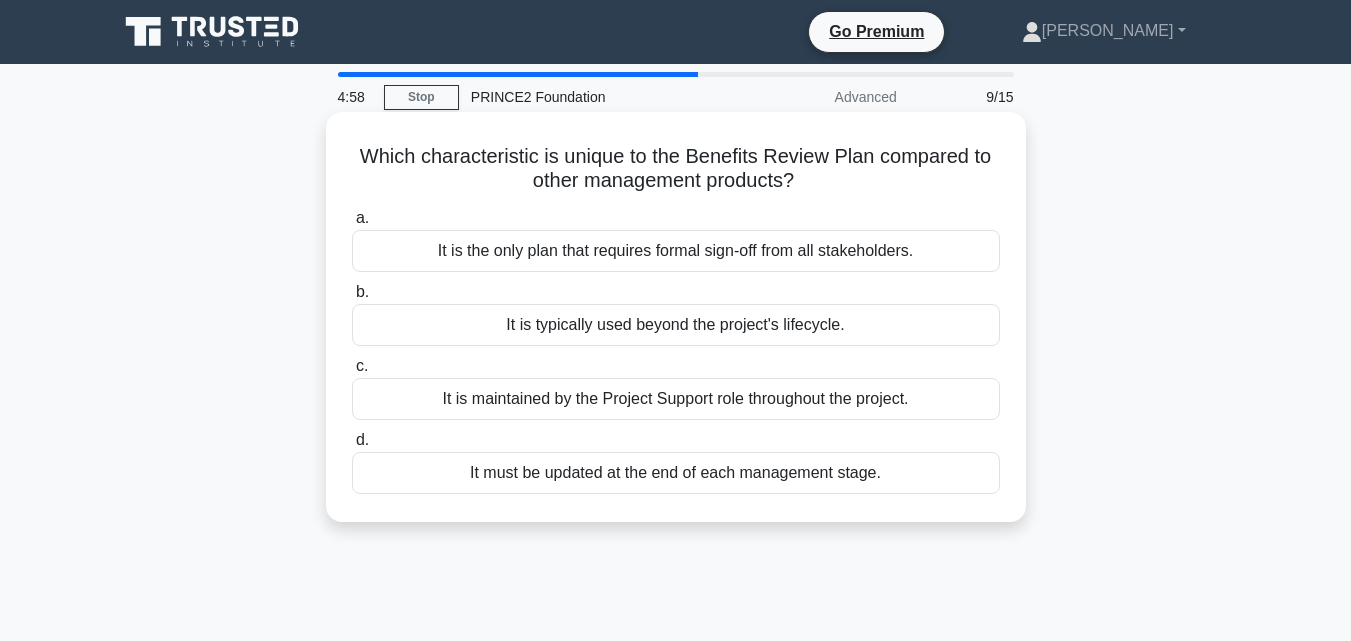 click on "It is the only plan that requires formal sign-off from all stakeholders." at bounding box center [676, 251] 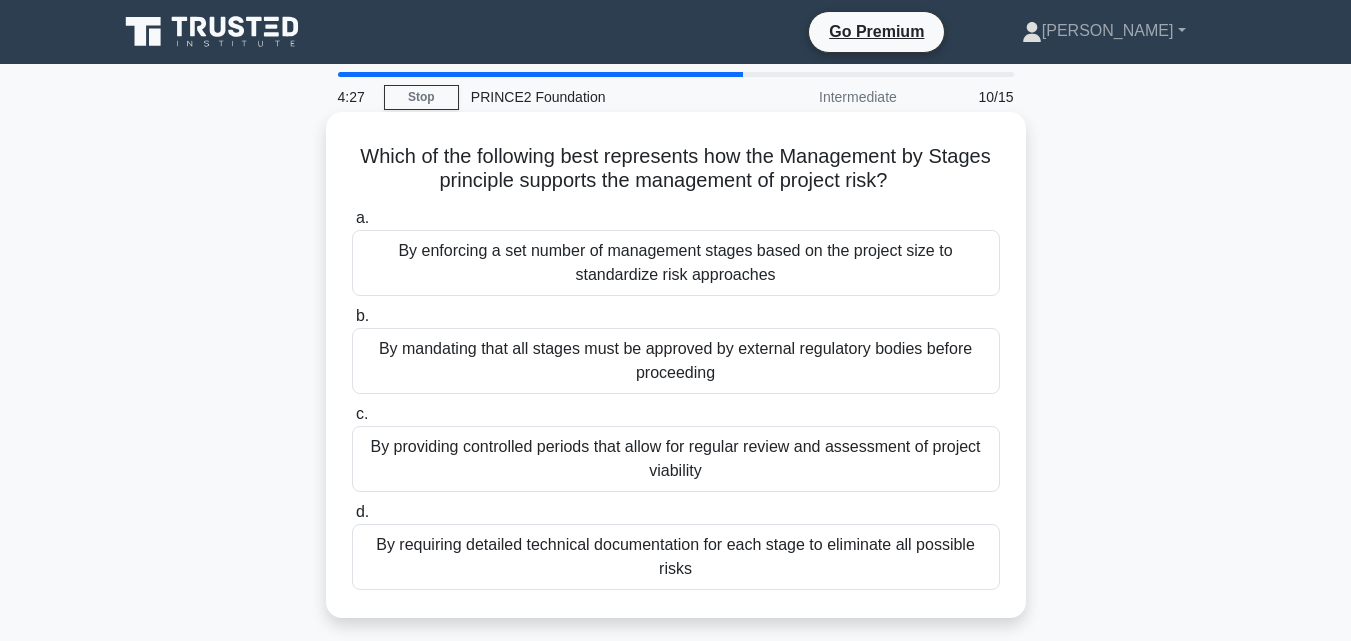 click on "By providing controlled periods that allow for regular review and assessment of project viability" at bounding box center (676, 459) 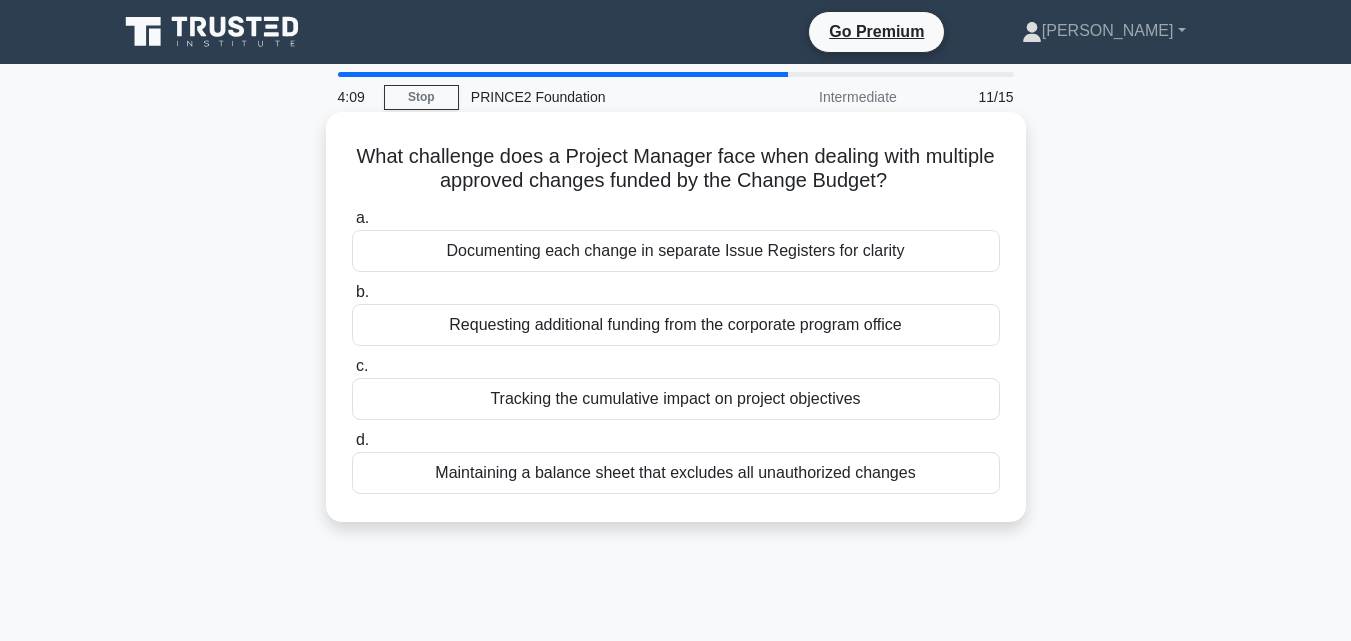 click on "Tracking the cumulative impact on project objectives" at bounding box center [676, 399] 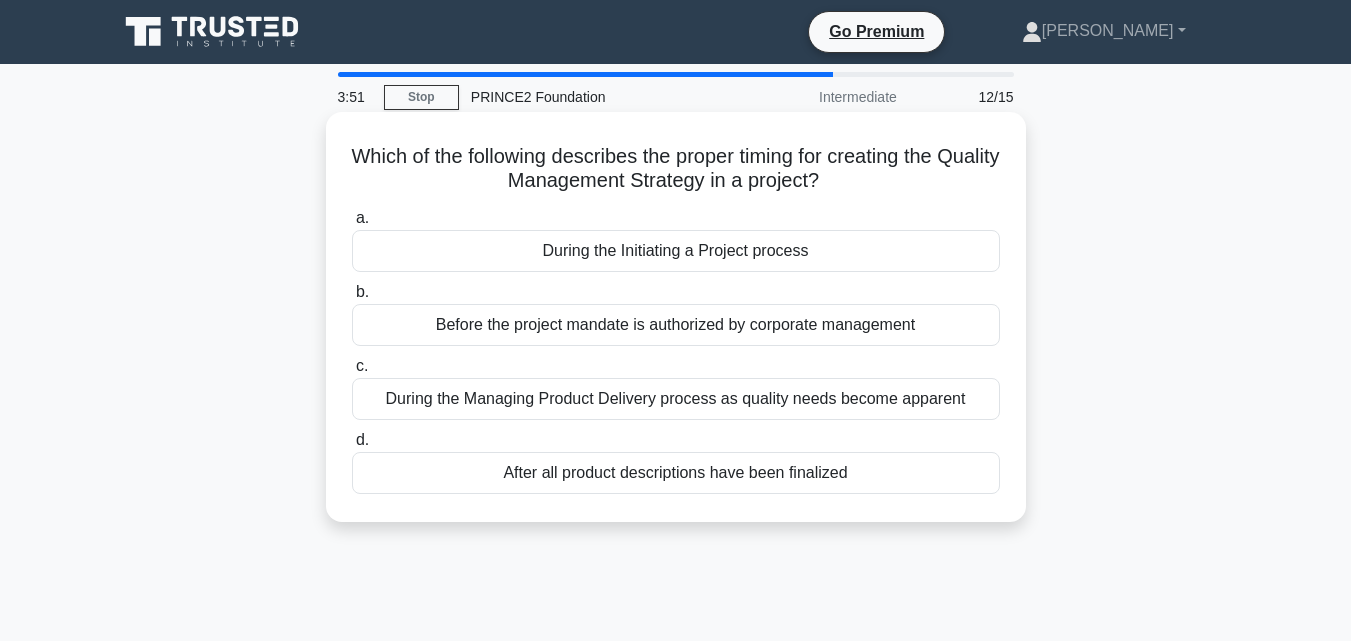 click on "During the Initiating a Project process" at bounding box center (676, 251) 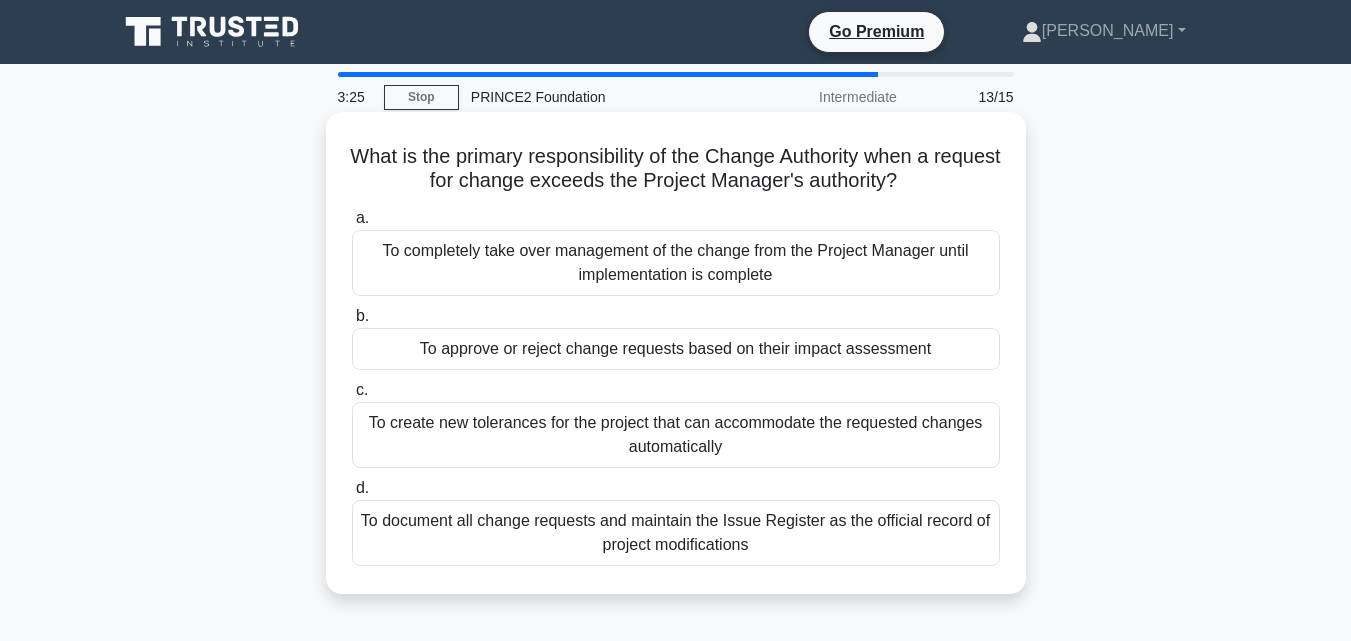 click on "To approve or reject change requests based on their impact assessment" at bounding box center [676, 349] 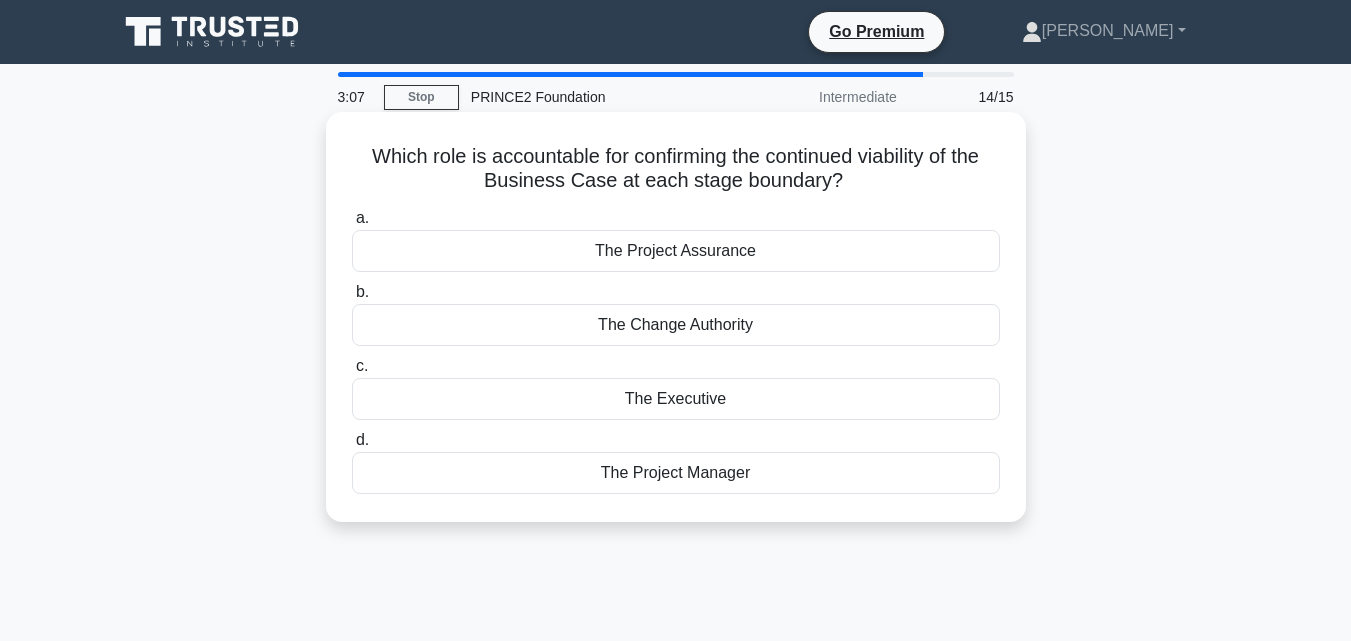 click on "The Project Manager" at bounding box center [676, 473] 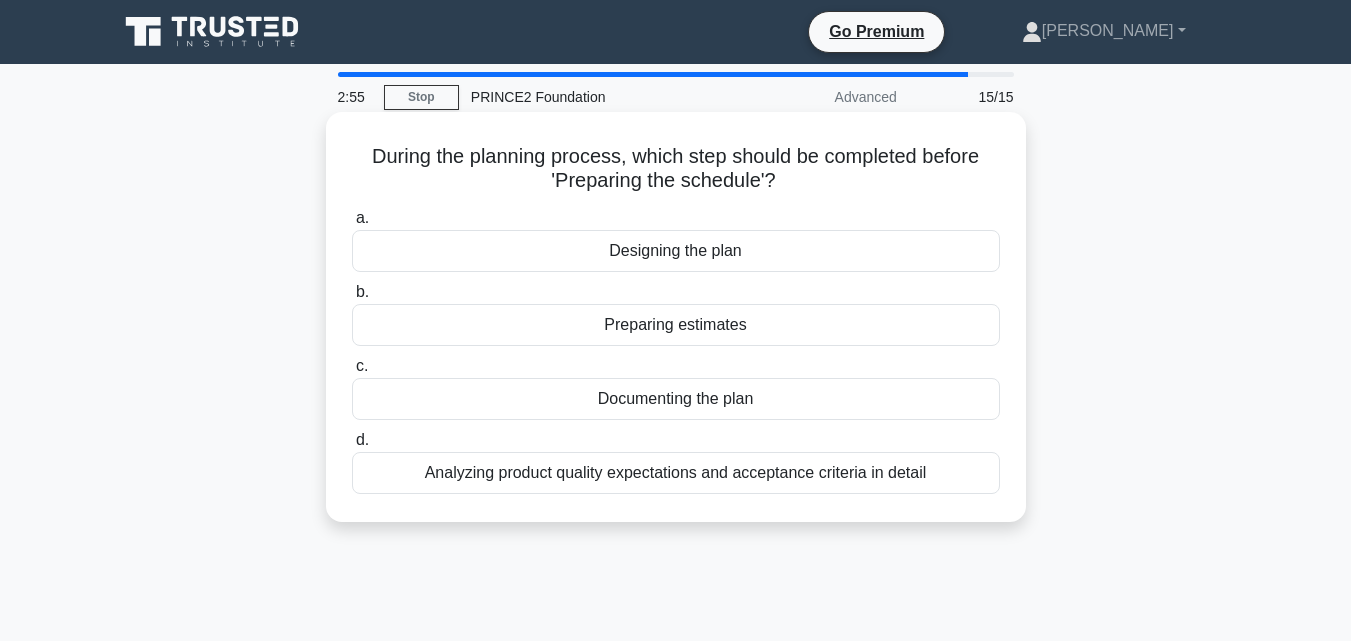 click on "Documenting the plan" at bounding box center [676, 399] 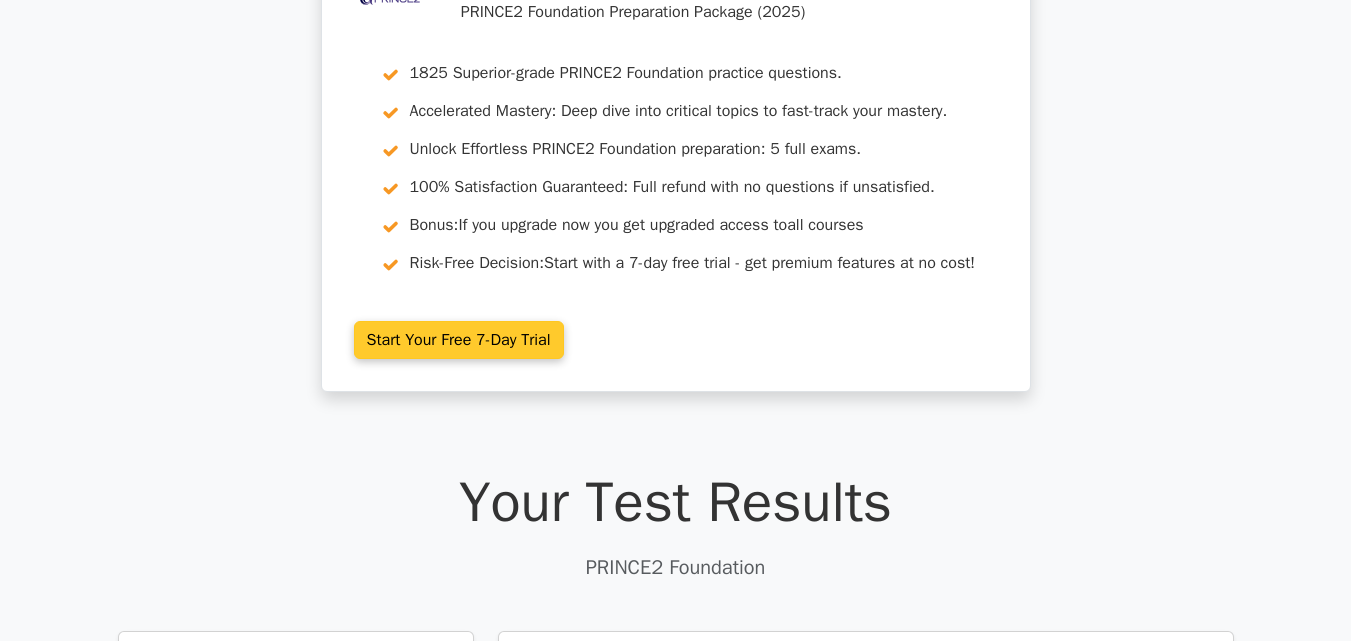 scroll, scrollTop: 500, scrollLeft: 0, axis: vertical 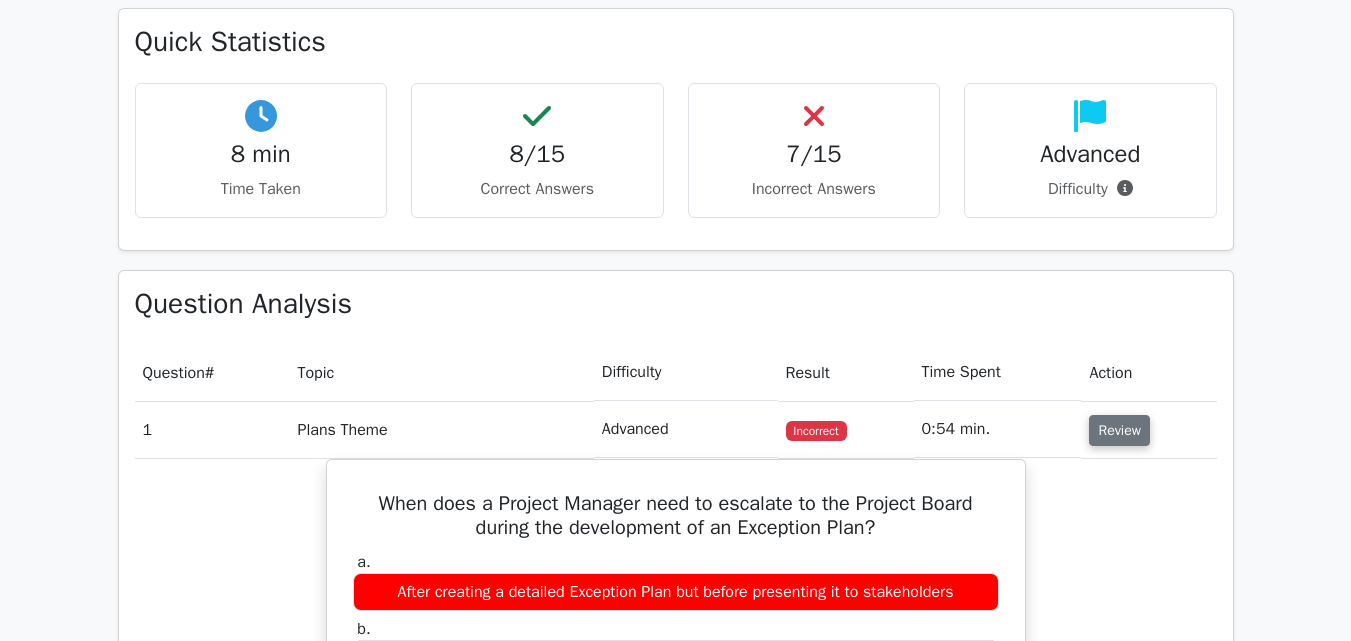 click on "Review" at bounding box center (1119, 430) 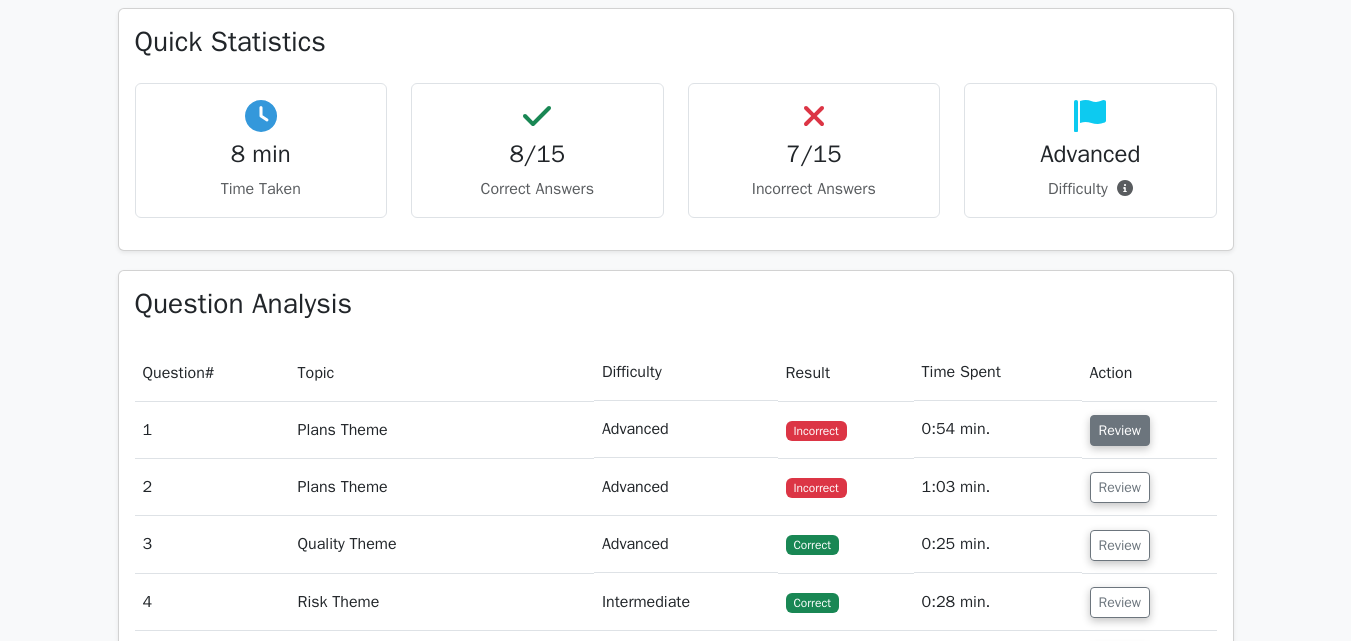 click on "Review" at bounding box center (1120, 430) 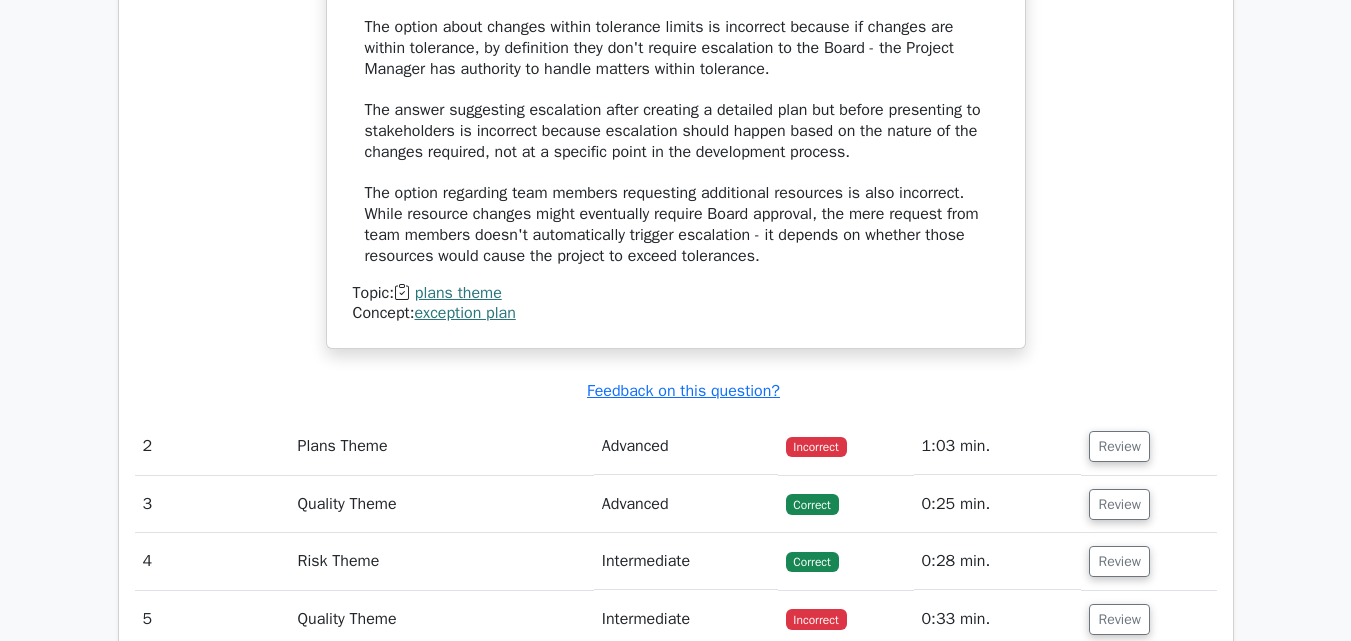 scroll, scrollTop: 2300, scrollLeft: 0, axis: vertical 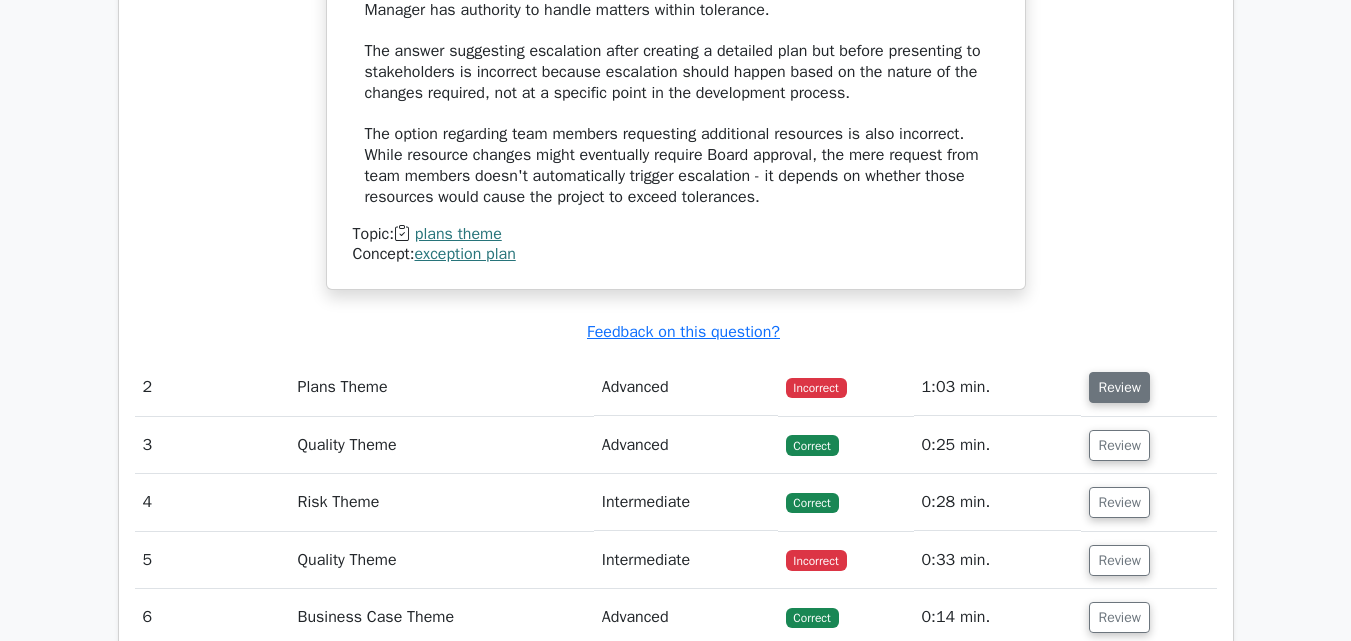 click on "Review" at bounding box center (1119, 387) 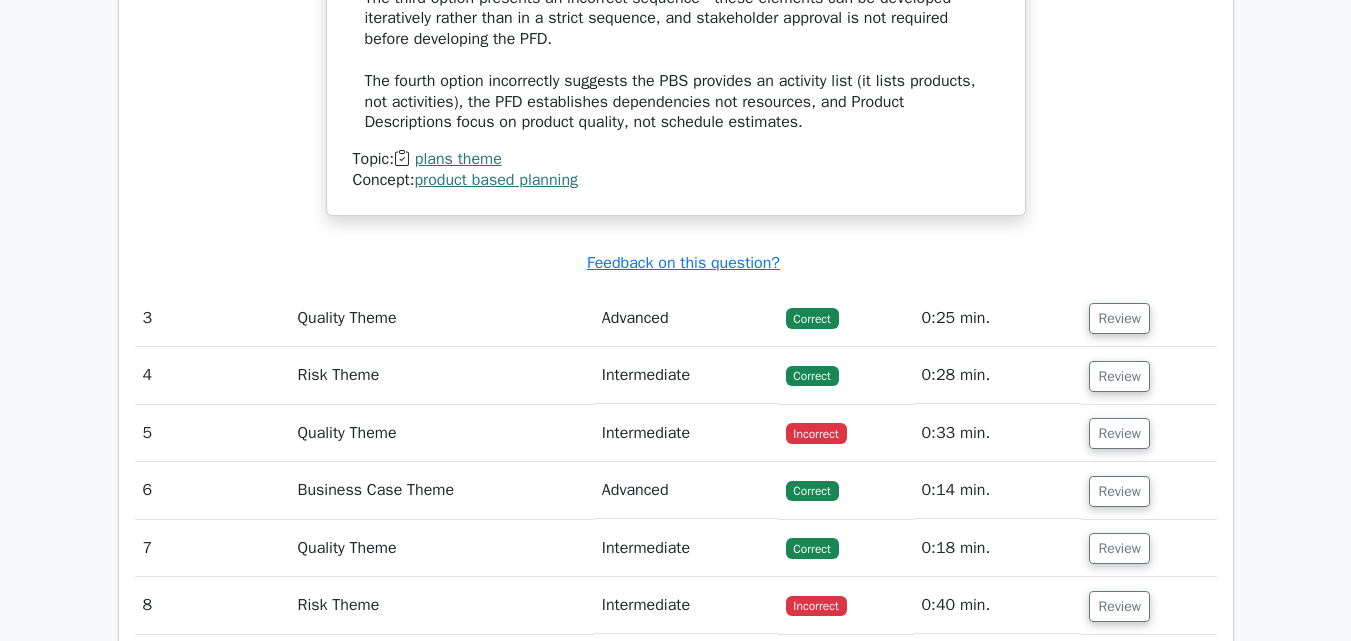 scroll, scrollTop: 3700, scrollLeft: 0, axis: vertical 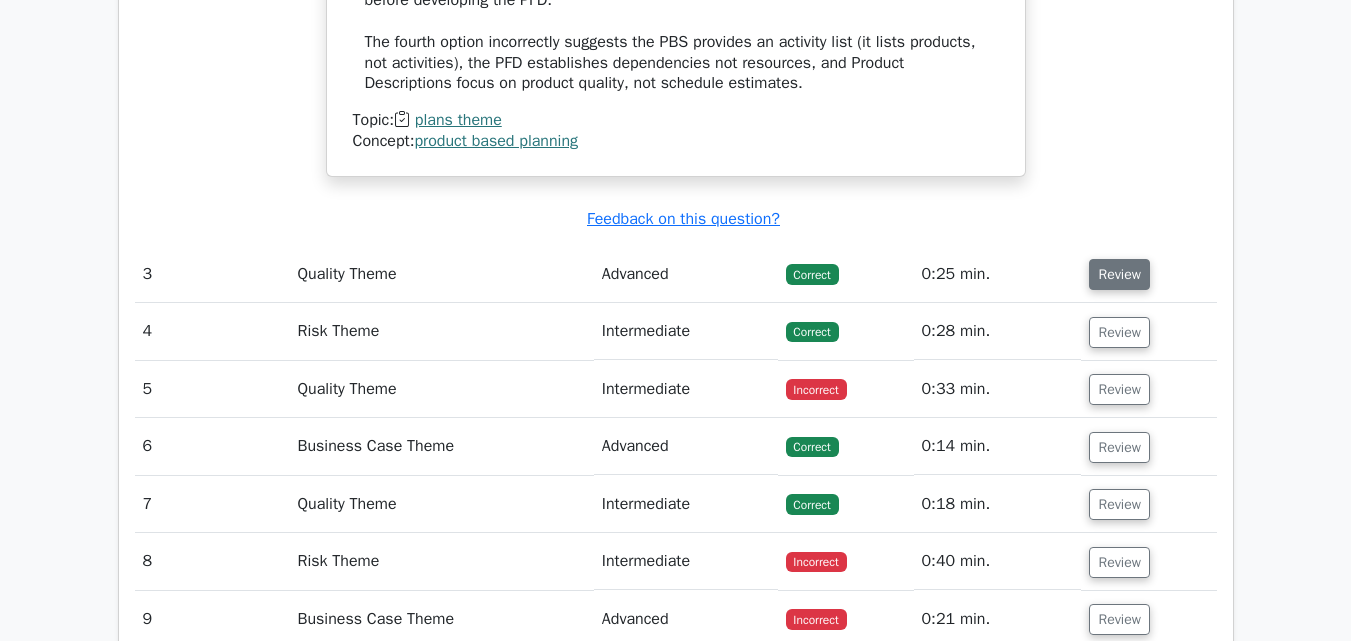 click on "Review" at bounding box center (1119, 274) 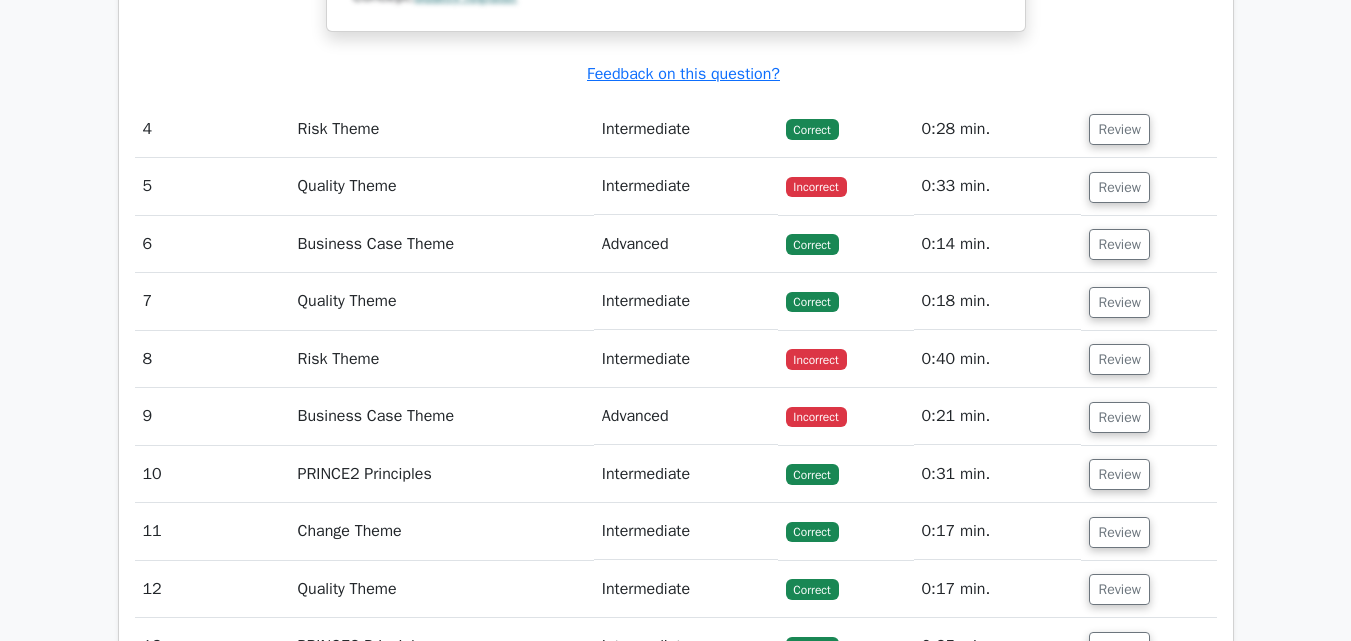 scroll, scrollTop: 4900, scrollLeft: 0, axis: vertical 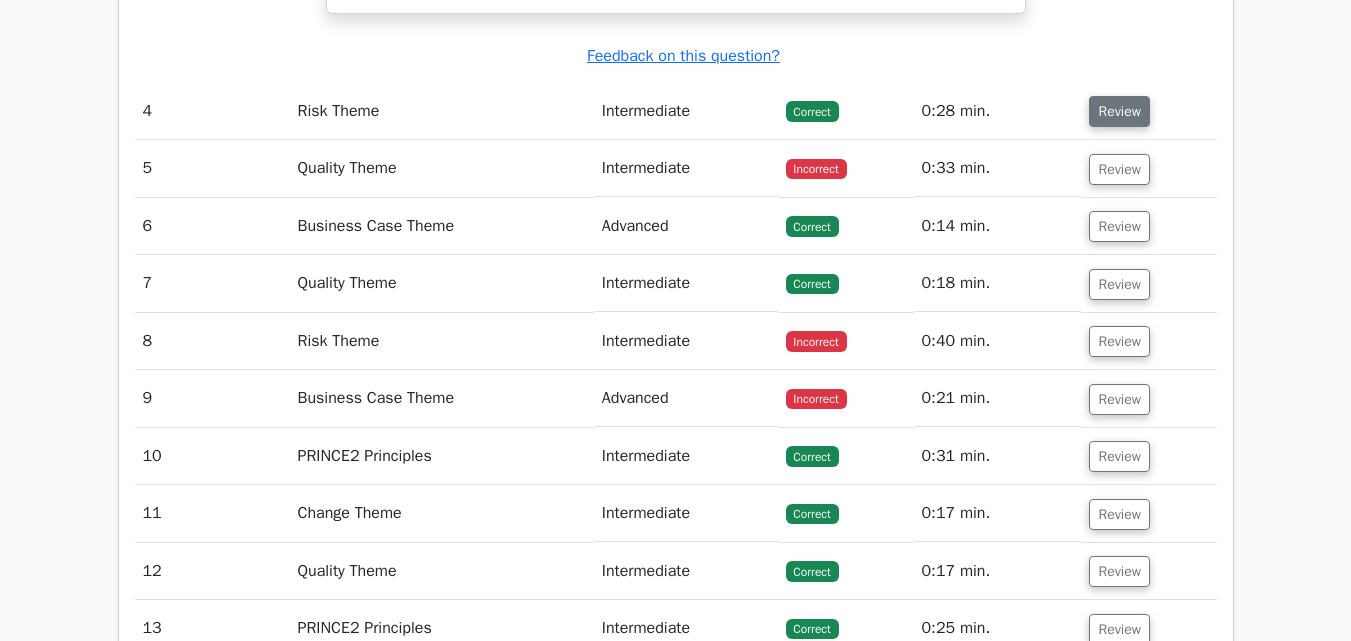 click on "Review" at bounding box center (1119, 111) 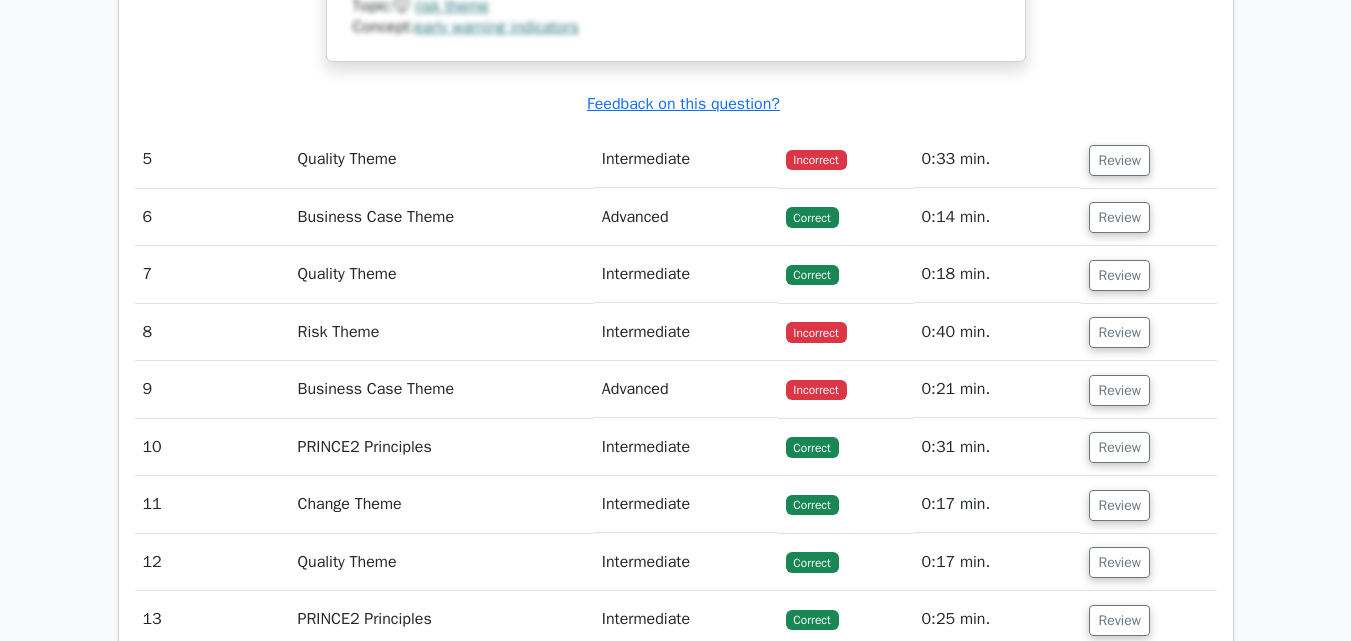 scroll, scrollTop: 6000, scrollLeft: 0, axis: vertical 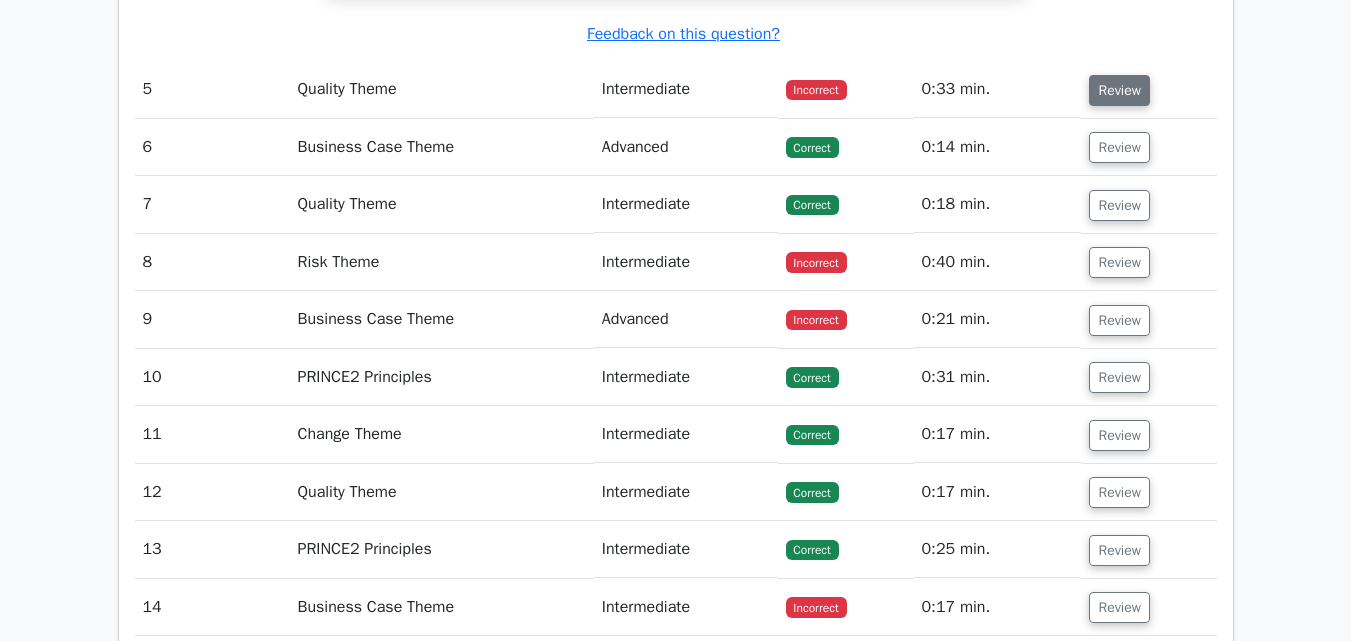 click on "Review" at bounding box center [1119, 90] 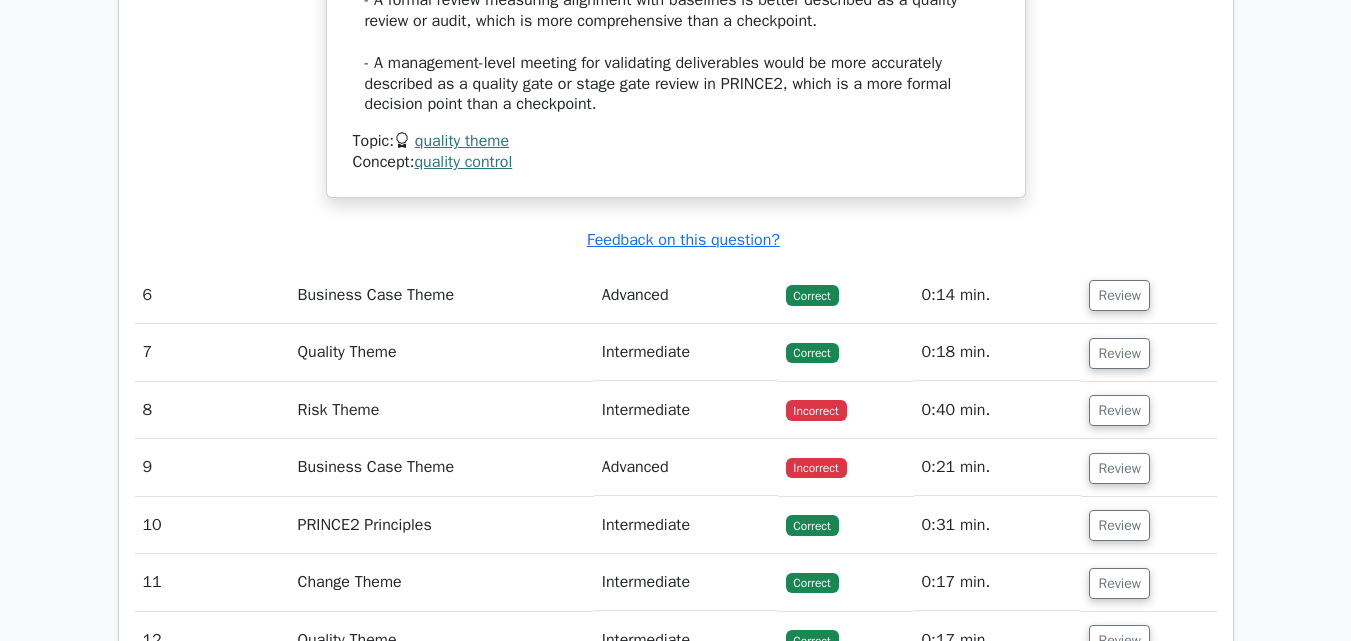 scroll, scrollTop: 6900, scrollLeft: 0, axis: vertical 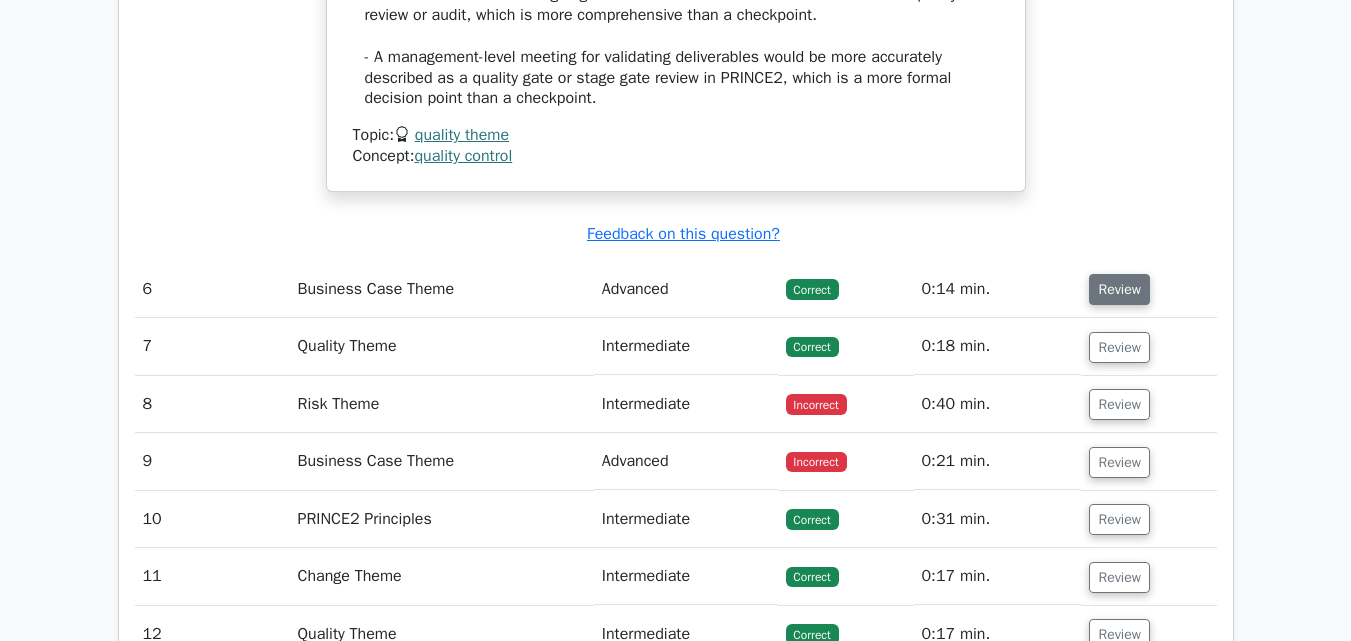 click on "Review" at bounding box center [1119, 289] 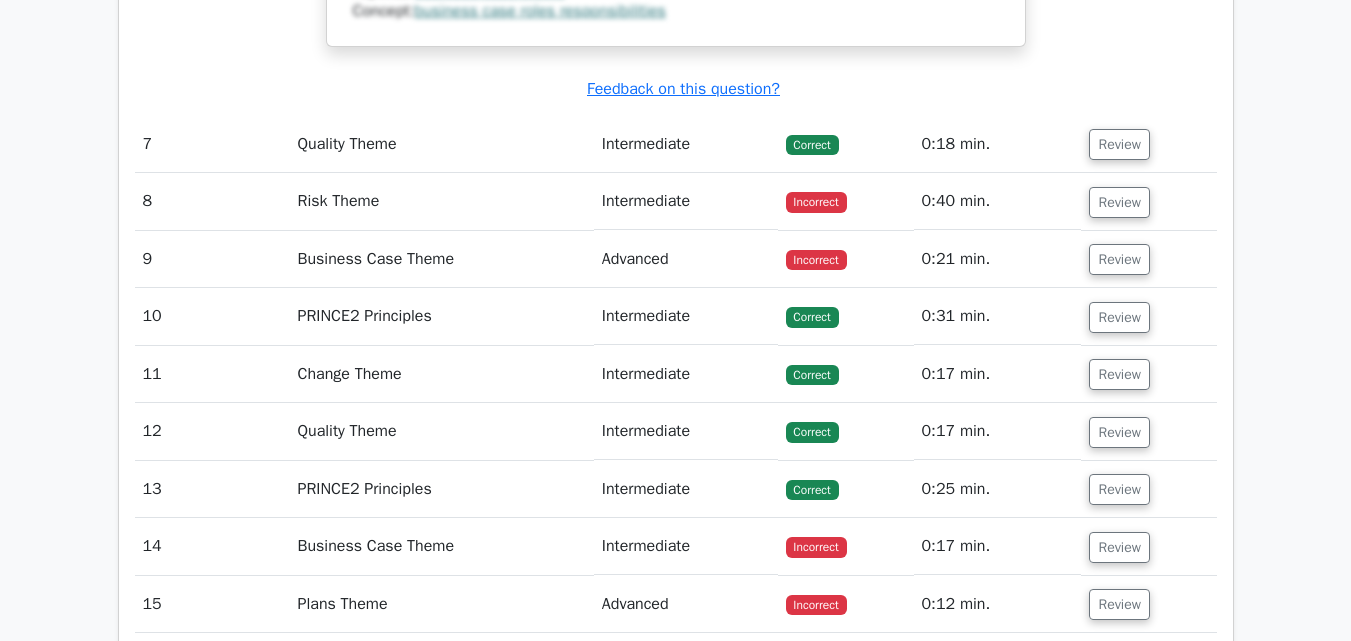scroll, scrollTop: 8100, scrollLeft: 0, axis: vertical 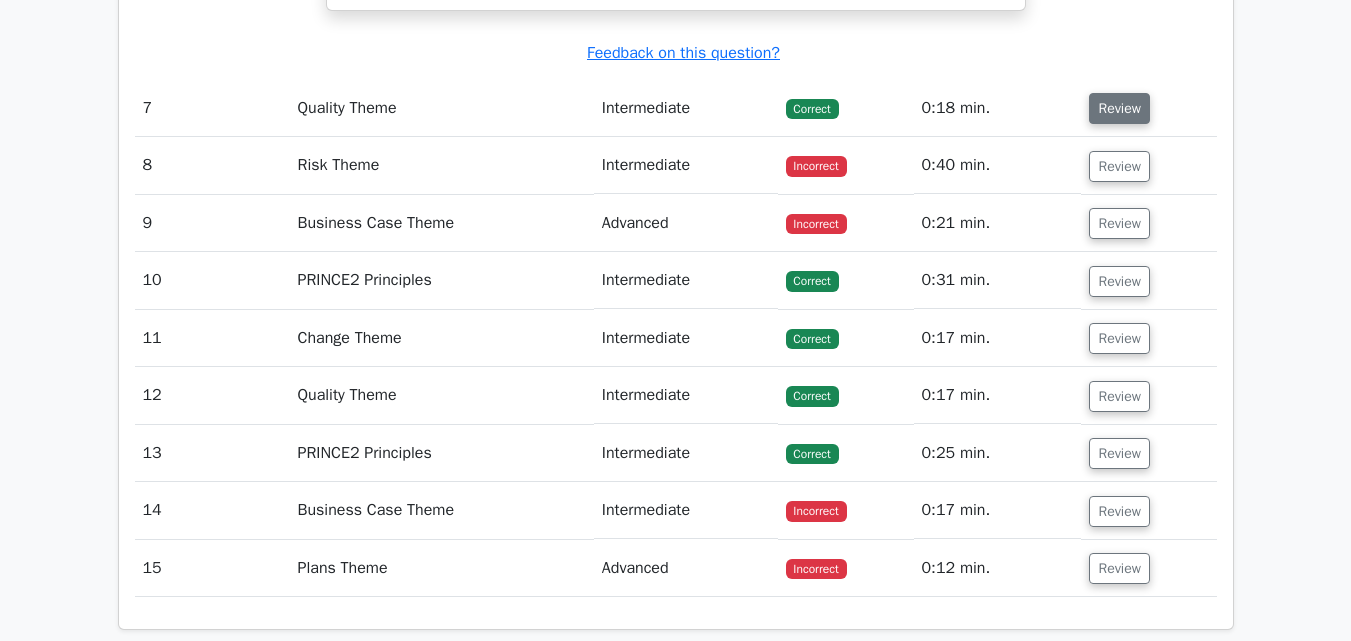 click on "Review" at bounding box center (1119, 108) 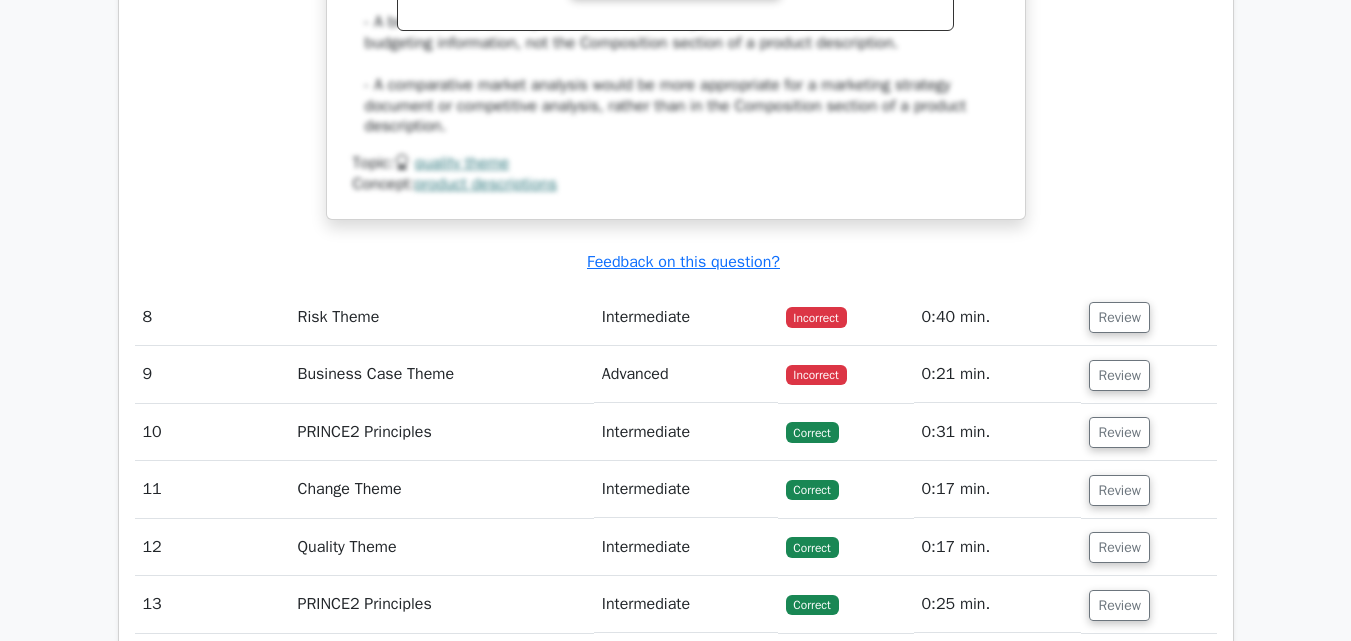 scroll, scrollTop: 8900, scrollLeft: 0, axis: vertical 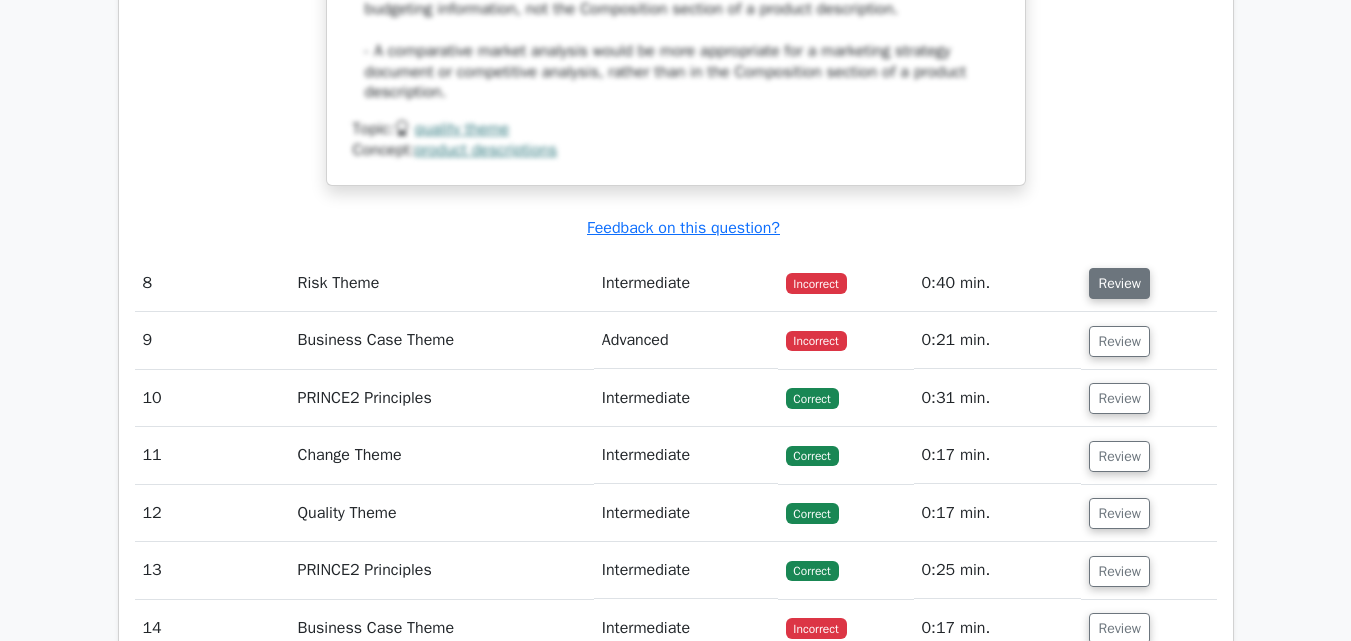 click on "Review" at bounding box center (1119, 283) 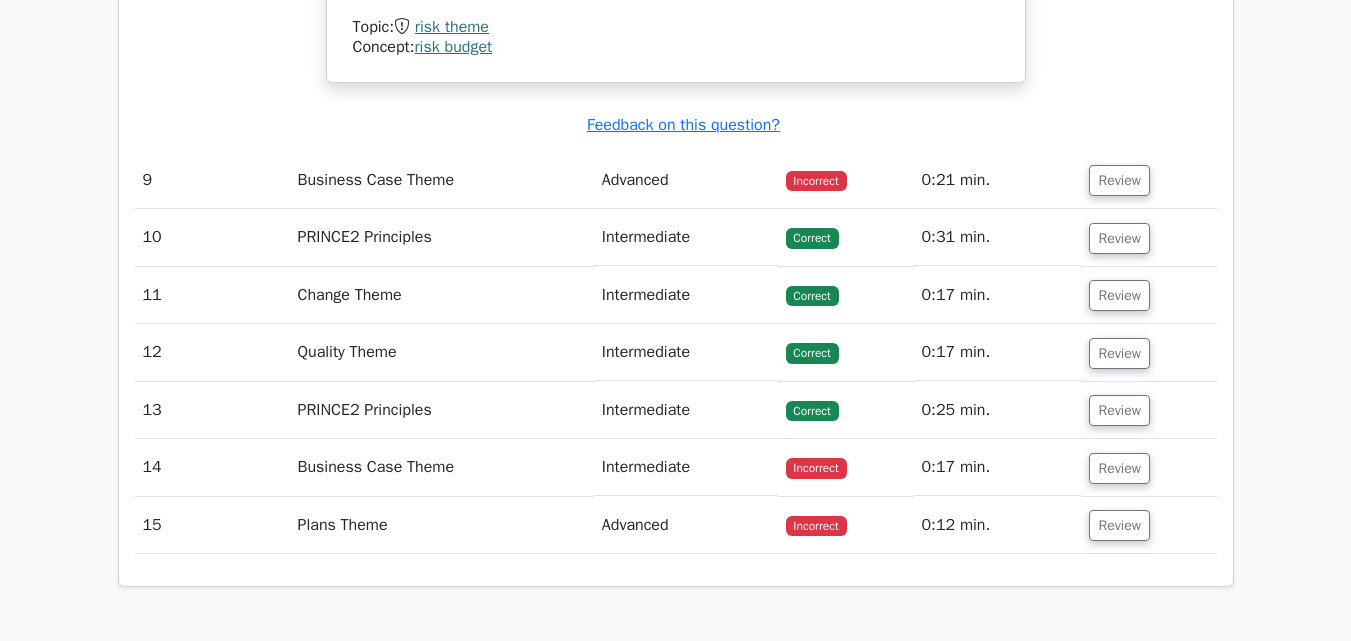 scroll, scrollTop: 10000, scrollLeft: 0, axis: vertical 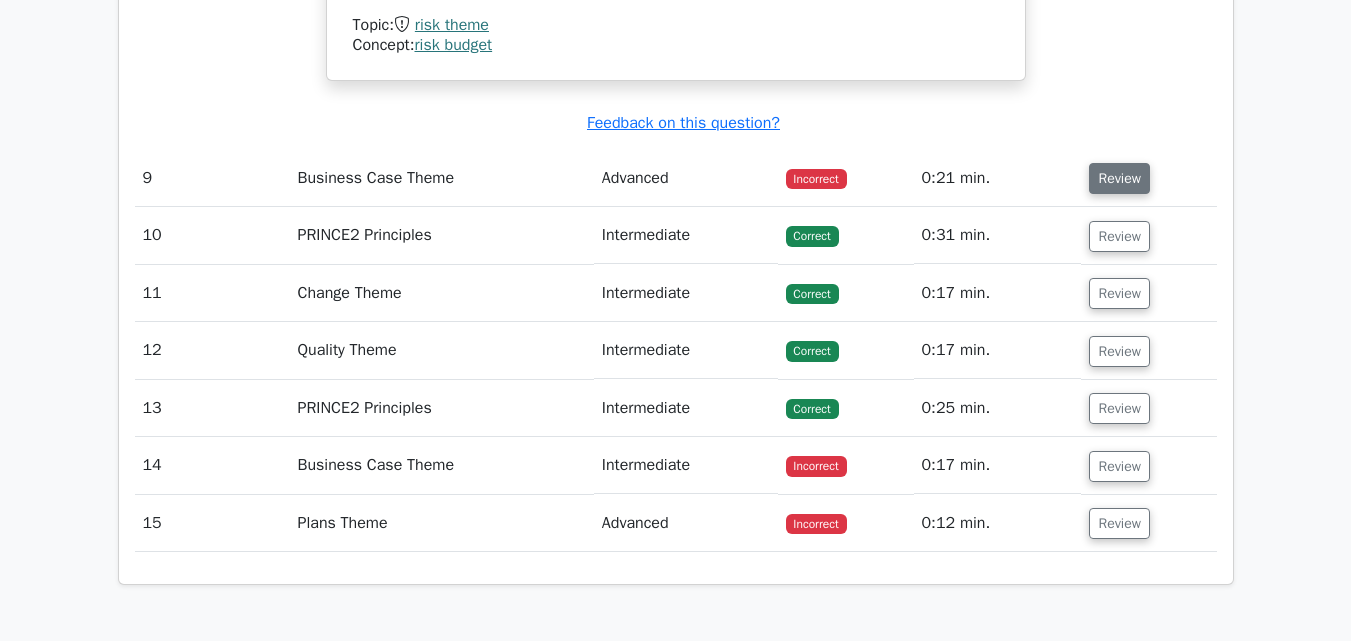 click on "Review" at bounding box center [1119, 178] 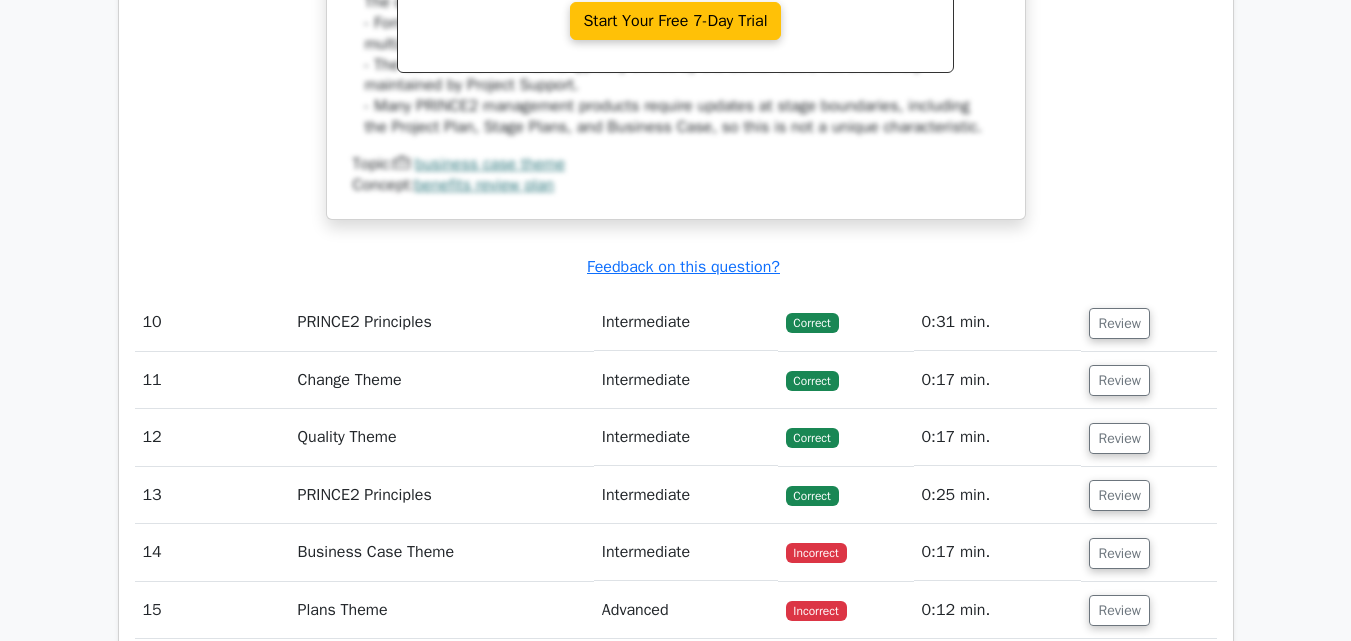 scroll, scrollTop: 10900, scrollLeft: 0, axis: vertical 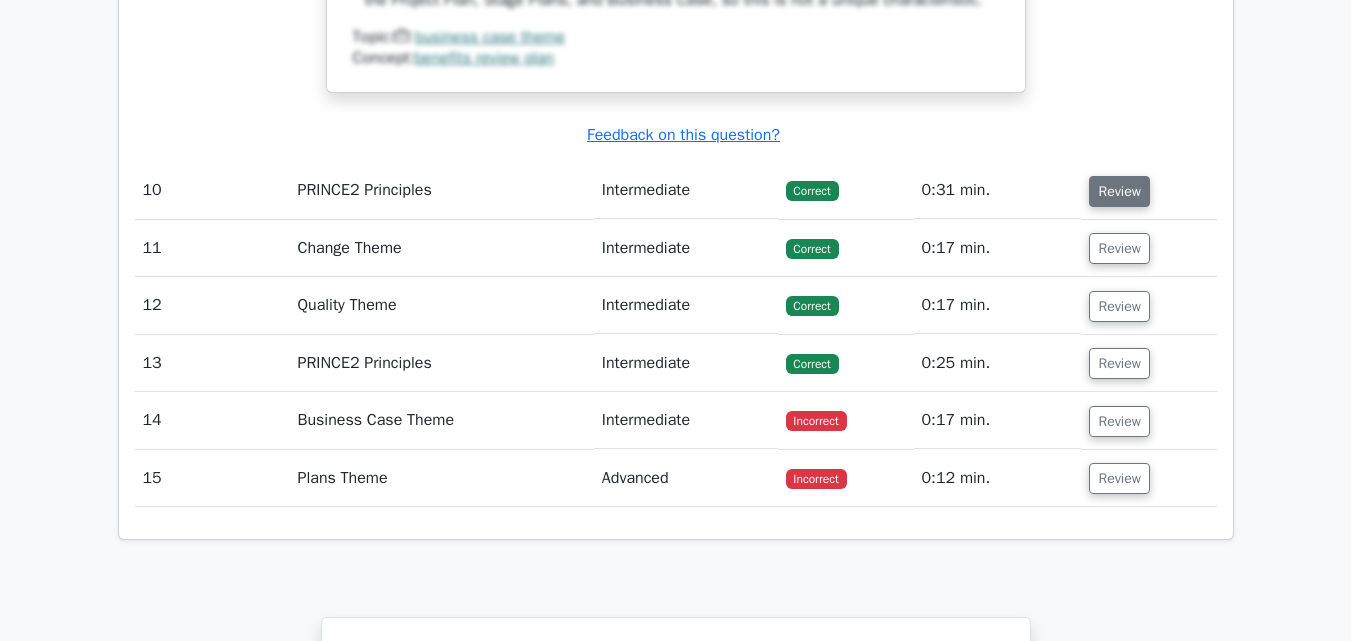 click on "Review" at bounding box center [1119, 191] 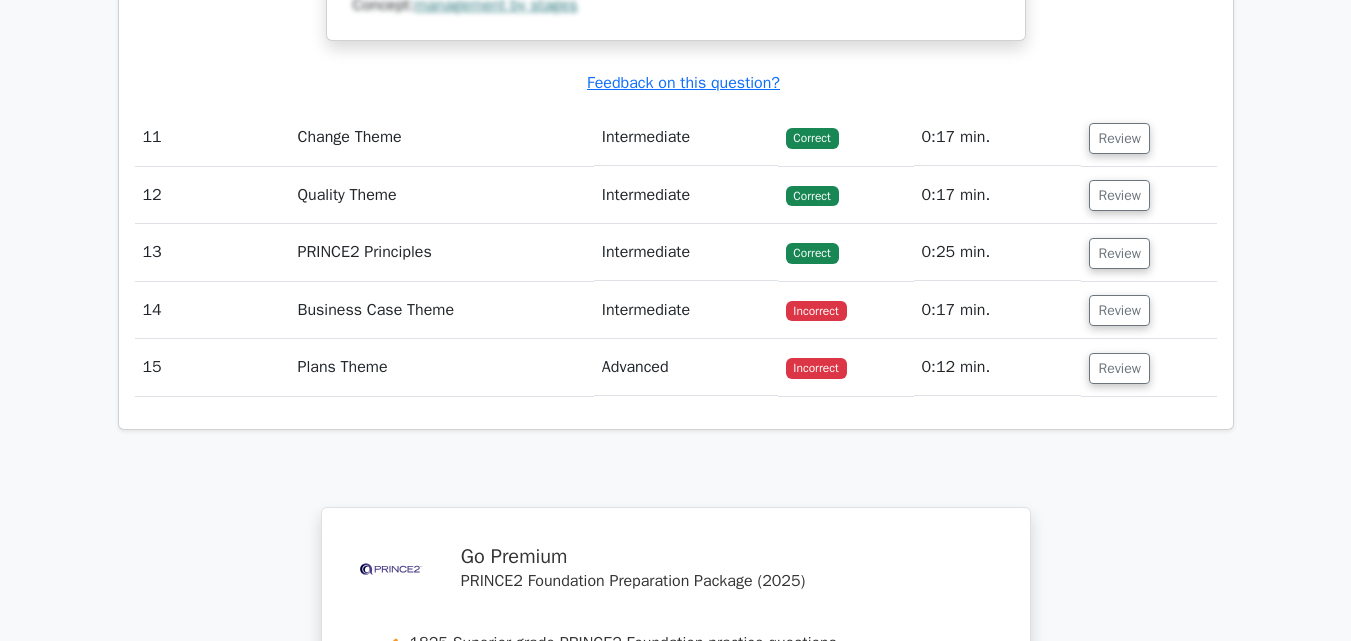 scroll, scrollTop: 12200, scrollLeft: 0, axis: vertical 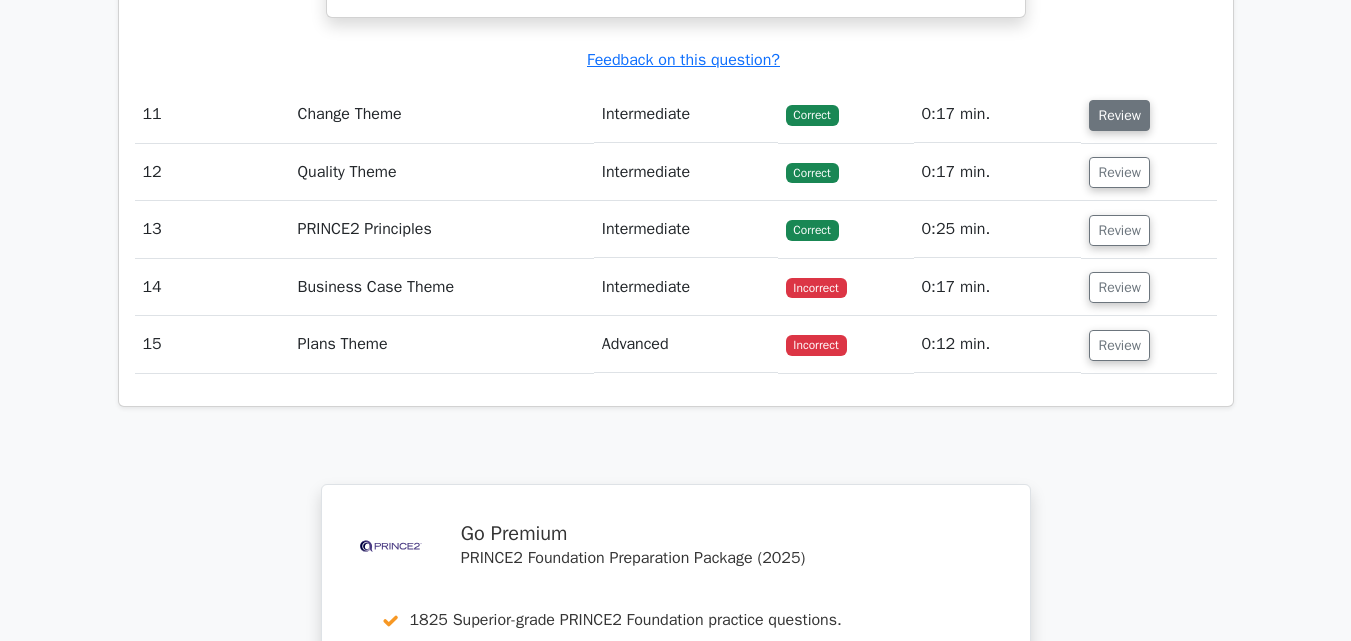 click on "Review" at bounding box center [1119, 115] 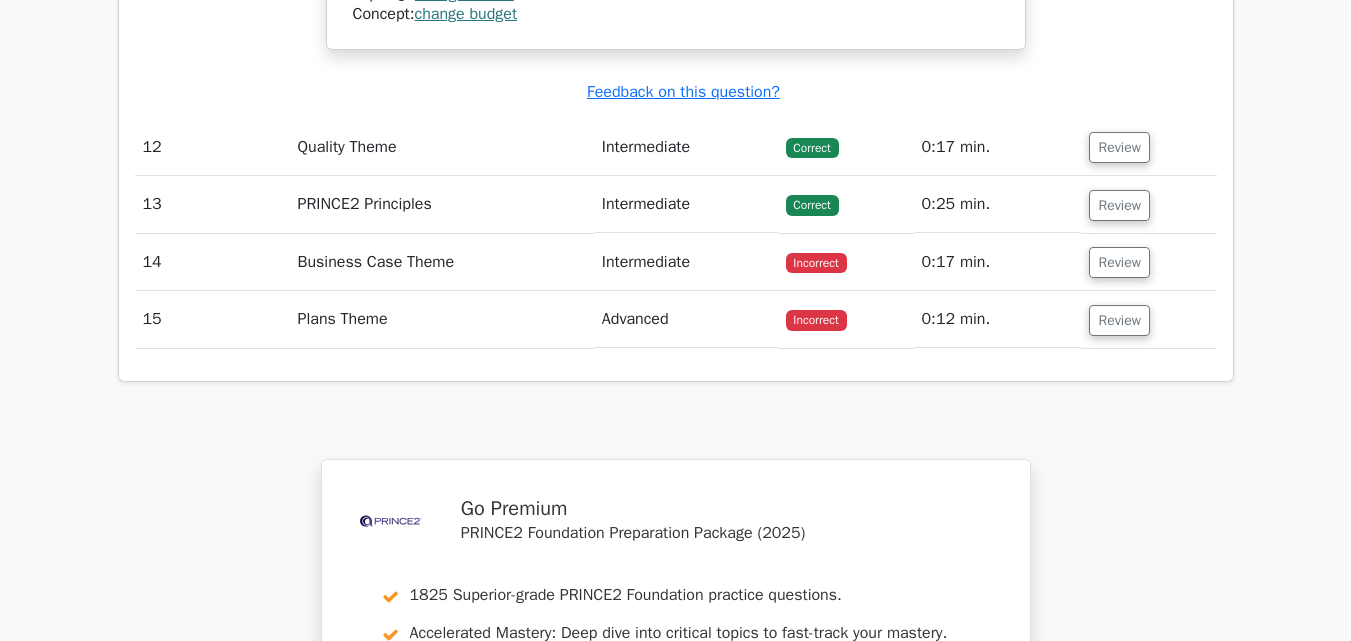 scroll, scrollTop: 13400, scrollLeft: 0, axis: vertical 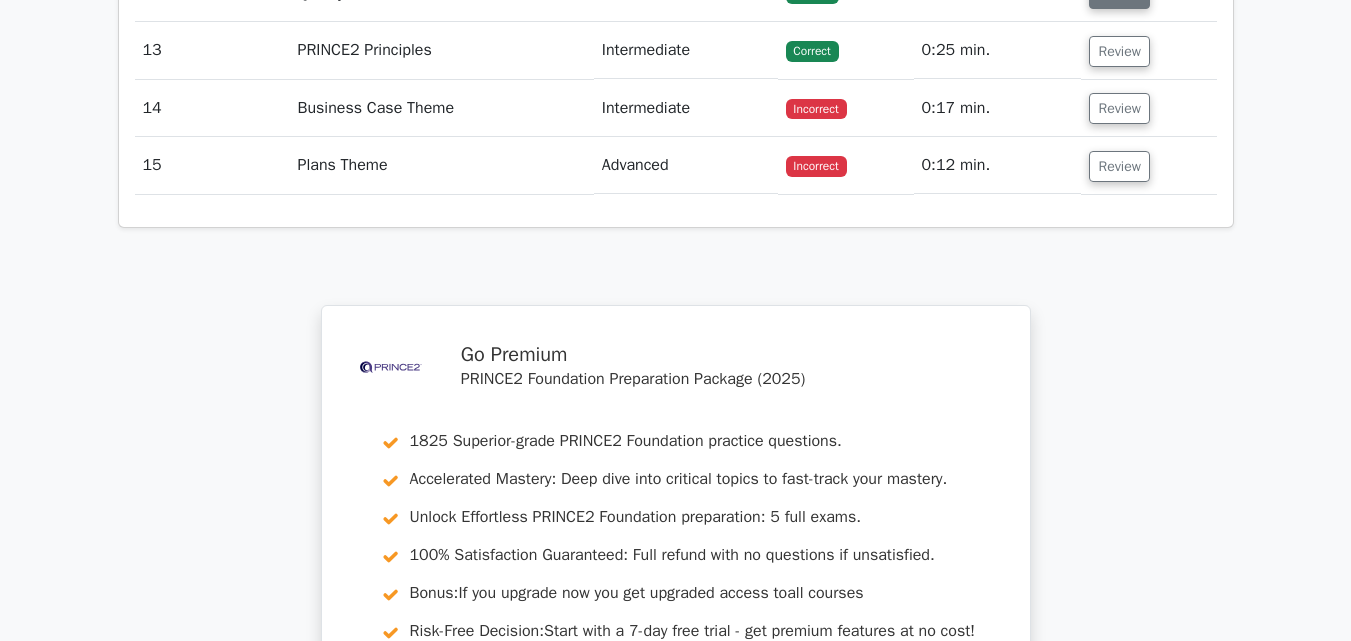 click on "Review" at bounding box center (1119, -7) 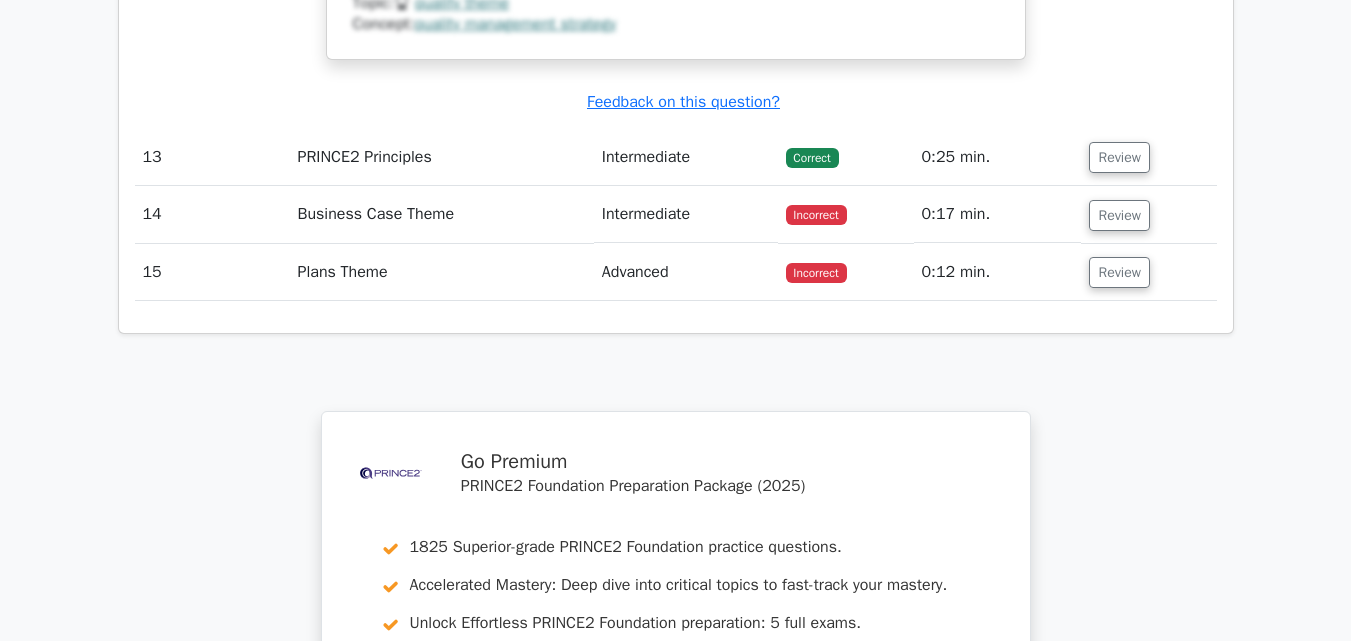 scroll, scrollTop: 14300, scrollLeft: 0, axis: vertical 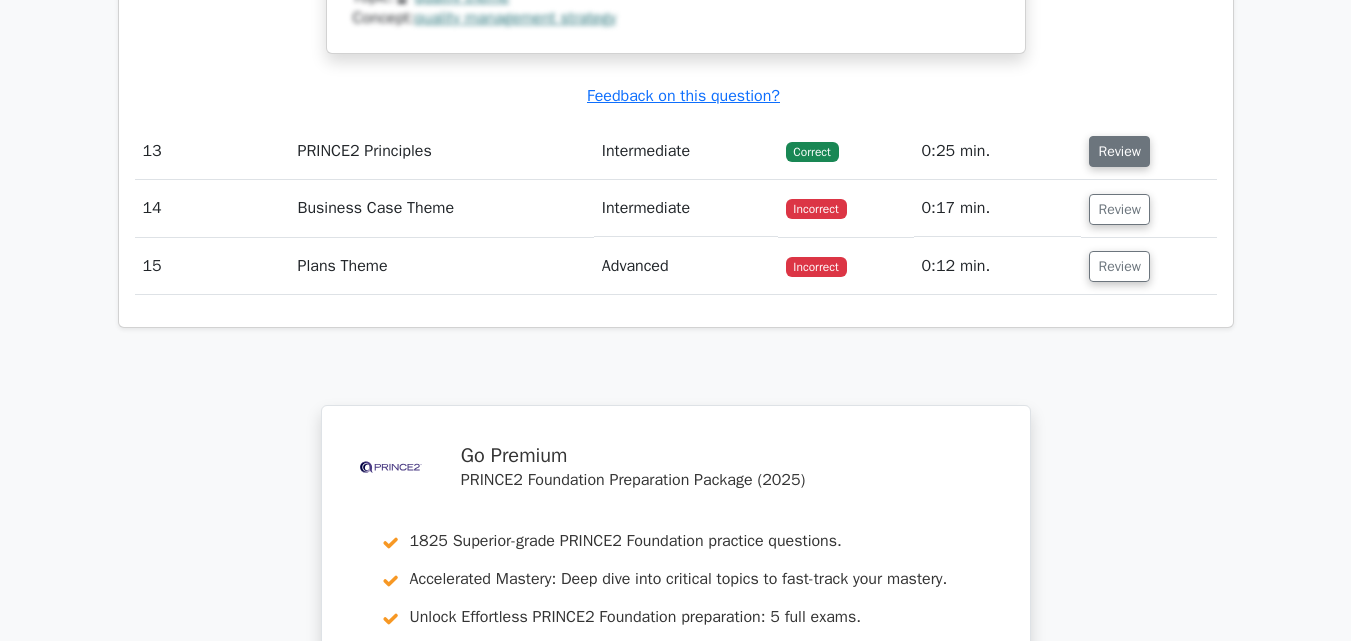 click on "Review" at bounding box center (1119, 151) 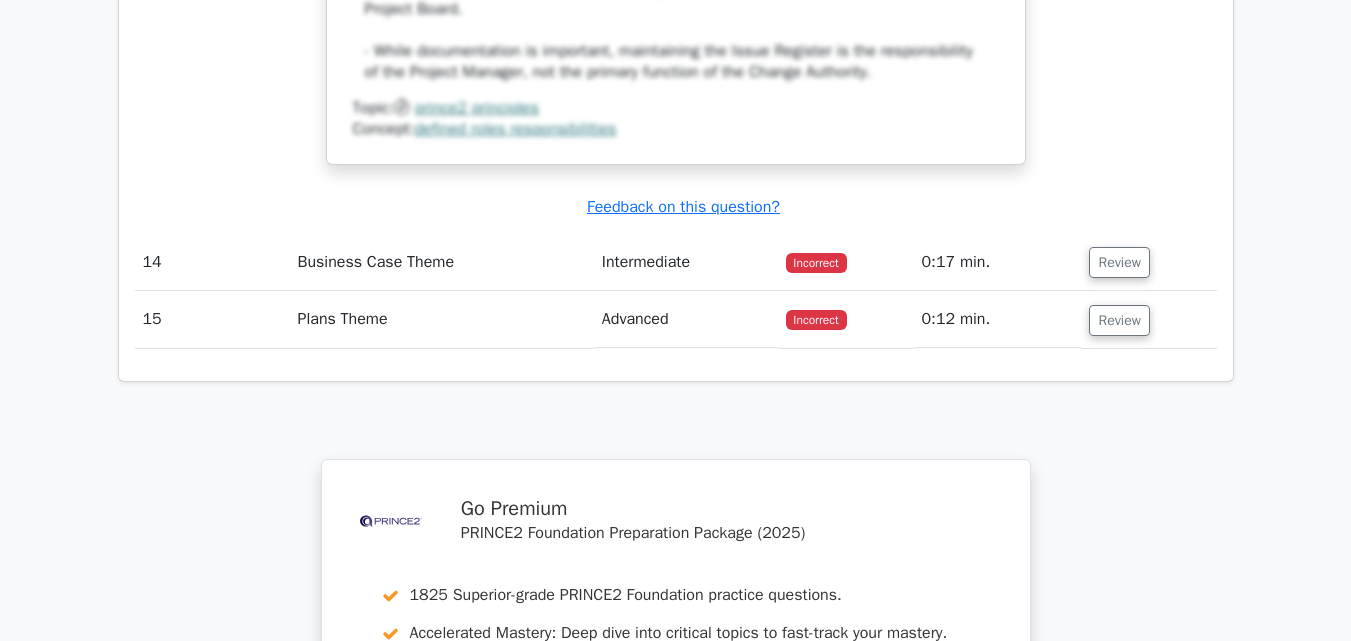scroll, scrollTop: 15300, scrollLeft: 0, axis: vertical 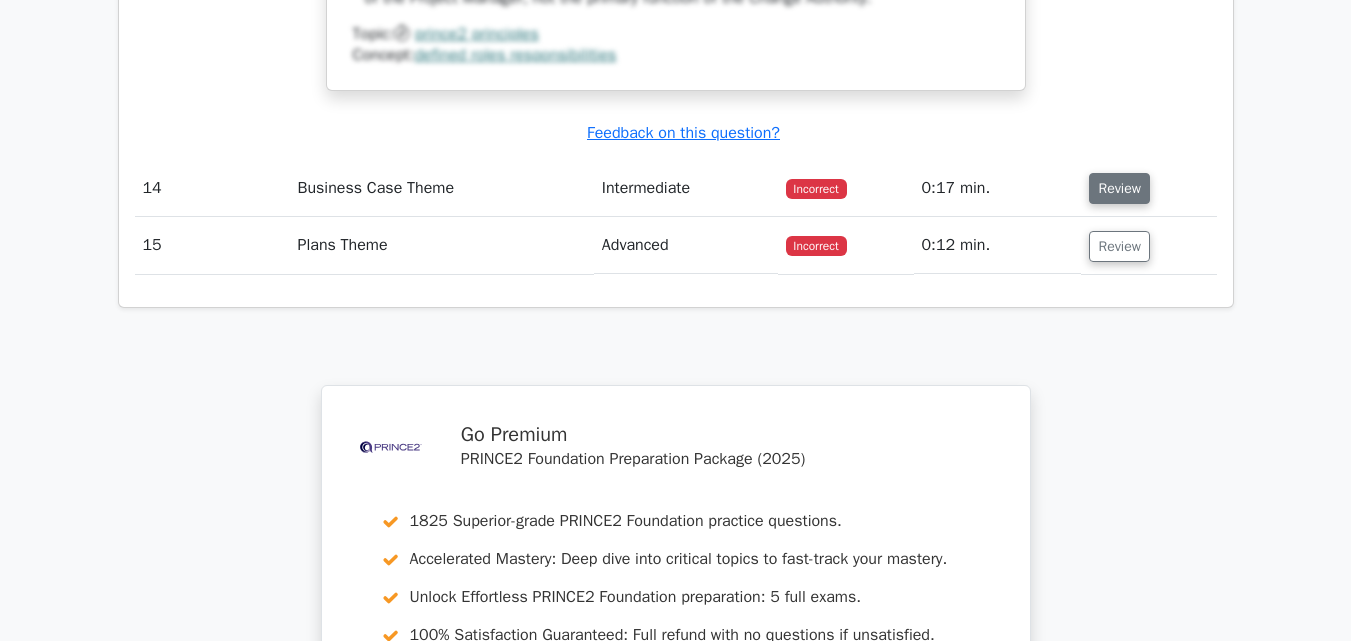 click on "Review" at bounding box center [1119, 188] 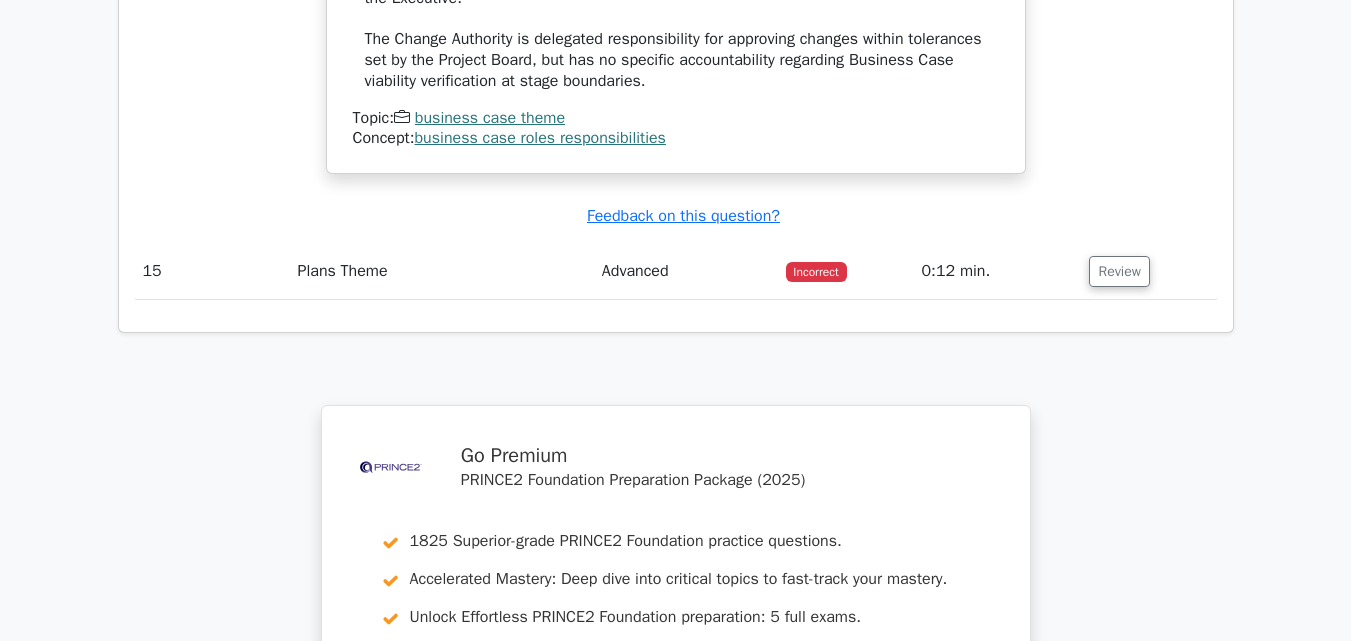 scroll, scrollTop: 16300, scrollLeft: 0, axis: vertical 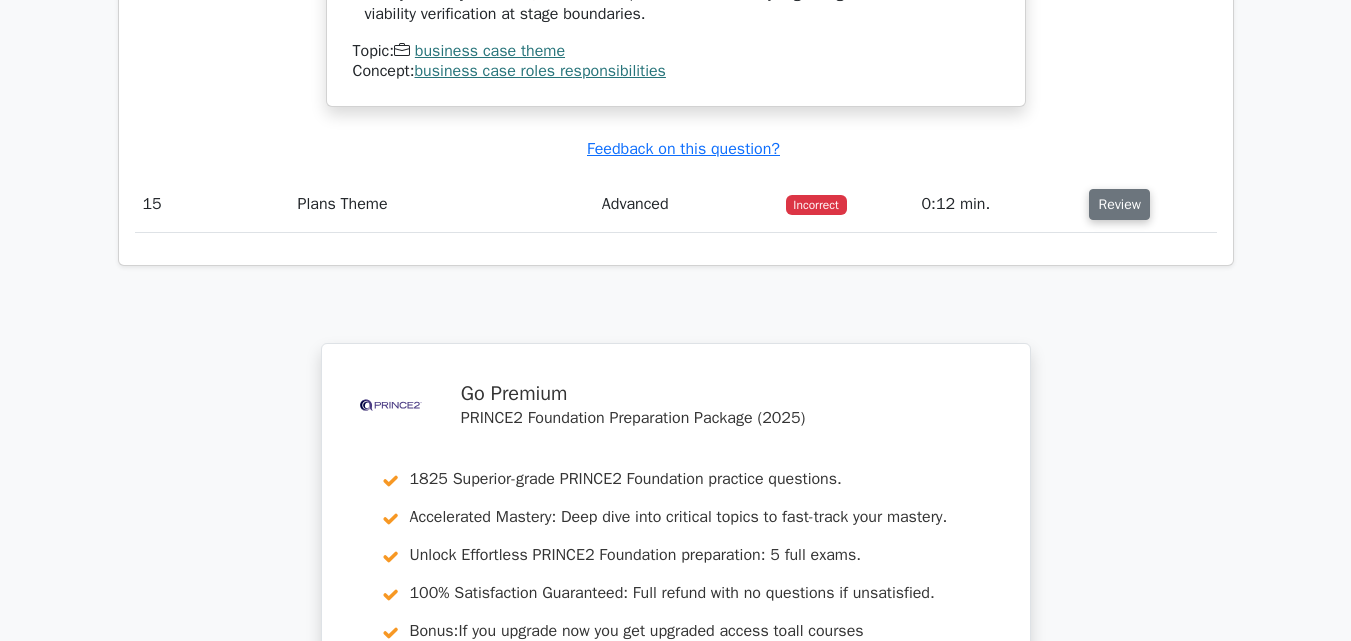 click on "Review" at bounding box center [1119, 204] 